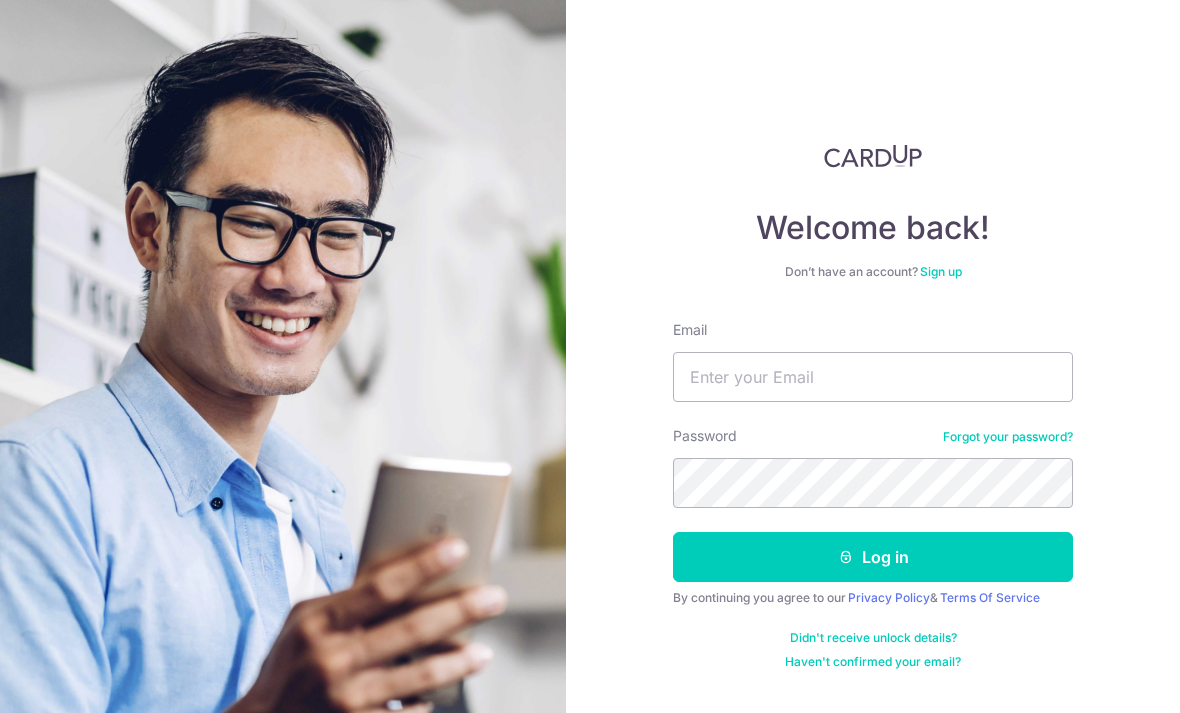 scroll, scrollTop: 0, scrollLeft: 0, axis: both 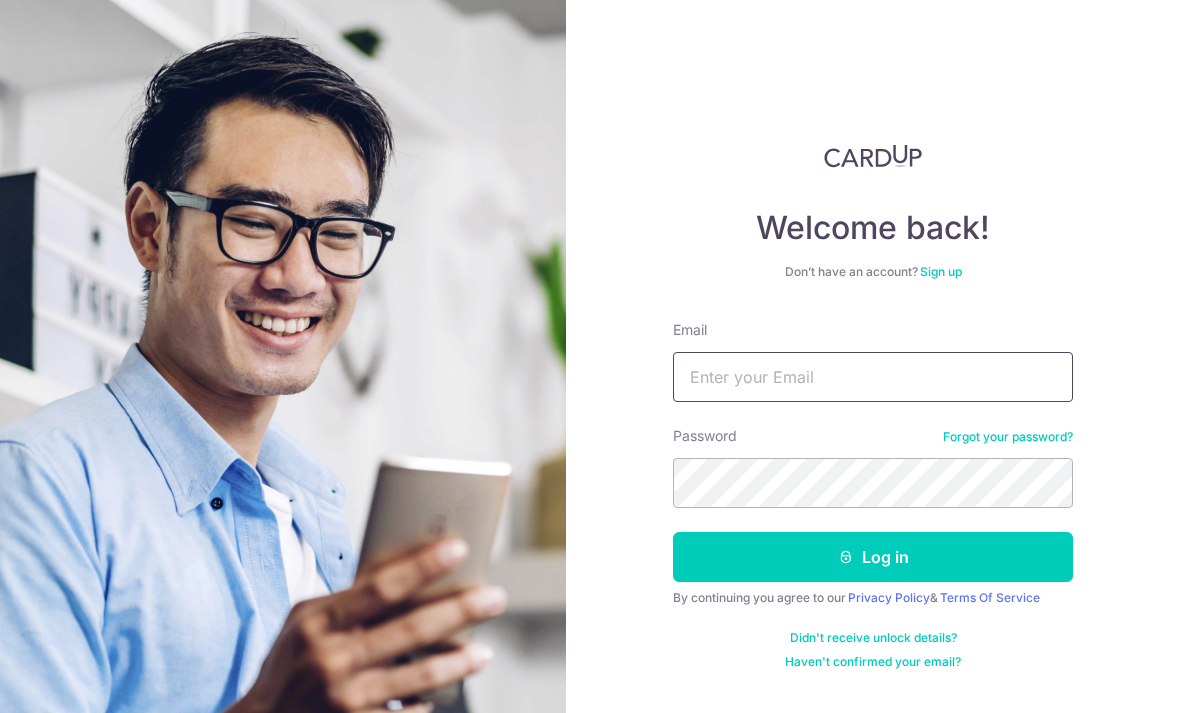 click on "Email" at bounding box center (873, 377) 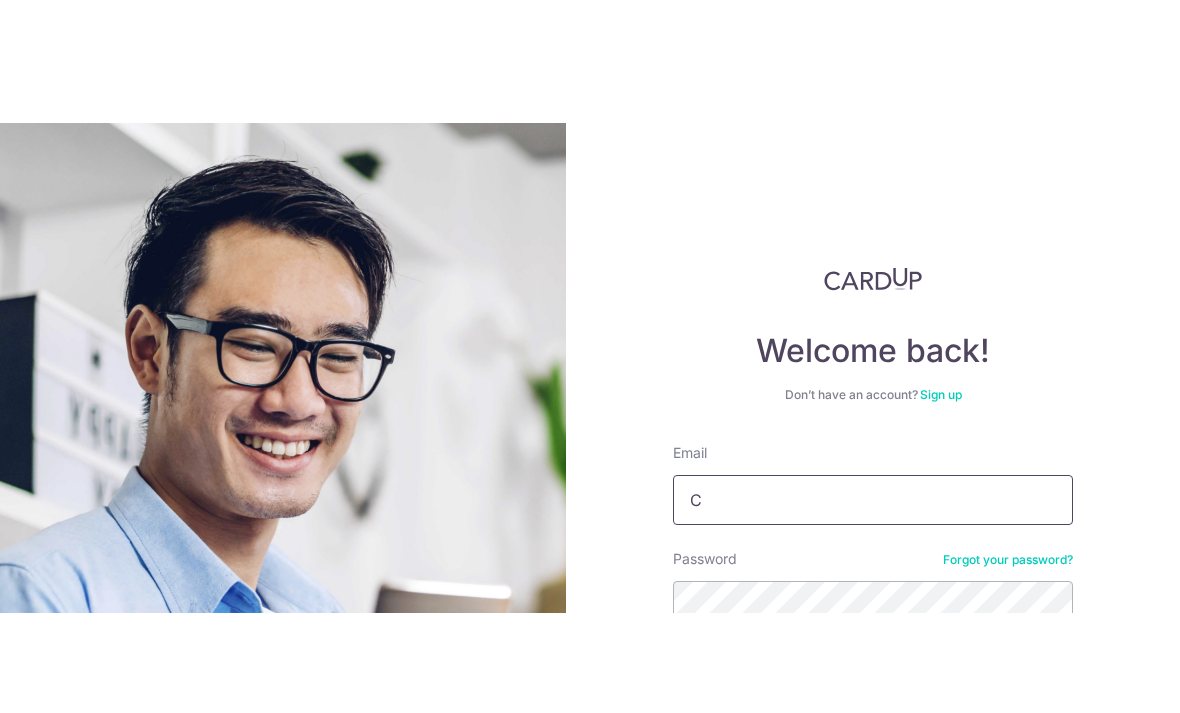 scroll, scrollTop: 33, scrollLeft: 0, axis: vertical 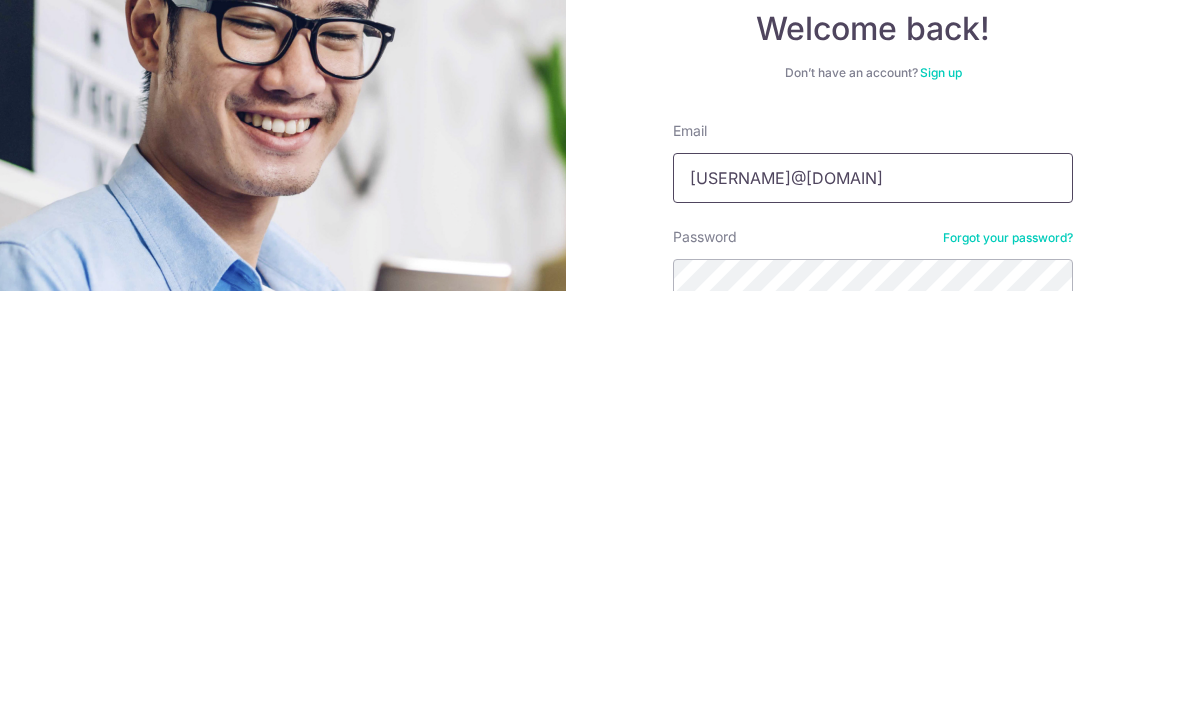type on "Chrischuah@outlook.com" 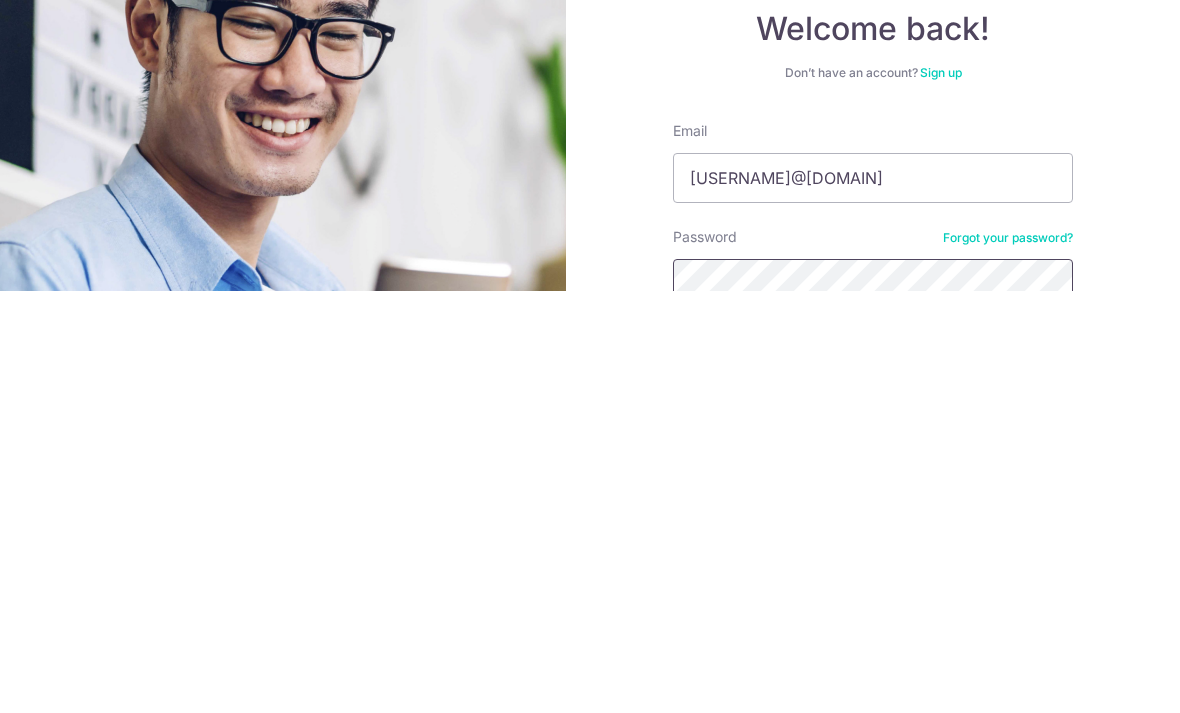 scroll, scrollTop: 65, scrollLeft: 0, axis: vertical 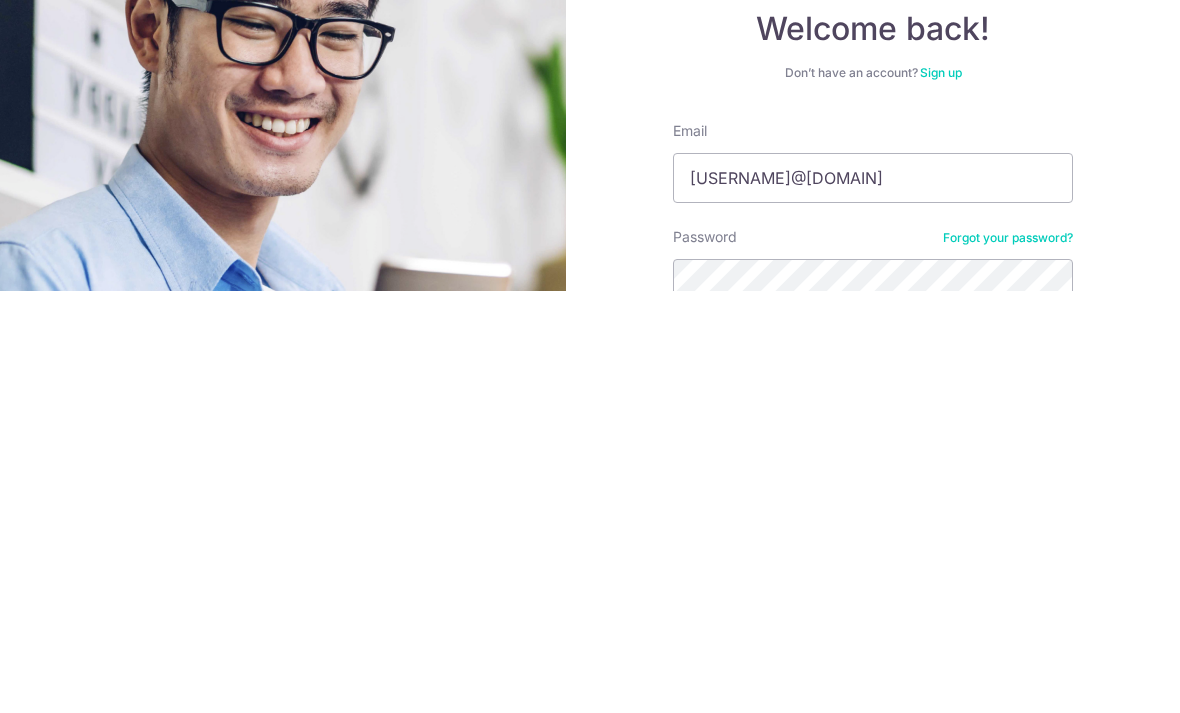 click on "Log in" at bounding box center (873, 780) 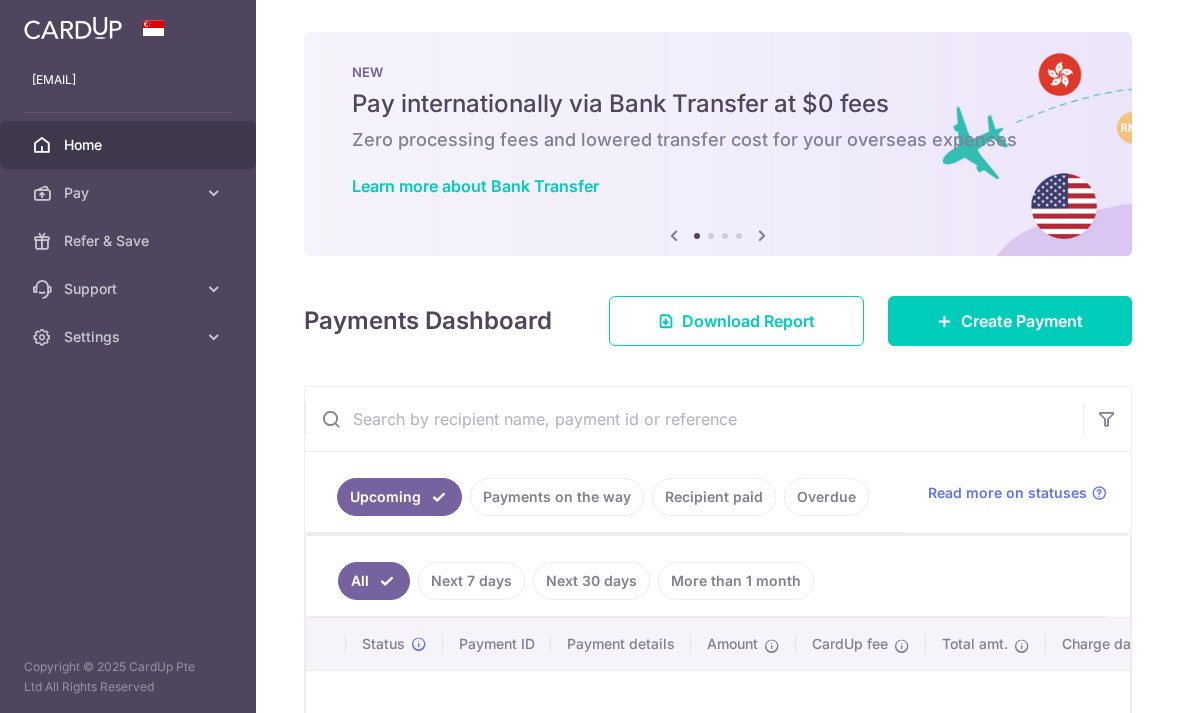 scroll, scrollTop: 0, scrollLeft: 0, axis: both 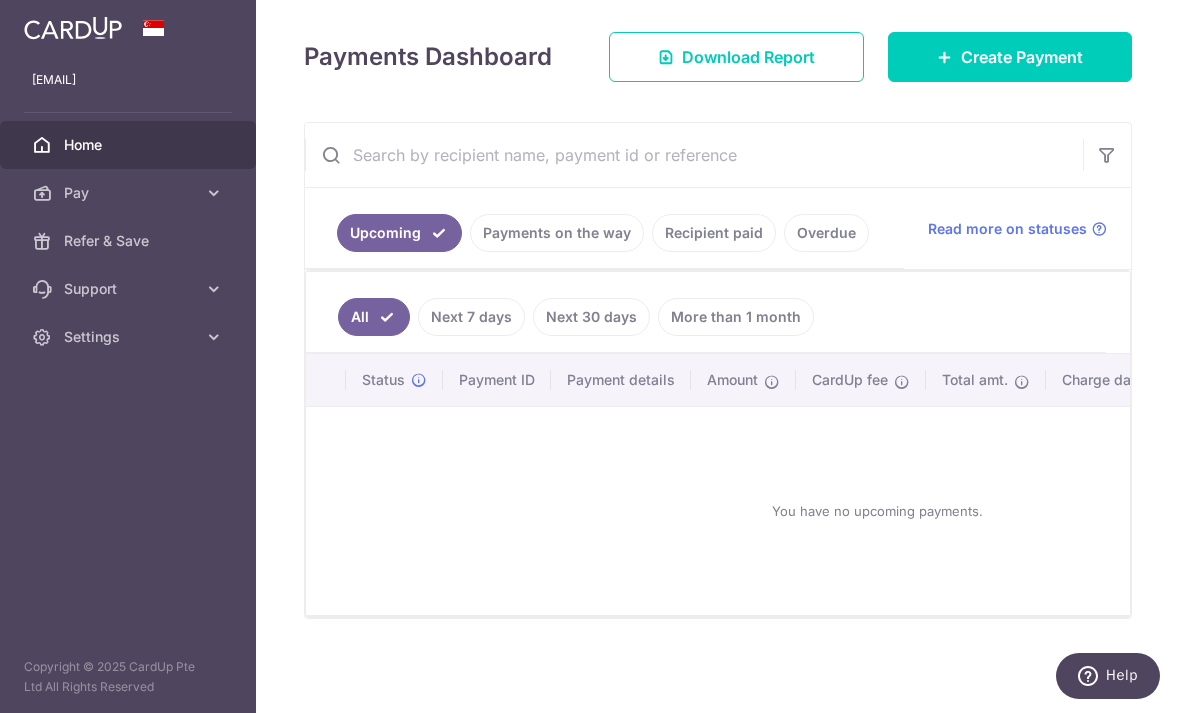click on "Create Payment" at bounding box center (1022, 57) 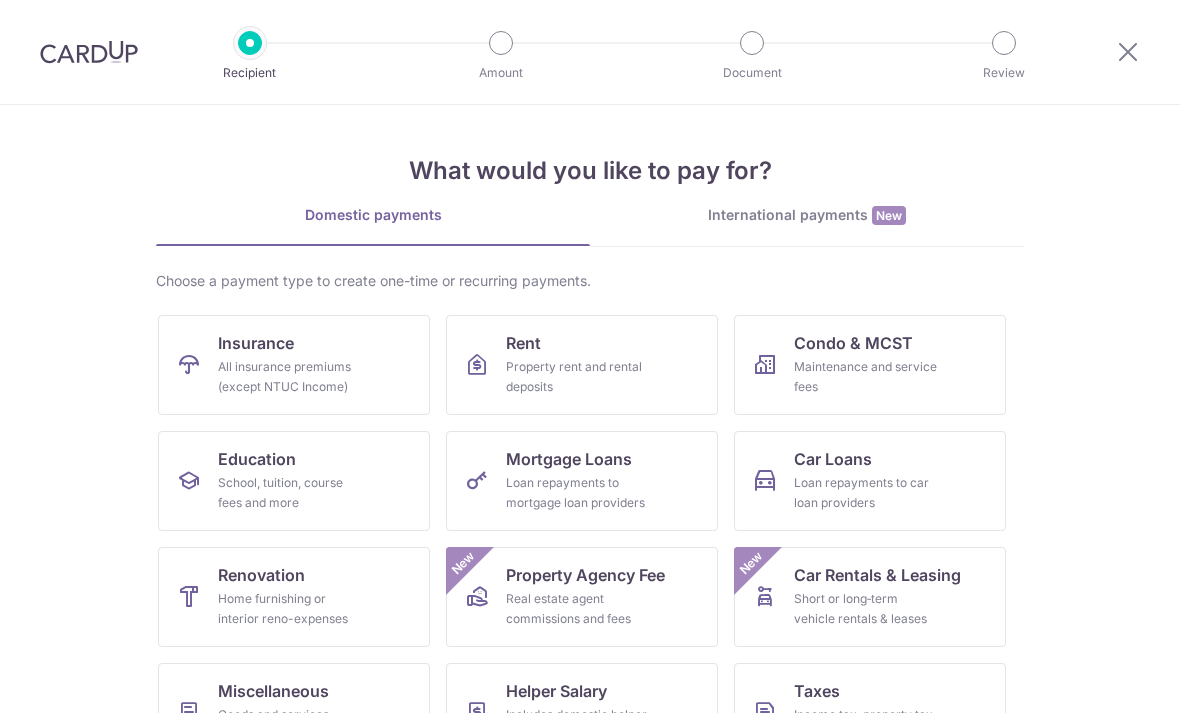 scroll, scrollTop: 0, scrollLeft: 0, axis: both 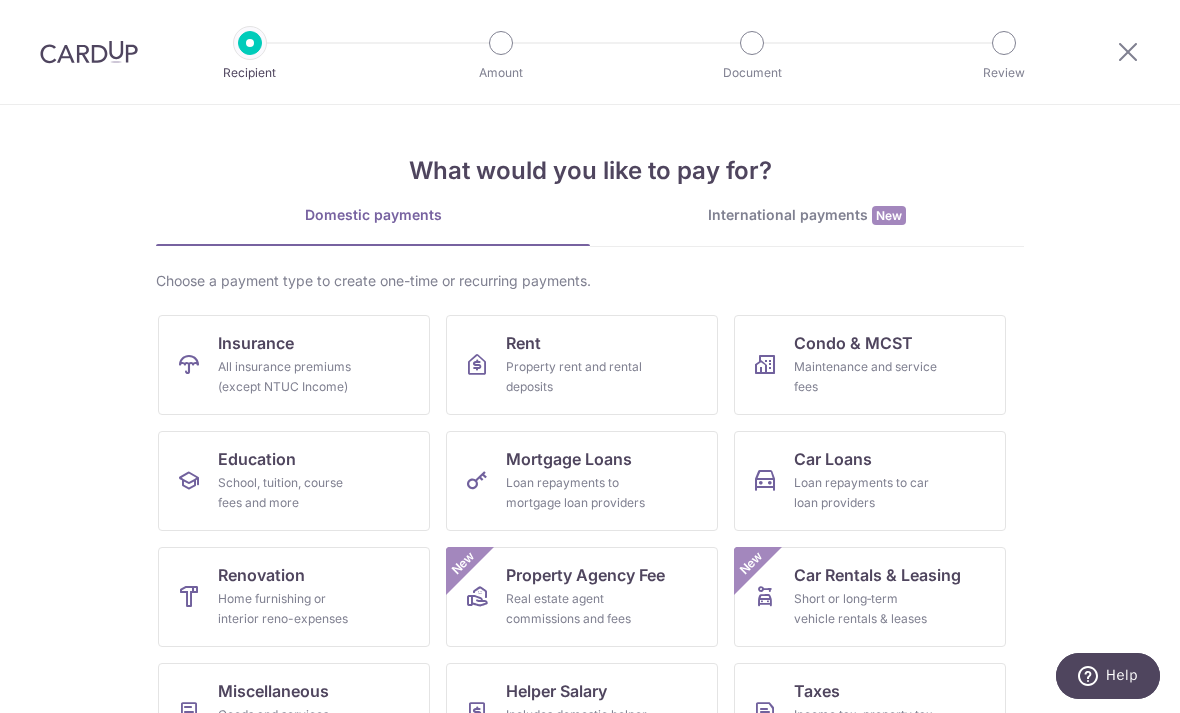 click on "All insurance premiums (except NTUC Income)" at bounding box center (290, 377) 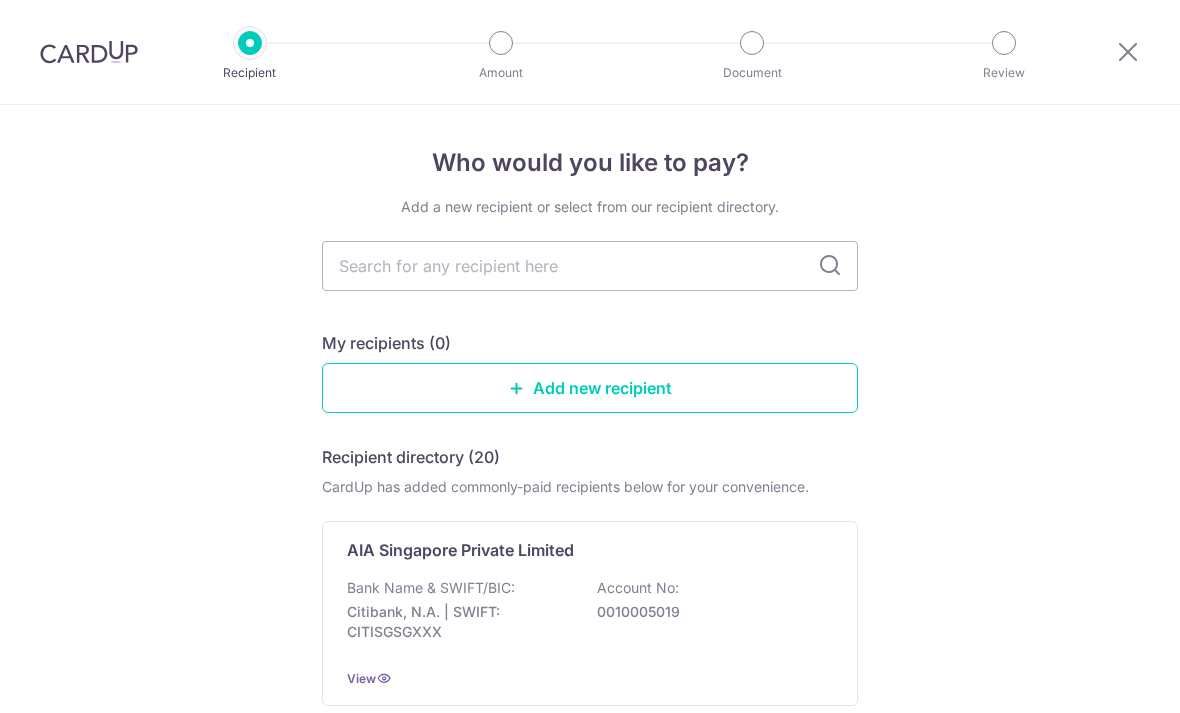 scroll, scrollTop: 0, scrollLeft: 0, axis: both 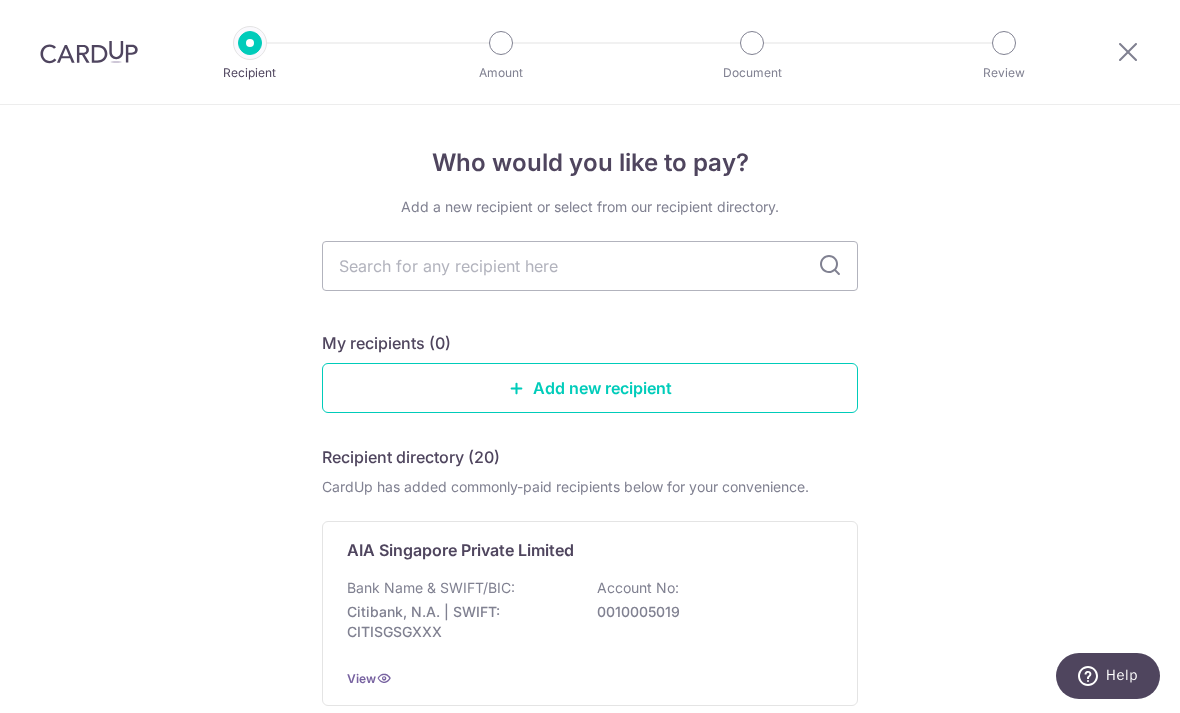 click at bounding box center [590, 266] 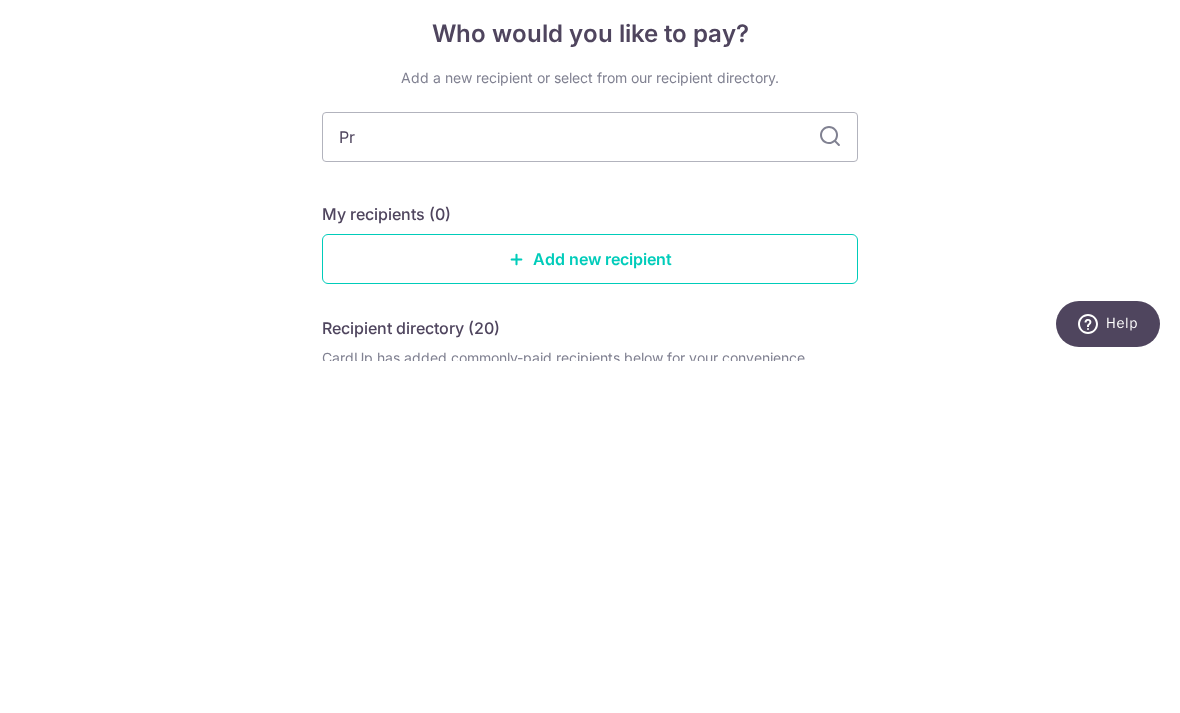 type on "Pru" 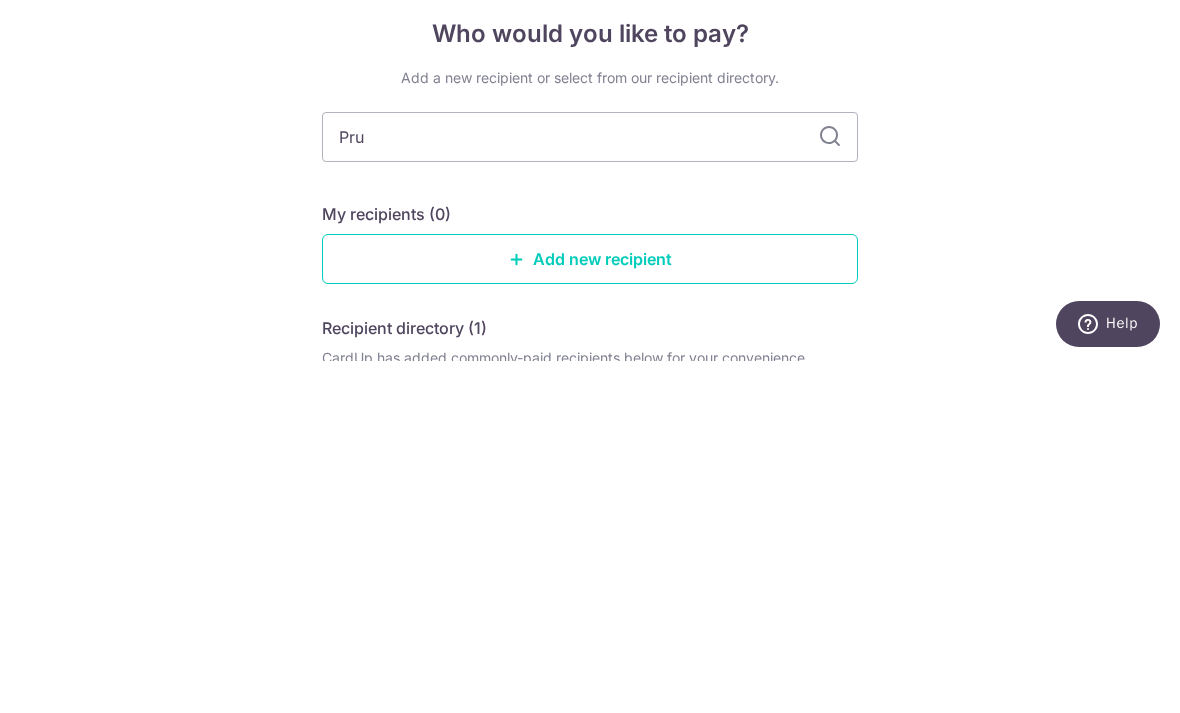 click on "Who would you like to pay?
Add a new recipient or select from our recipient directory.
[FIRST]
My recipients (0)
Add new recipient
Recipient directory (1)
CardUp has added commonly-paid recipients below for your convenience.
[FIRST] [LAST]
Bank Name & SWIFT/BIC:
[BANK] ([BANK]) | SWIFT: [SWIFT]
Account No:
[ACCOUNT]
View
Can’t find a recipient? Search for a recipient  or  add a new recipient" at bounding box center (590, 720) 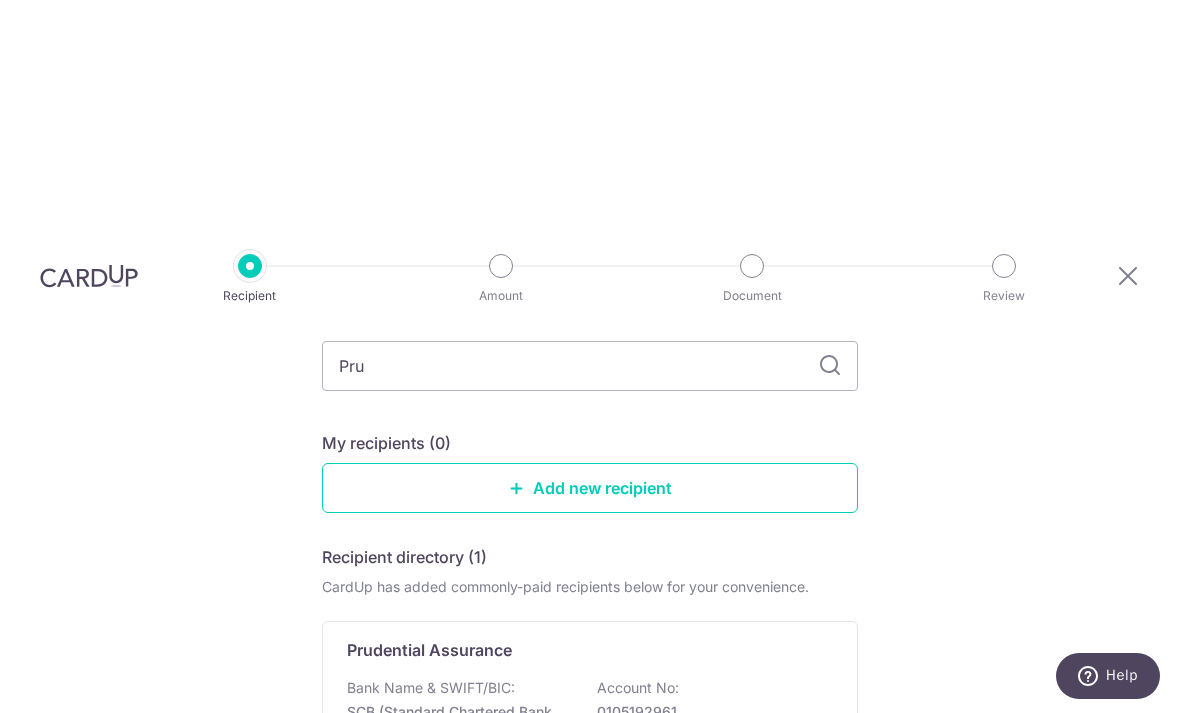 scroll, scrollTop: 120, scrollLeft: 0, axis: vertical 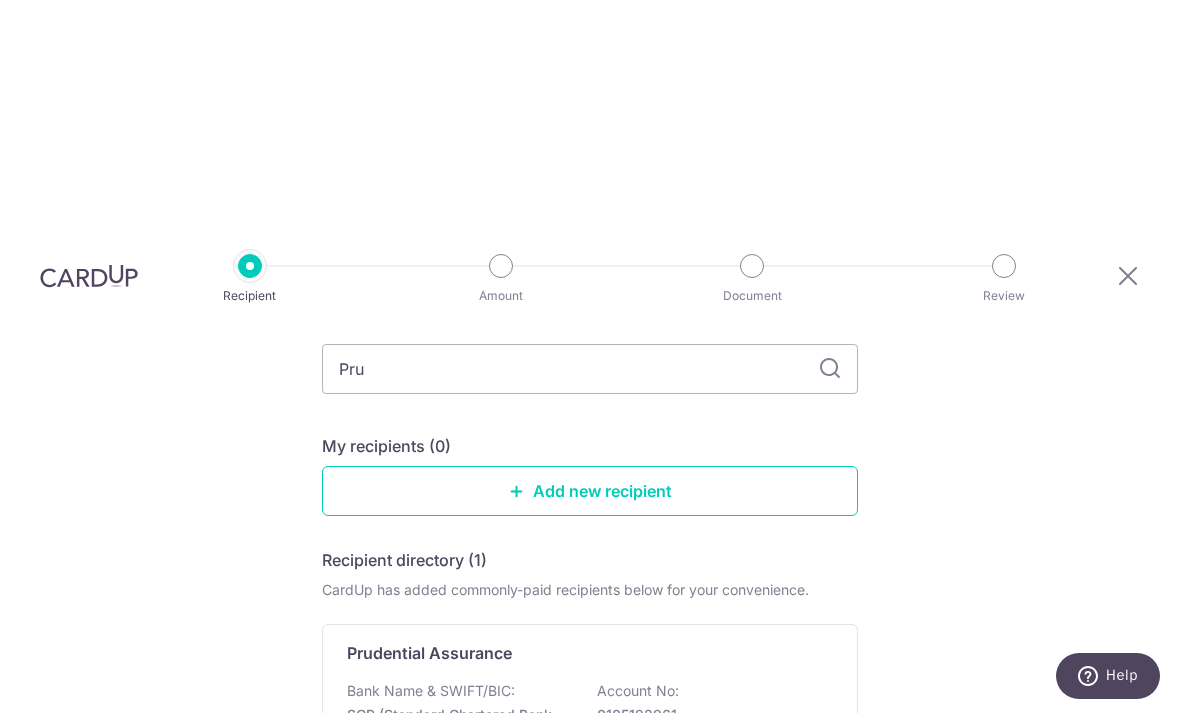 click on "Bank Name & SWIFT/BIC:
SCB (Standard Chartered Bank (Singapore) Limited) | SWIFT: SCBLSG22XXX
Account No:
0105192961" at bounding box center [590, 723] 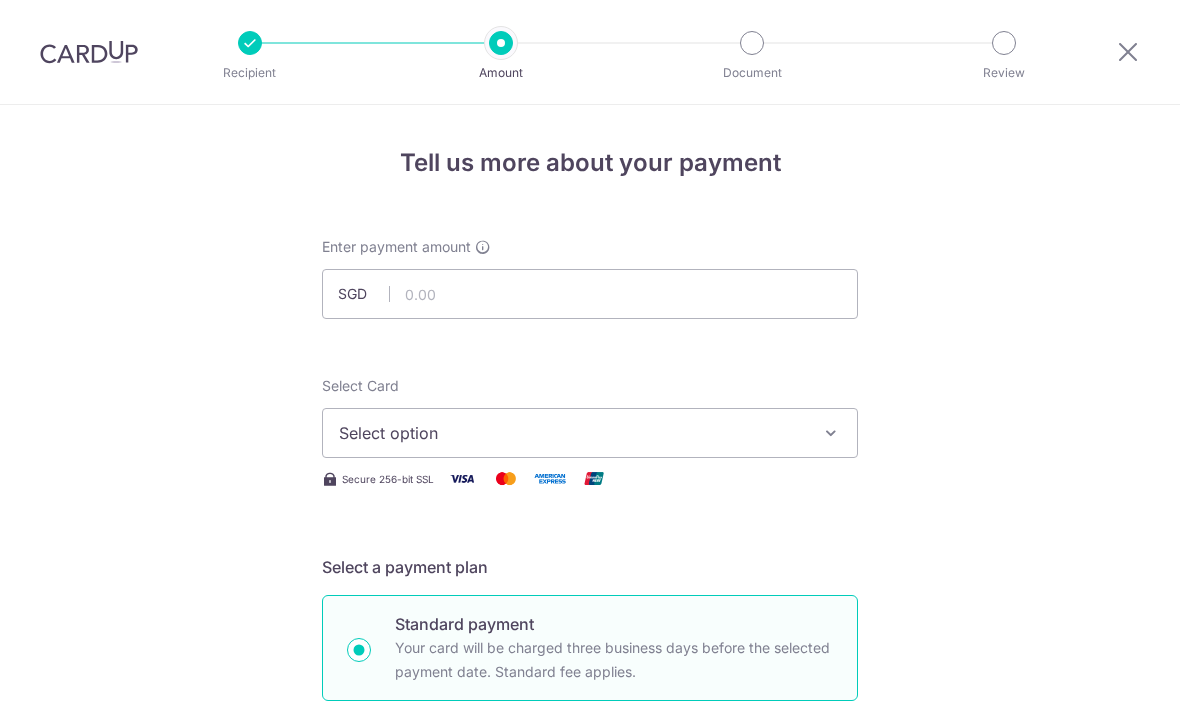 scroll, scrollTop: 0, scrollLeft: 0, axis: both 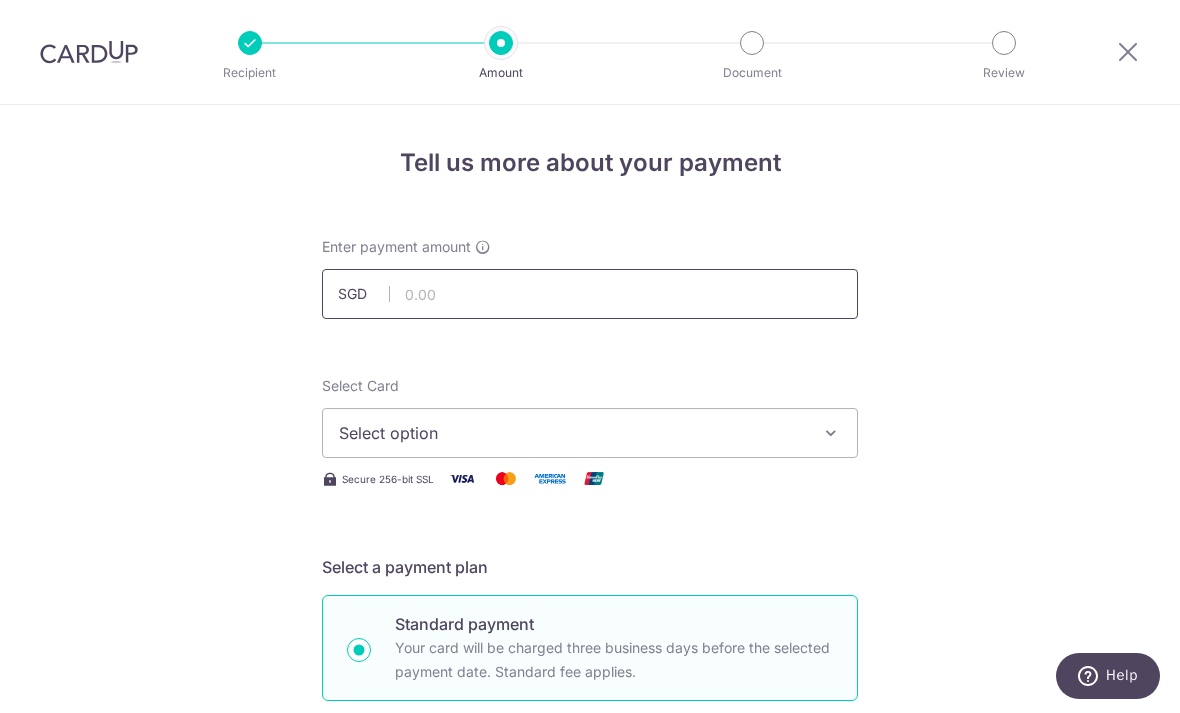 click at bounding box center (590, 294) 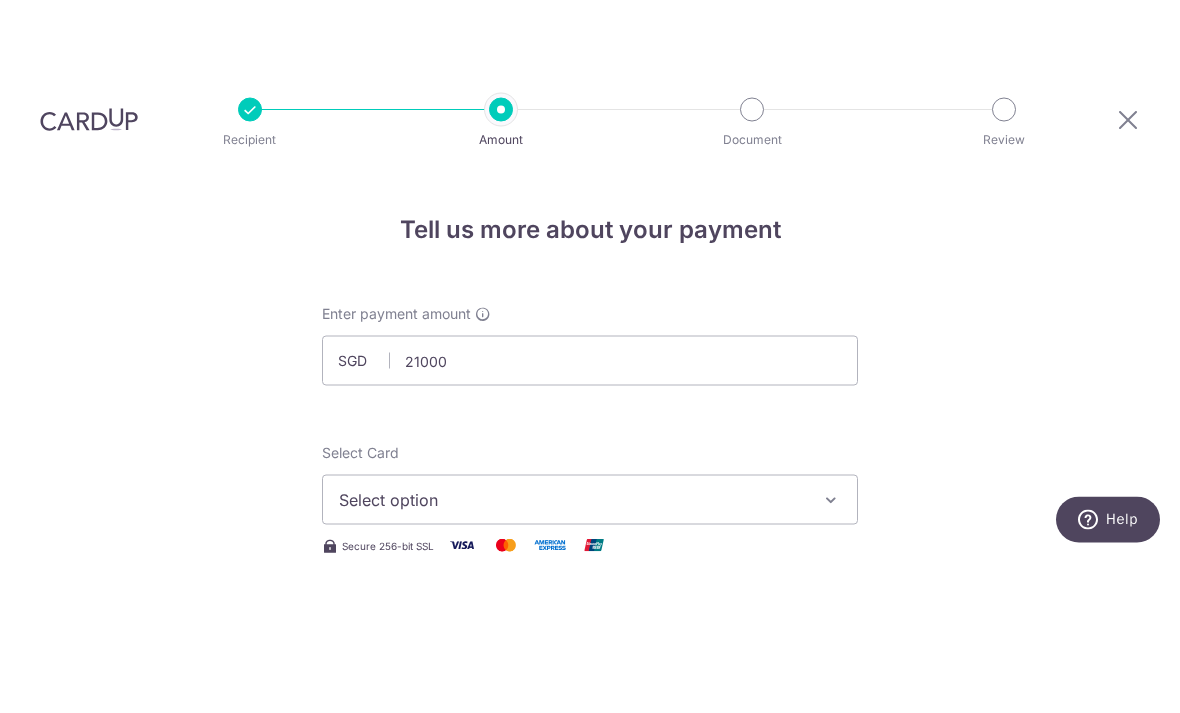 click on "Tell us more about your payment
Enter payment amount
SGD
[AMOUNT]
Select Card
Select option
Add credit card
Your Cards
**** [LAST_FOUR]
Secure 256-bit SSL
Text
New card details
Card
Secure 256-bit SSL" at bounding box center [590, 1232] 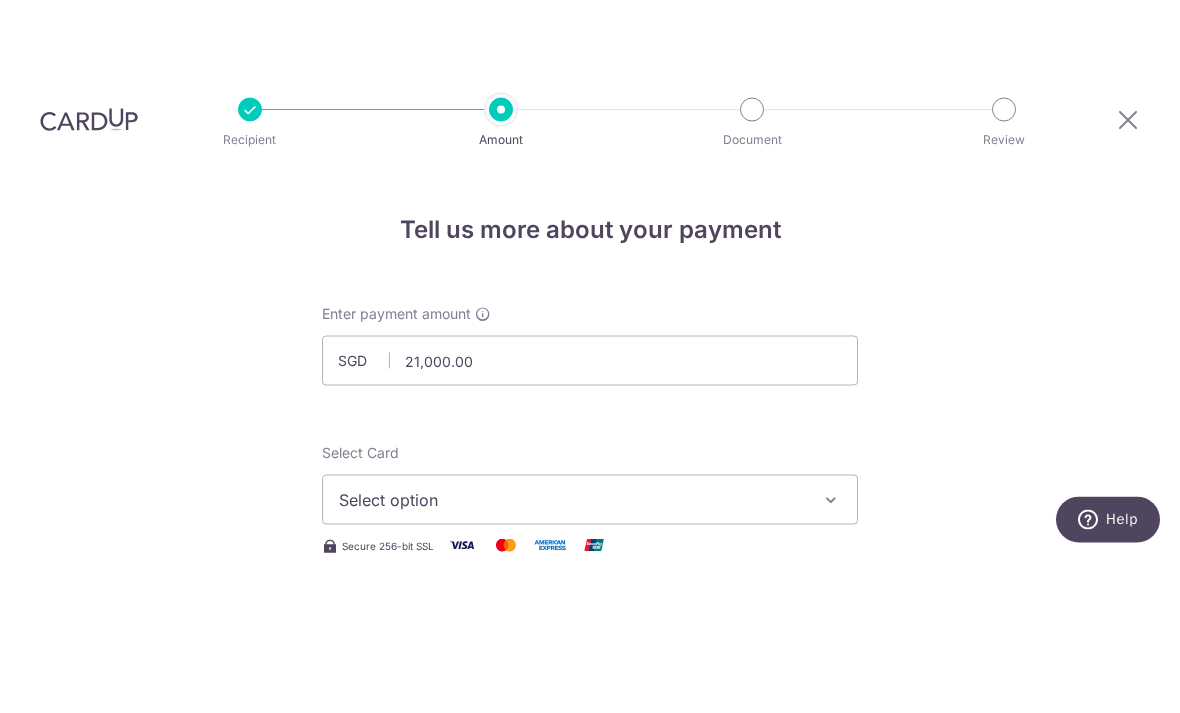 scroll, scrollTop: 65, scrollLeft: 0, axis: vertical 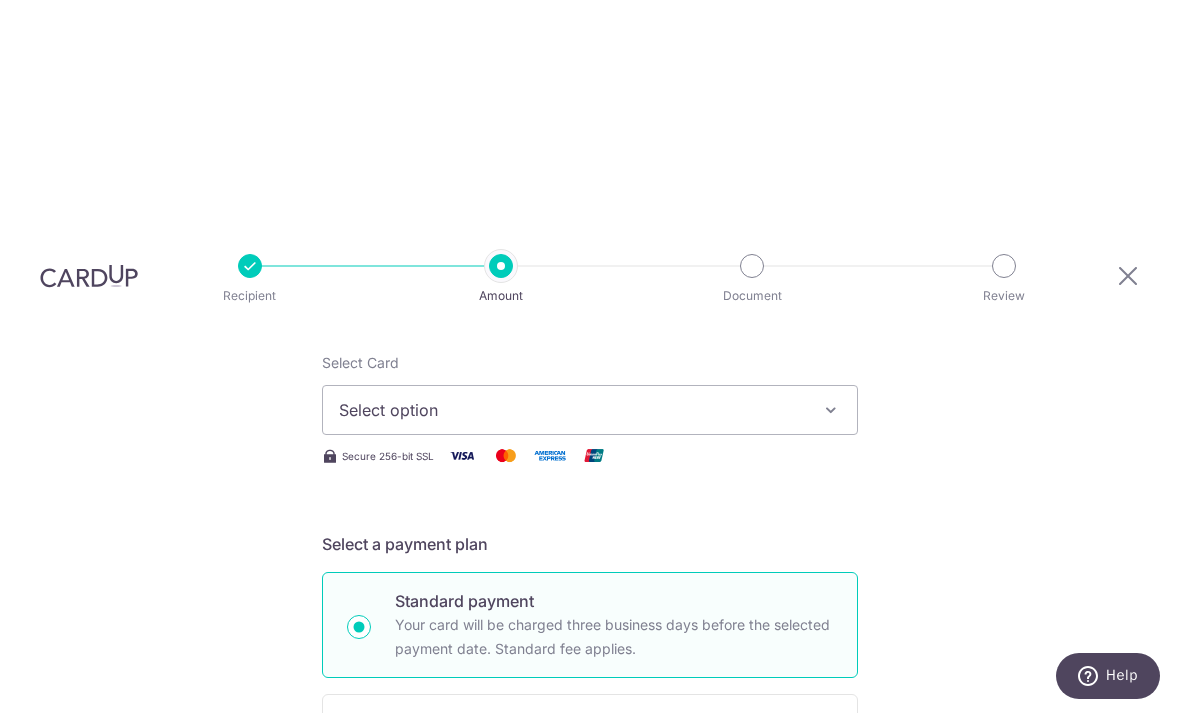 click at bounding box center [831, 410] 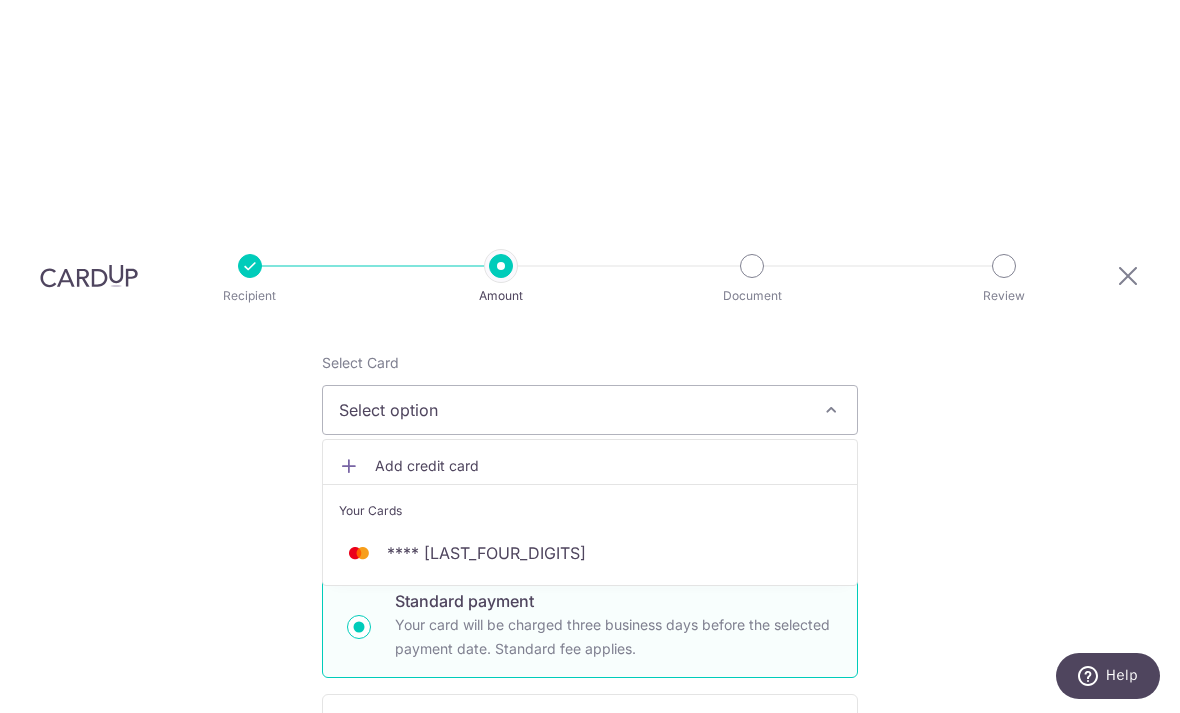 click at bounding box center (359, 553) 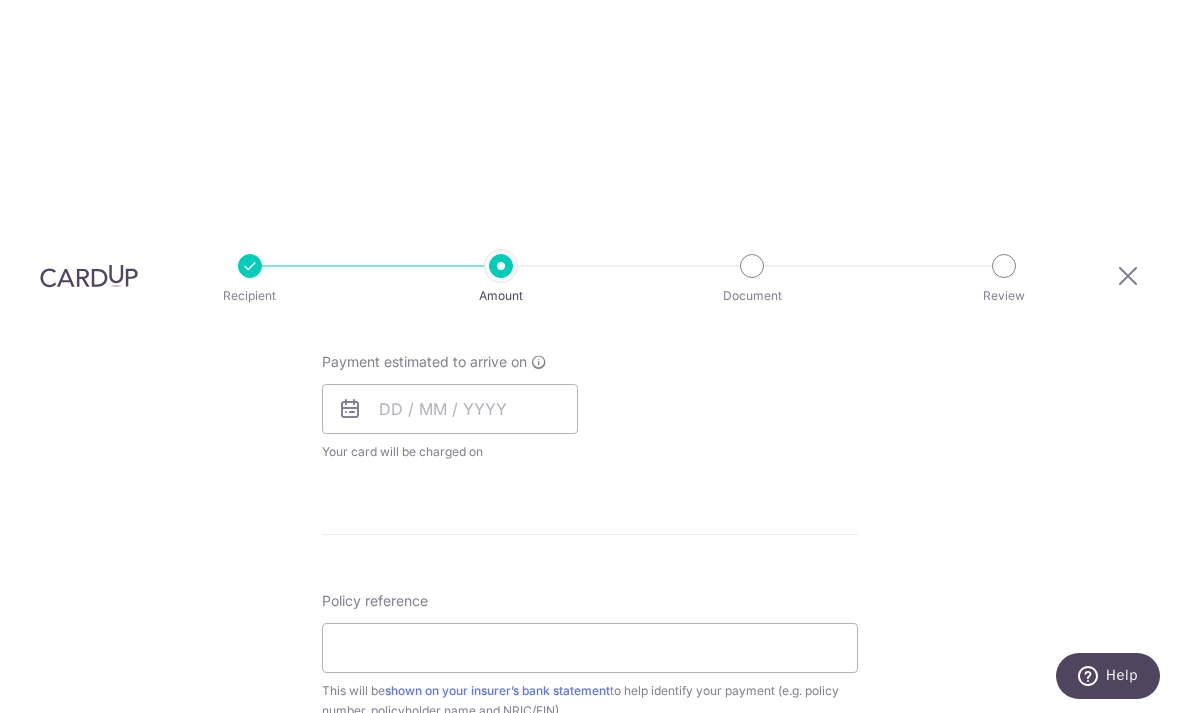 scroll, scrollTop: 897, scrollLeft: 0, axis: vertical 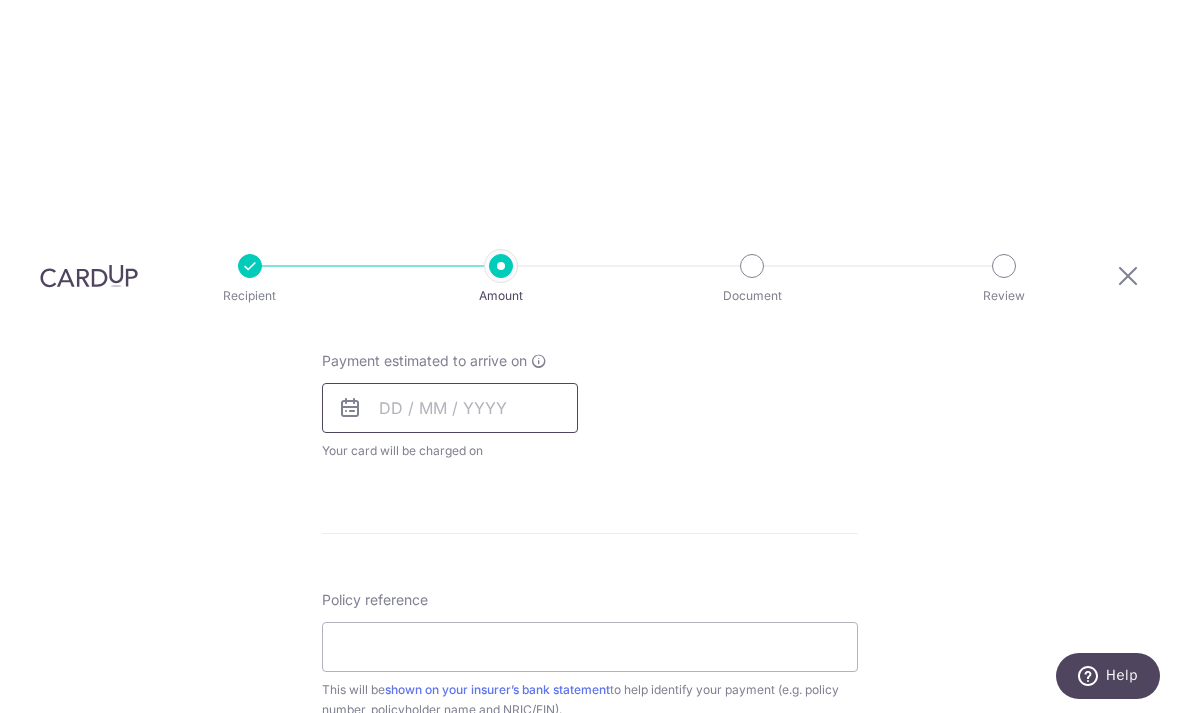 click at bounding box center [450, 408] 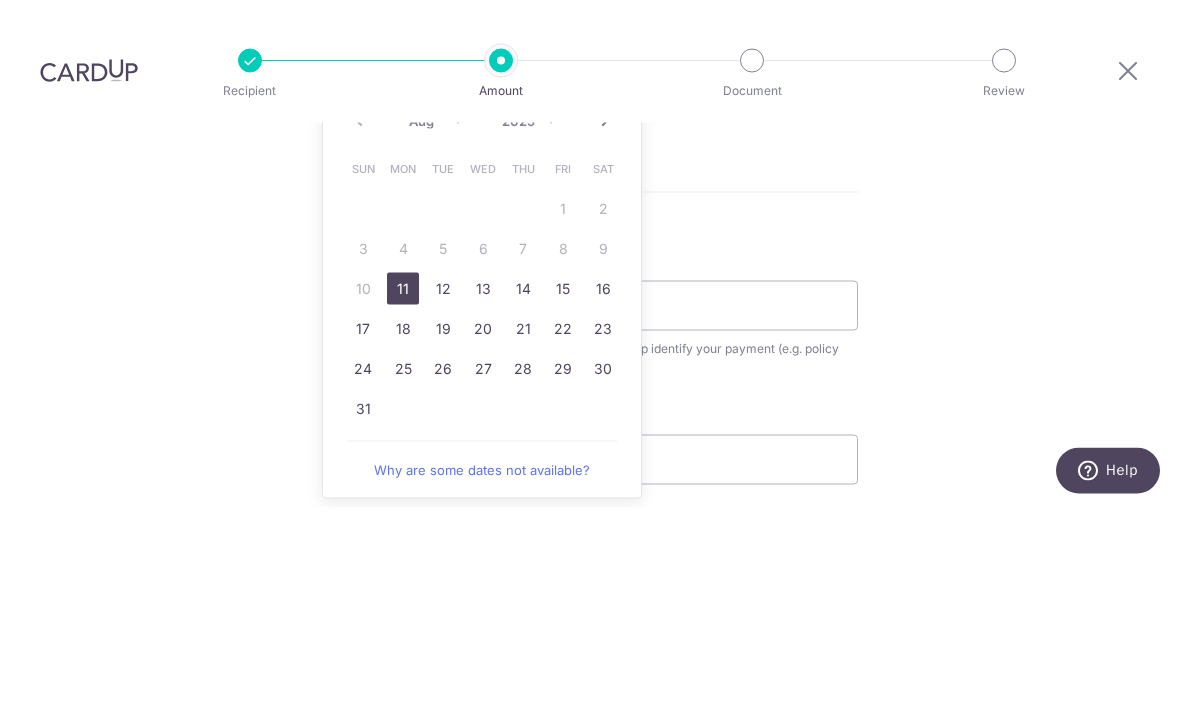 scroll, scrollTop: 1034, scrollLeft: 0, axis: vertical 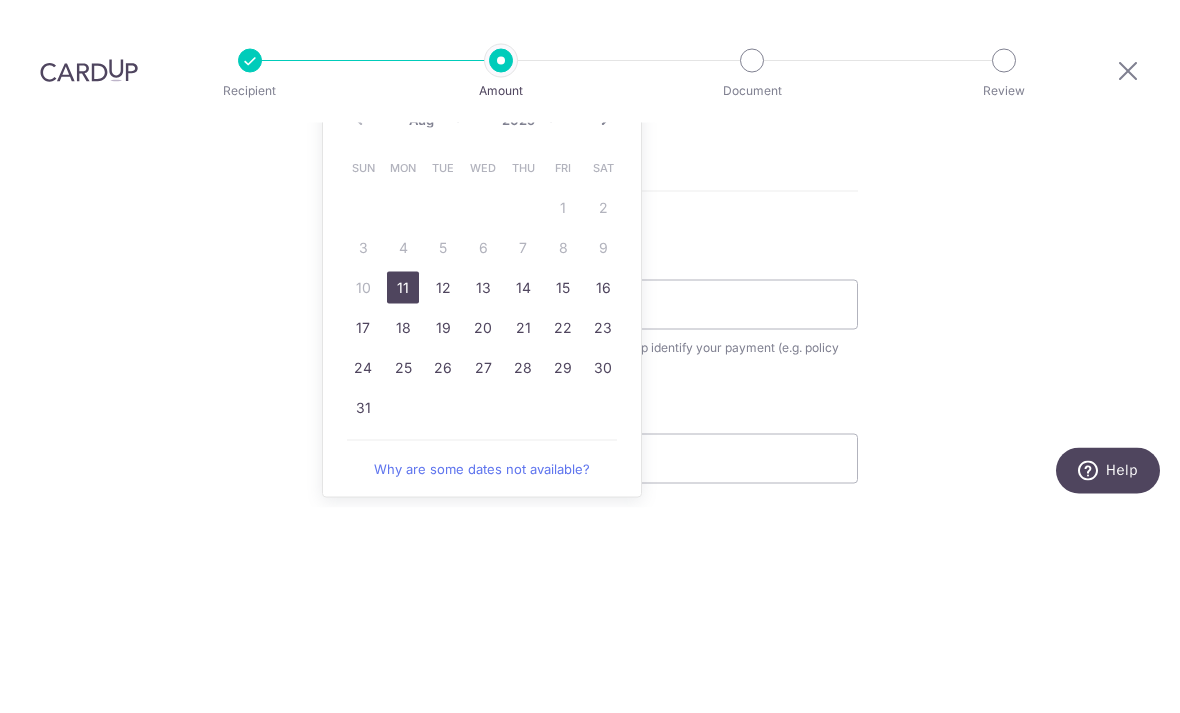 click on "11" at bounding box center [403, 493] 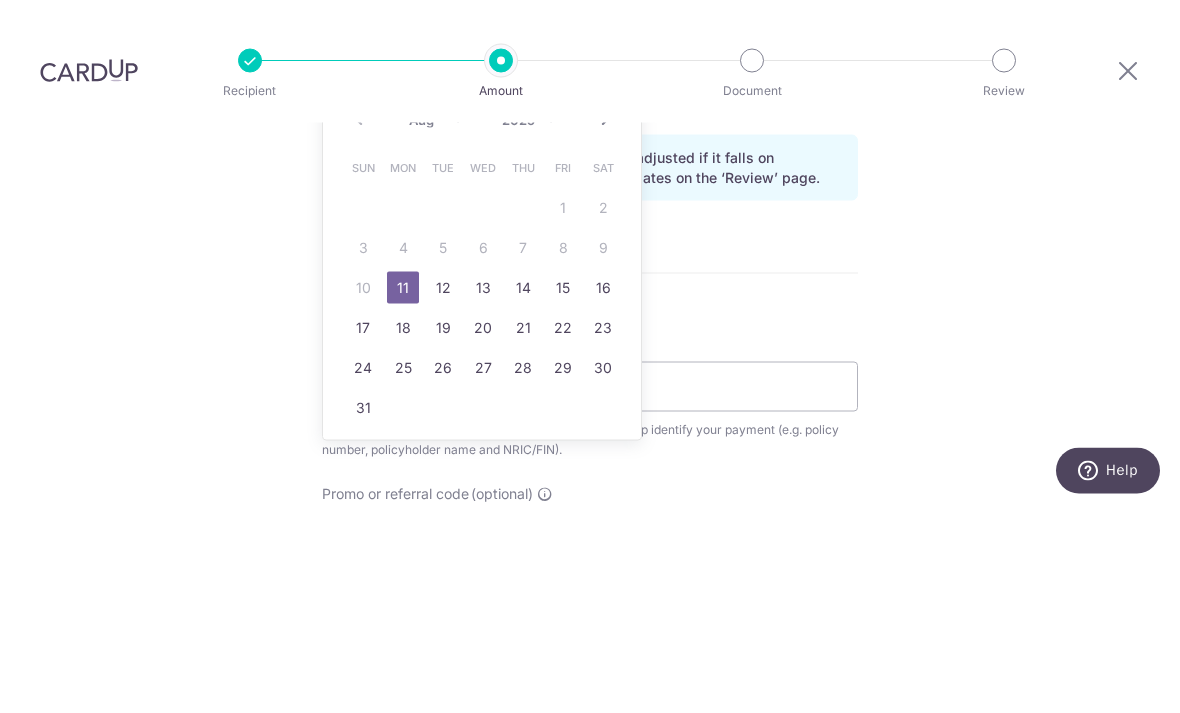 type on "11/08/2025" 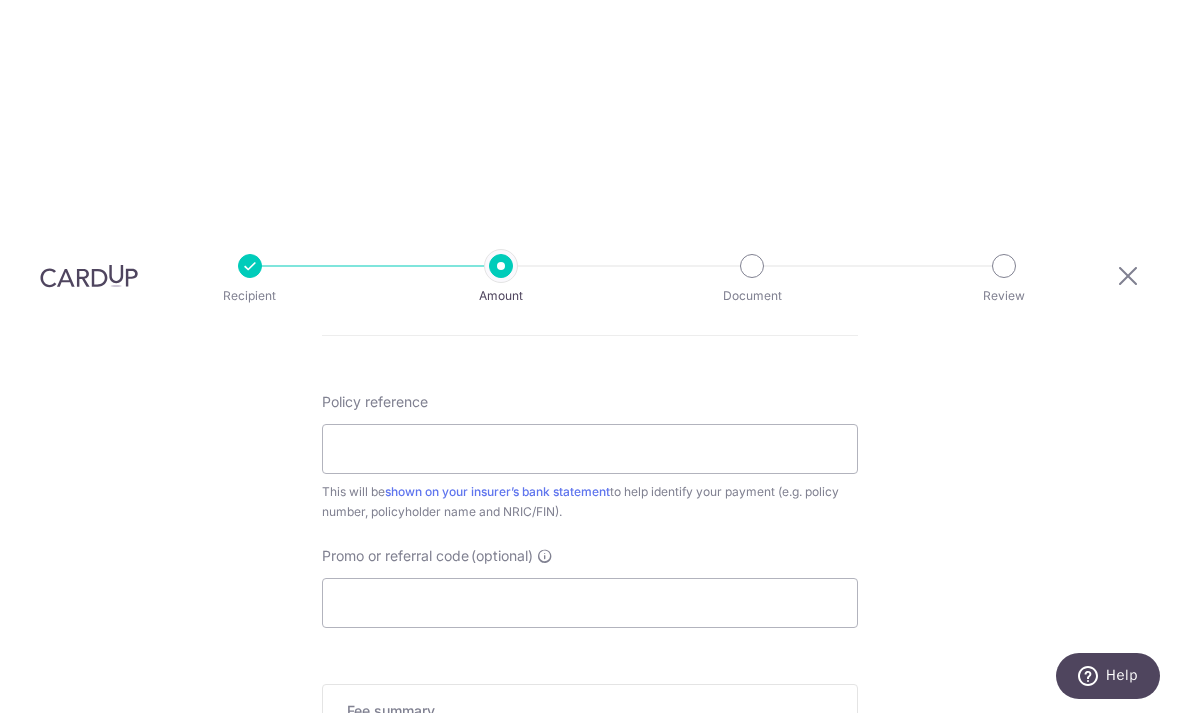 scroll, scrollTop: 1177, scrollLeft: 0, axis: vertical 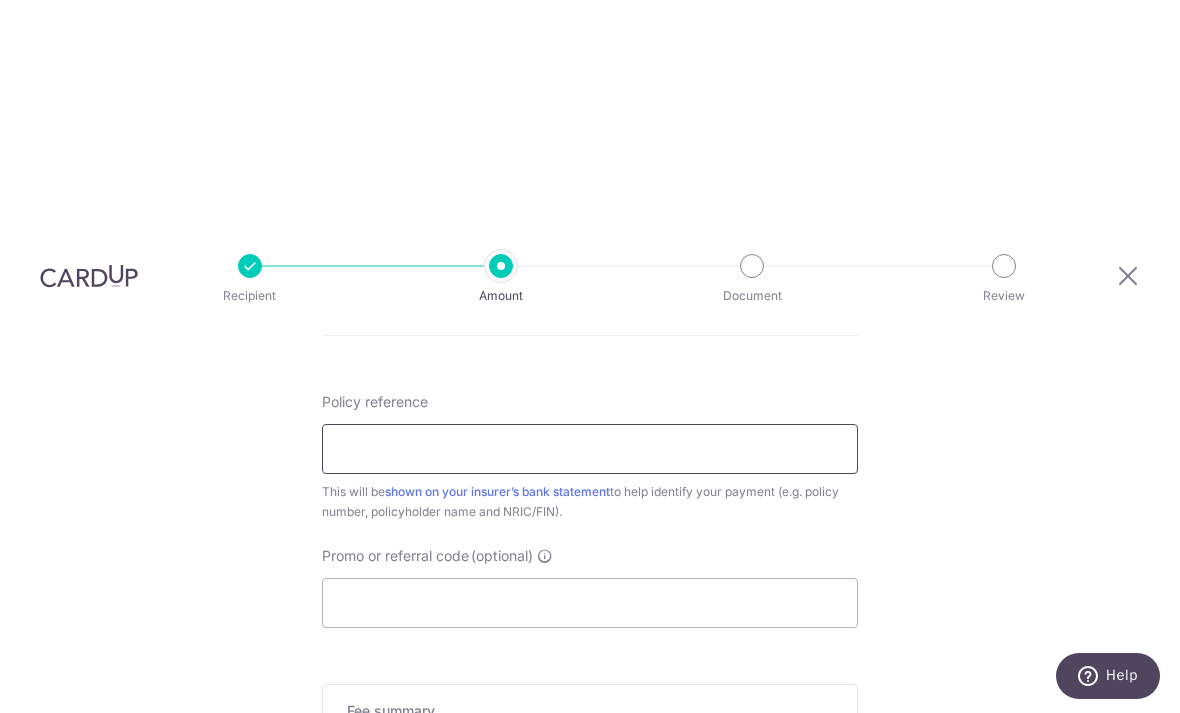 click on "Policy reference" at bounding box center (590, 449) 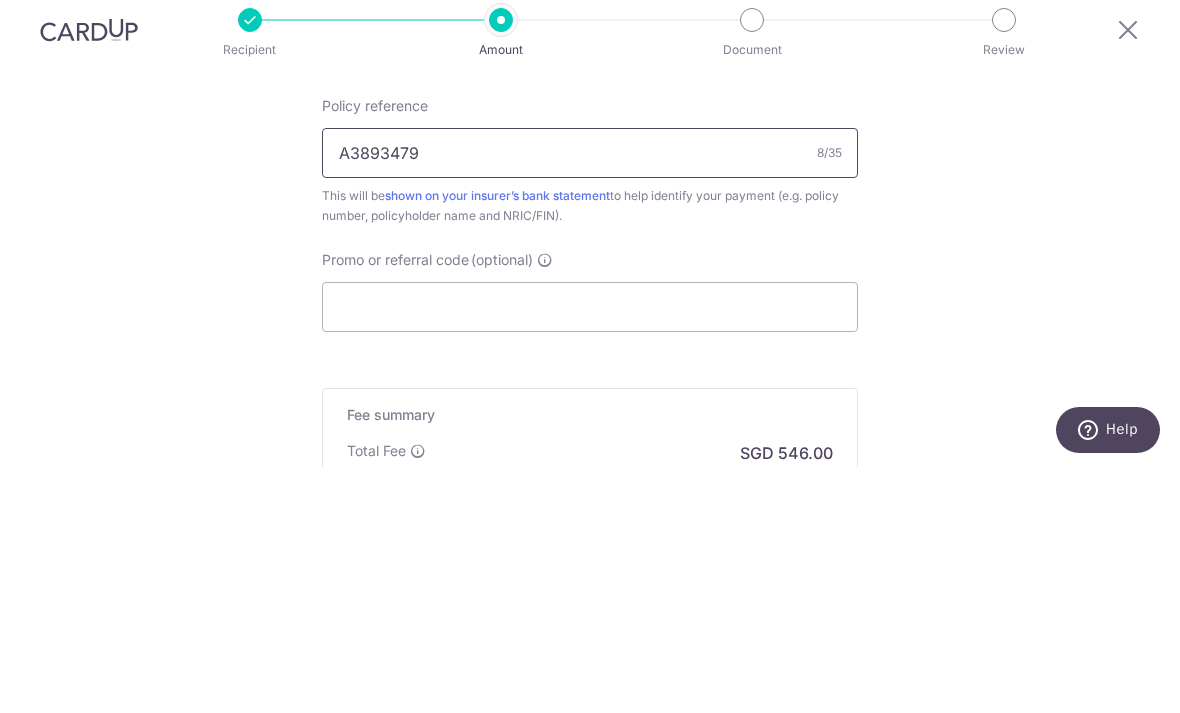 scroll, scrollTop: 1226, scrollLeft: 0, axis: vertical 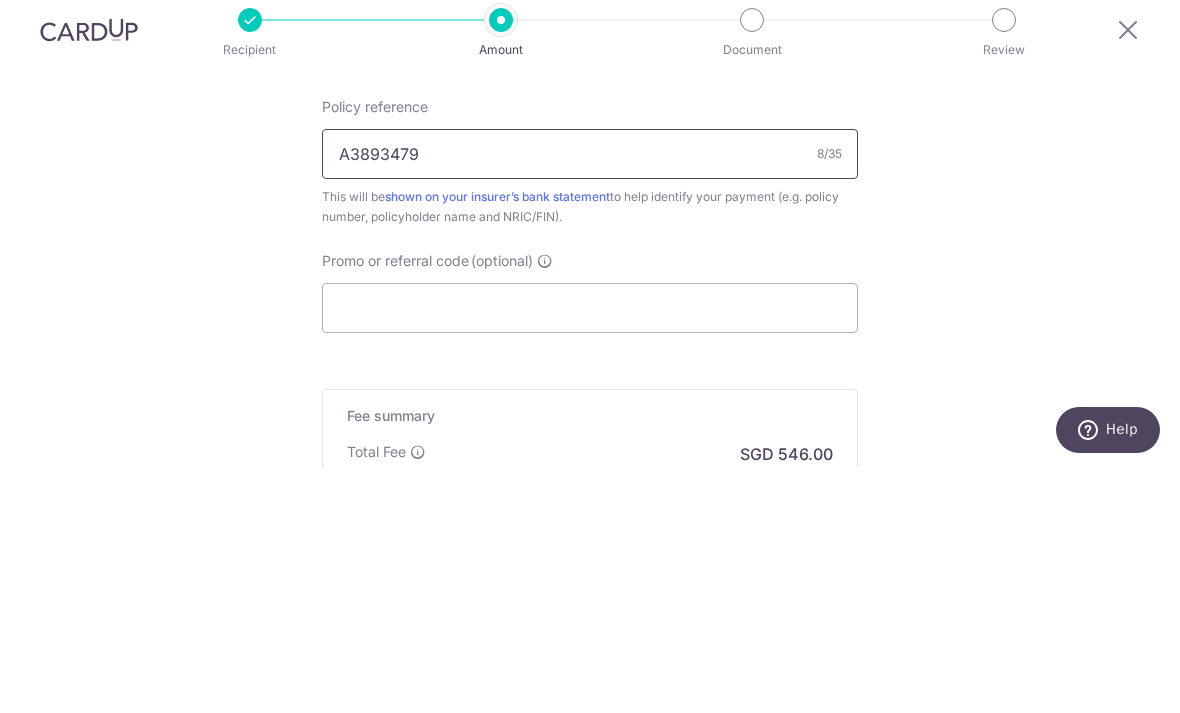 type on "A3893479" 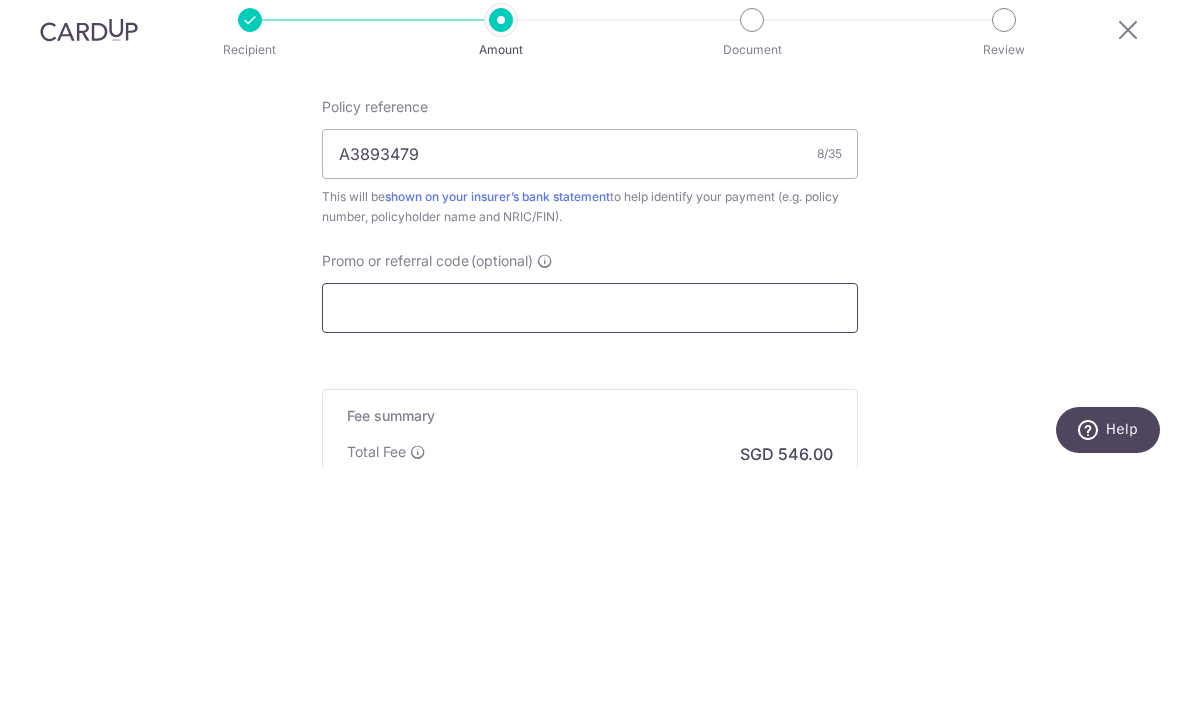 click on "Promo or referral code
(optional)" at bounding box center [590, 554] 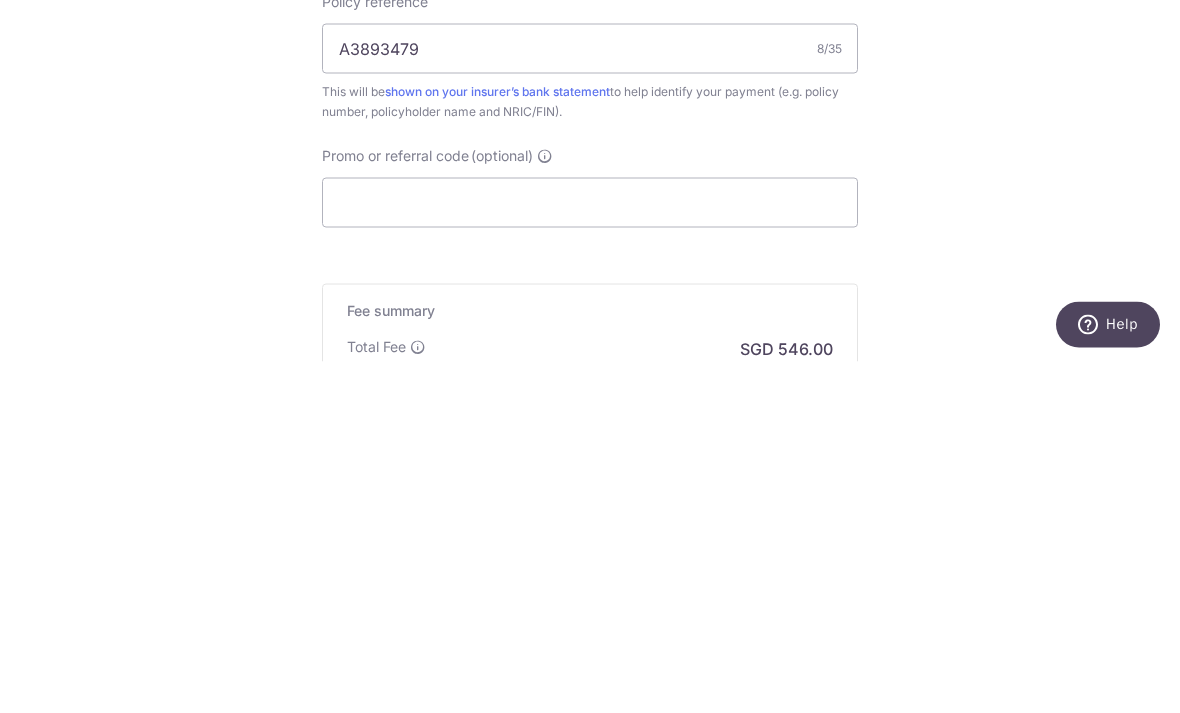 click on "Tell us more about your payment
Enter payment amount
SGD
21,000.00
21000.00
Select Card
**** 1158
Add credit card
Your Cards
**** 1158
Secure 256-bit SSL
Text
New card details
Card
Secure 256-bit SSL" at bounding box center [590, 47] 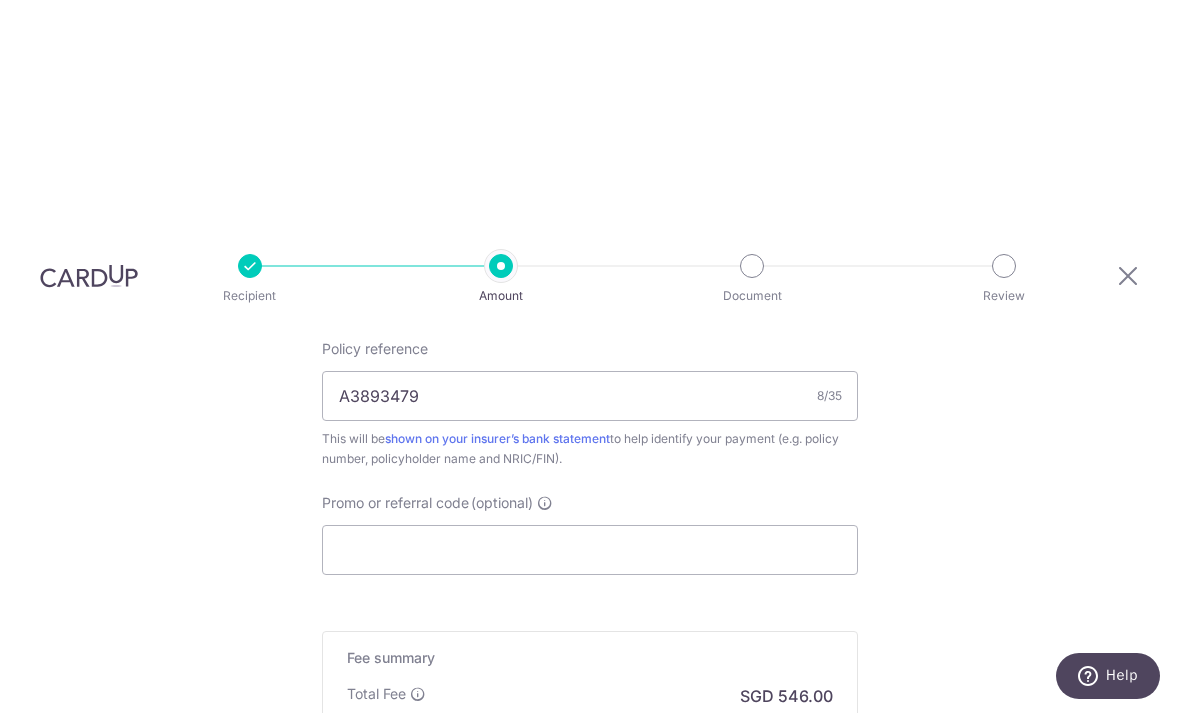 scroll, scrollTop: 1226, scrollLeft: 0, axis: vertical 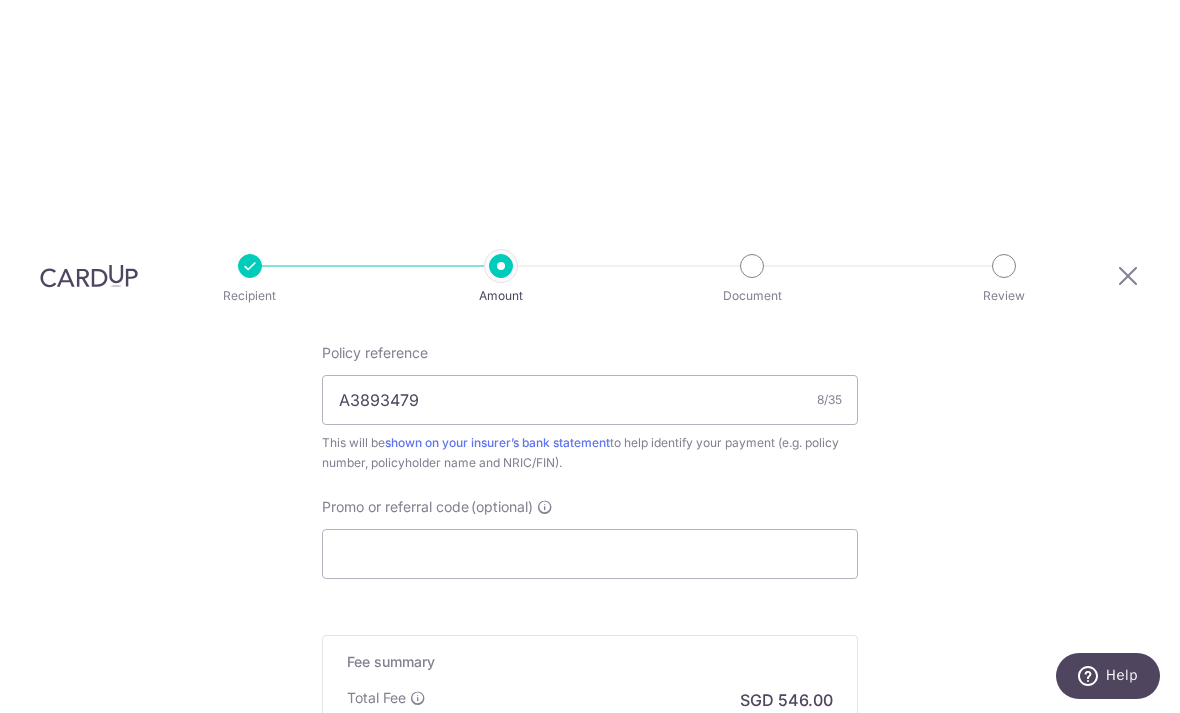 click at bounding box center [545, 507] 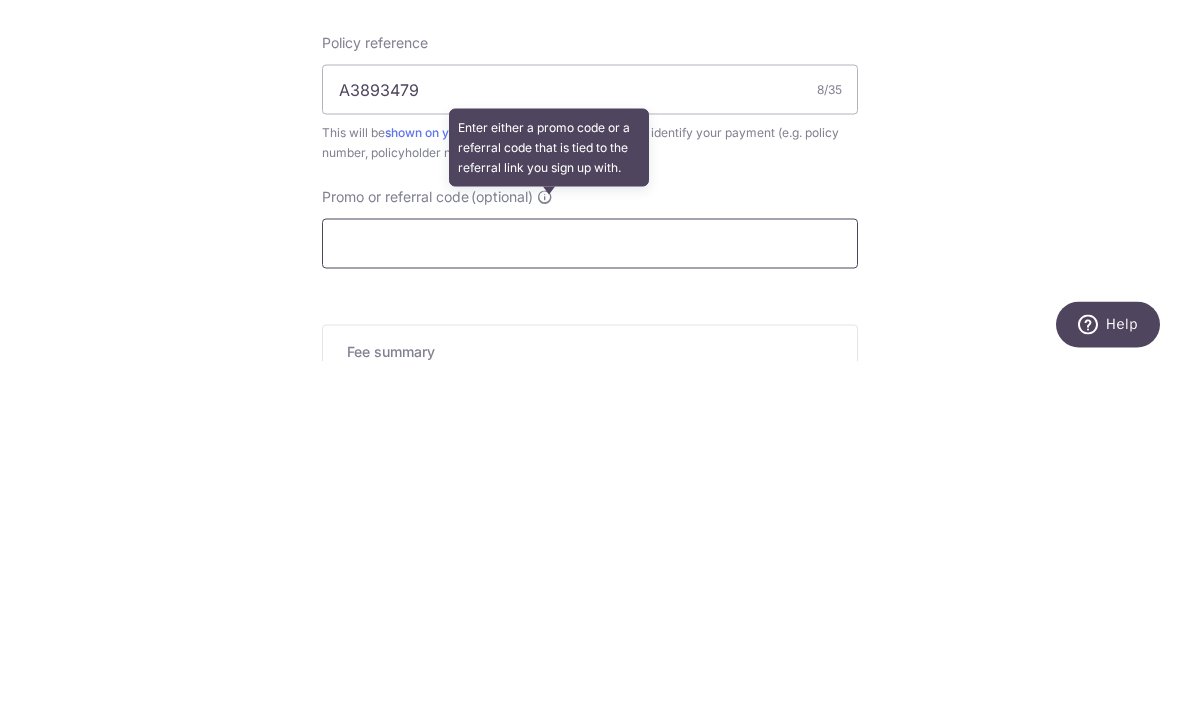 scroll, scrollTop: 1184, scrollLeft: 0, axis: vertical 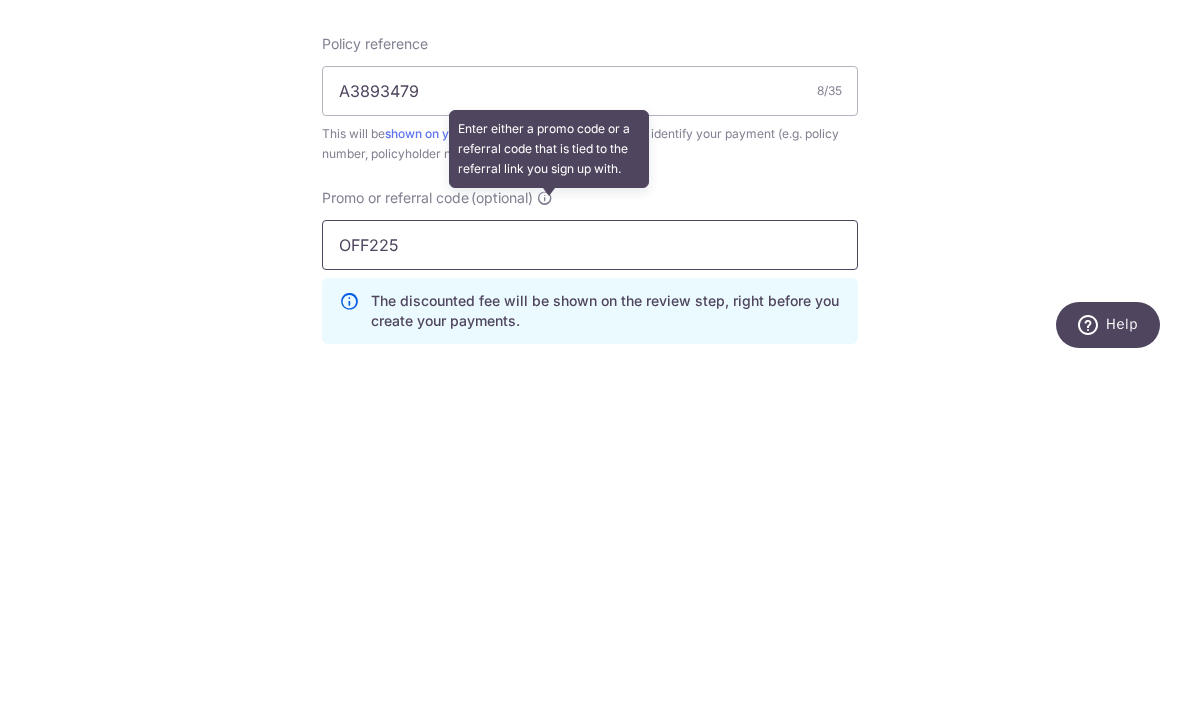 type on "OFF225" 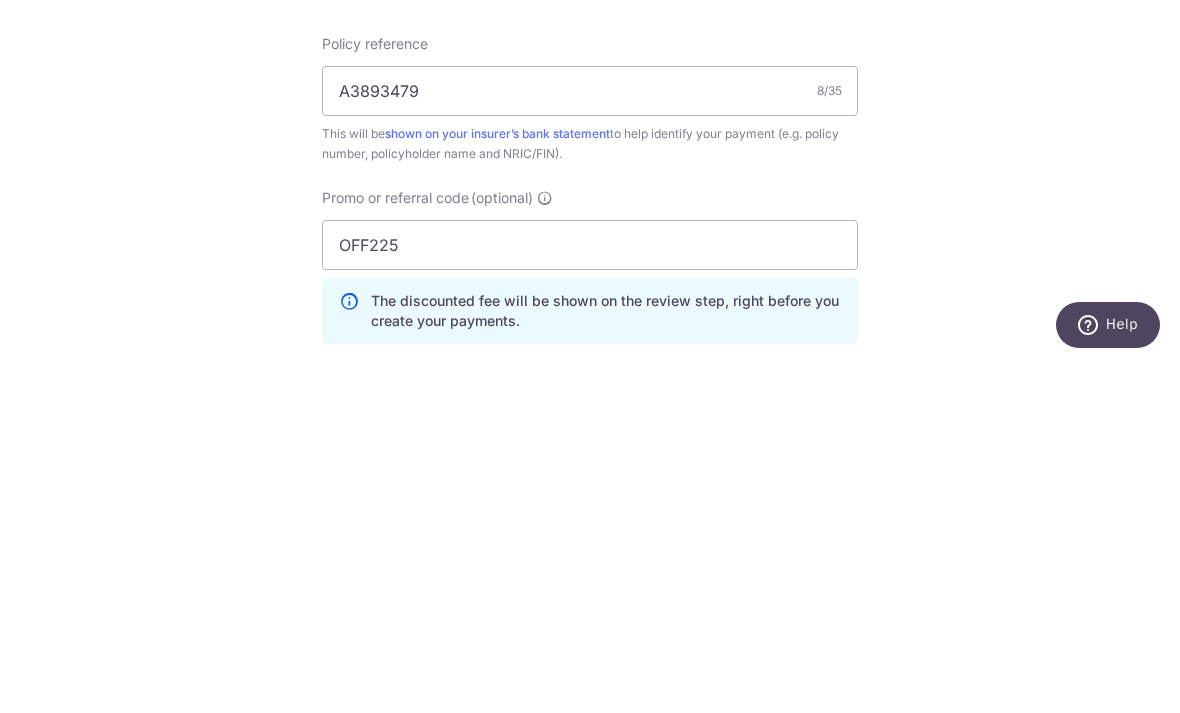 click on "Tell us more about your payment
Enter payment amount
SGD
21,000.00
21000.00
Select Card
**** 1158
Add credit card
Your Cards
**** 1158
Secure 256-bit SSL
Text
New card details
Please enter valid card details.
Card
Secure 256-bit SSL" at bounding box center [590, 134] 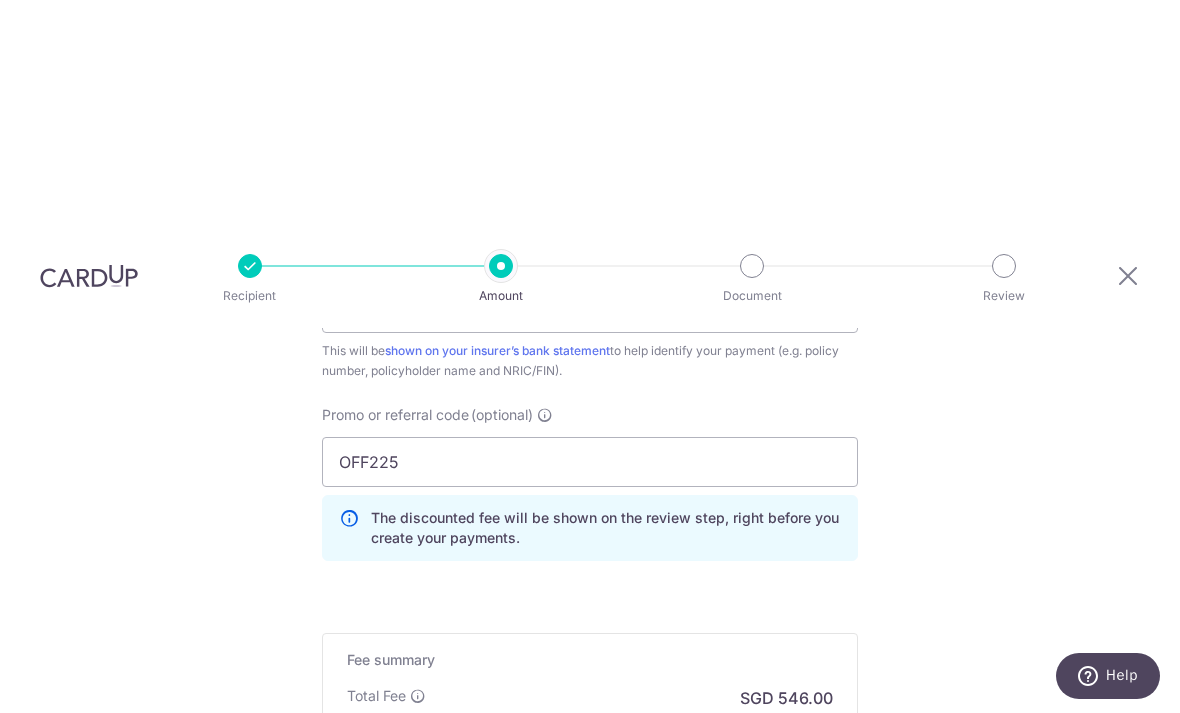 scroll, scrollTop: 1316, scrollLeft: 0, axis: vertical 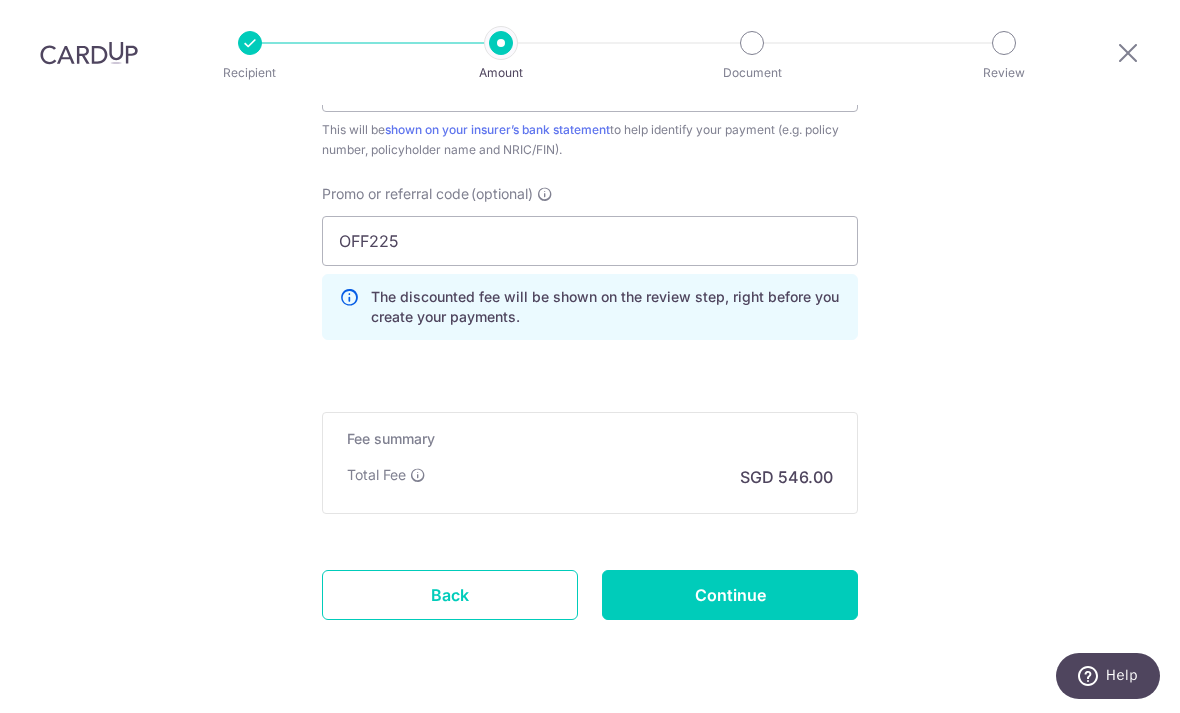 click on "Continue" at bounding box center [730, 595] 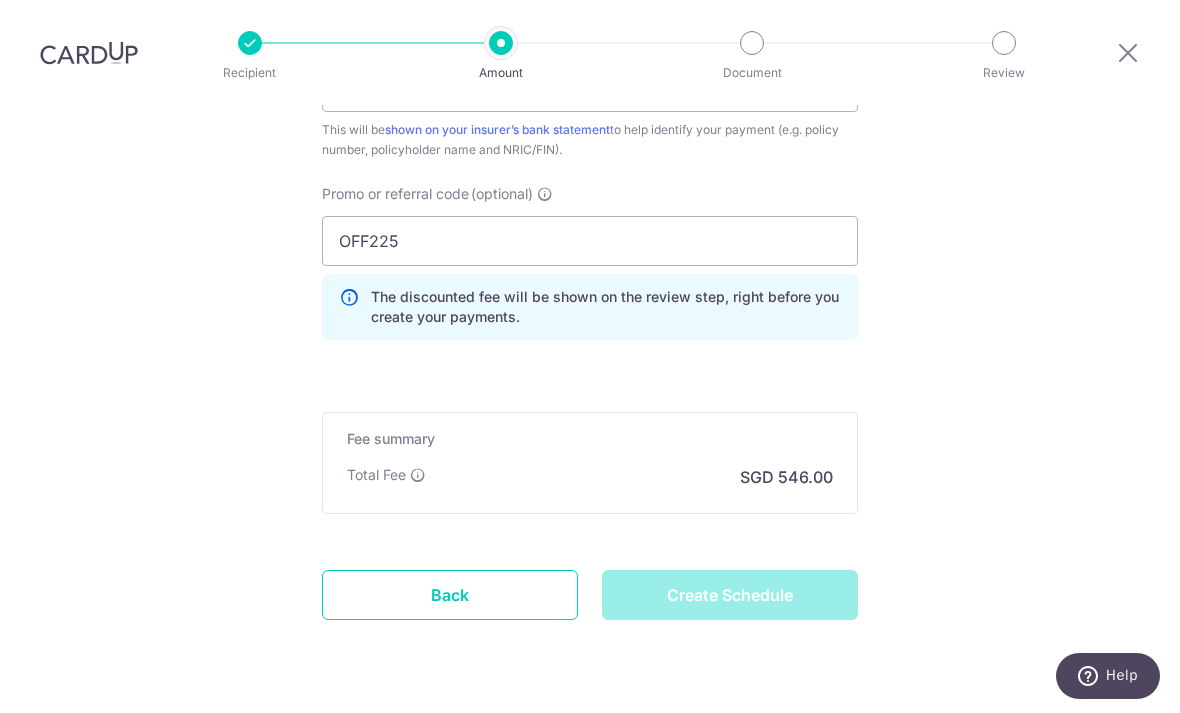 click on "Create Schedule" at bounding box center (730, 595) 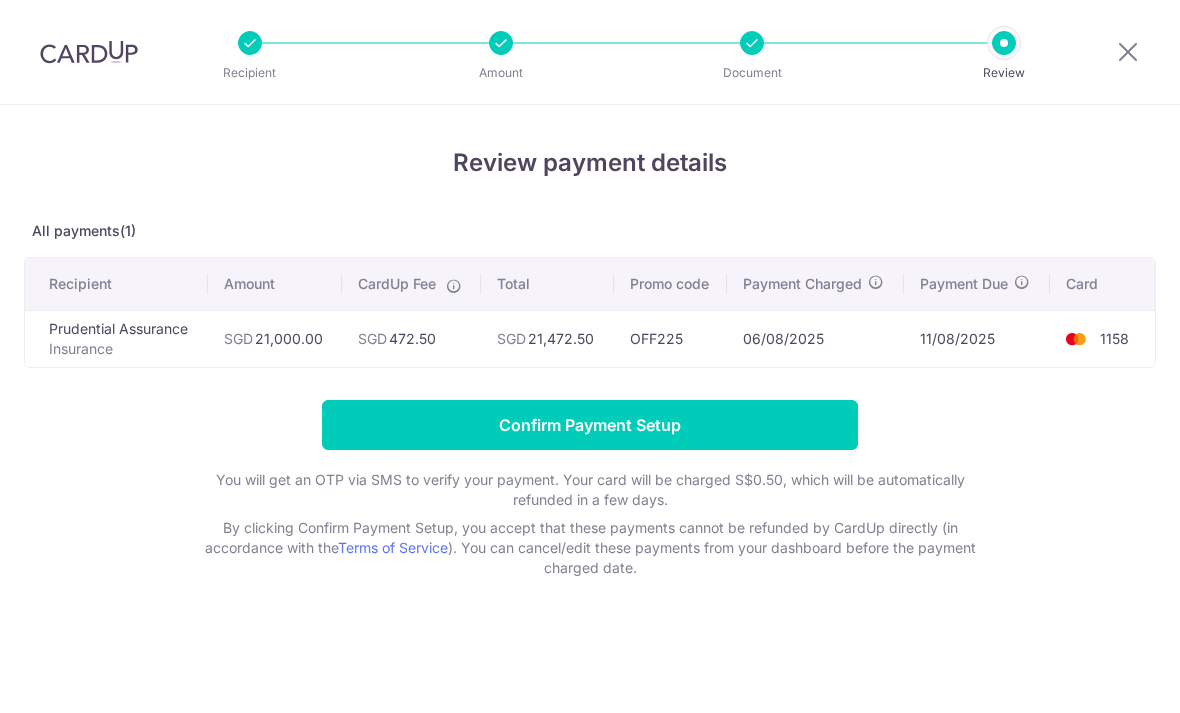 scroll, scrollTop: 0, scrollLeft: 0, axis: both 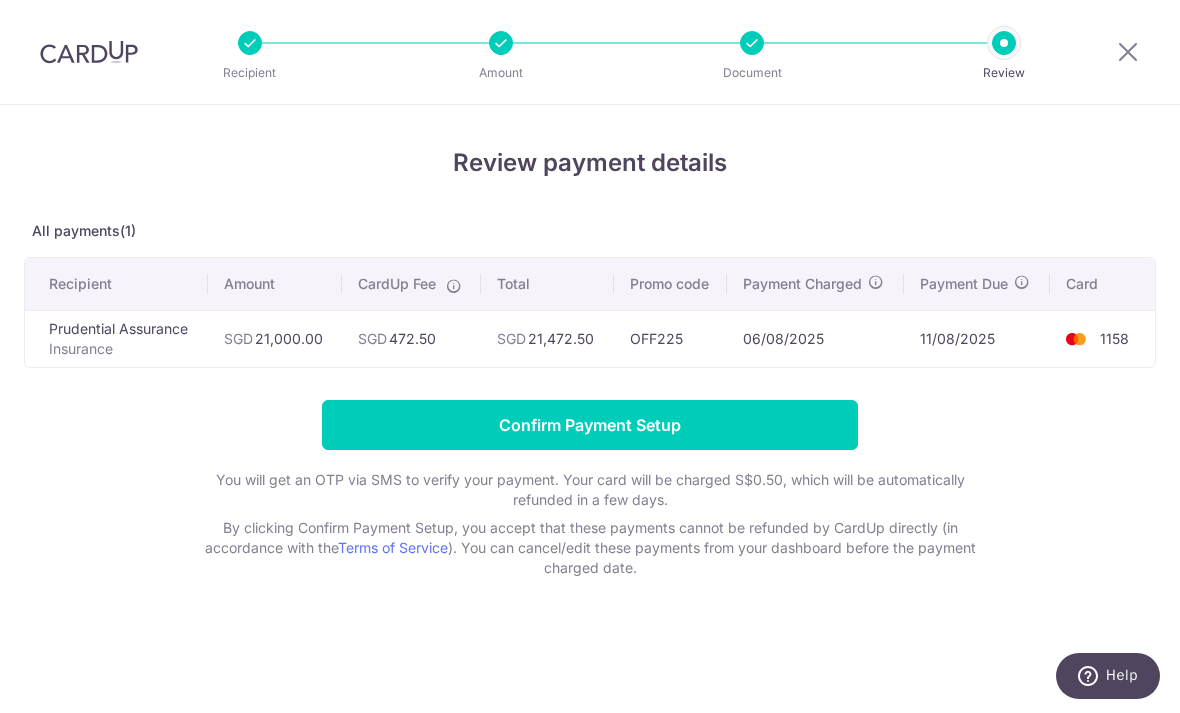 click on "Confirm Payment Setup" at bounding box center [590, 425] 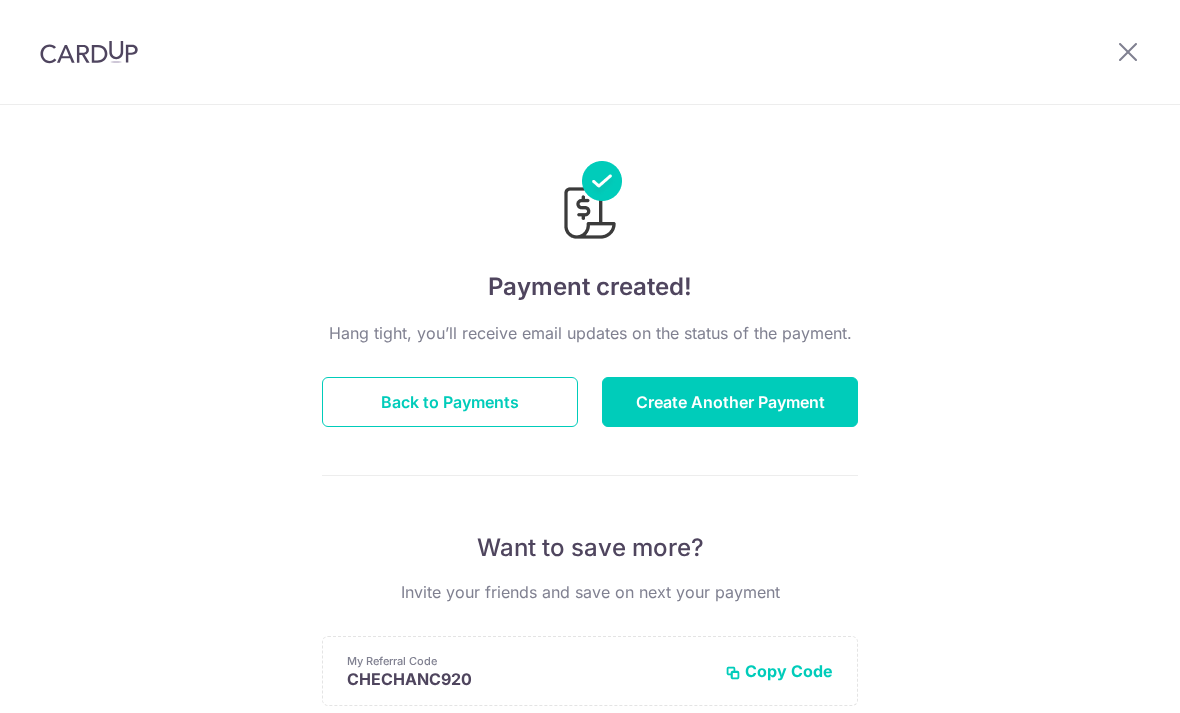 scroll, scrollTop: 0, scrollLeft: 0, axis: both 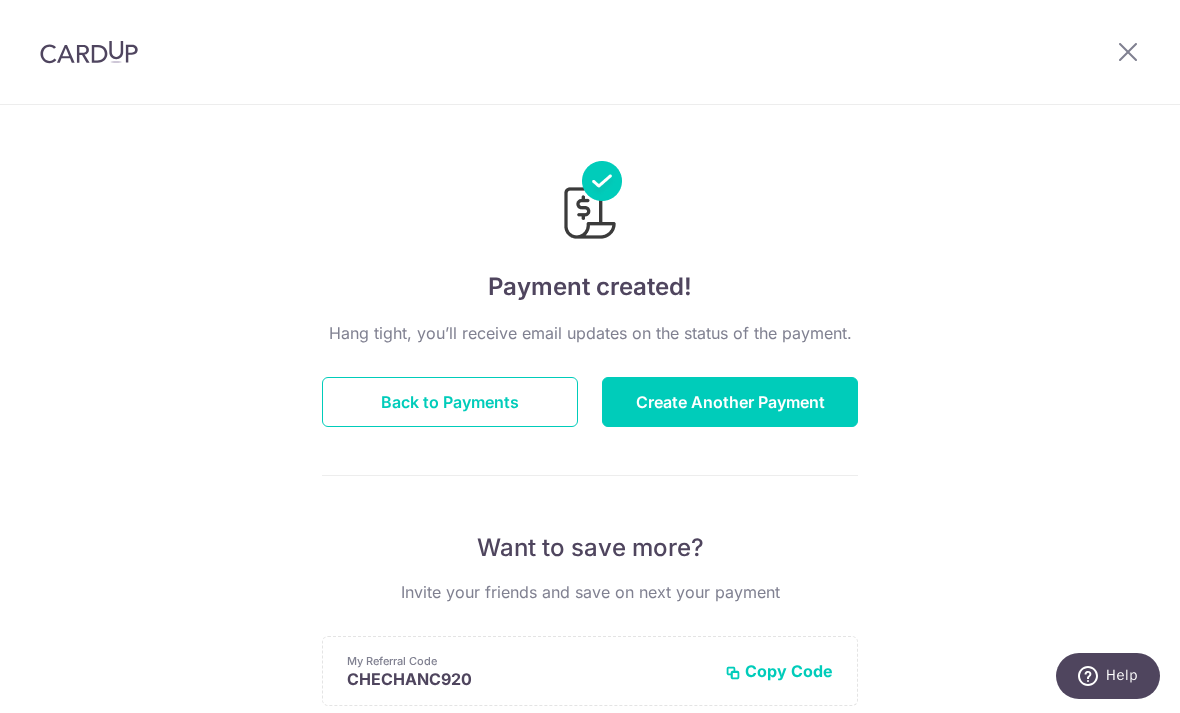 click on "Back to Payments" at bounding box center (450, 402) 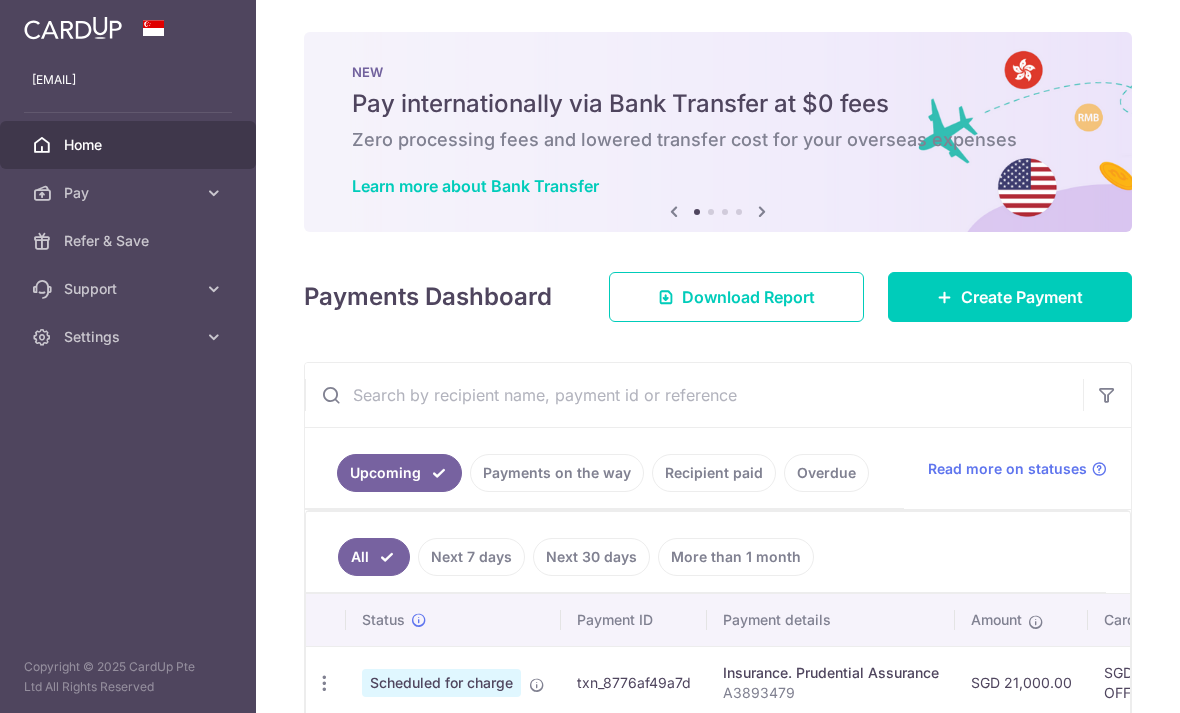 scroll, scrollTop: 0, scrollLeft: 0, axis: both 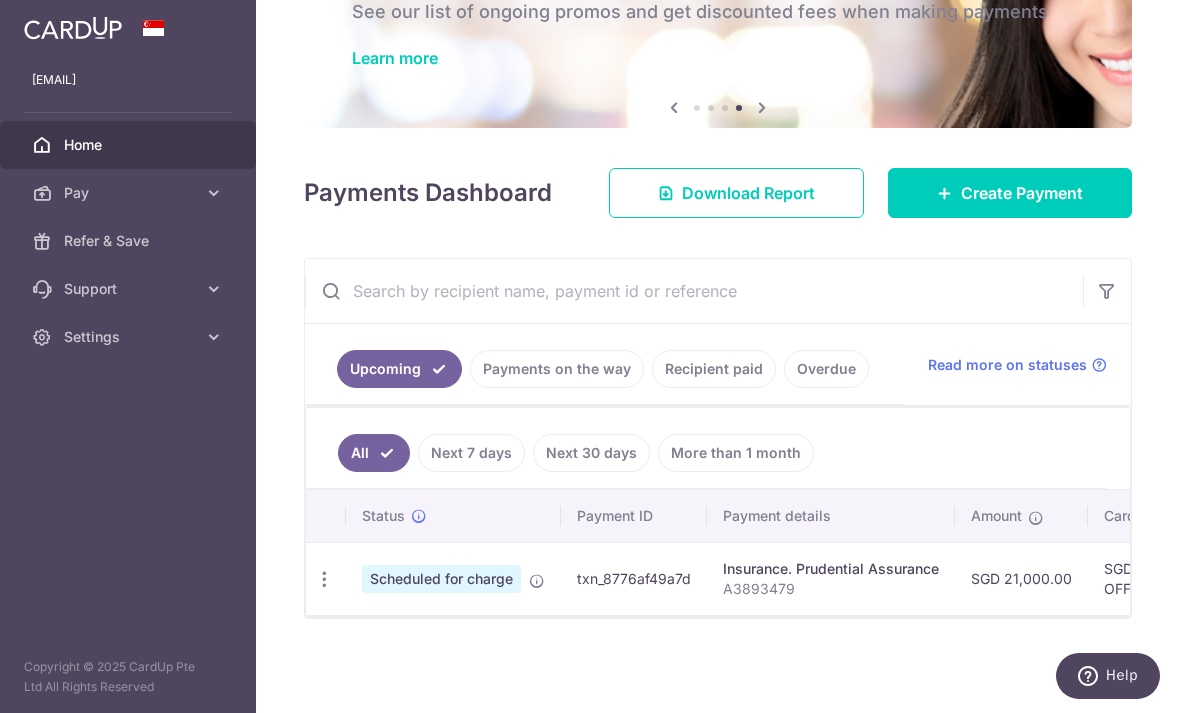 click on "Payments on the way" at bounding box center (557, 369) 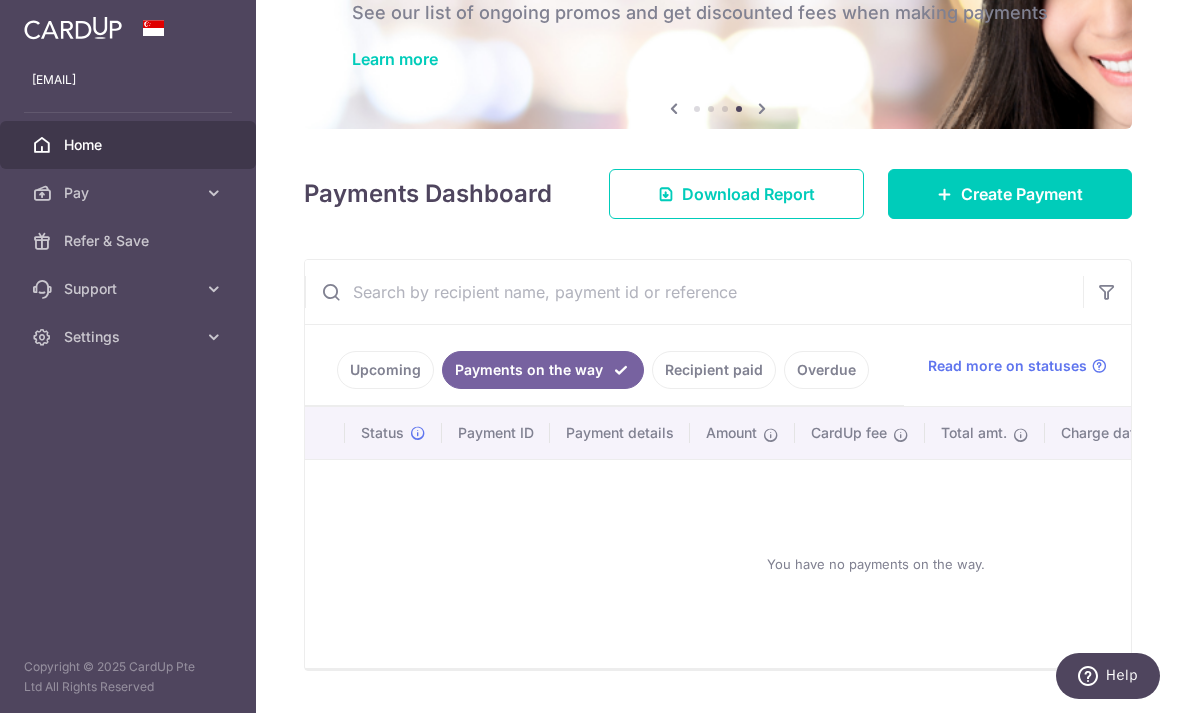 click on "Recipient paid" at bounding box center (714, 370) 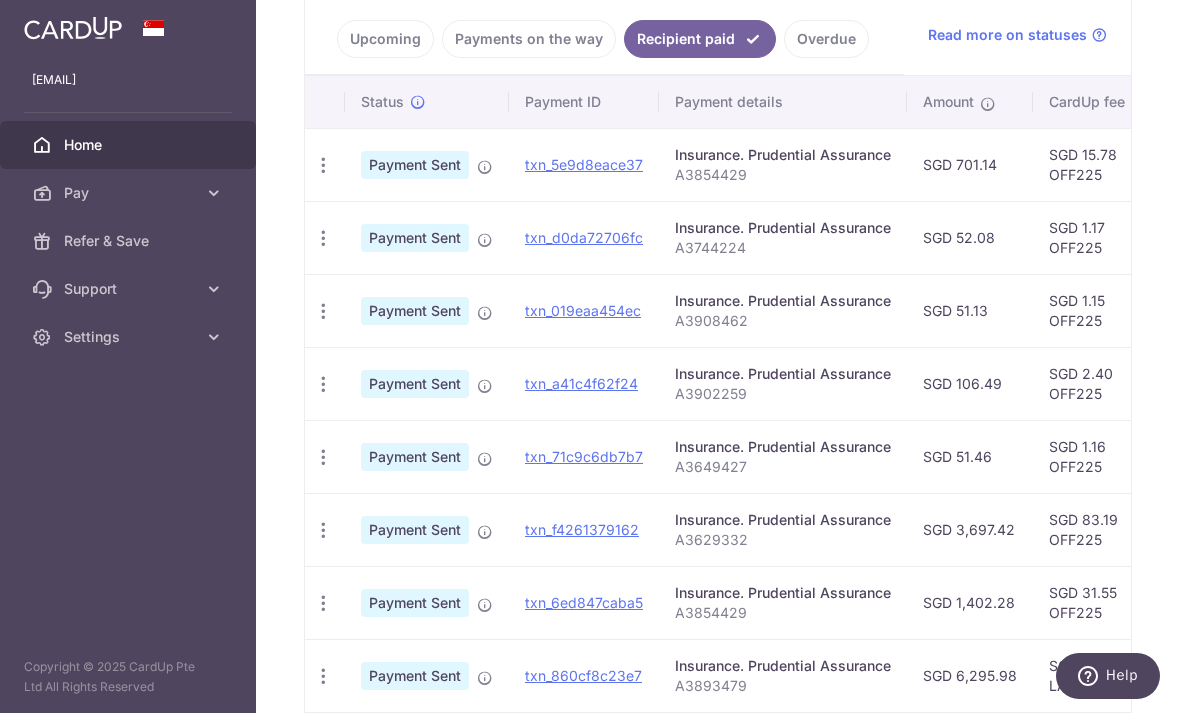 scroll, scrollTop: 459, scrollLeft: 0, axis: vertical 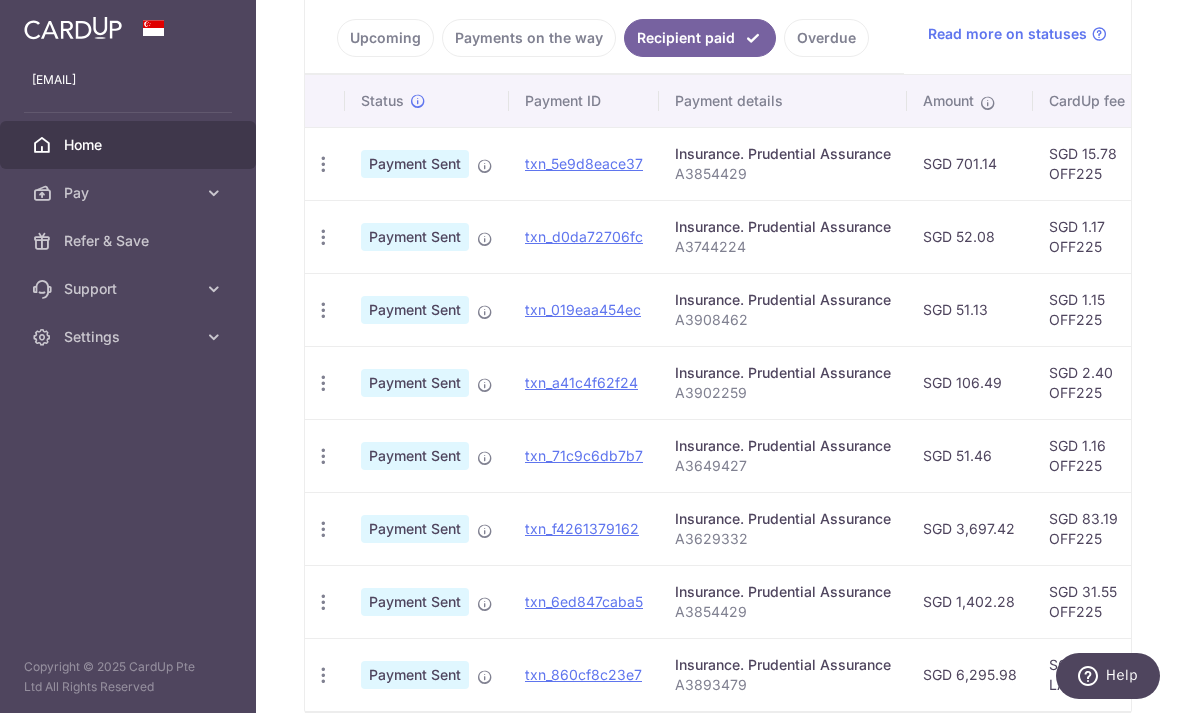 click at bounding box center (0, 0) 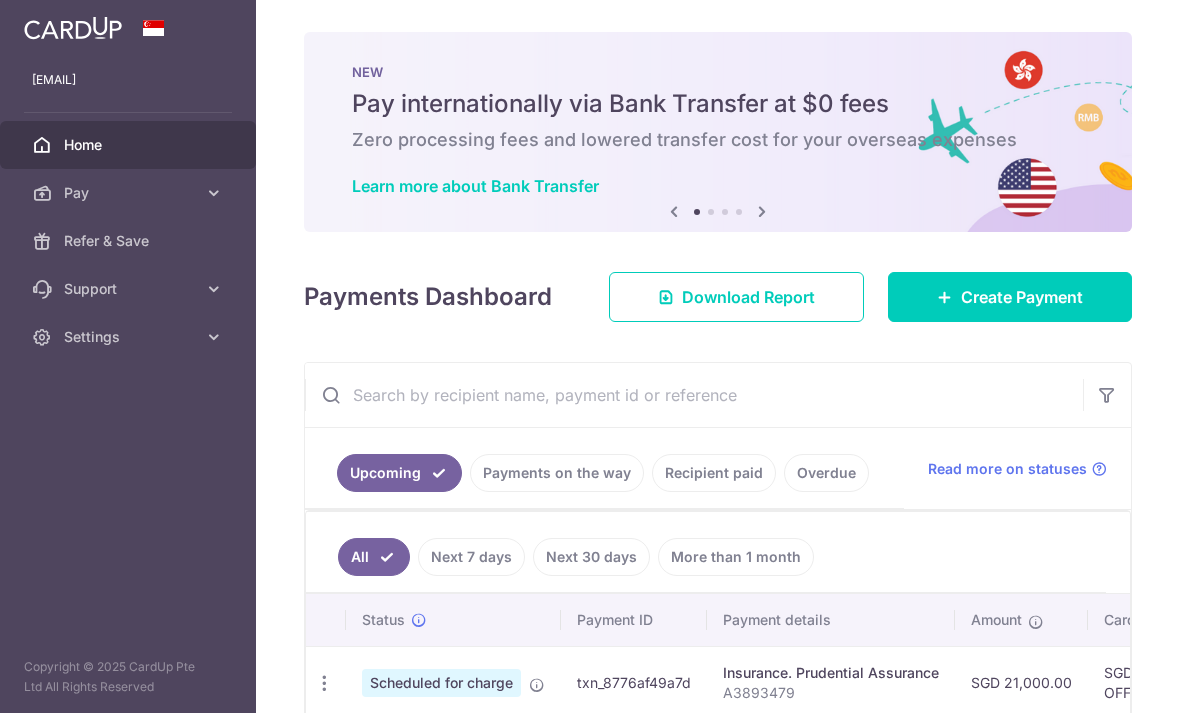 scroll, scrollTop: 0, scrollLeft: 0, axis: both 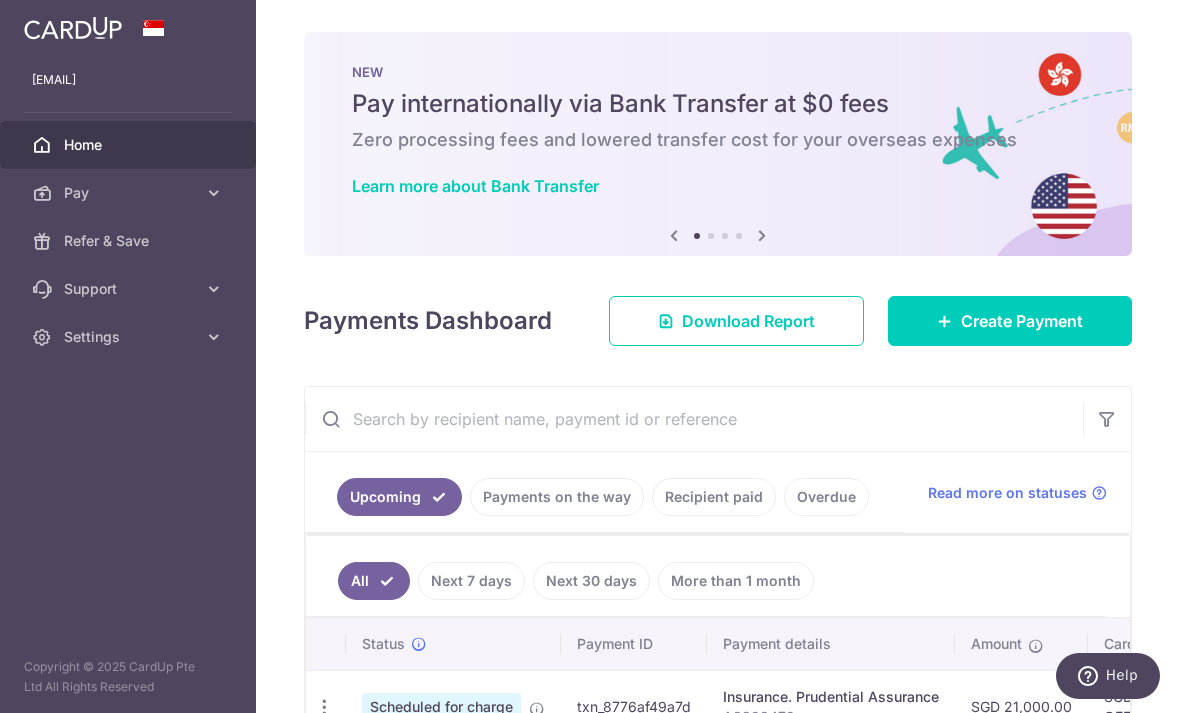 click on "Create Payment" at bounding box center (1022, 321) 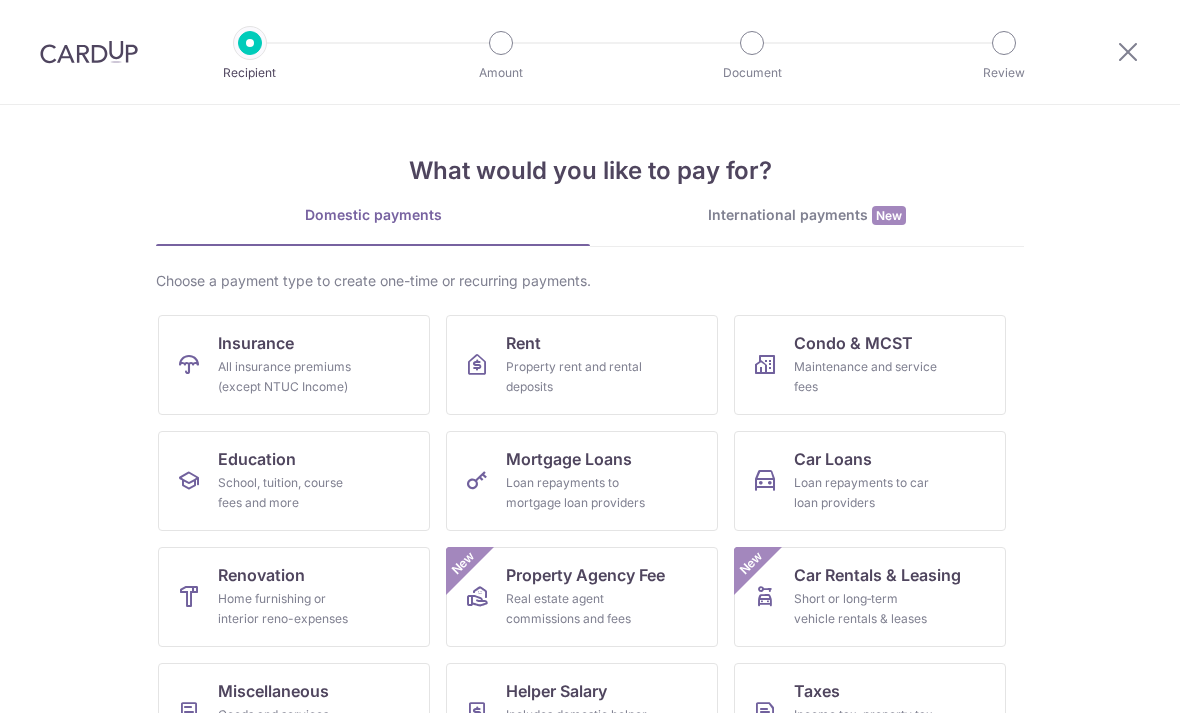 scroll, scrollTop: 0, scrollLeft: 0, axis: both 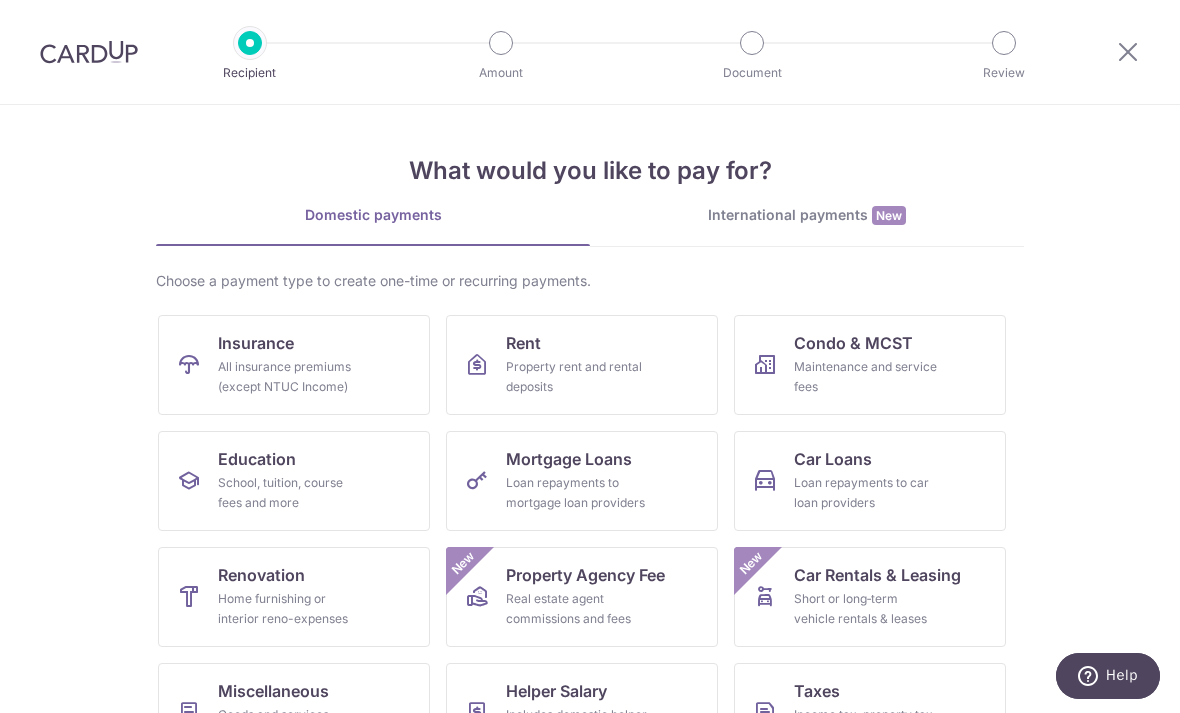 click on "All insurance premiums (except NTUC Income)" at bounding box center [290, 377] 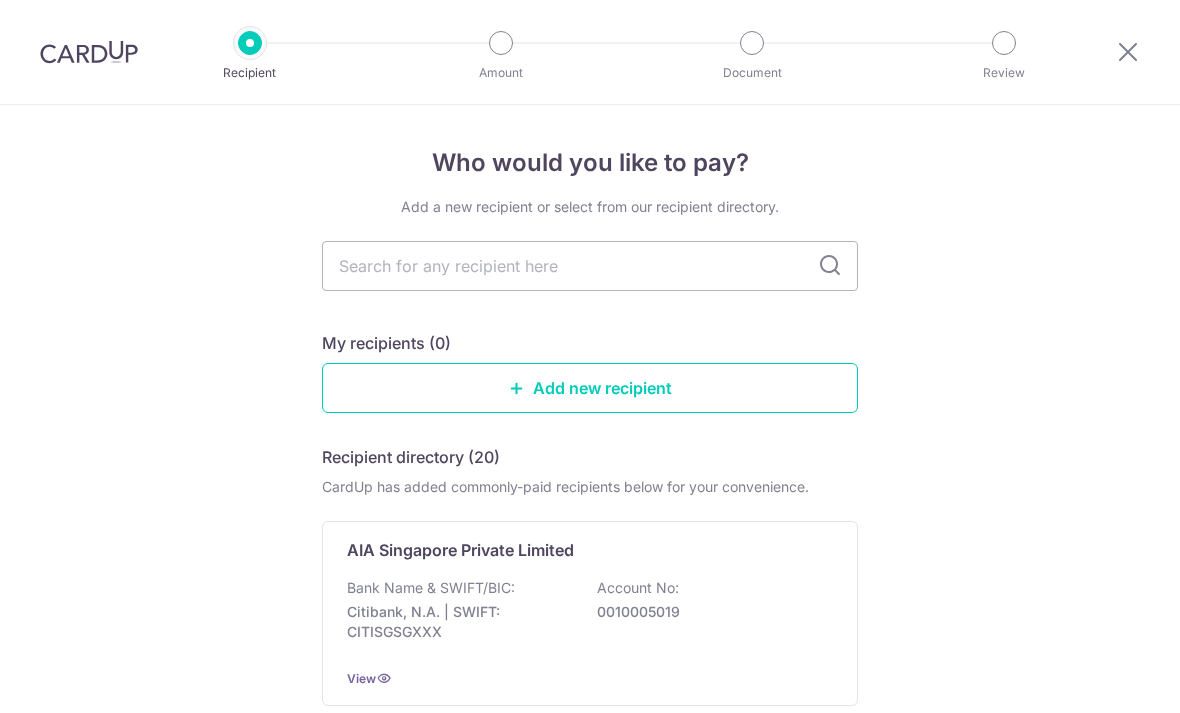 scroll, scrollTop: 0, scrollLeft: 0, axis: both 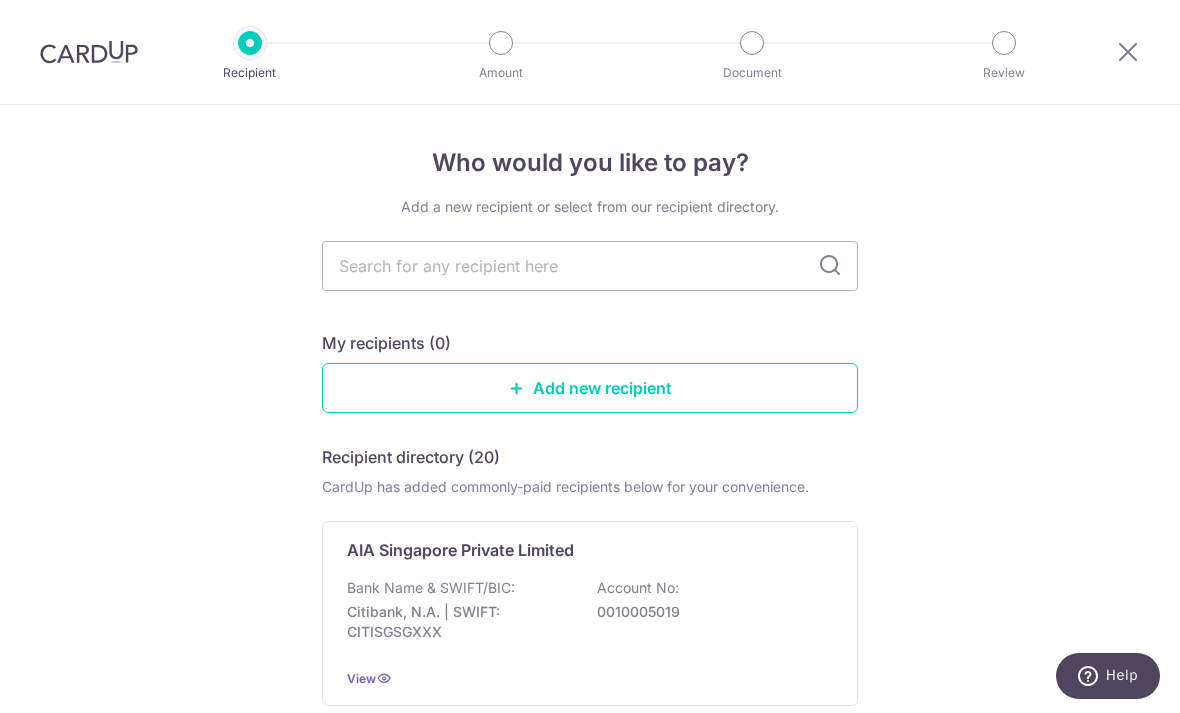click at bounding box center (590, 266) 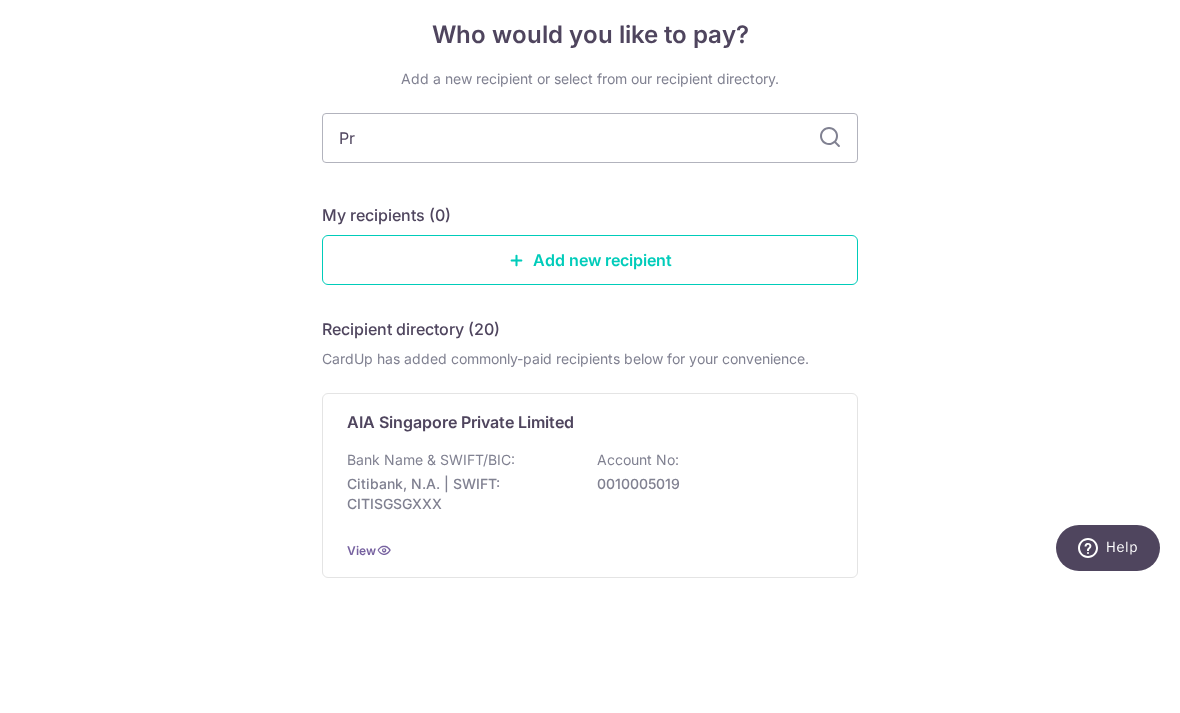 type on "Pru" 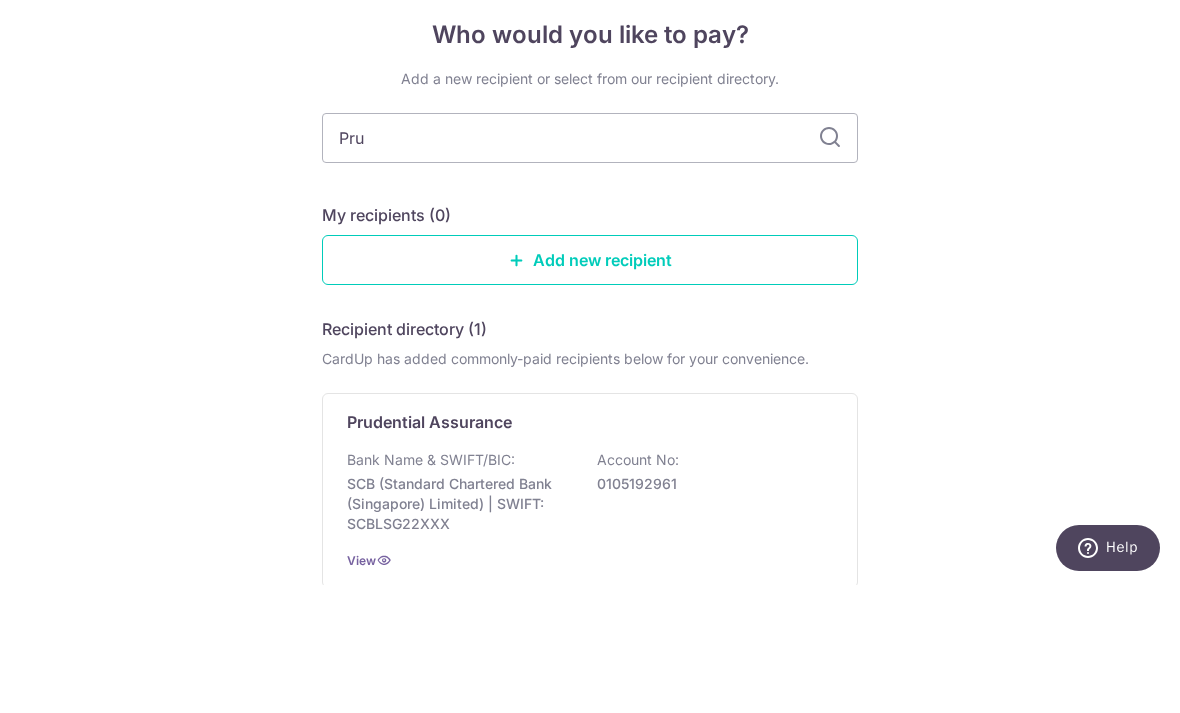 click on "Who would you like to pay?
Add a new recipient or select from our recipient directory.
Pru
My recipients (0)
Add new recipient
Recipient directory (1)
CardUp has added commonly-paid recipients below for your convenience.
Prudential Assurance
Bank Name & SWIFT/BIC:
SCB (Standard Chartered Bank (Singapore) Limited) | SWIFT: SCBLSG22XXX
Account No:
0105192961
View
Can’t find a recipient? Search for a recipient  or  add a new recipient" at bounding box center (590, 497) 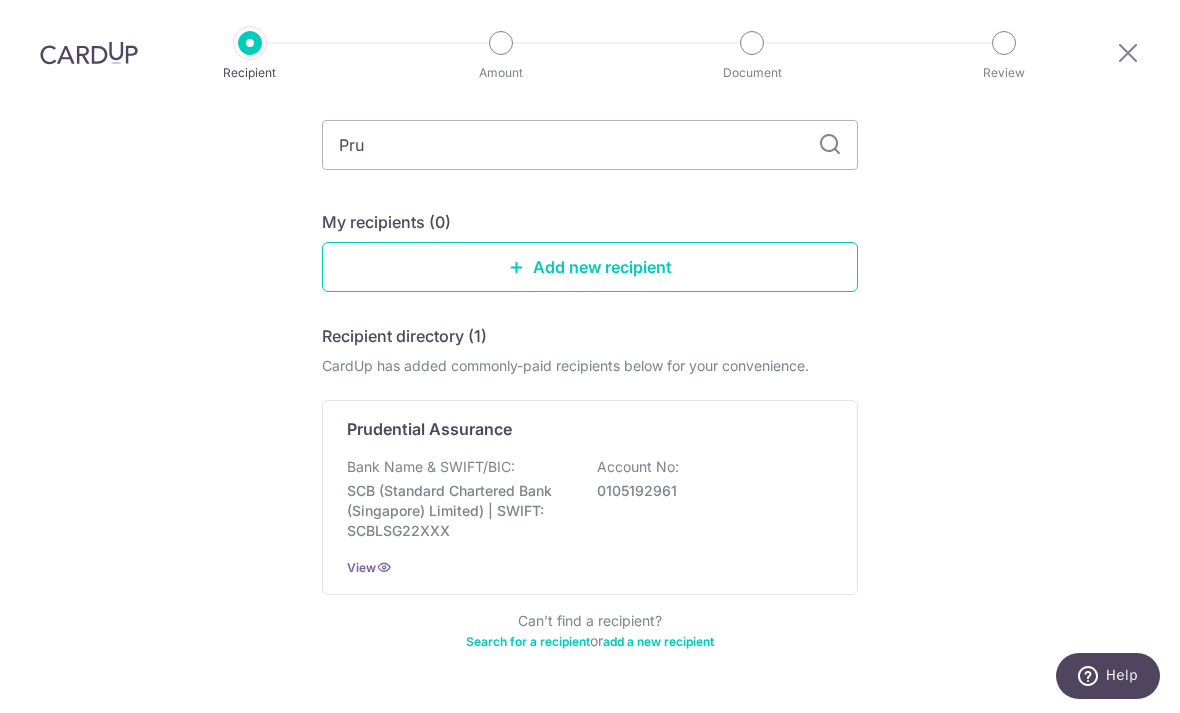 scroll, scrollTop: 120, scrollLeft: 0, axis: vertical 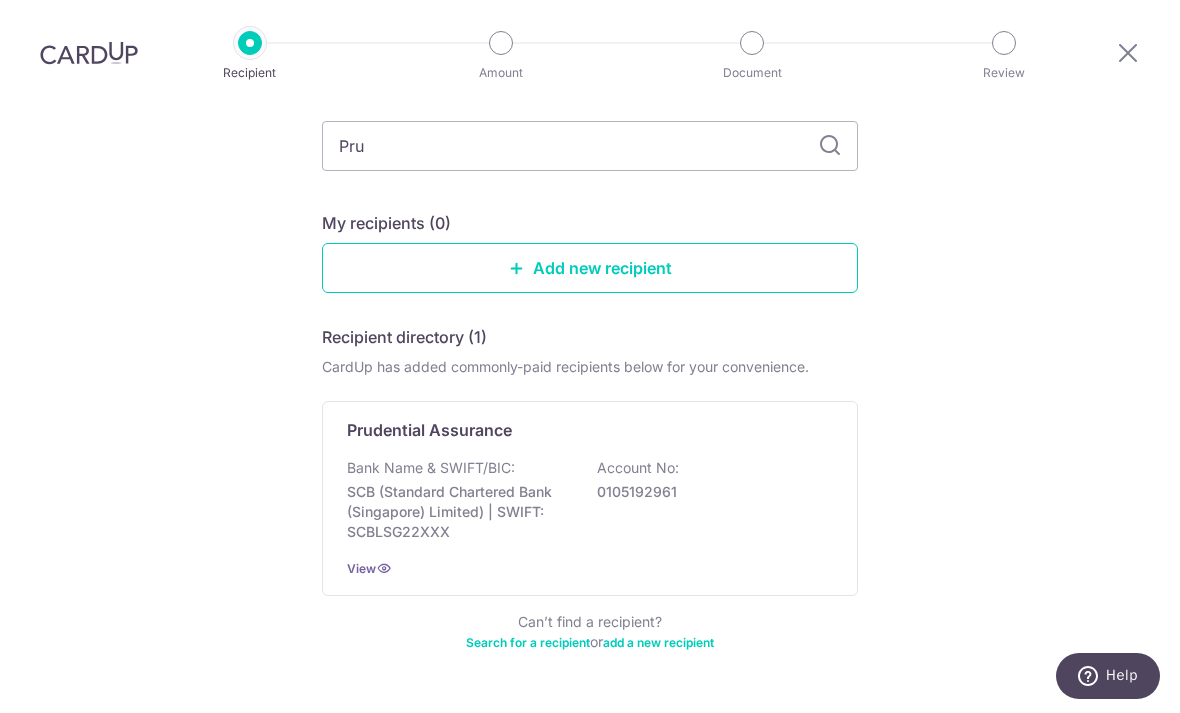 click on "Prudential Assurance
Bank Name & SWIFT/BIC:
SCB (Standard Chartered Bank (Singapore) Limited) | SWIFT: SCBLSG22XXX
Account No:
0105192961
View" at bounding box center [590, 498] 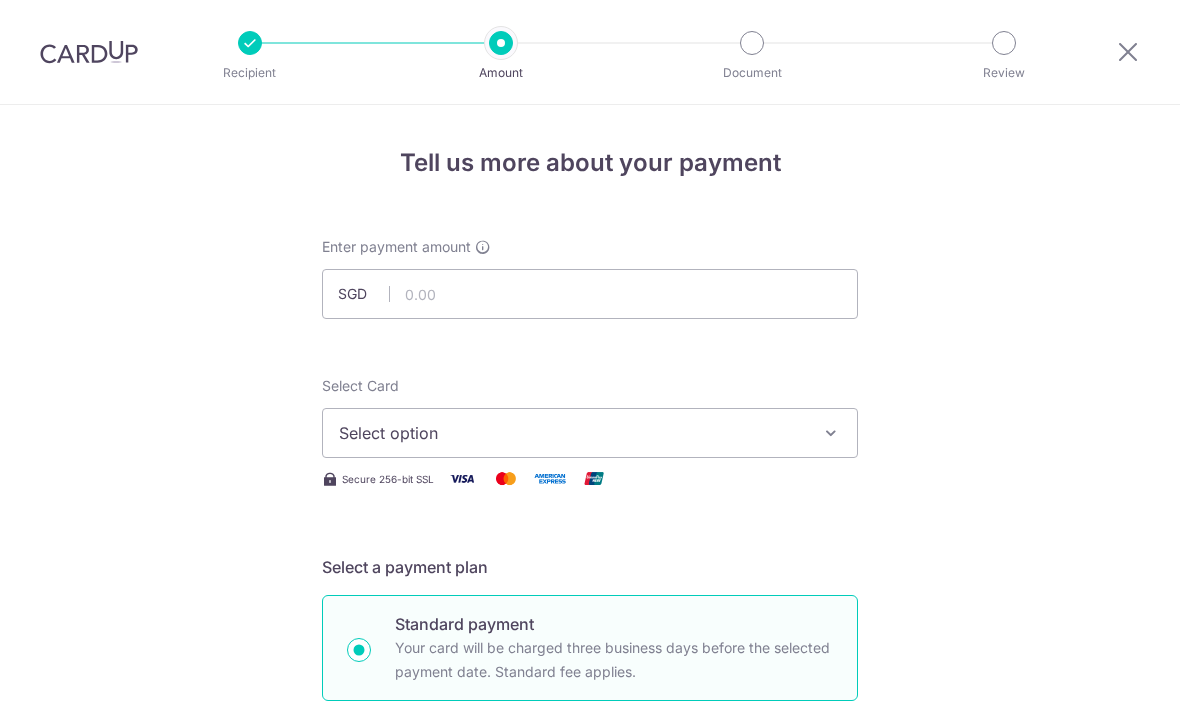 scroll, scrollTop: 0, scrollLeft: 0, axis: both 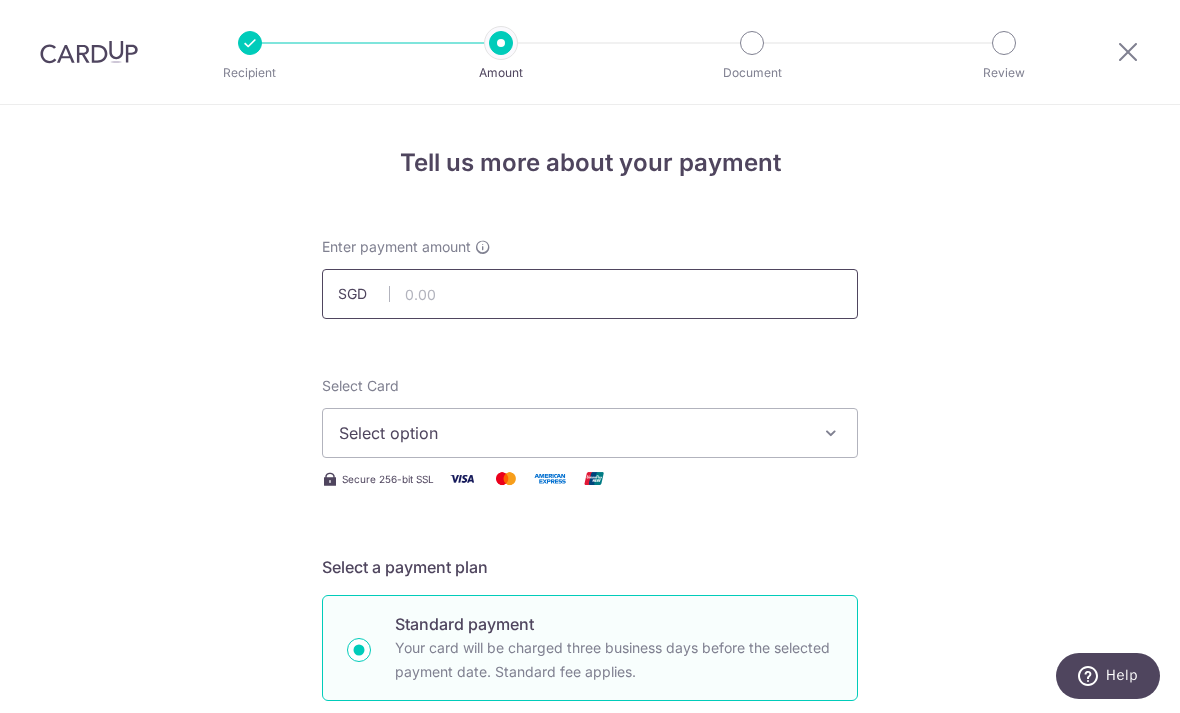 click at bounding box center [590, 294] 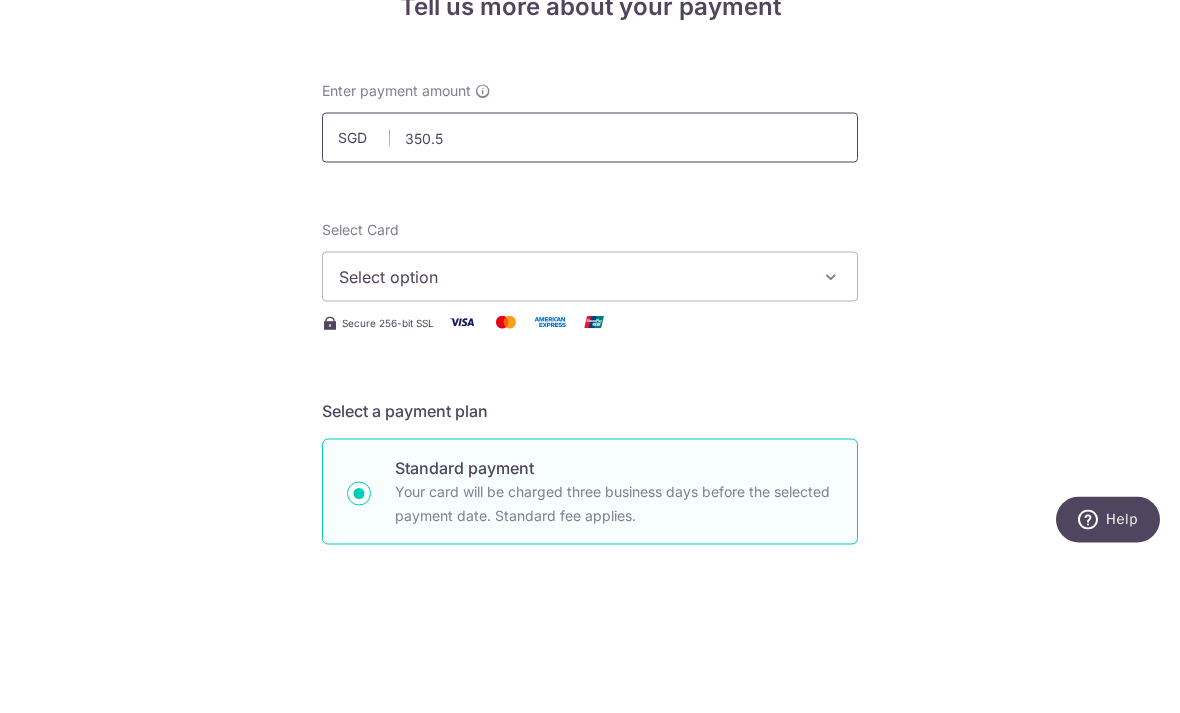 type on "350.57" 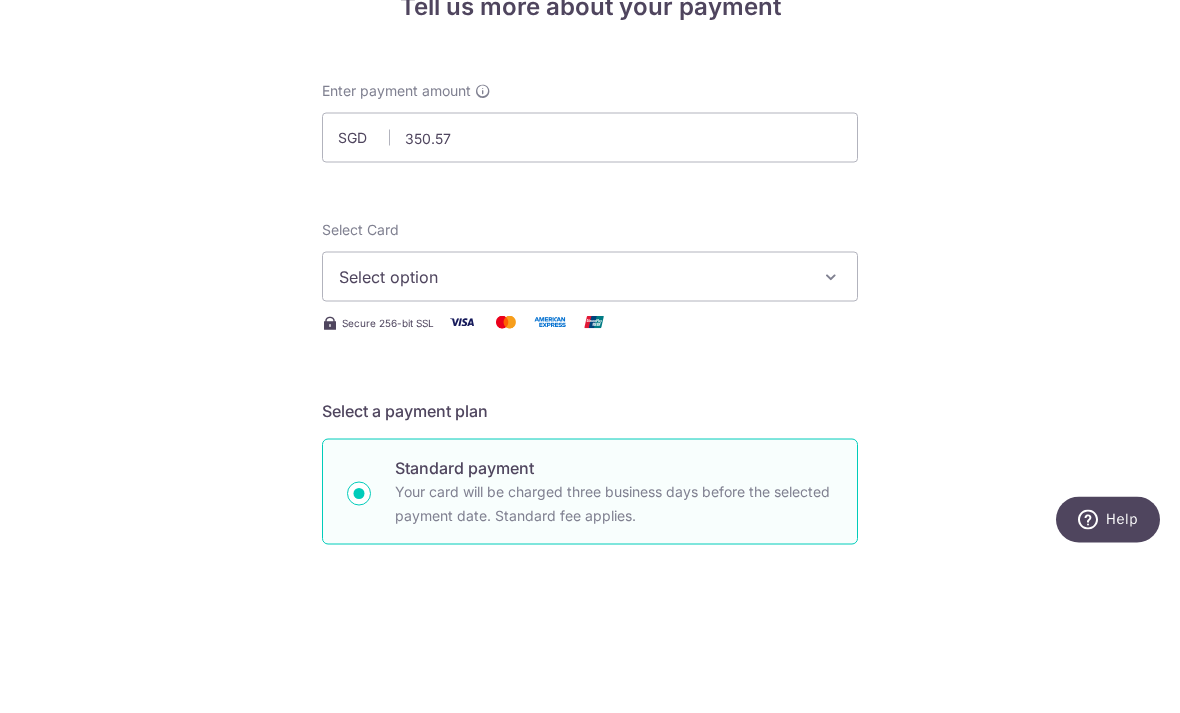 click on "Tell us more about your payment
Enter payment amount
SGD
350.57
Select Card
Select option
Add credit card
Your Cards
**** 1158
Secure 256-bit SSL
Text
New card details
Card
Secure 256-bit SSL" at bounding box center [590, 1009] 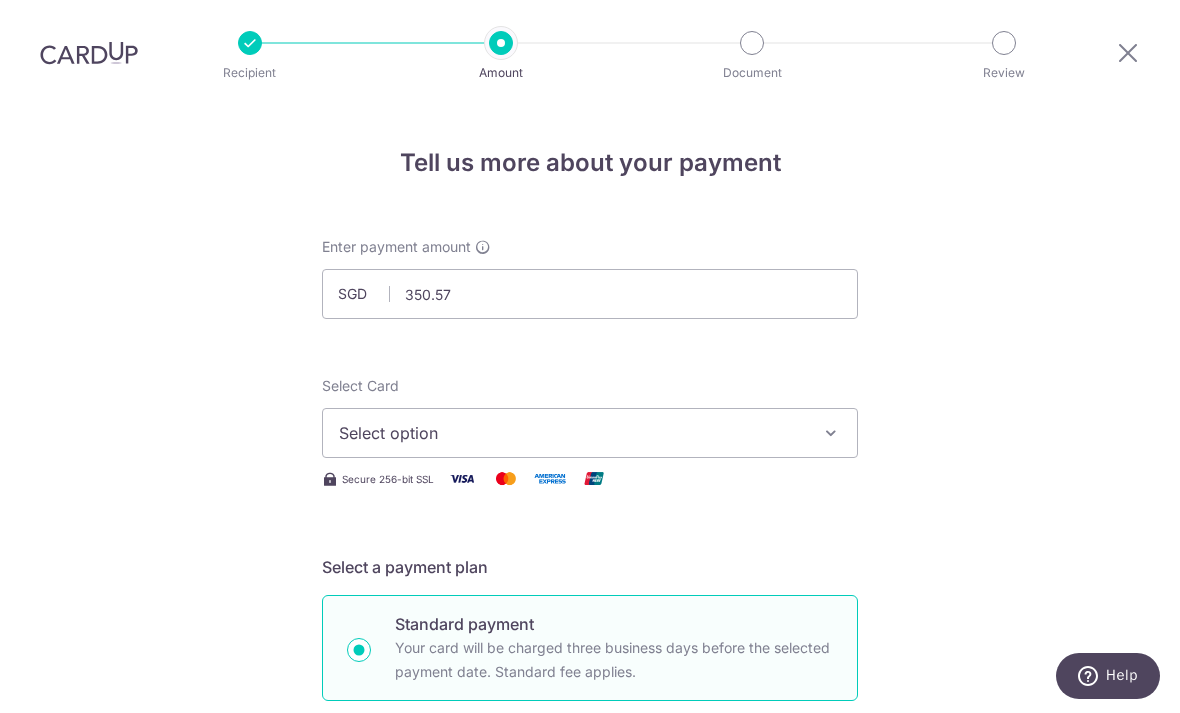 click on "Select option" at bounding box center (590, 433) 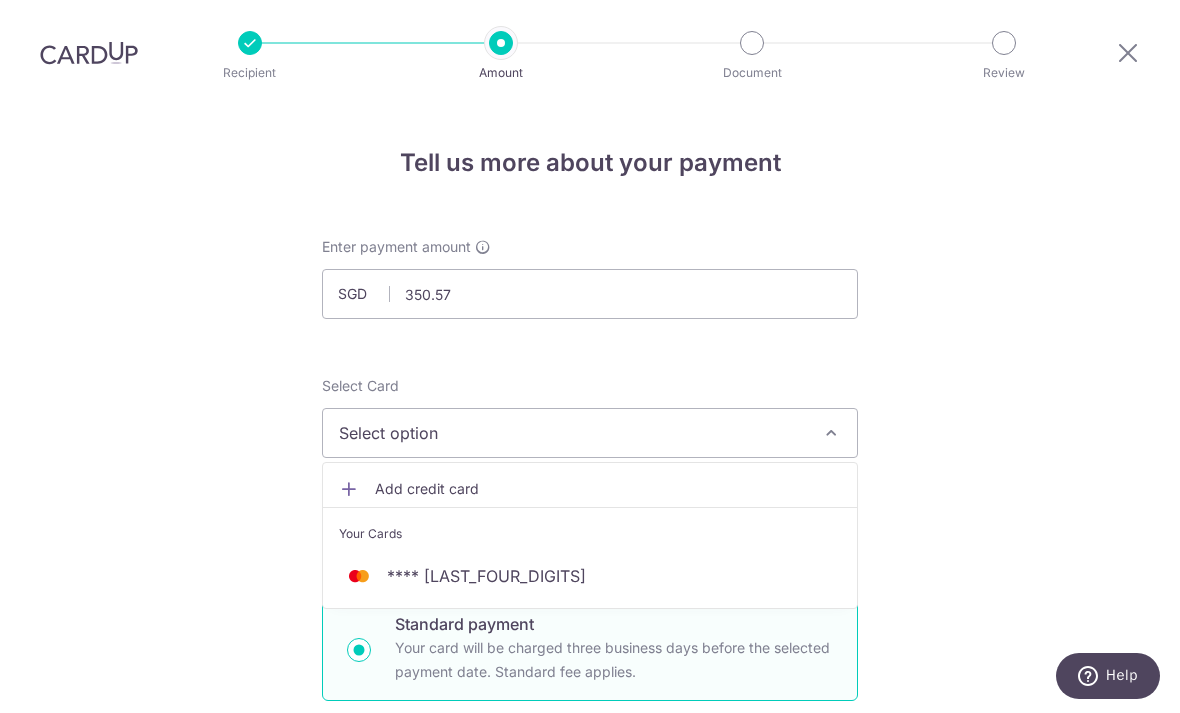 click on "**** 1158" at bounding box center (590, 576) 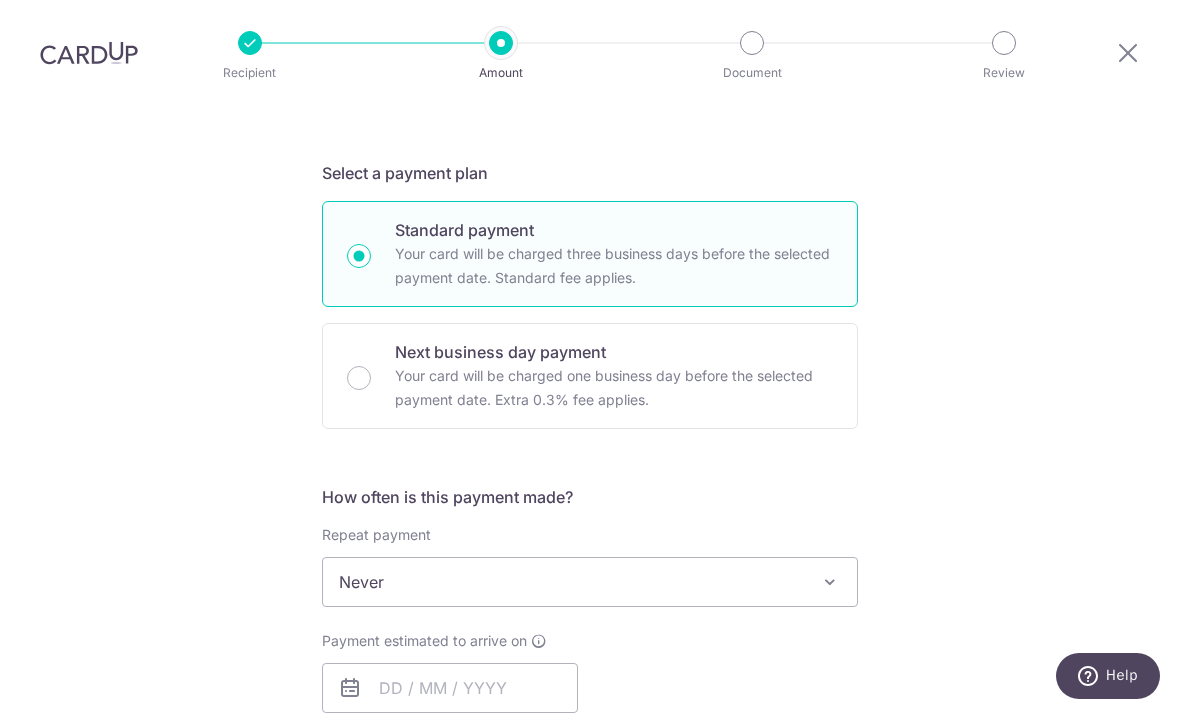 scroll, scrollTop: 403, scrollLeft: 0, axis: vertical 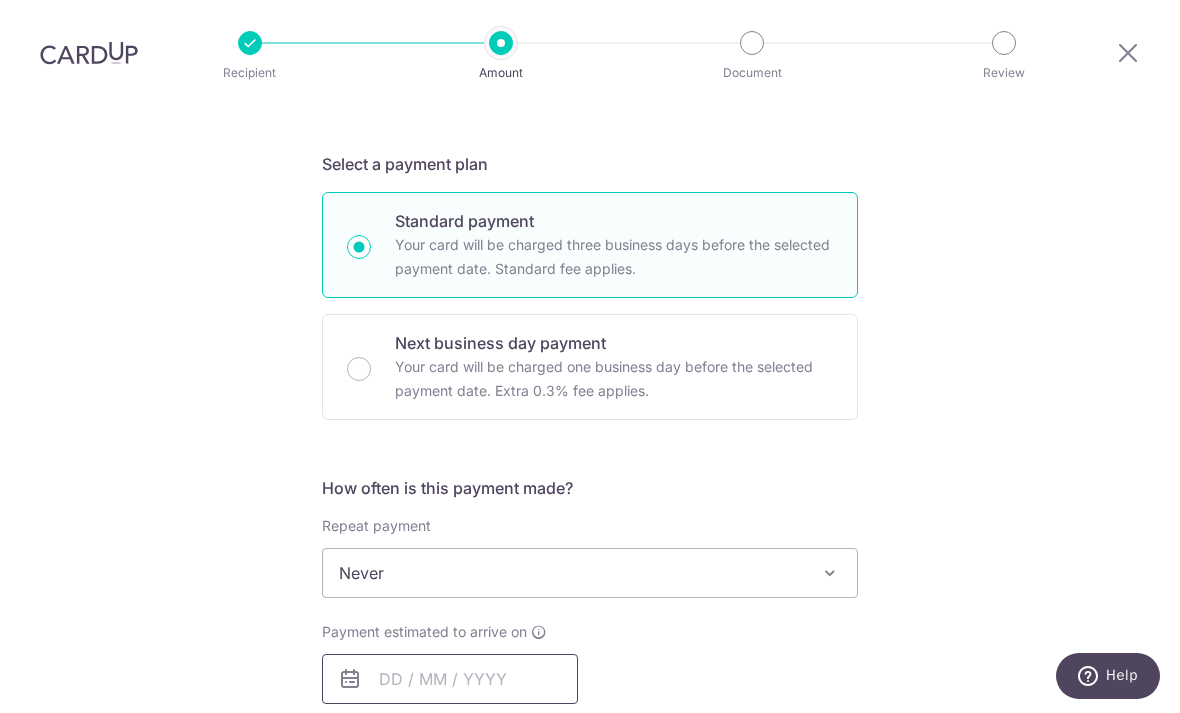 click at bounding box center [450, 679] 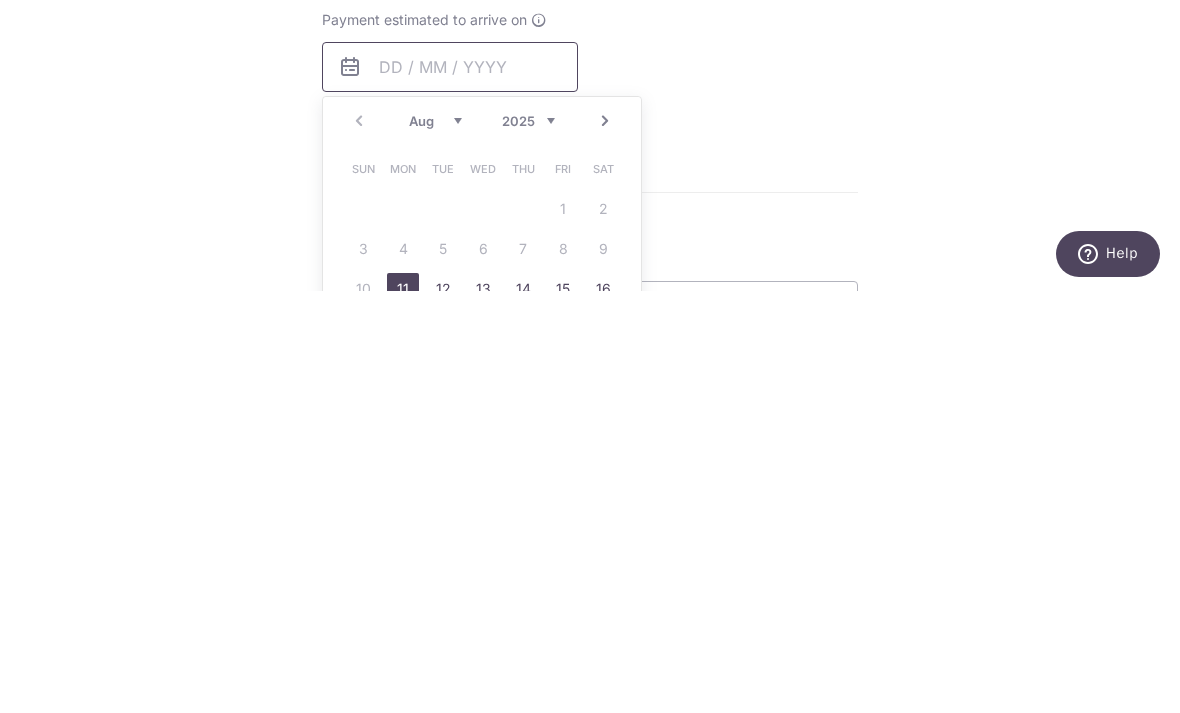 scroll, scrollTop: 602, scrollLeft: 0, axis: vertical 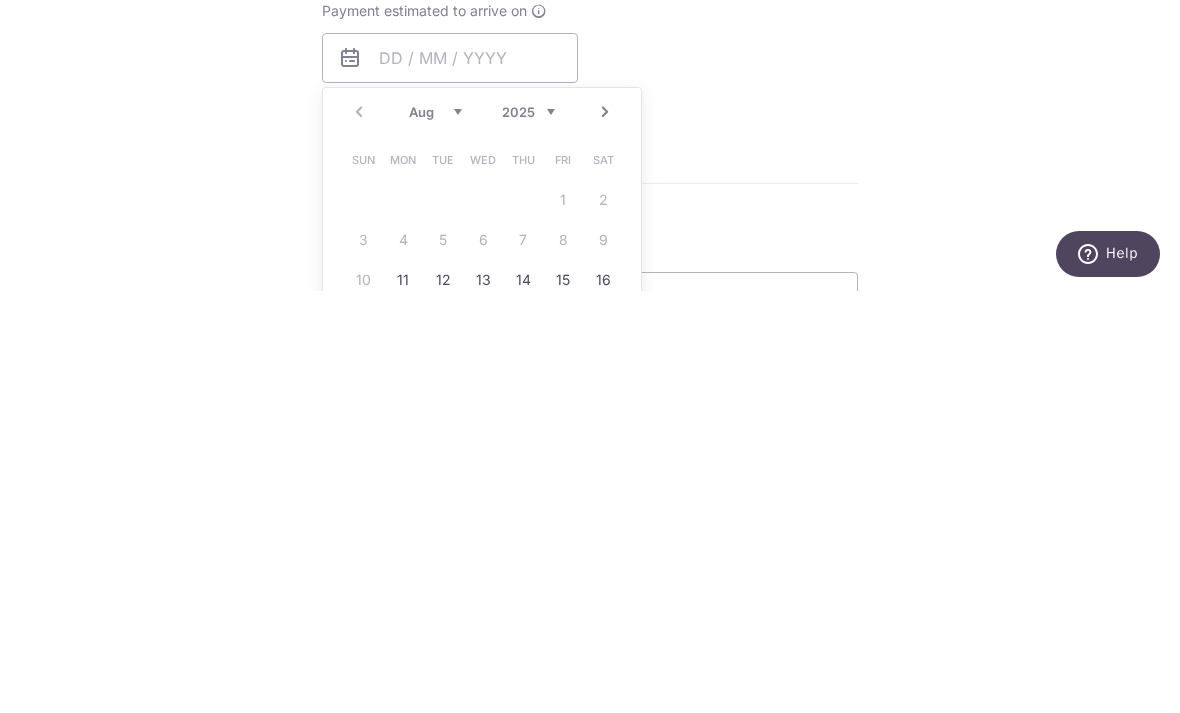 click on "19" at bounding box center (443, 742) 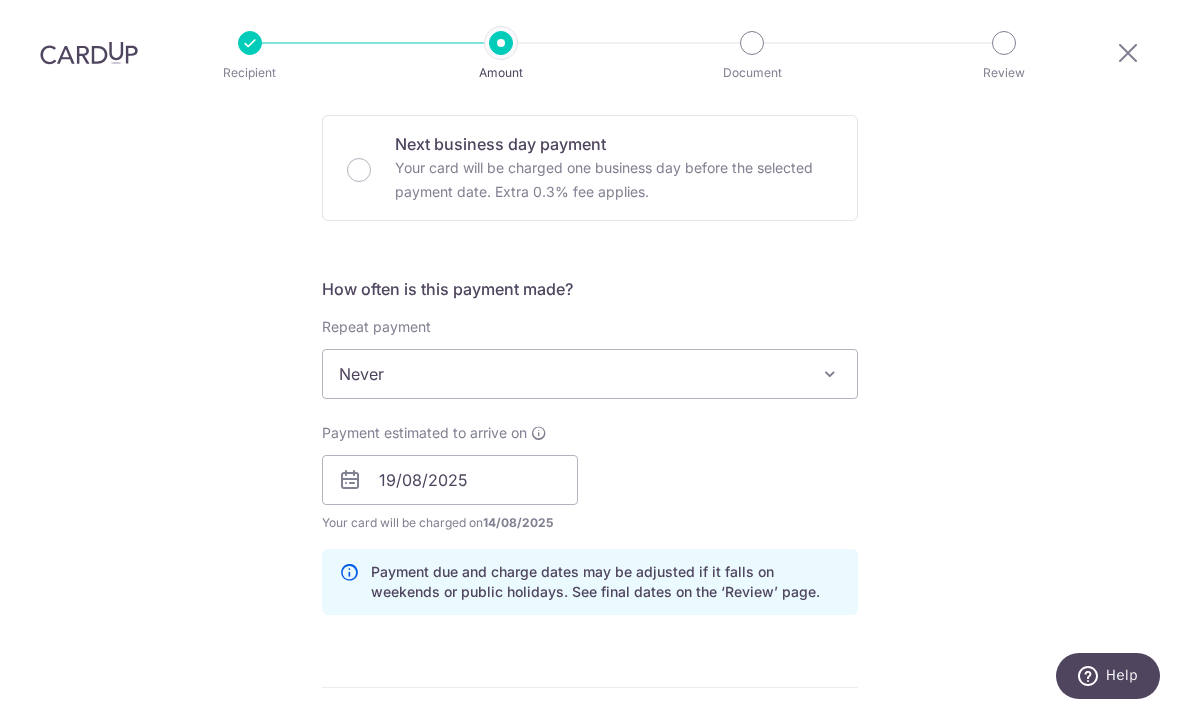 click on "Never" at bounding box center (590, 374) 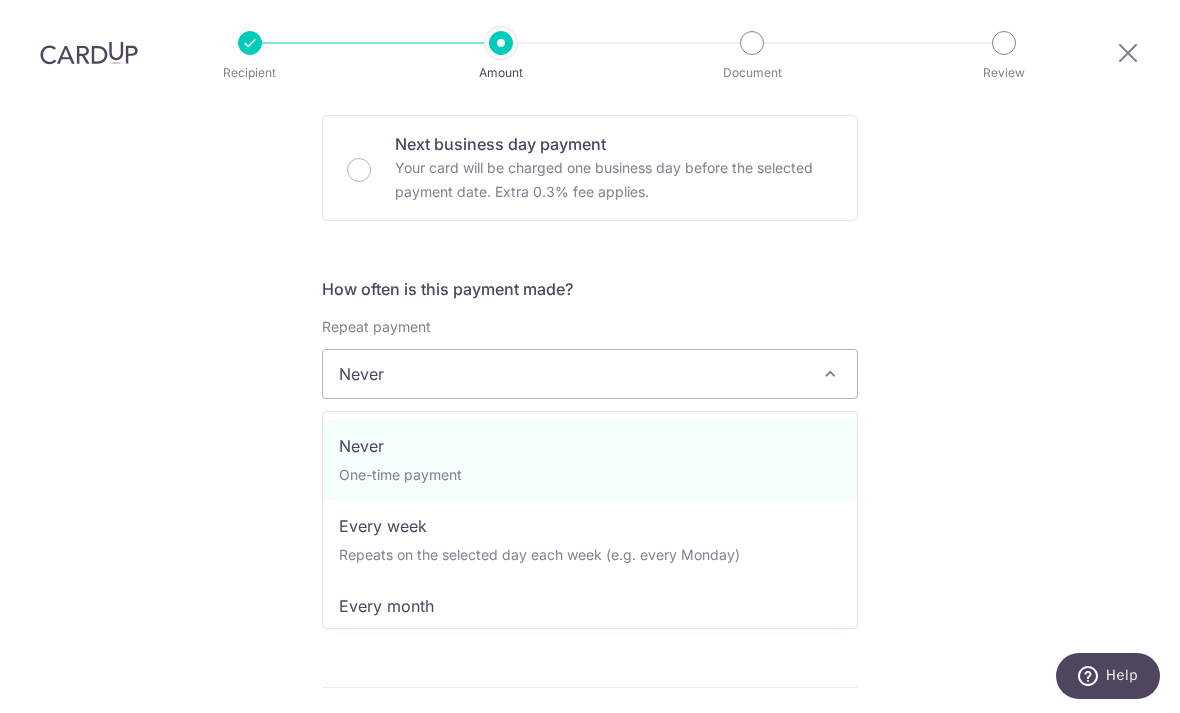 select on "3" 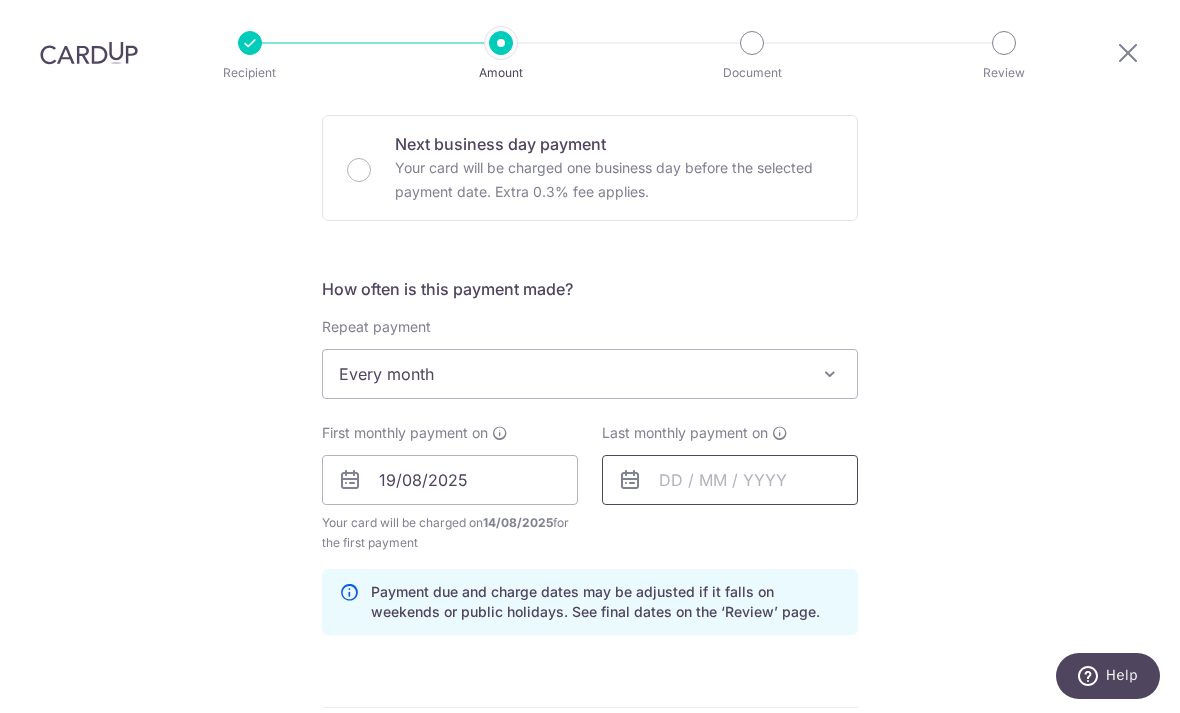click at bounding box center (730, 480) 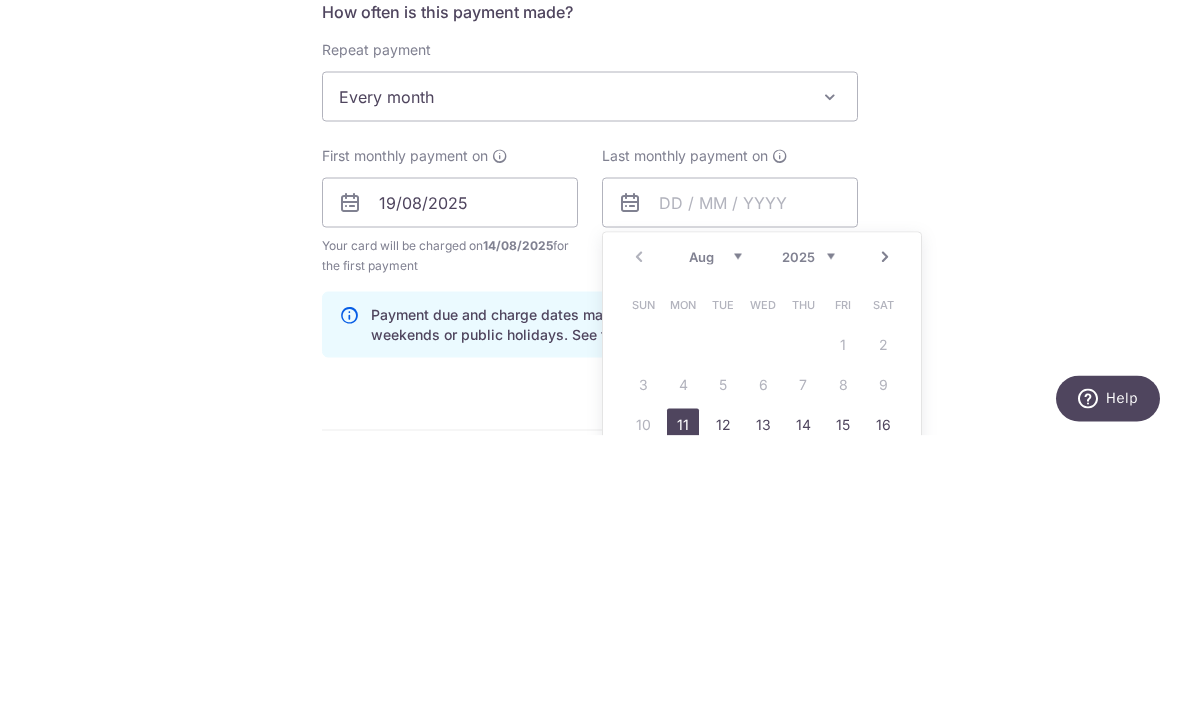 click on "2025 2026 2027 2028 2029 2030 2031 2032 2033 2034 2035" at bounding box center [808, 534] 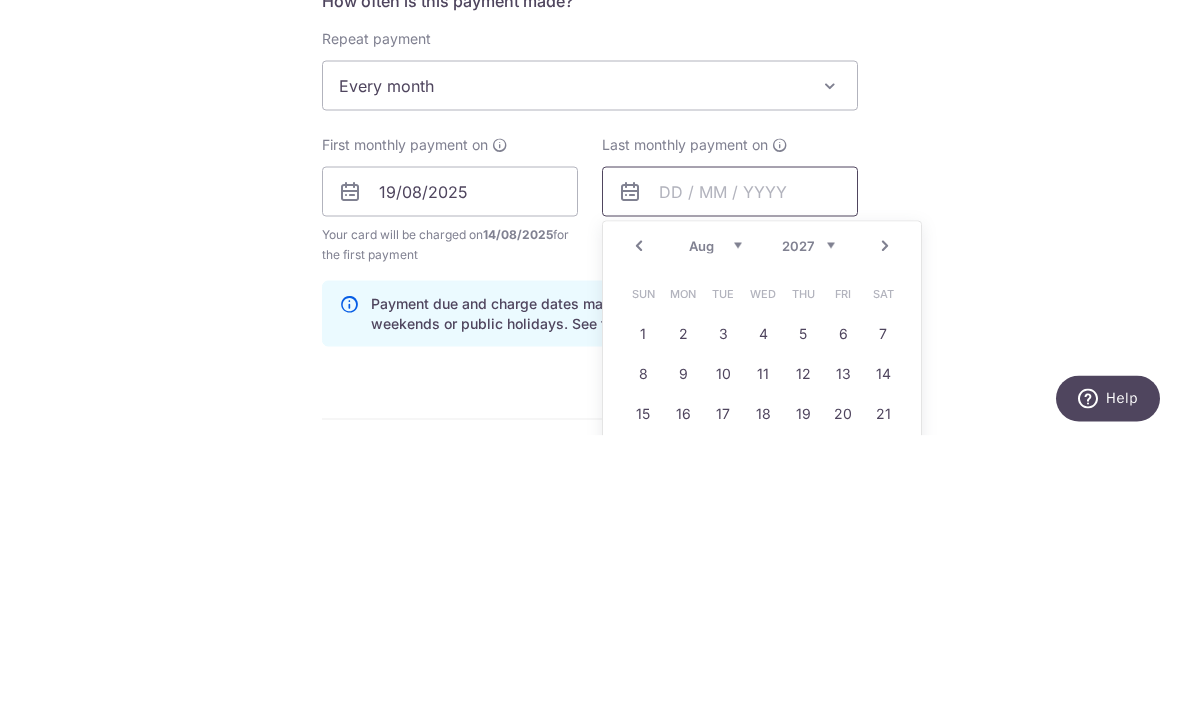 scroll, scrollTop: 614, scrollLeft: 0, axis: vertical 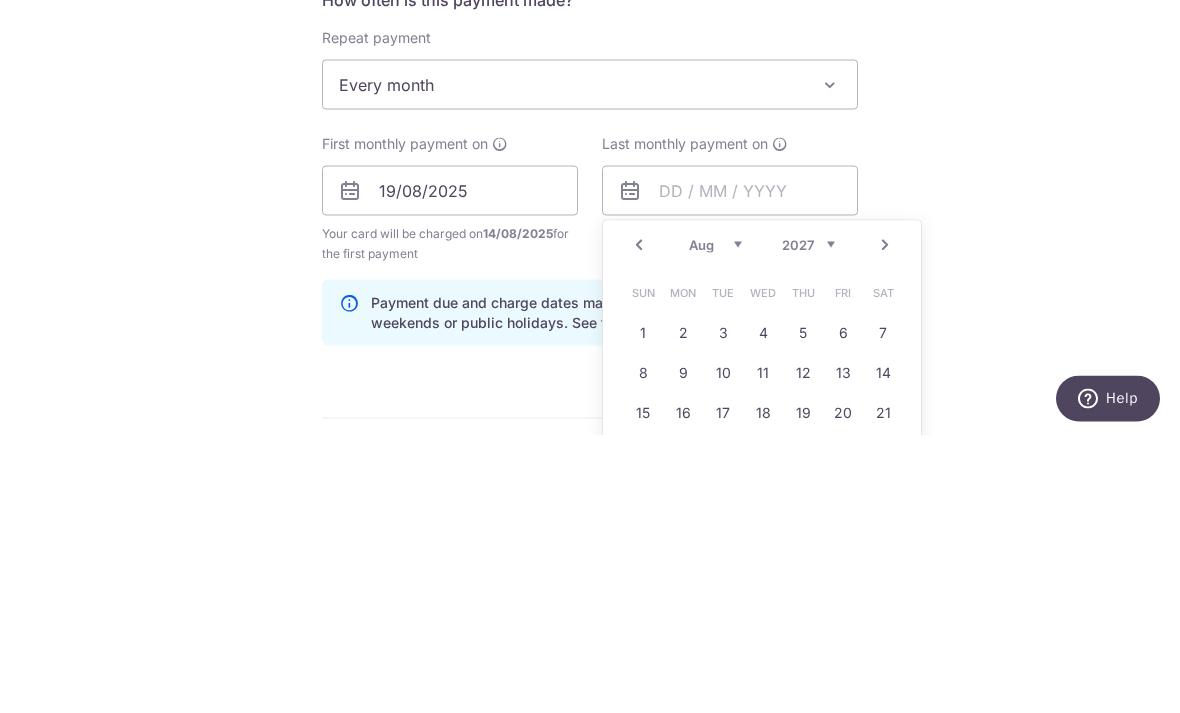 click on "2025 2026 2027 2028 2029 2030 2031 2032 2033 2034 2035" at bounding box center [808, 522] 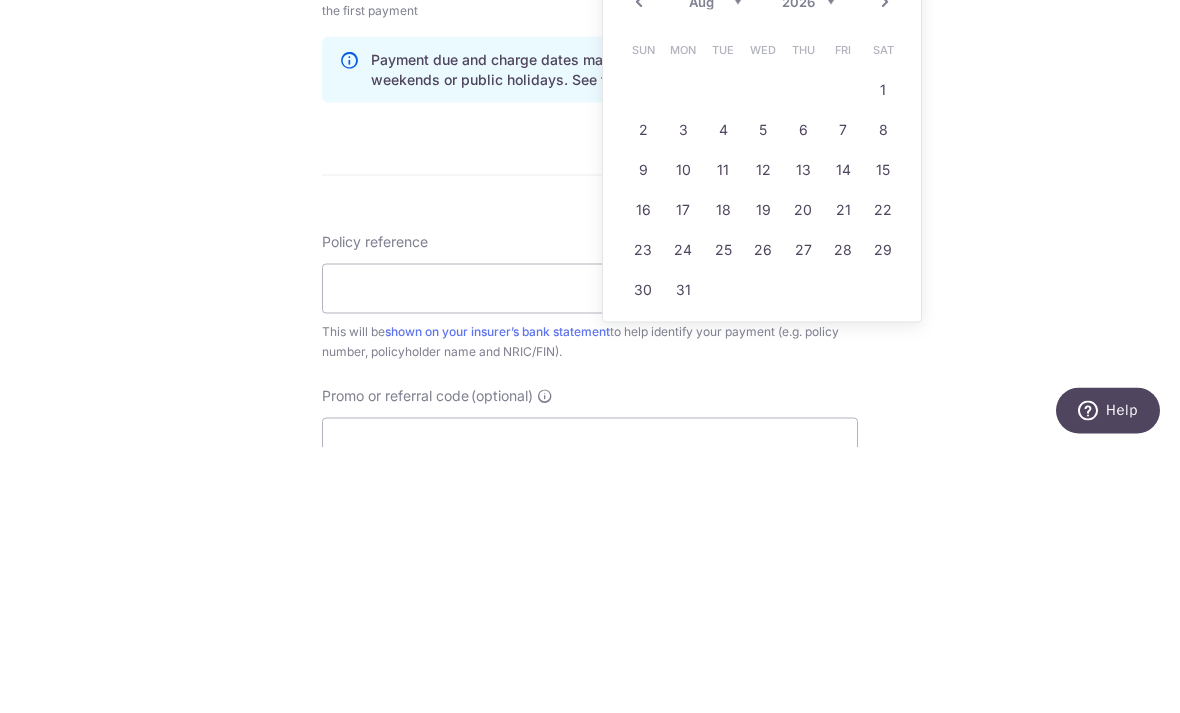 scroll, scrollTop: 874, scrollLeft: 0, axis: vertical 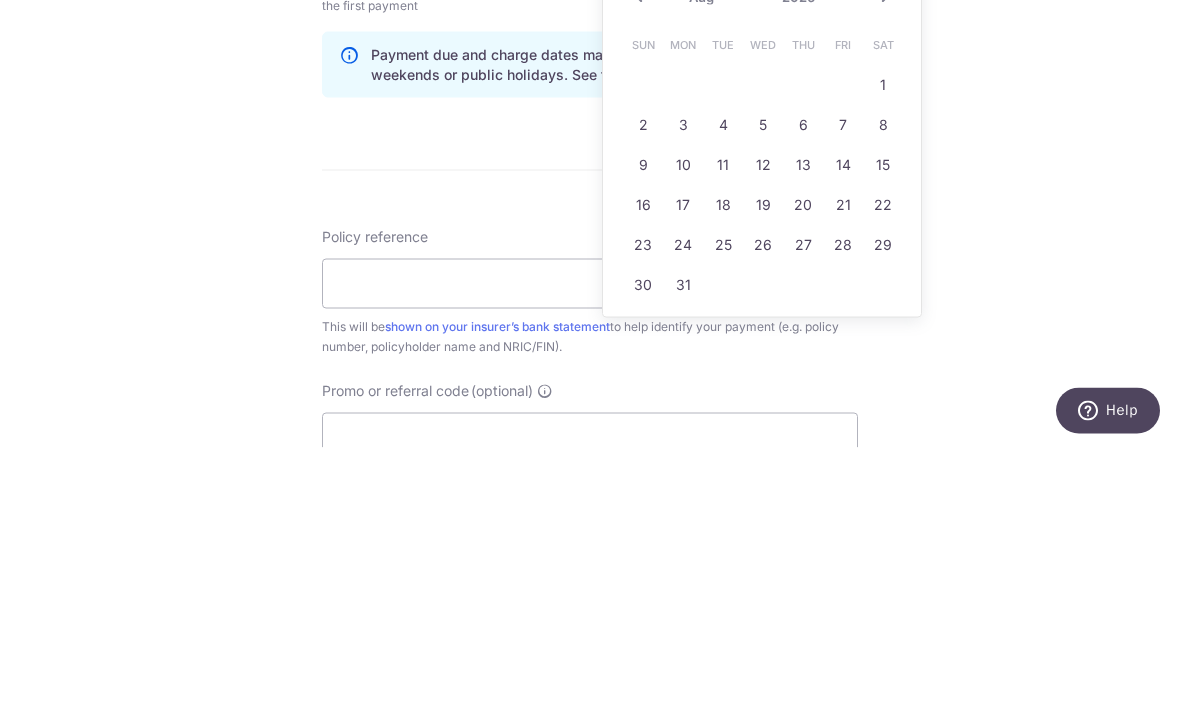 click on "19" at bounding box center [763, 470] 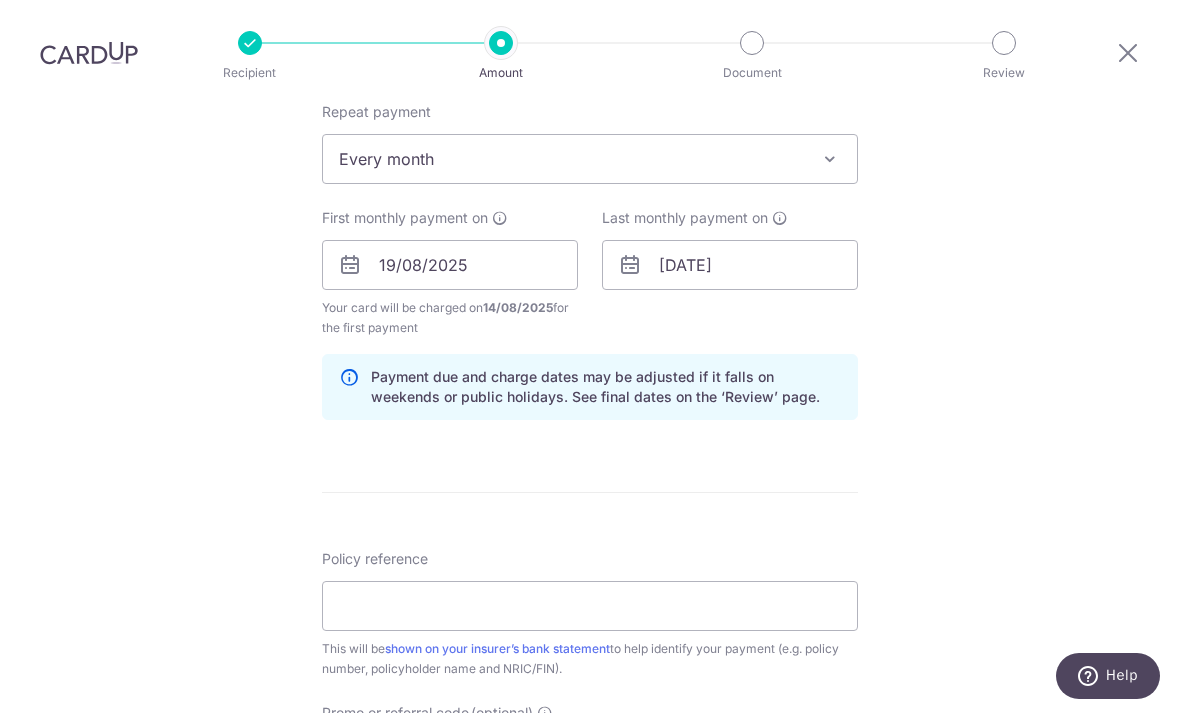 scroll, scrollTop: 834, scrollLeft: 0, axis: vertical 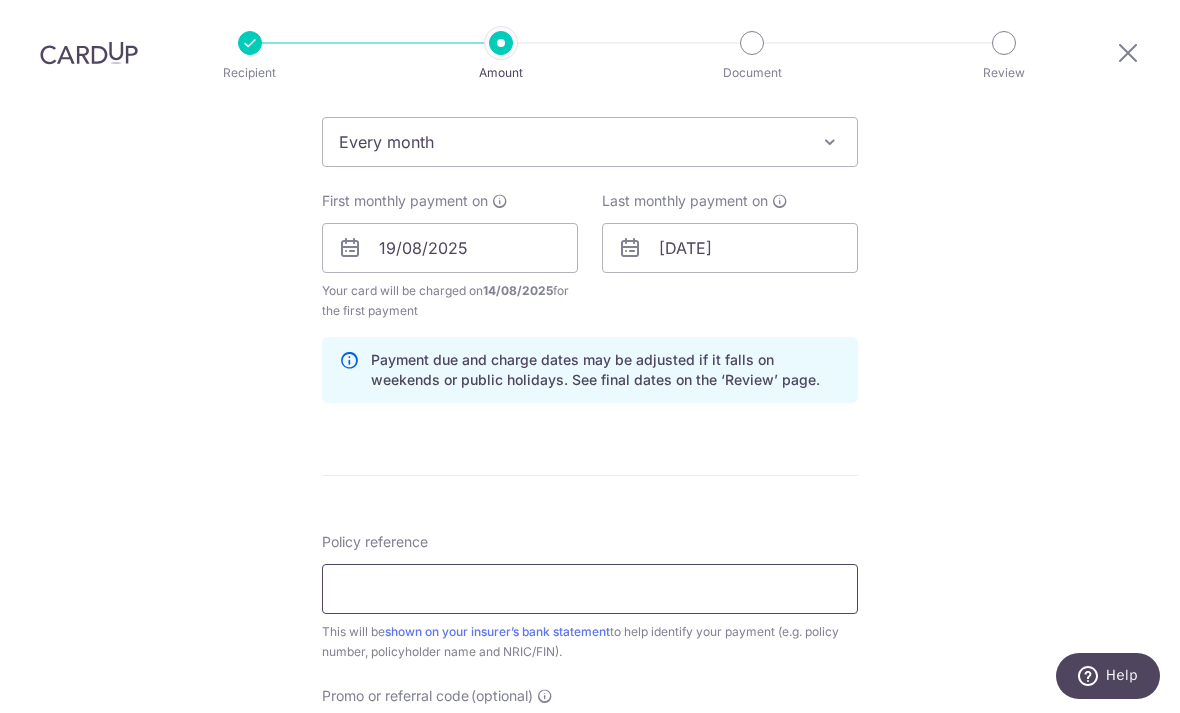 click on "Policy reference" at bounding box center [590, 589] 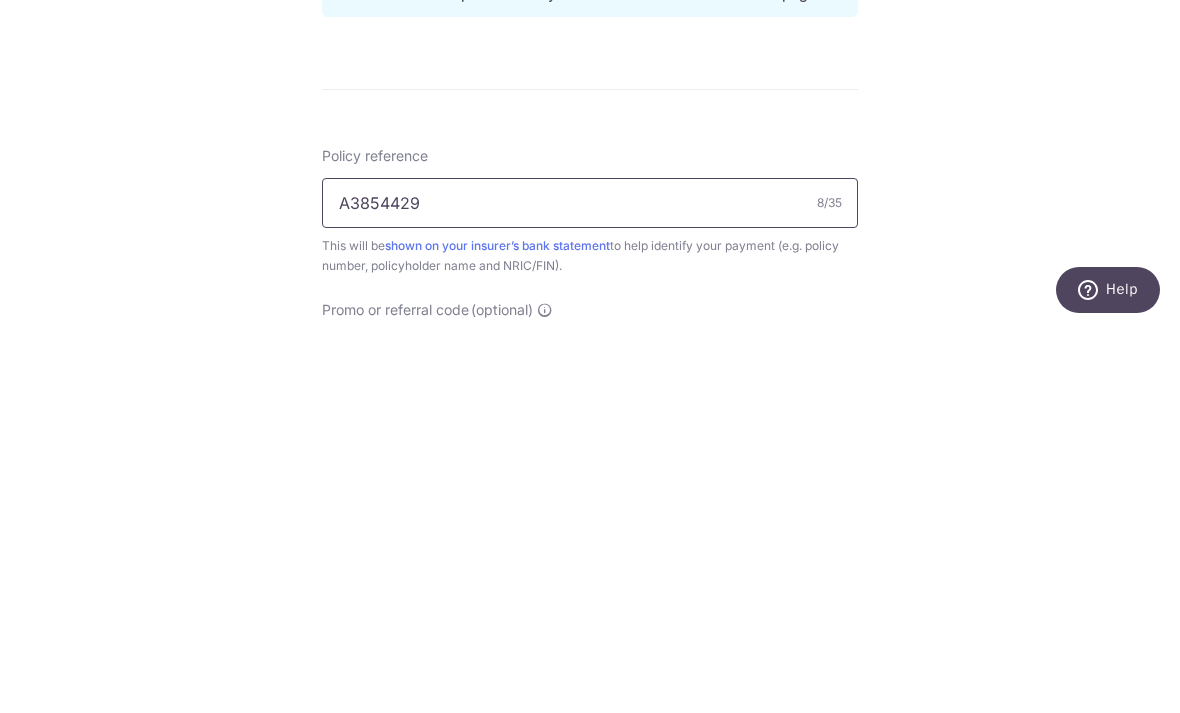 type on "A3854429" 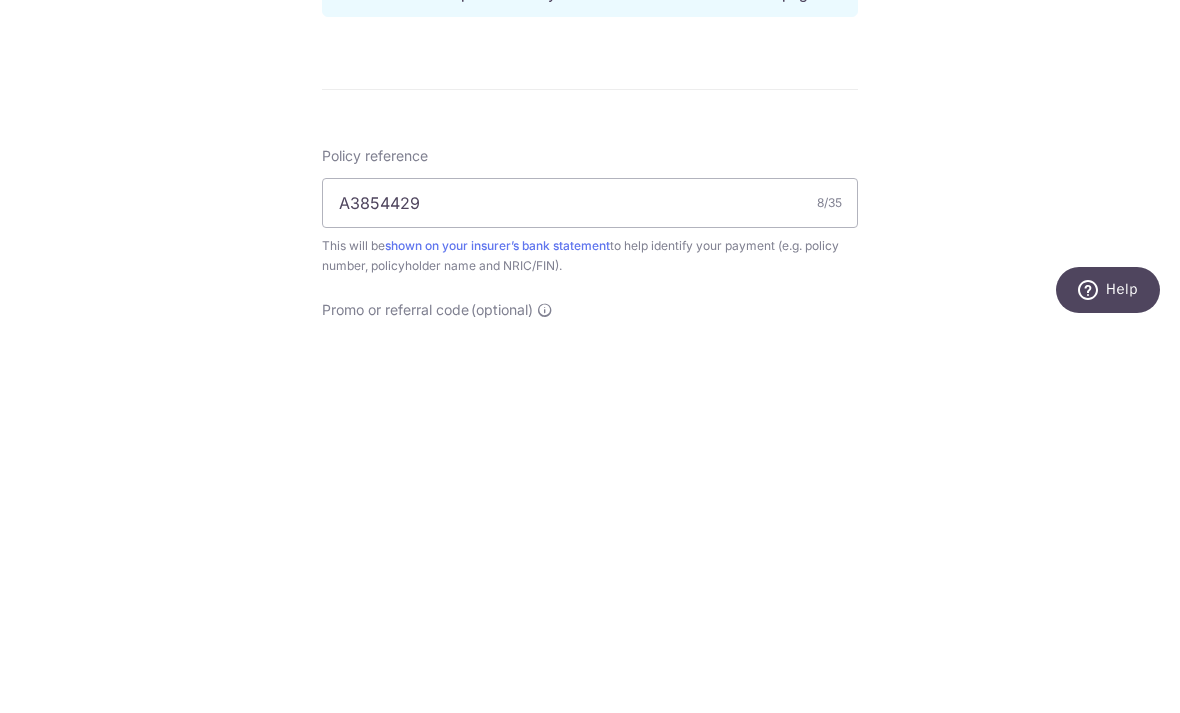 click on "Tell us more about your payment
Enter payment amount
SGD
350.57
350.57
Select Card
**** 1158
Add credit card
Your Cards
**** 1158
Secure 256-bit SSL
Text
New card details
Card
Secure 256-bit SSL" at bounding box center [590, 226] 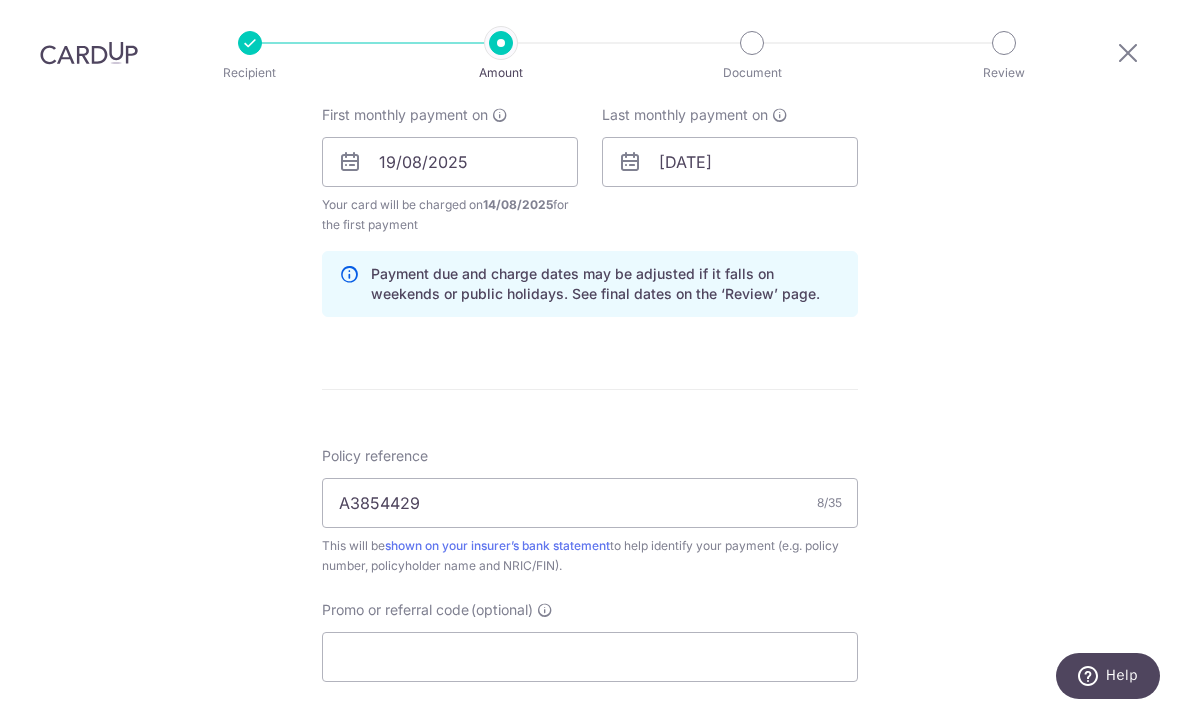 scroll, scrollTop: 1001, scrollLeft: 0, axis: vertical 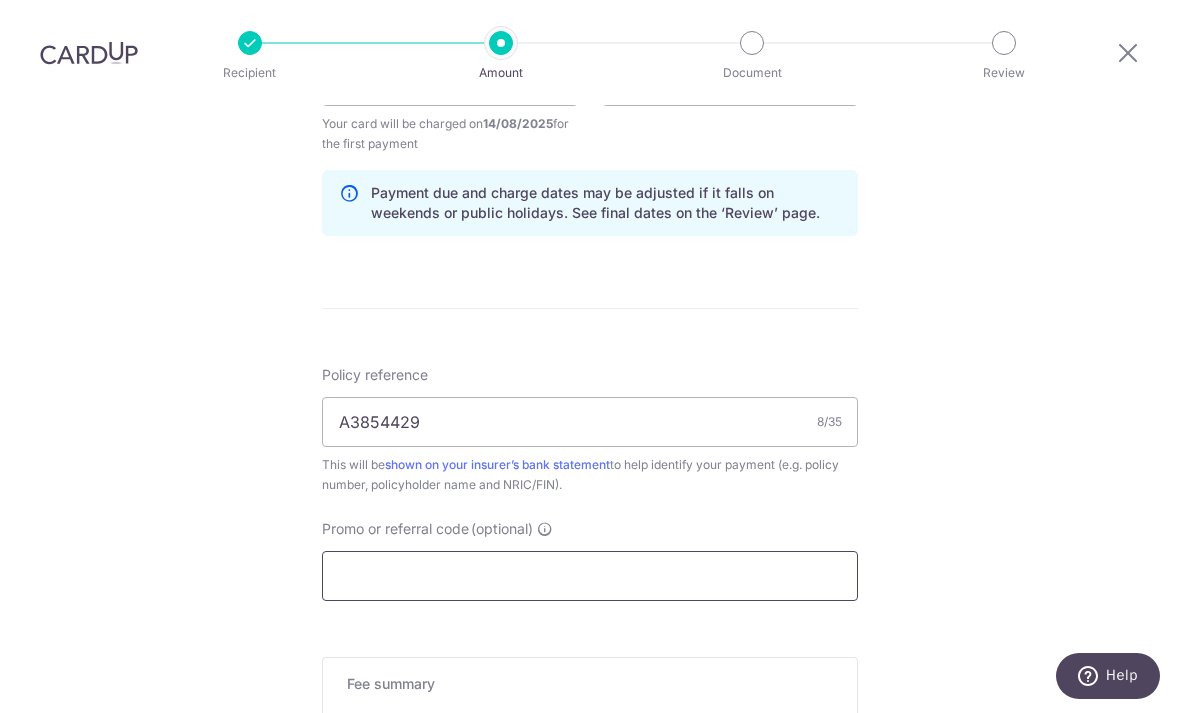 click on "Promo or referral code
(optional)" at bounding box center [590, 576] 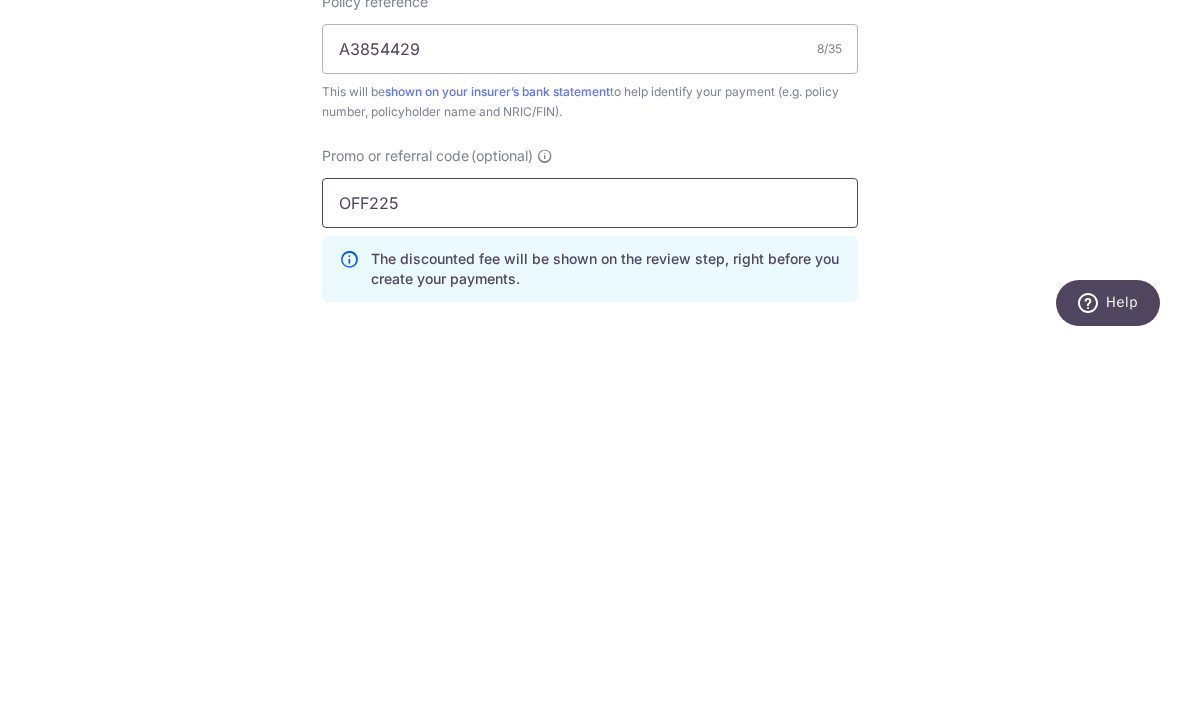 type on "OFF225" 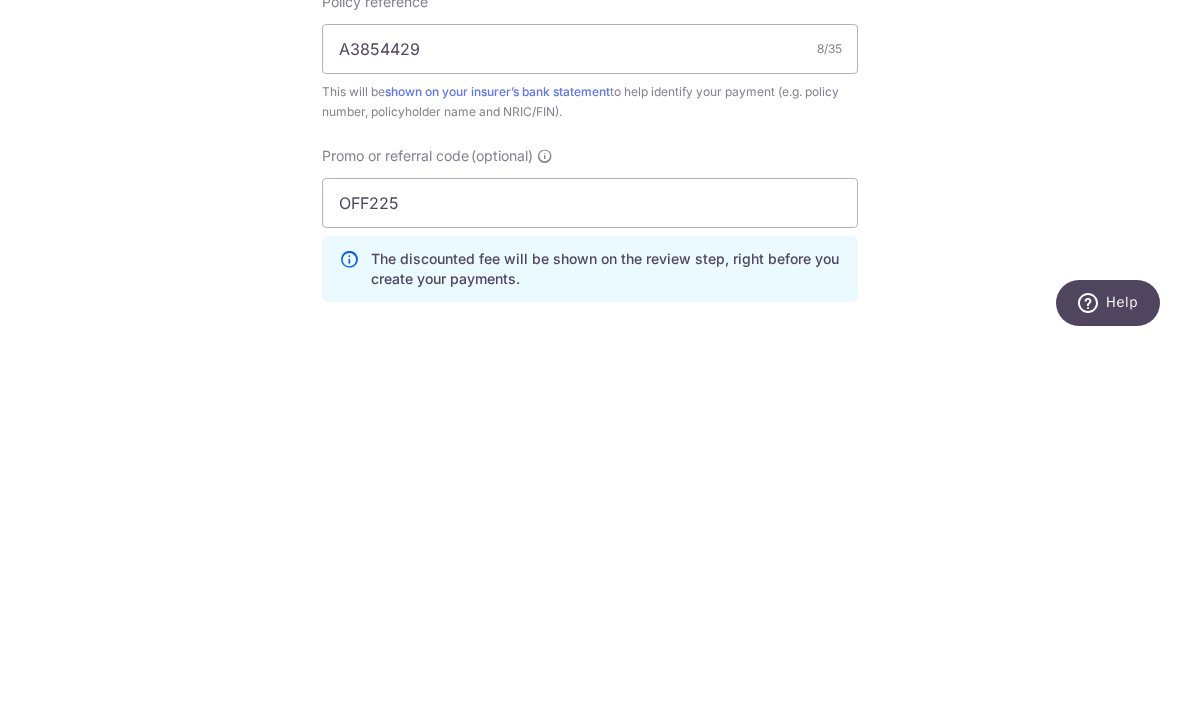 click on "Tell us more about your payment
Enter payment amount
SGD
350.57
350.57
Select Card
**** 1158
Add credit card
Your Cards
**** 1158
Secure 256-bit SSL
Text
New card details
Card
Secure 256-bit SSL" at bounding box center [590, 104] 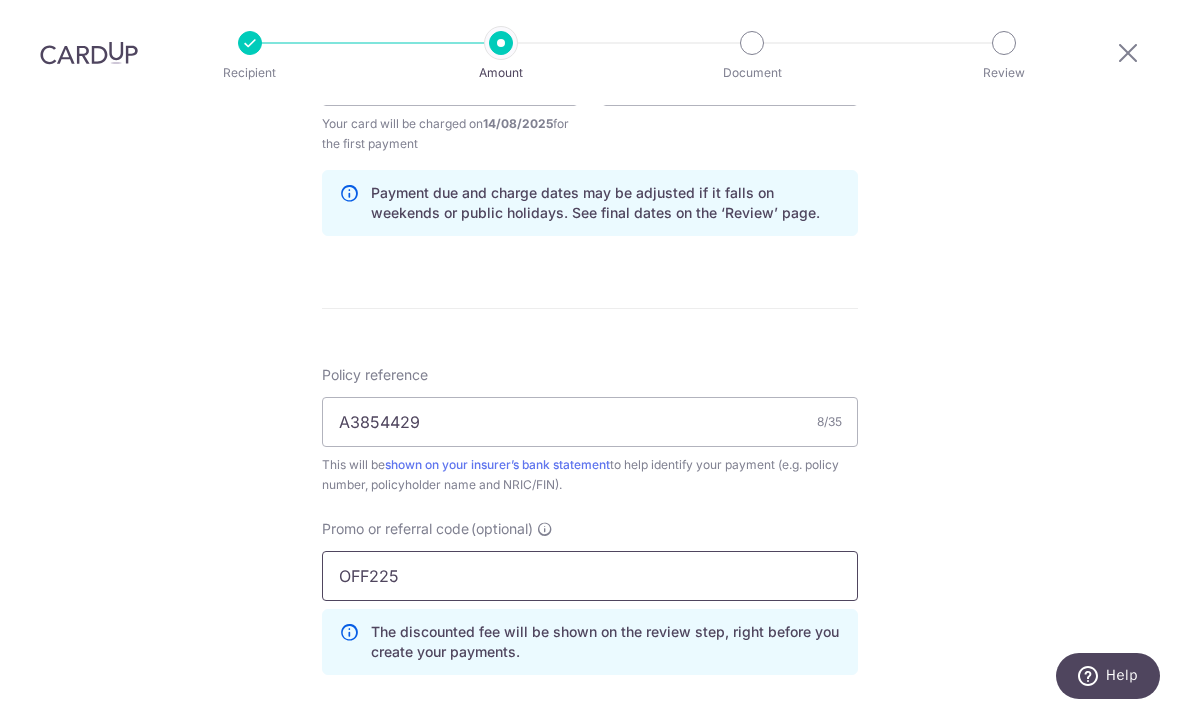 click on "OFF225" at bounding box center [590, 576] 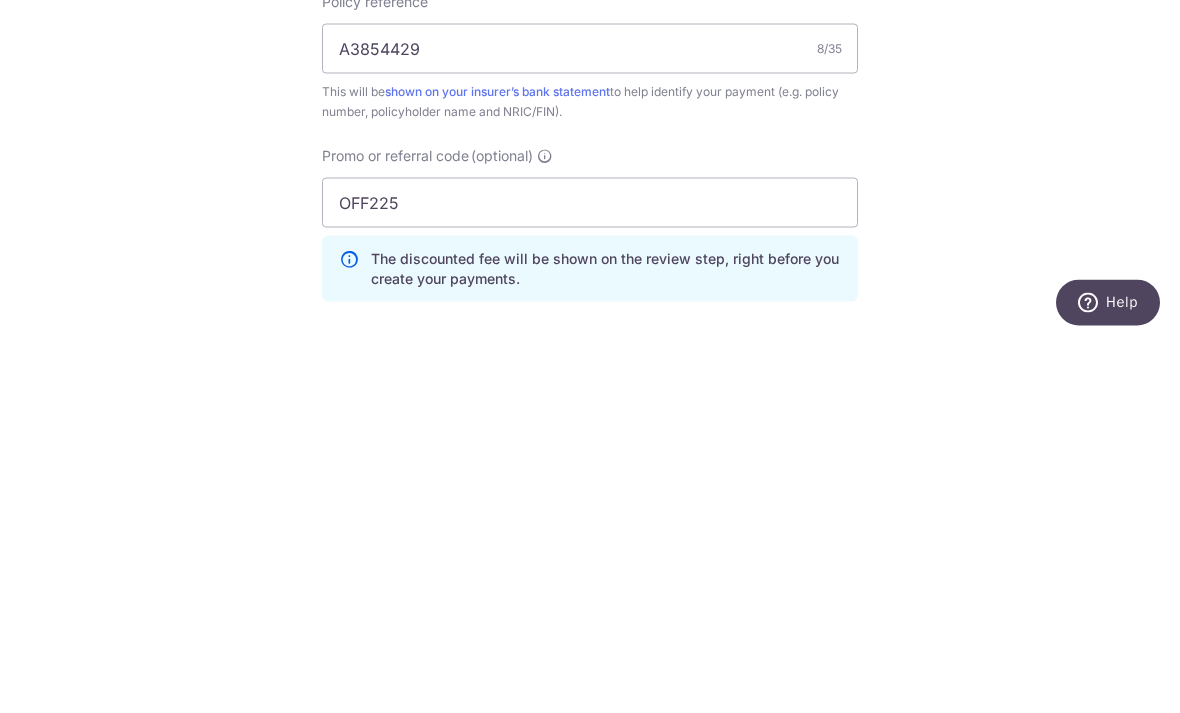 click on "Tell us more about your payment
Enter payment amount
SGD
350.57
350.57
Select Card
**** 1158
Add credit card
Your Cards
**** 1158
Secure 256-bit SSL
Text
New card details
Card
Secure 256-bit SSL" at bounding box center [590, 104] 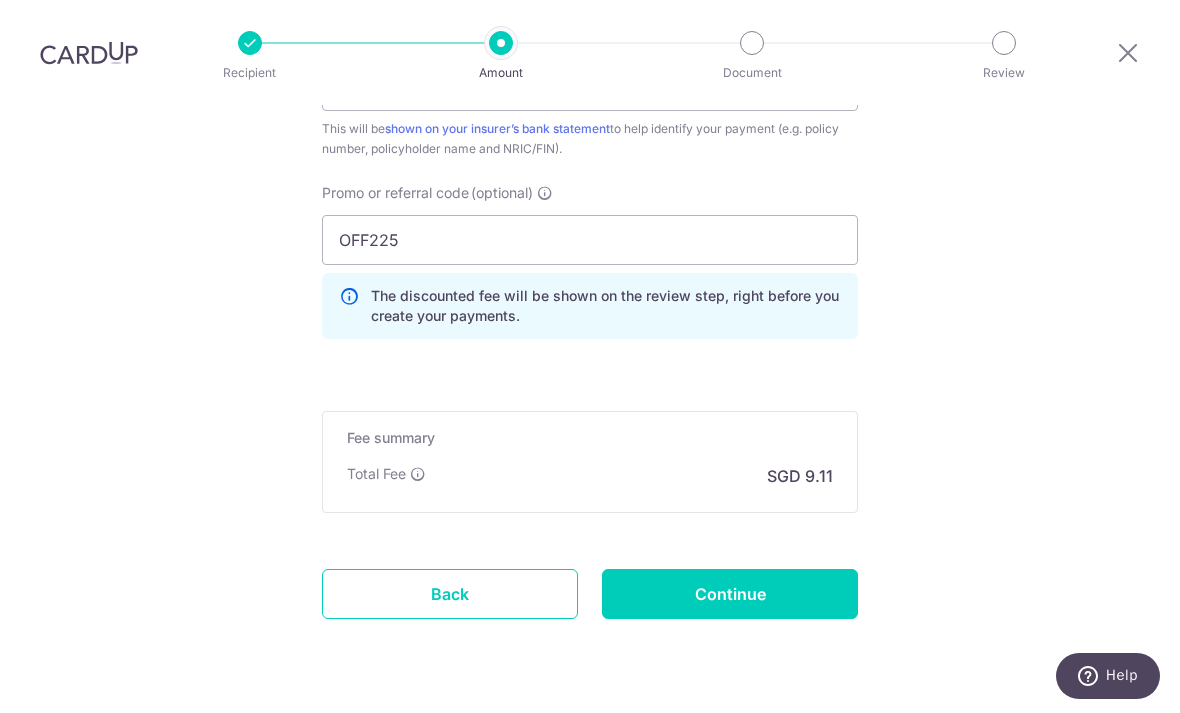 scroll, scrollTop: 1336, scrollLeft: 0, axis: vertical 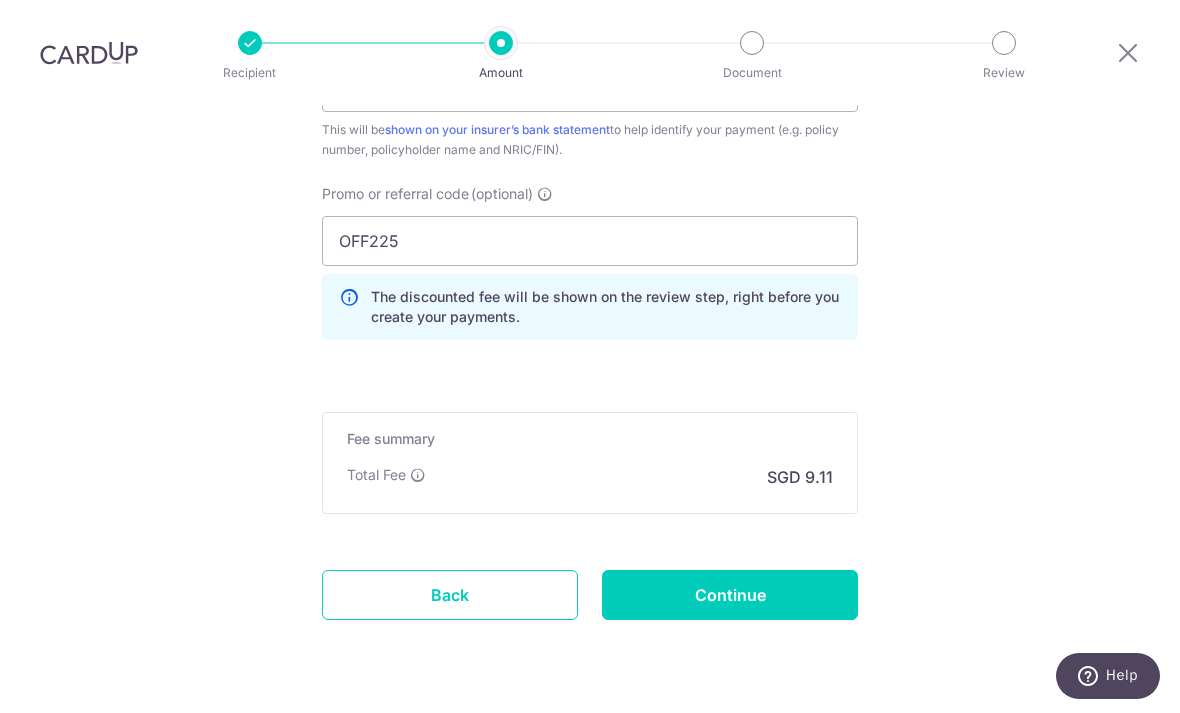 click on "Continue" at bounding box center (730, 595) 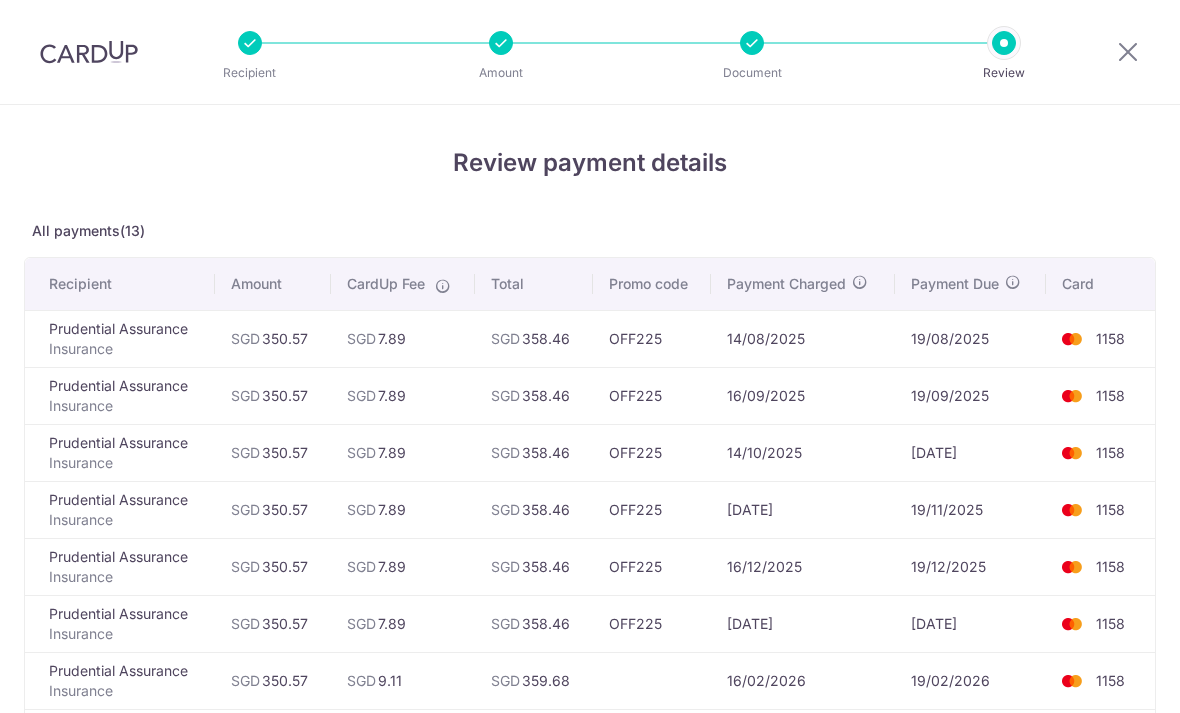 scroll, scrollTop: 0, scrollLeft: 0, axis: both 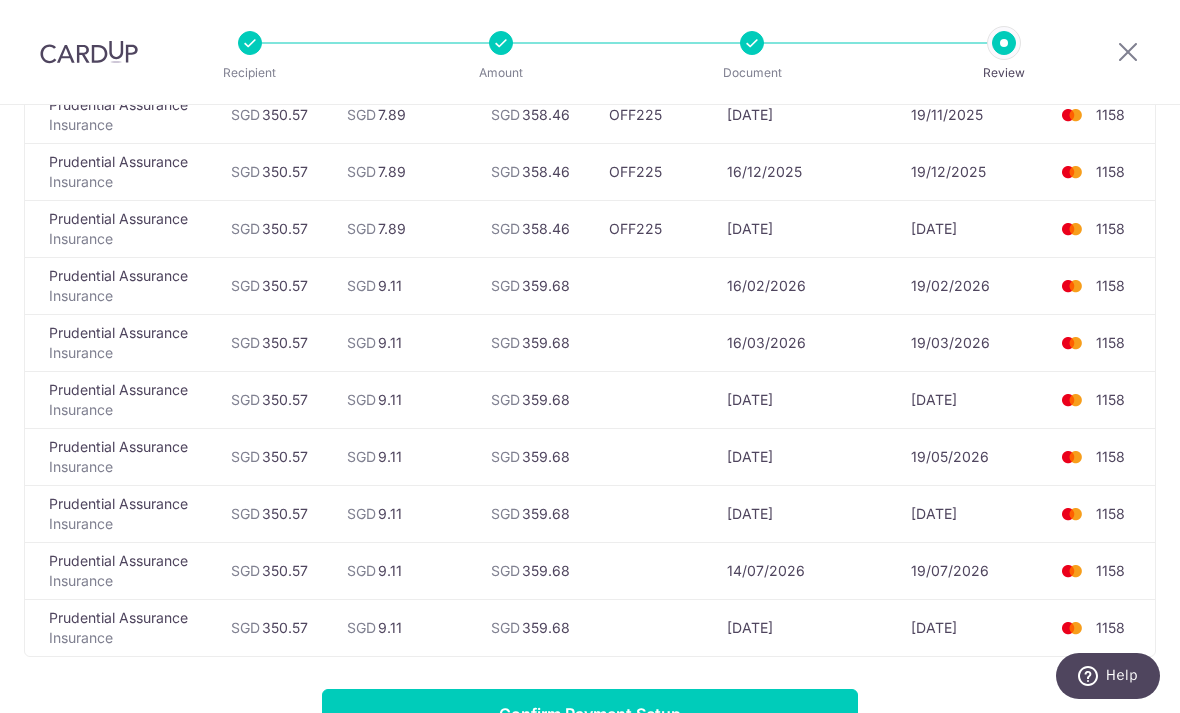 click on "Insurance" at bounding box center (124, 296) 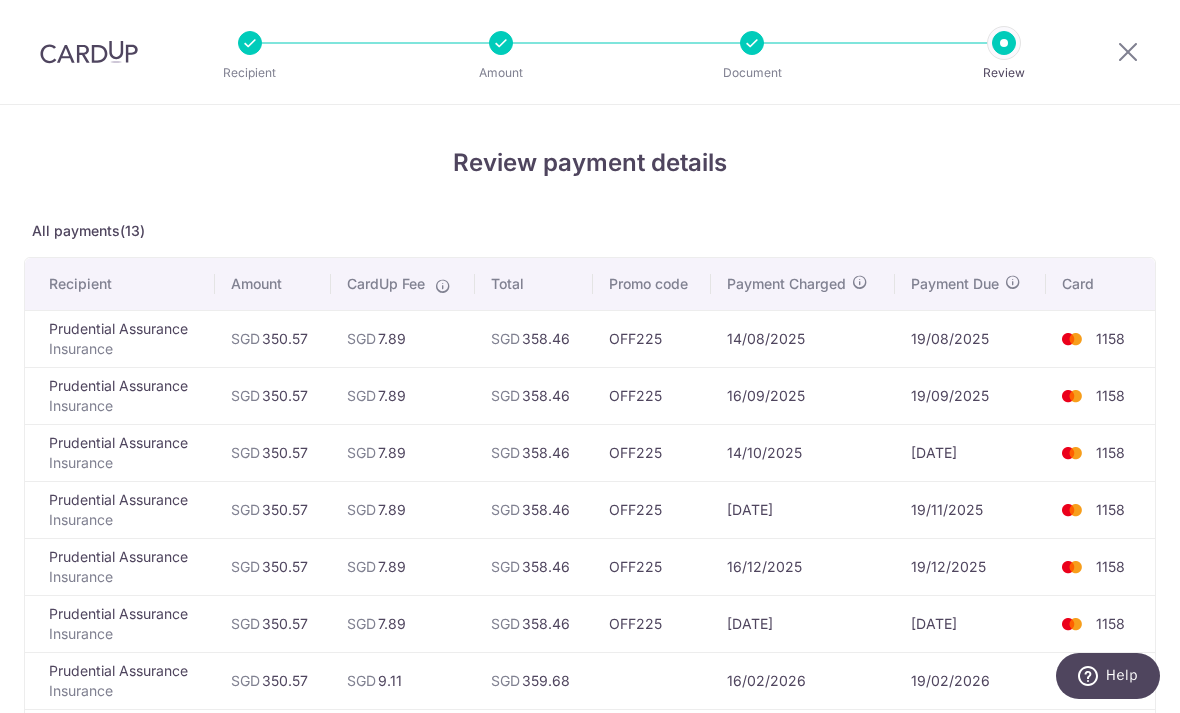 scroll, scrollTop: 0, scrollLeft: 0, axis: both 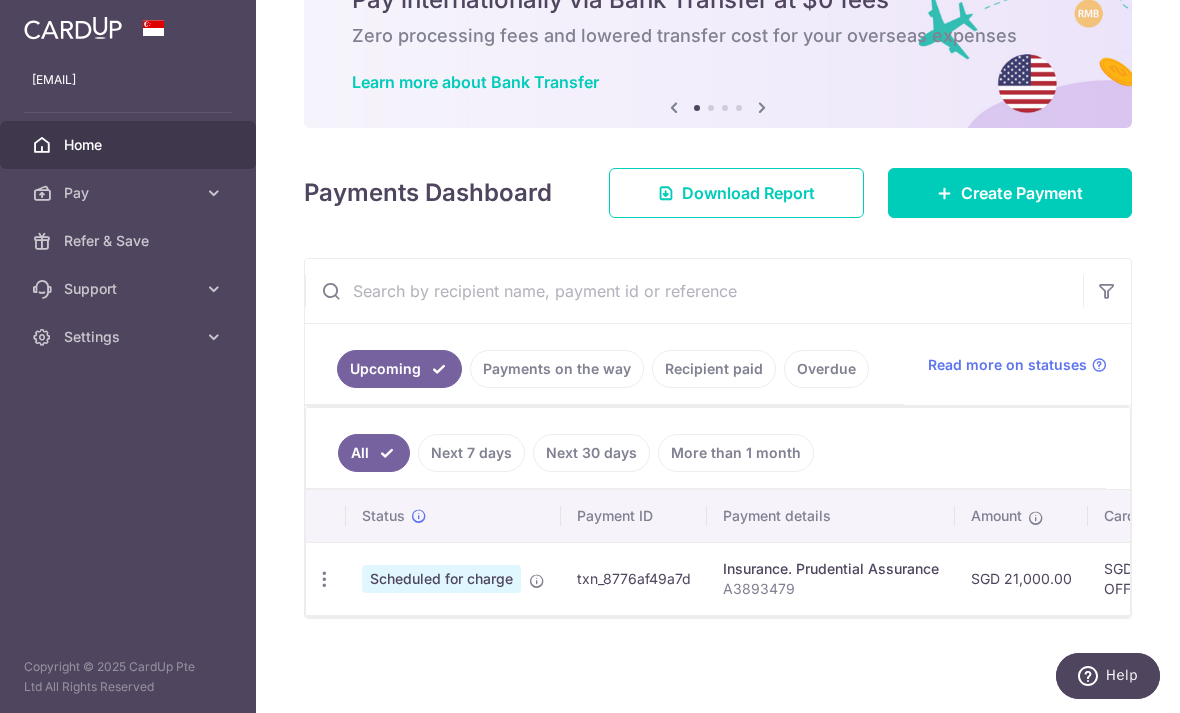 click on "Payments on the way" at bounding box center [557, 369] 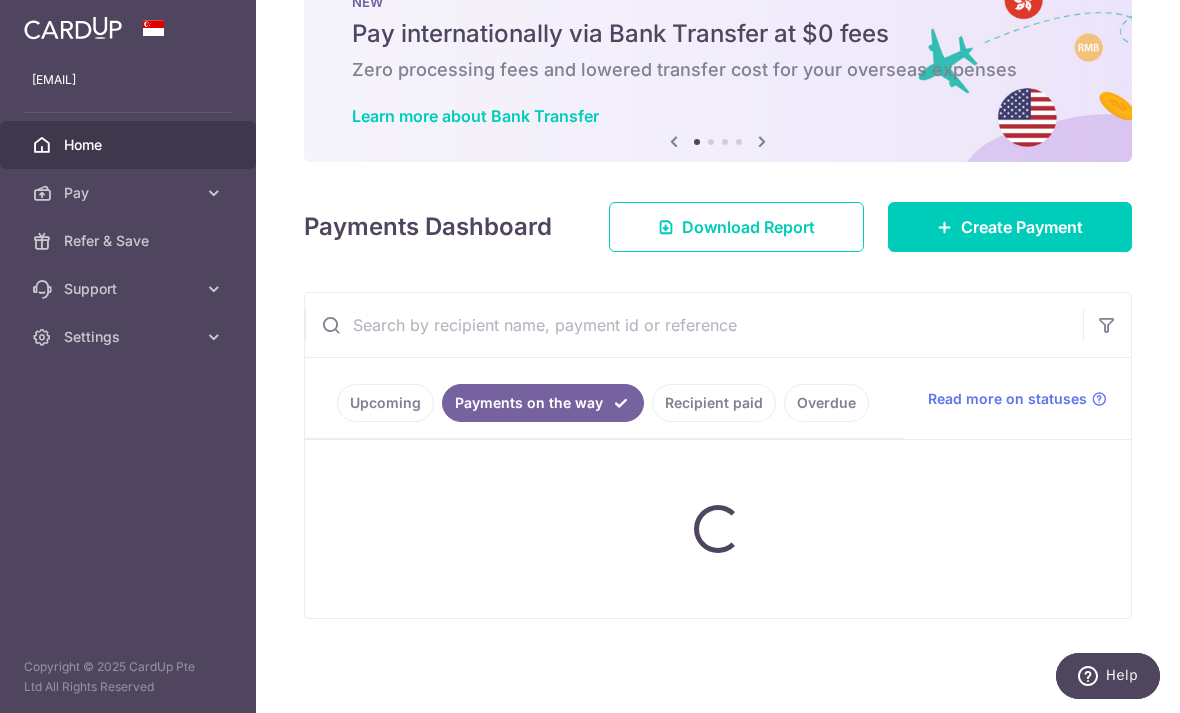scroll, scrollTop: 103, scrollLeft: 0, axis: vertical 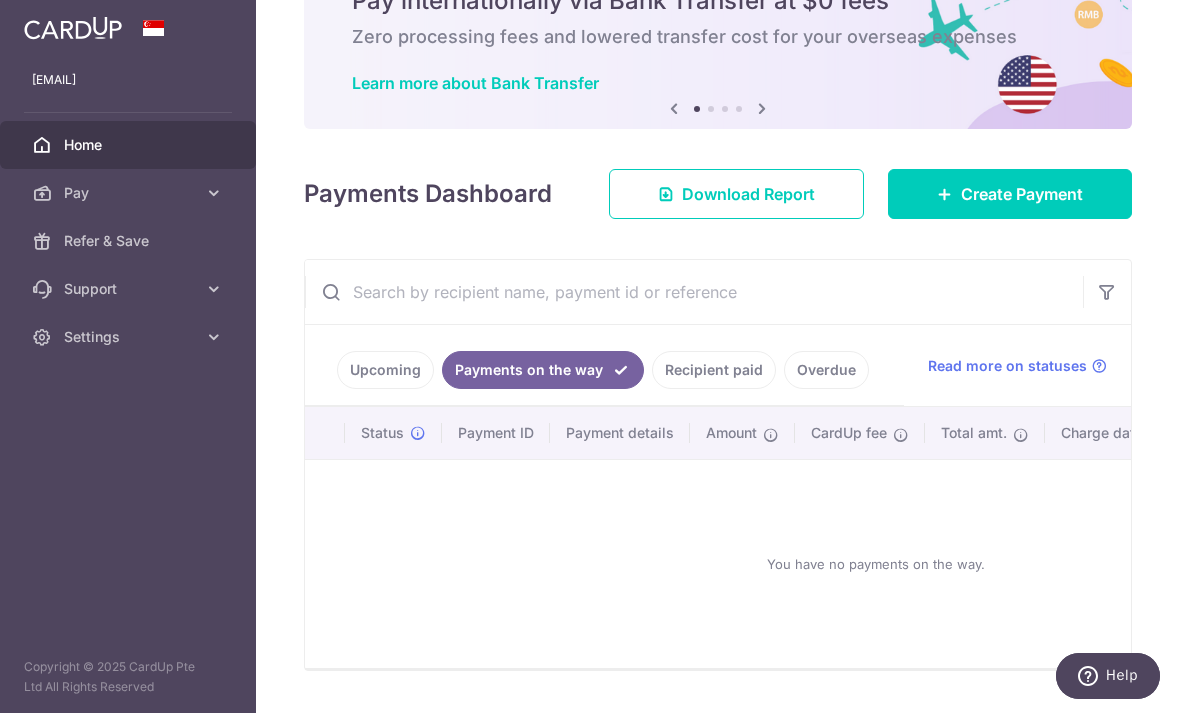 click on "Overdue" at bounding box center (826, 370) 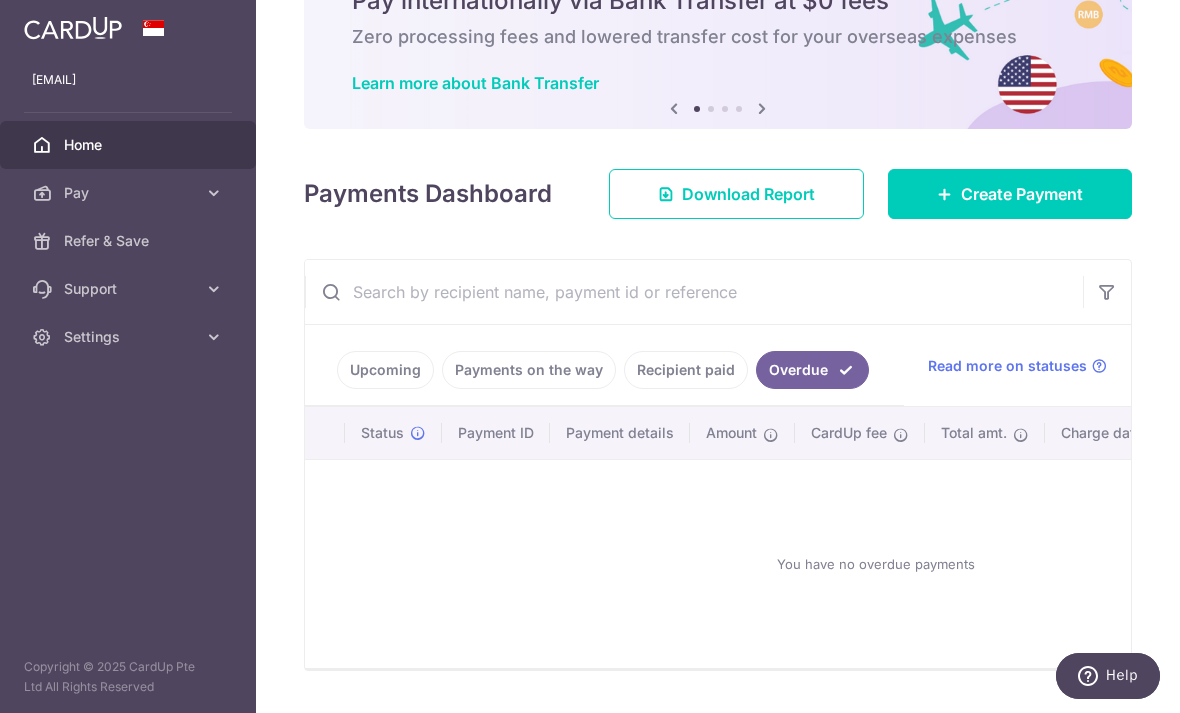 click on "Recipient paid" at bounding box center [686, 370] 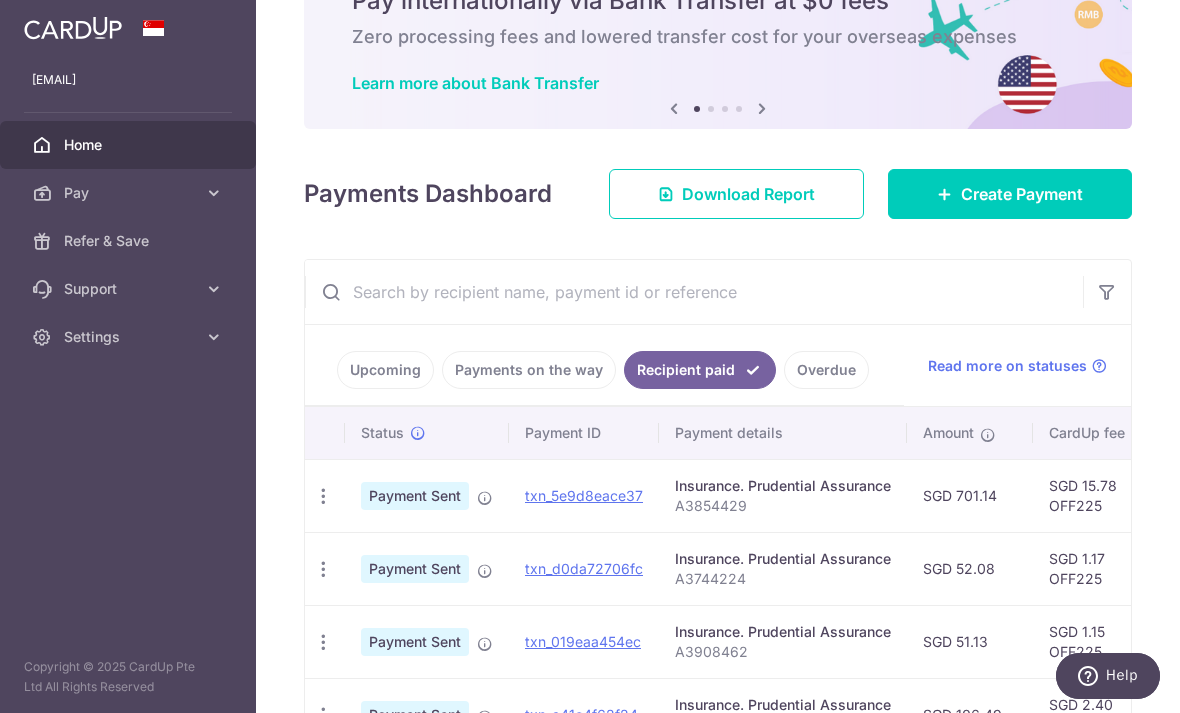 click on "Upcoming" at bounding box center (385, 370) 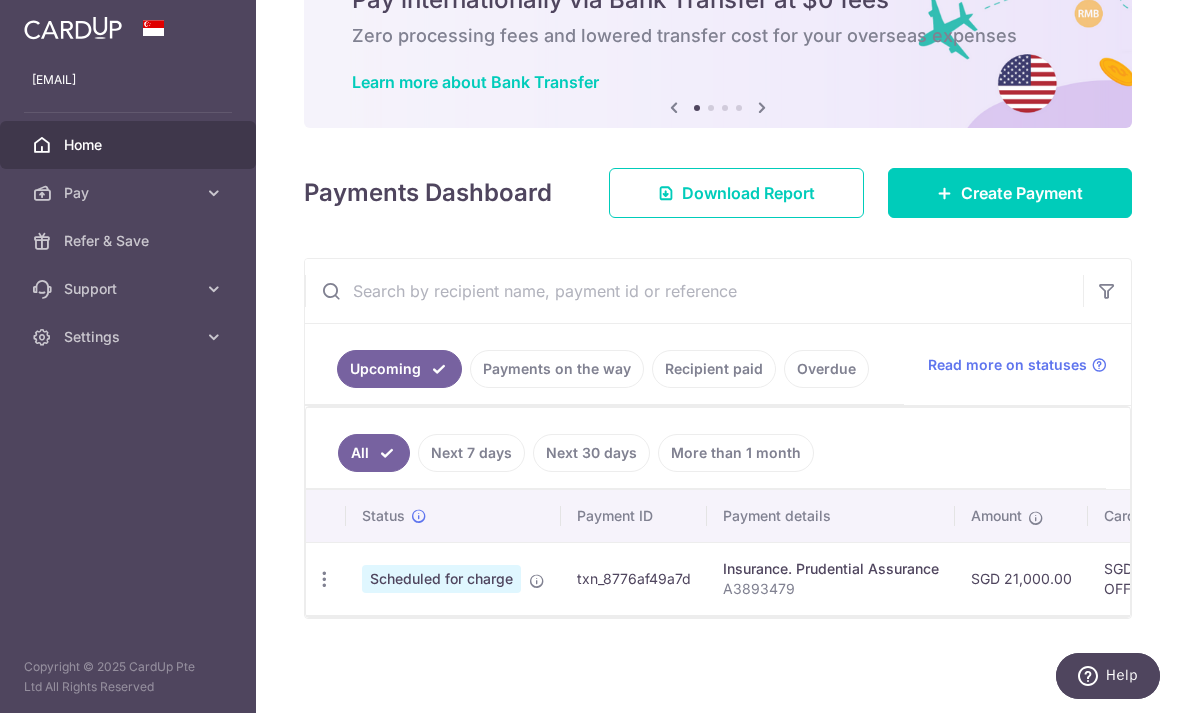 scroll, scrollTop: 120, scrollLeft: 0, axis: vertical 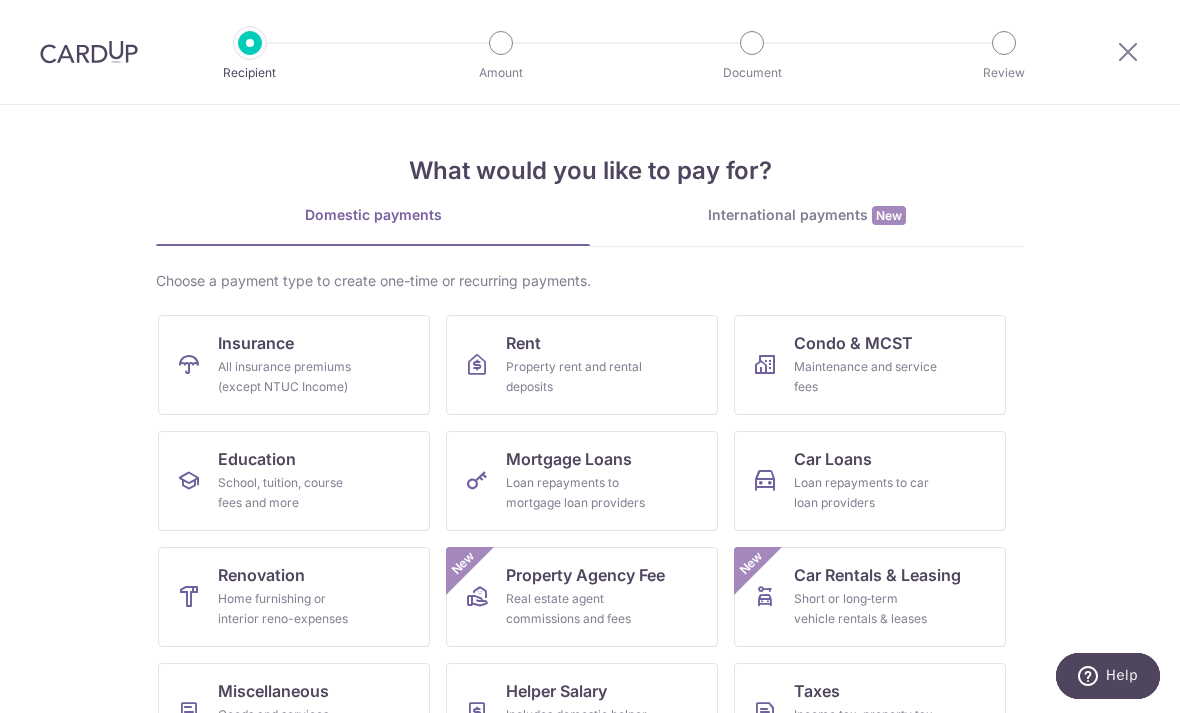click on "Insurance" at bounding box center (256, 343) 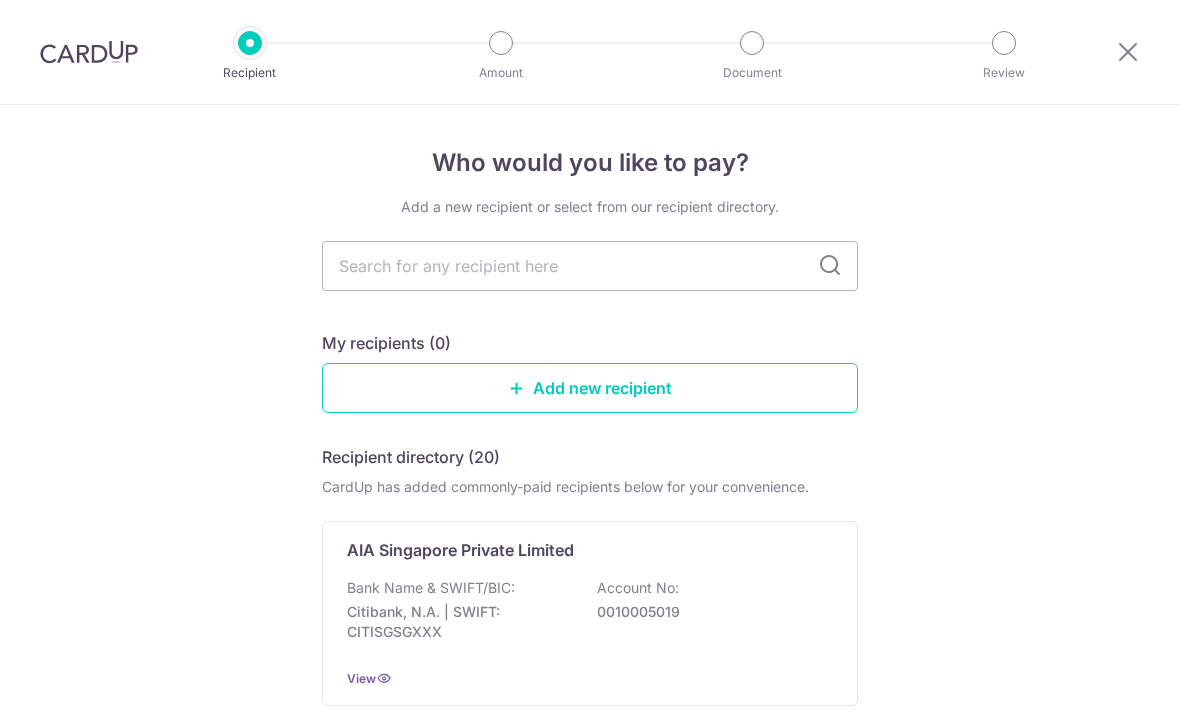 scroll, scrollTop: 0, scrollLeft: 0, axis: both 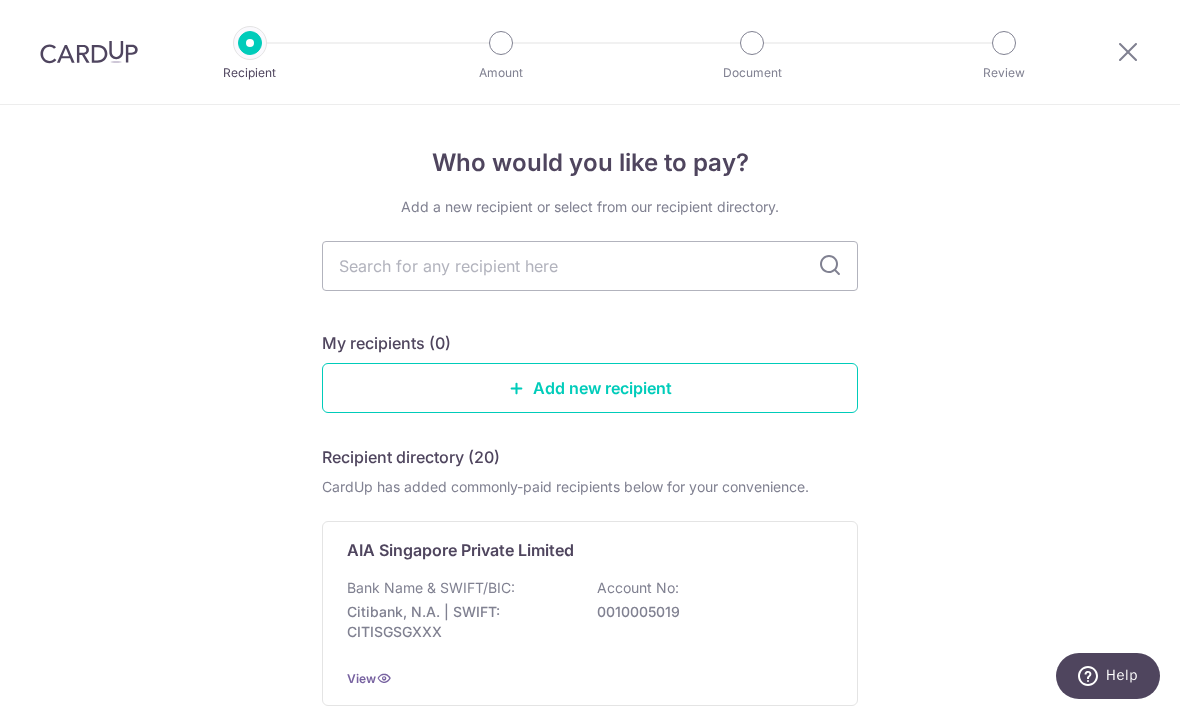 click at bounding box center [590, 266] 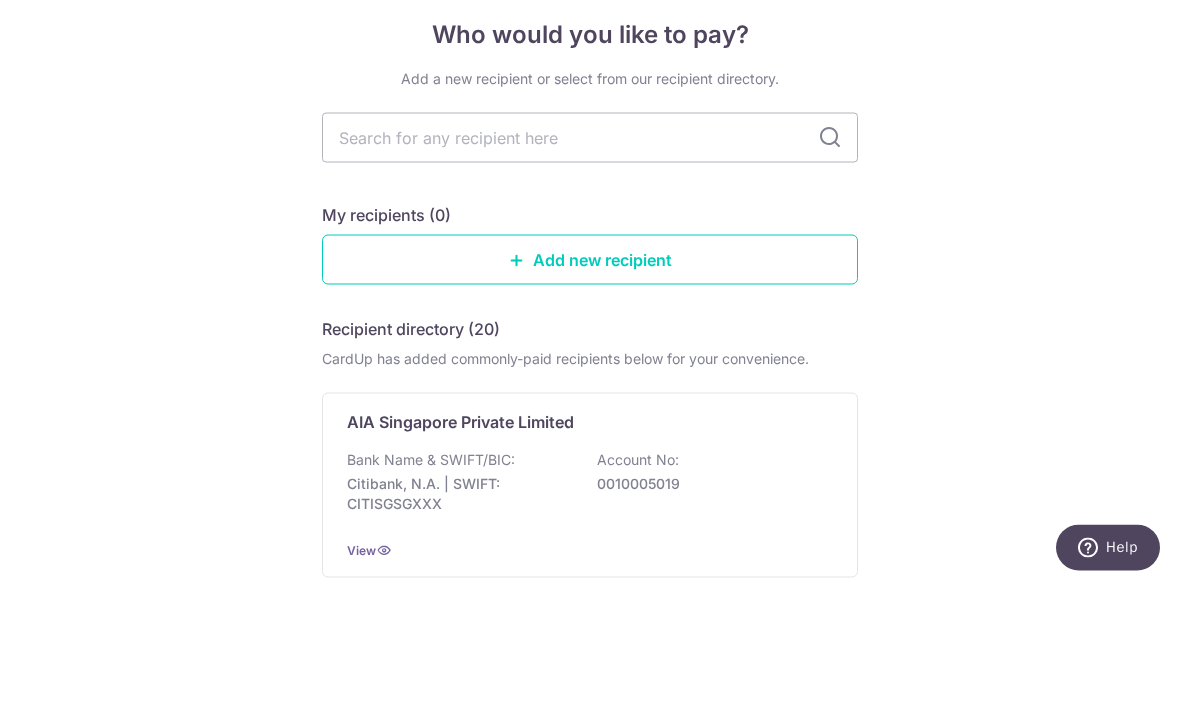 type on "R" 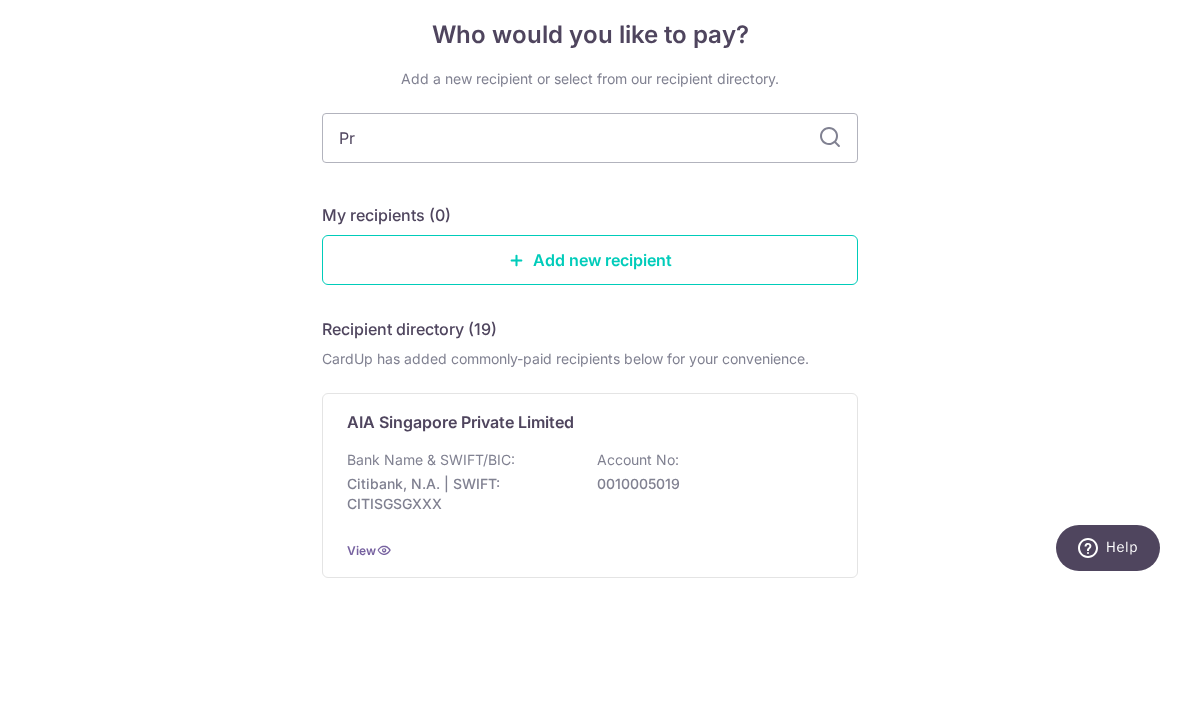 type on "Pru" 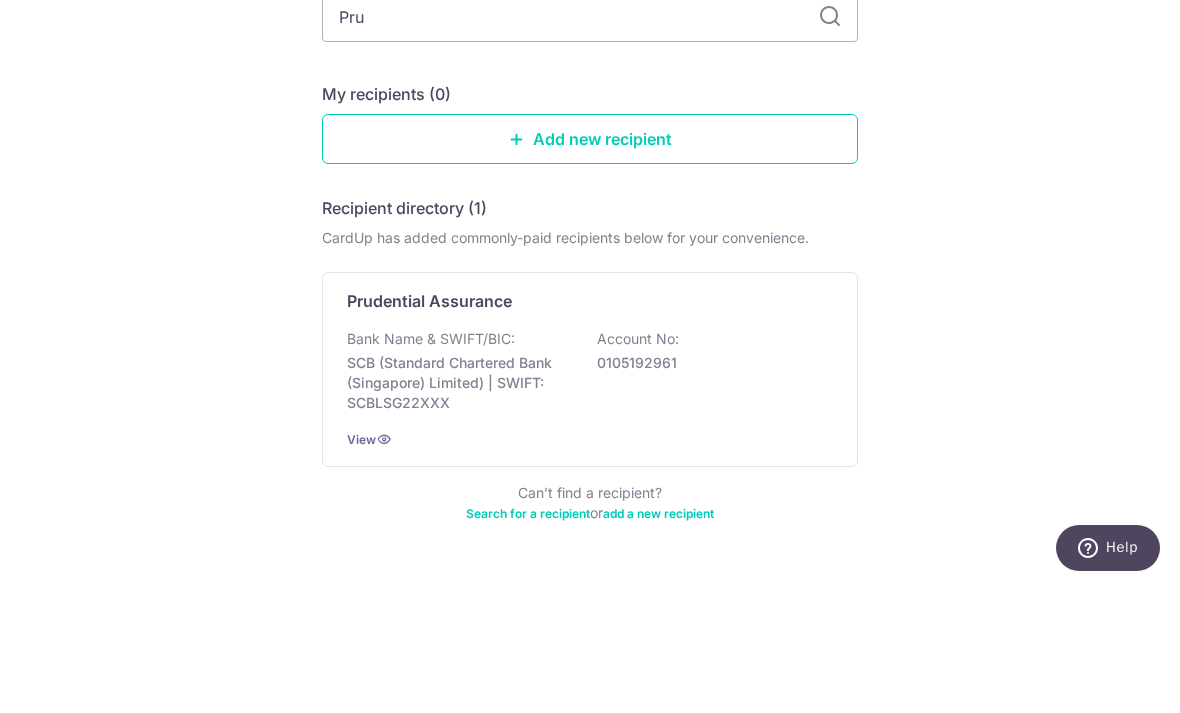 scroll, scrollTop: 120, scrollLeft: 0, axis: vertical 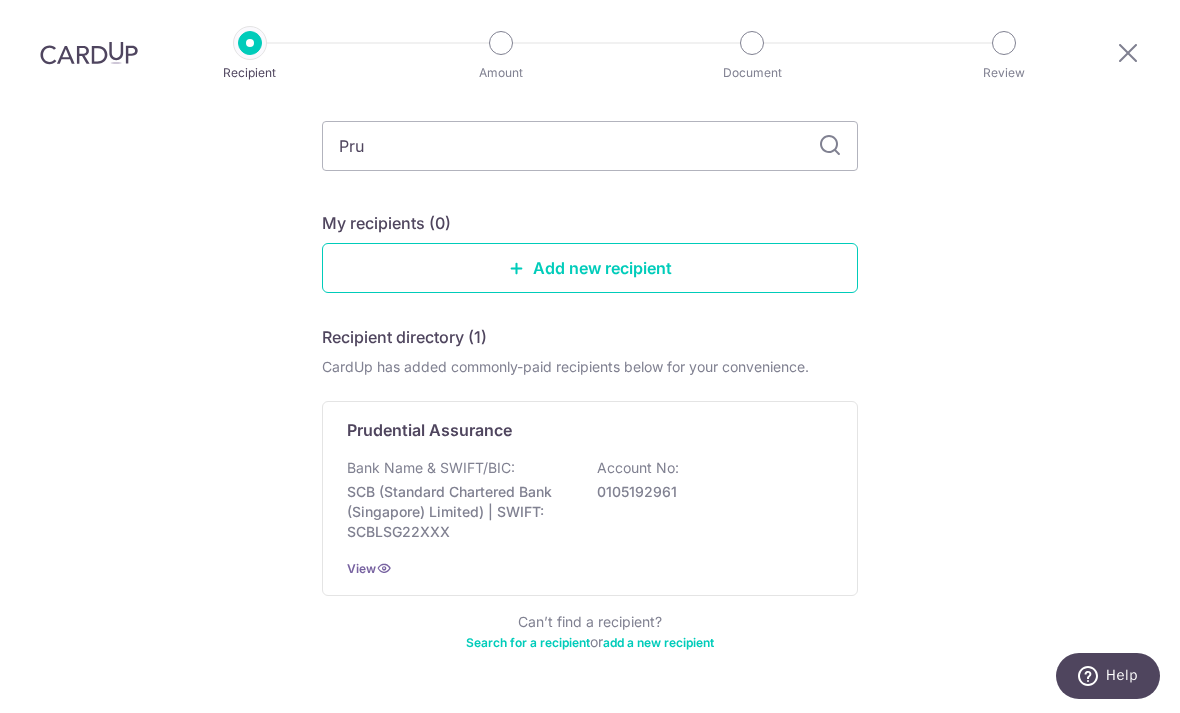 click on "Bank Name & SWIFT/BIC:
[BRAND] ([BRAND]) | SWIFT: [SWIFT]
Account No:
[ACCOUNT_NUMBER]" at bounding box center (590, 500) 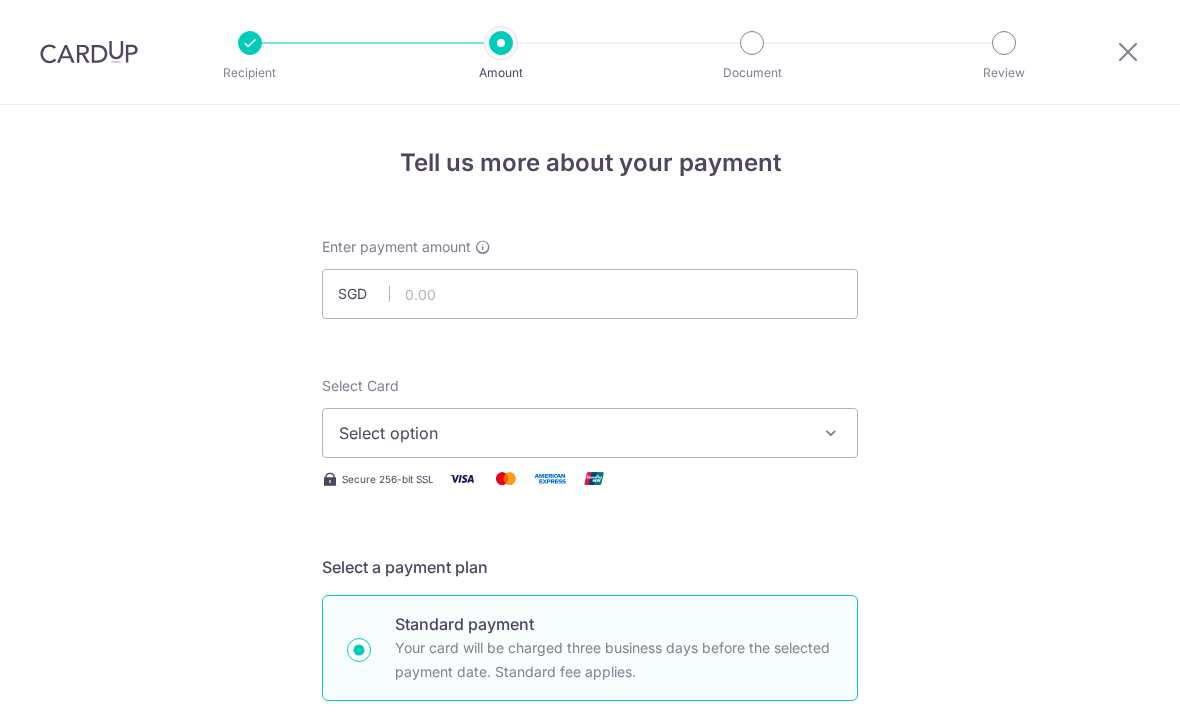 scroll, scrollTop: 0, scrollLeft: 0, axis: both 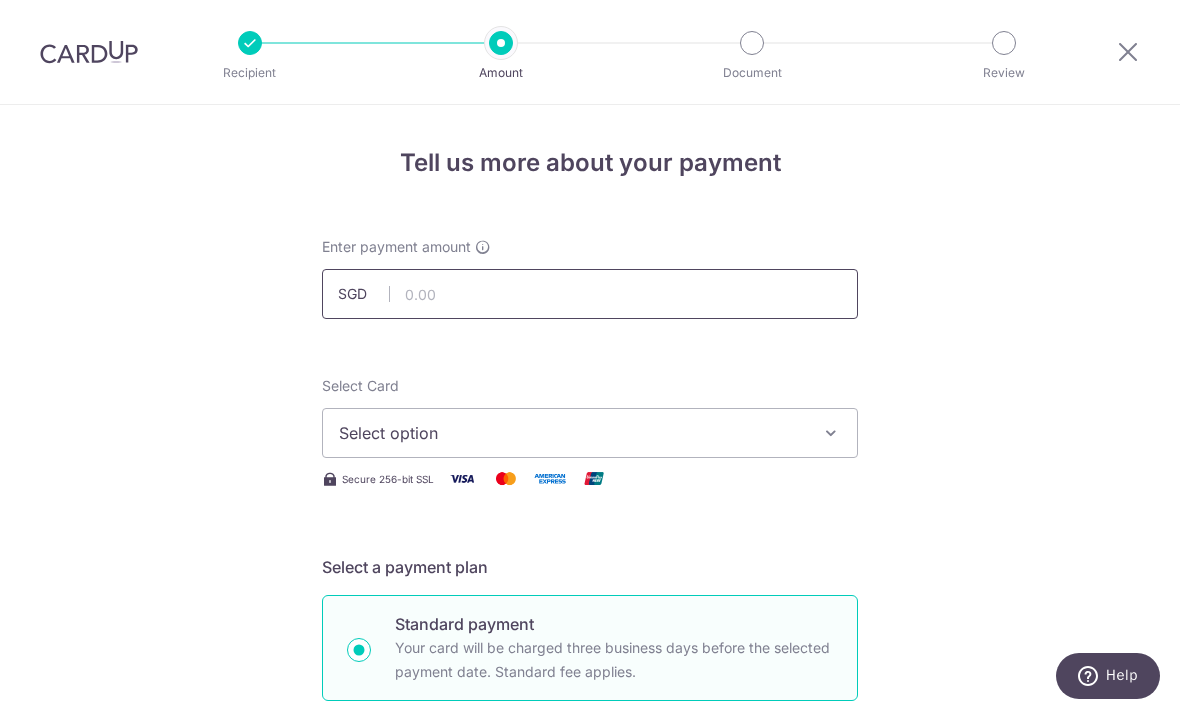 click at bounding box center (590, 294) 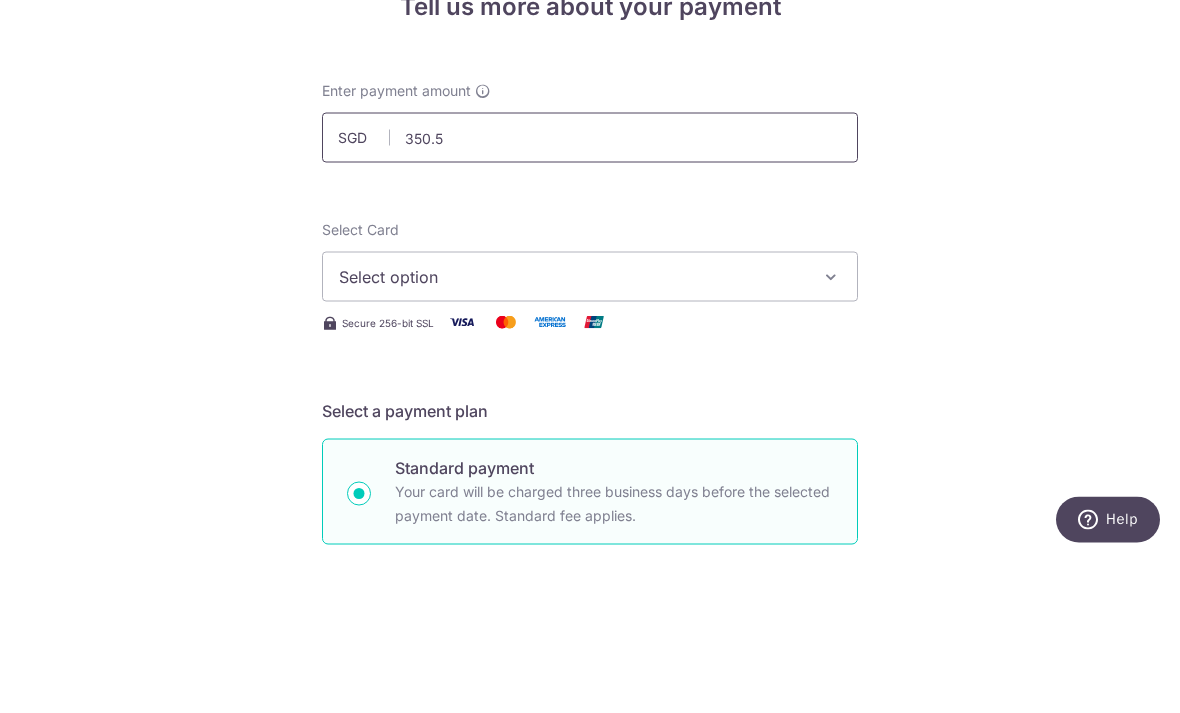 type on "350.57" 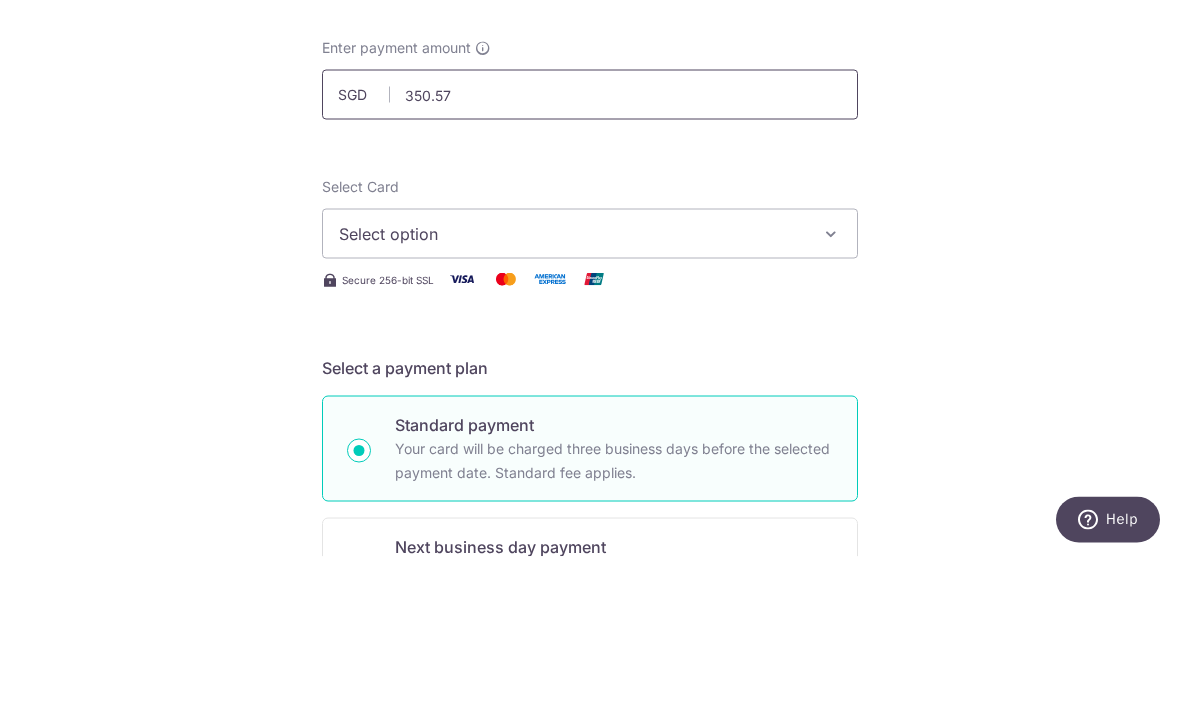 scroll, scrollTop: 44, scrollLeft: 0, axis: vertical 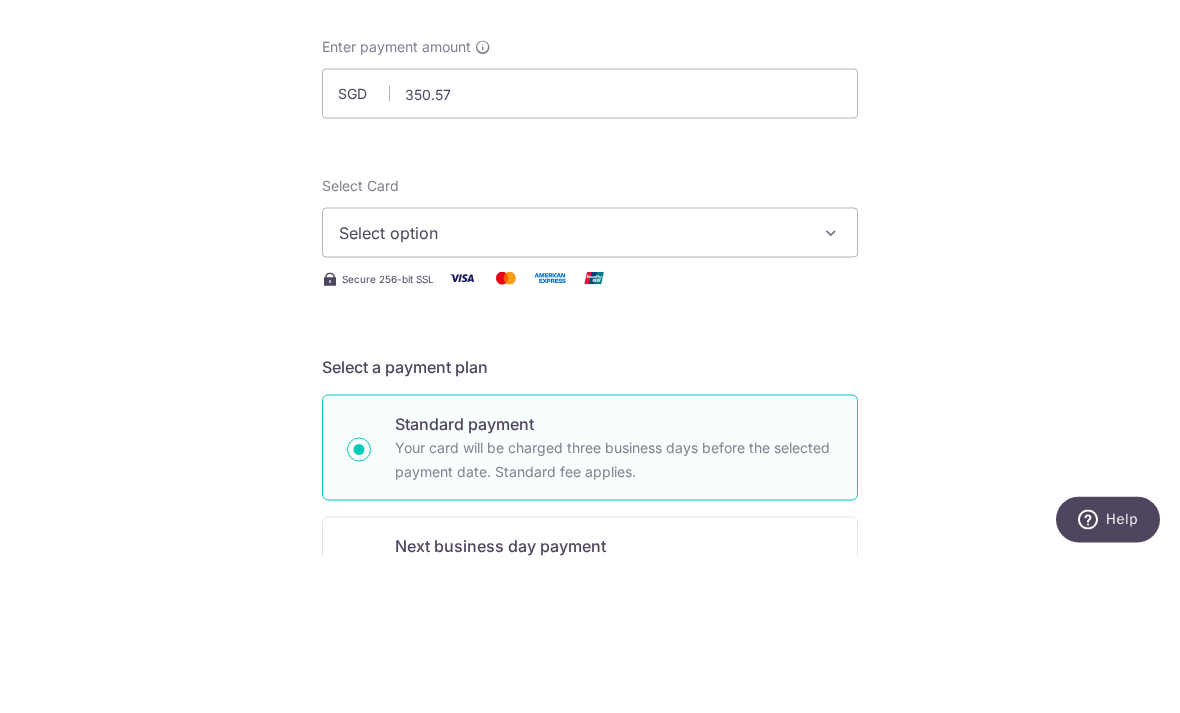 click on "Select option" at bounding box center [590, 389] 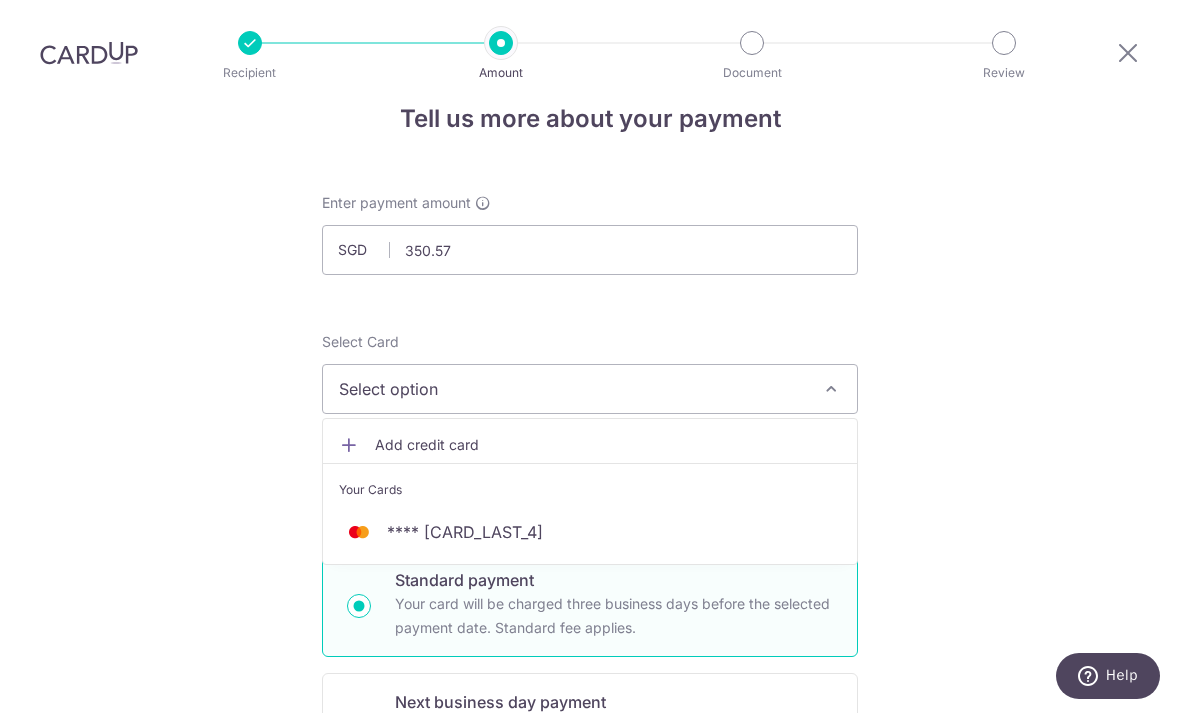 click at bounding box center [590, 356] 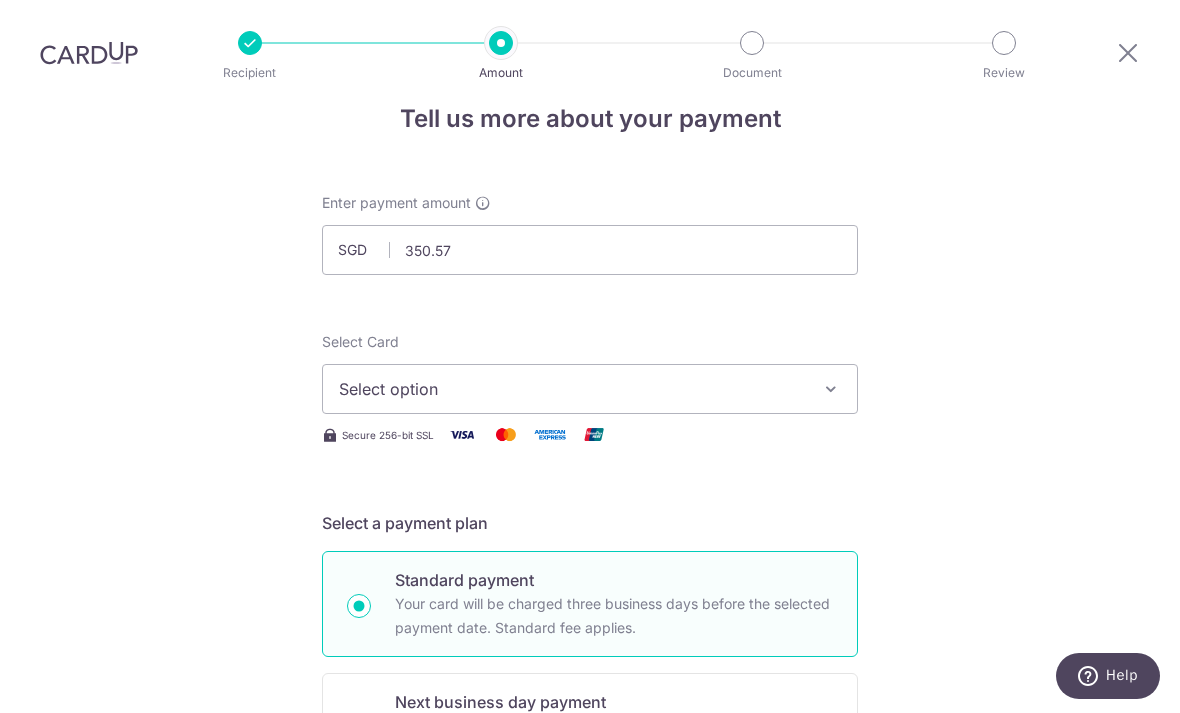 click on "Select option" at bounding box center [572, 389] 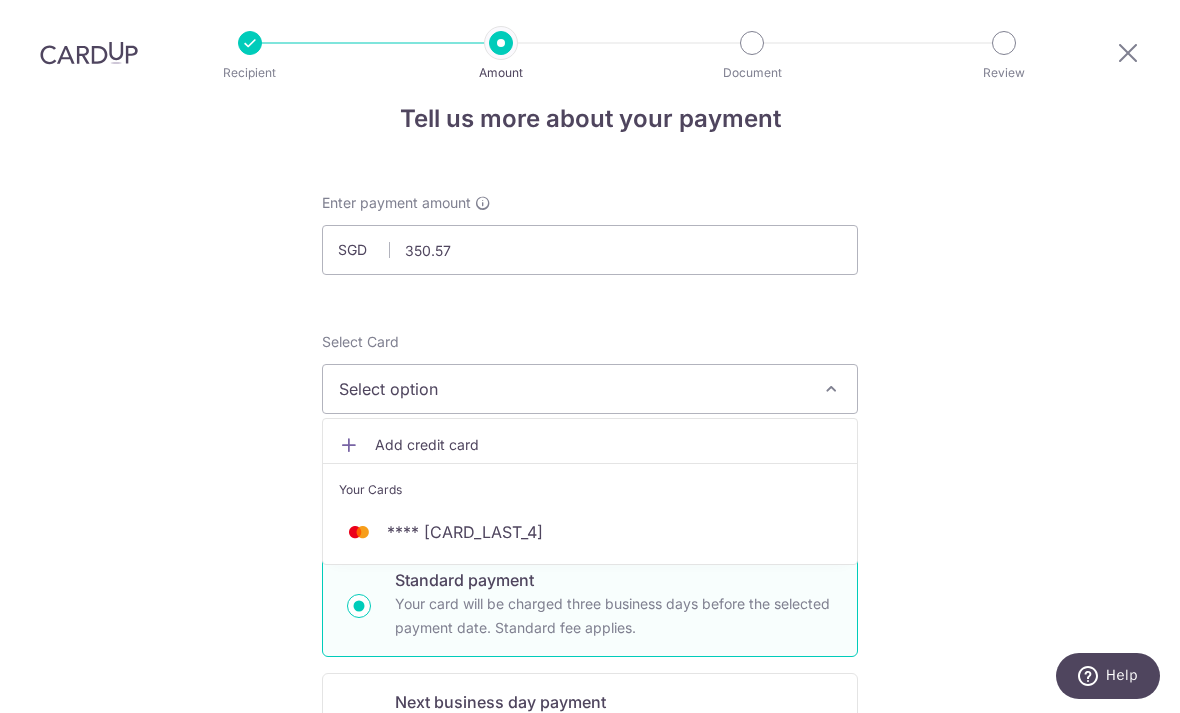 click on "**** [CREDITCARD]" at bounding box center [590, 532] 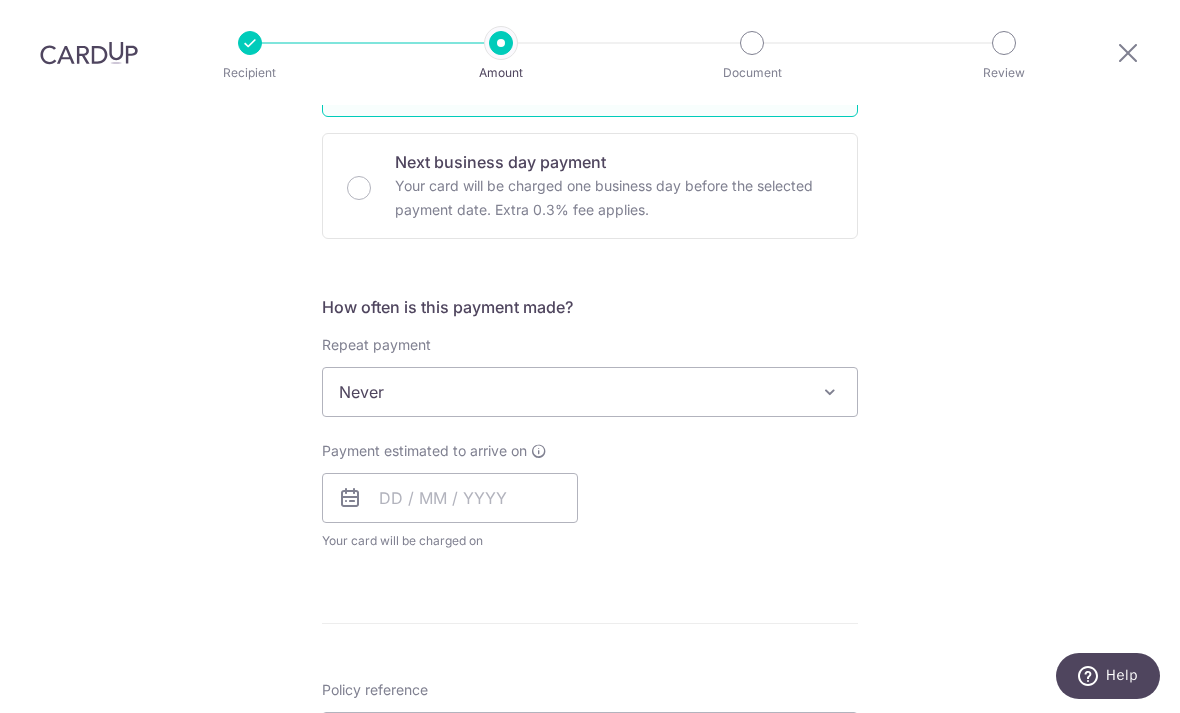 scroll, scrollTop: 583, scrollLeft: 0, axis: vertical 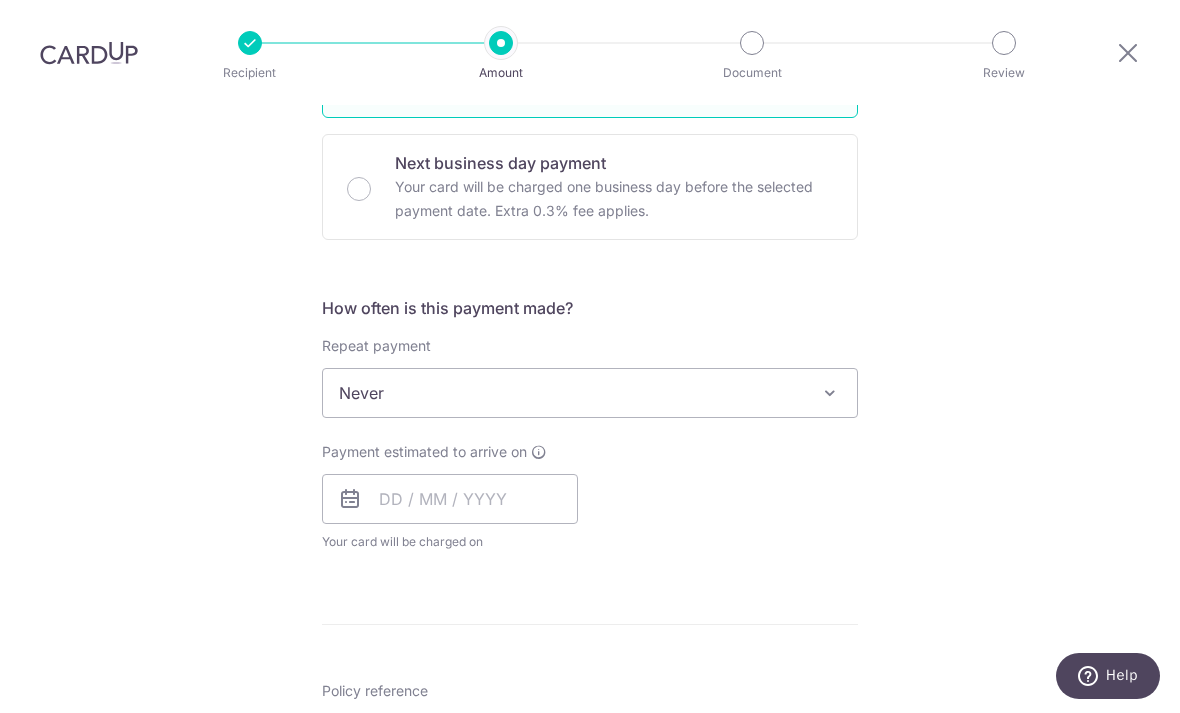 click on "Never" at bounding box center [590, 393] 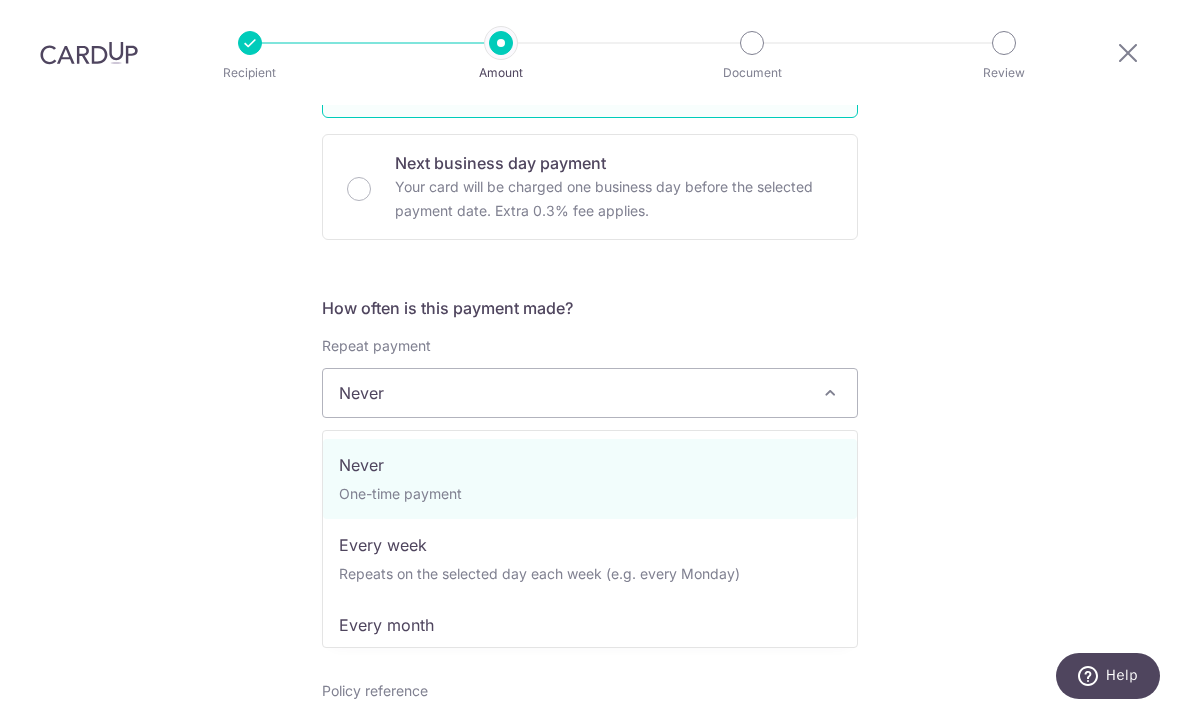 select on "3" 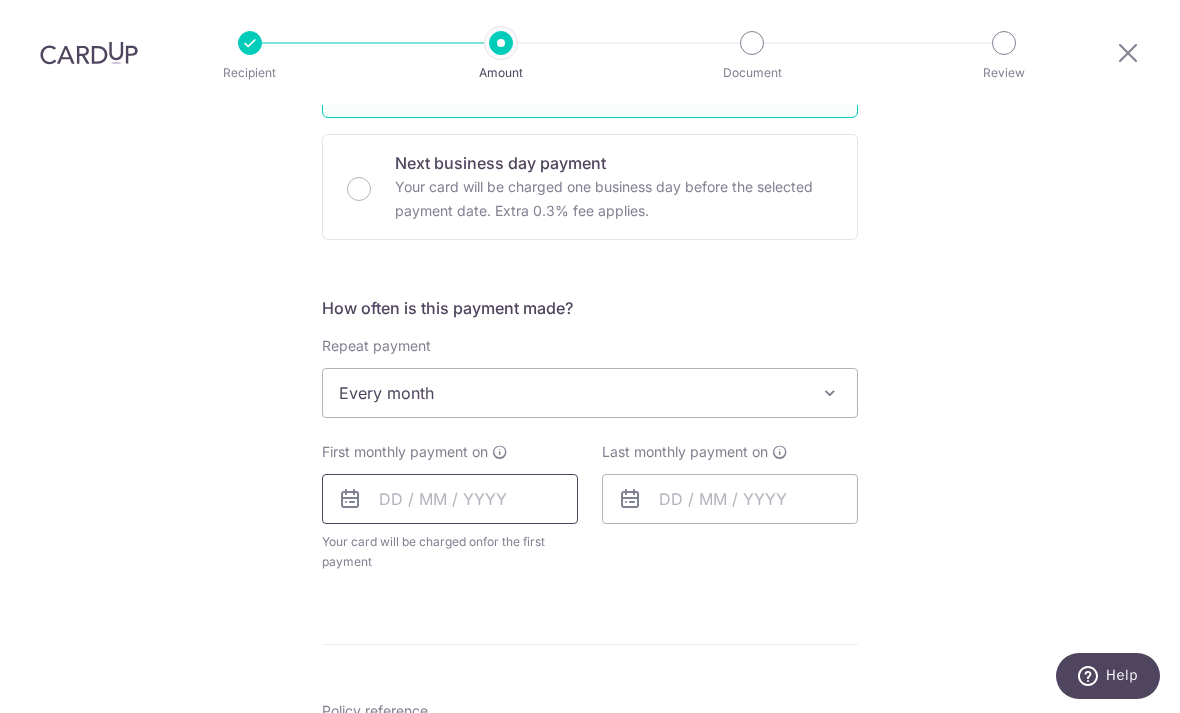 click at bounding box center (450, 499) 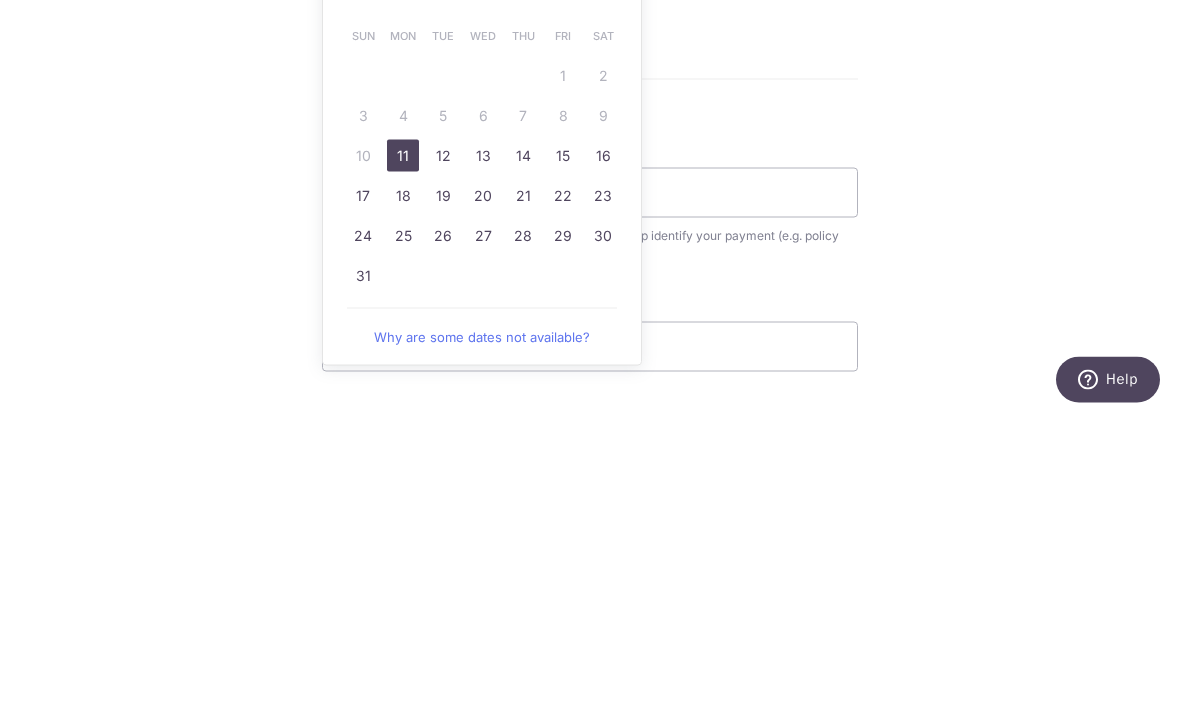 scroll, scrollTop: 839, scrollLeft: 0, axis: vertical 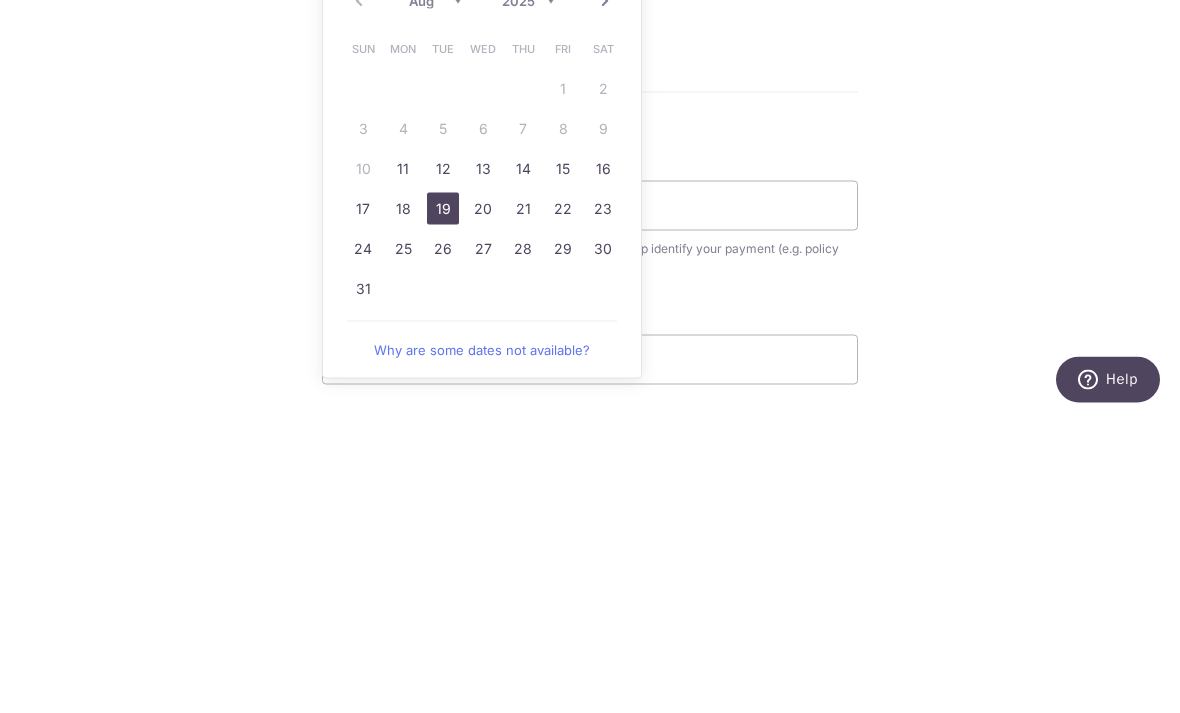click on "19" at bounding box center (443, 505) 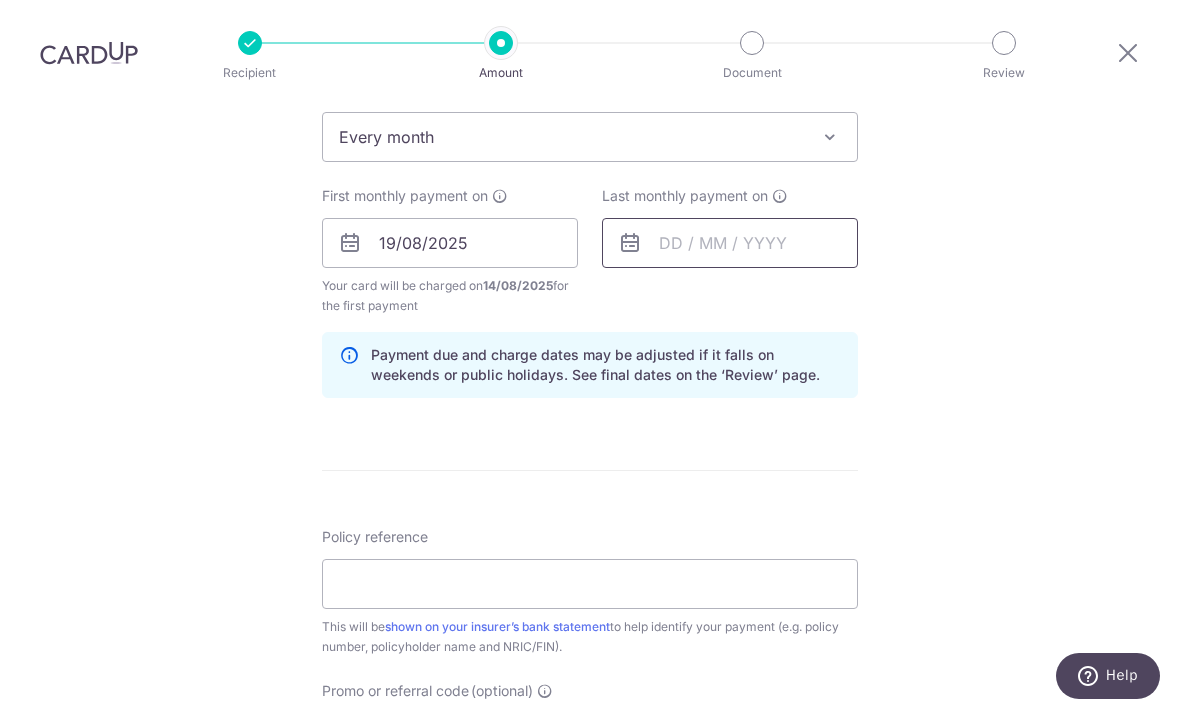 click at bounding box center [730, 243] 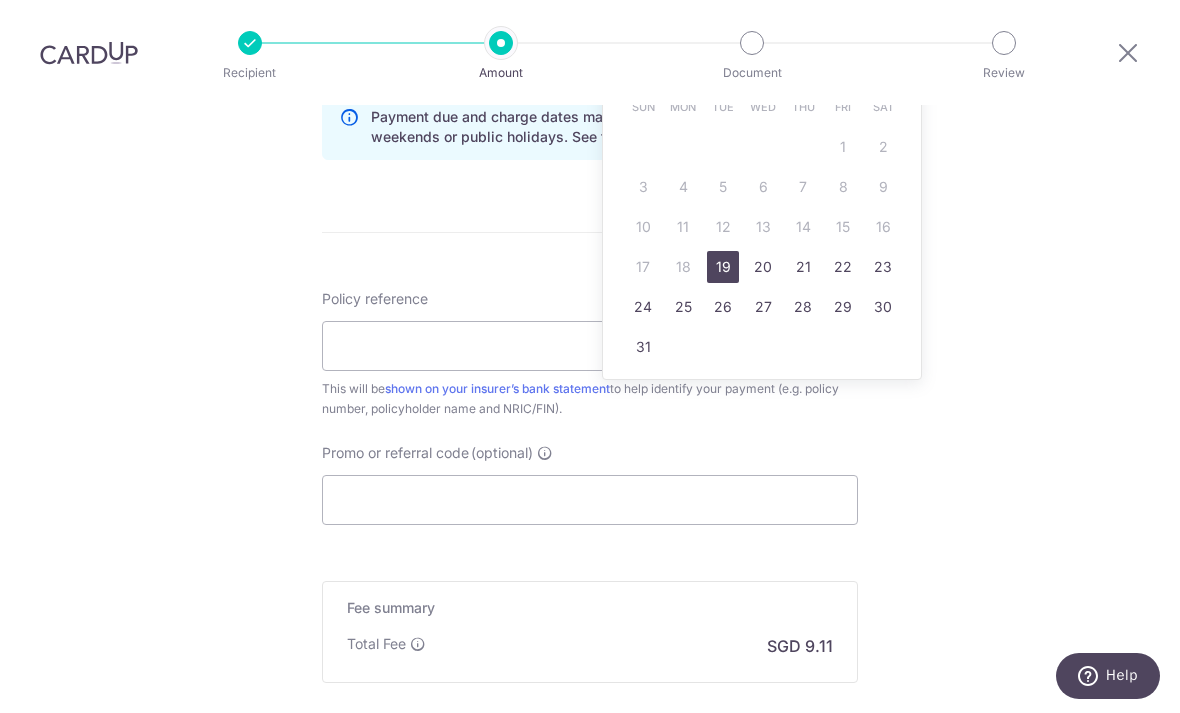 scroll, scrollTop: 1006, scrollLeft: 0, axis: vertical 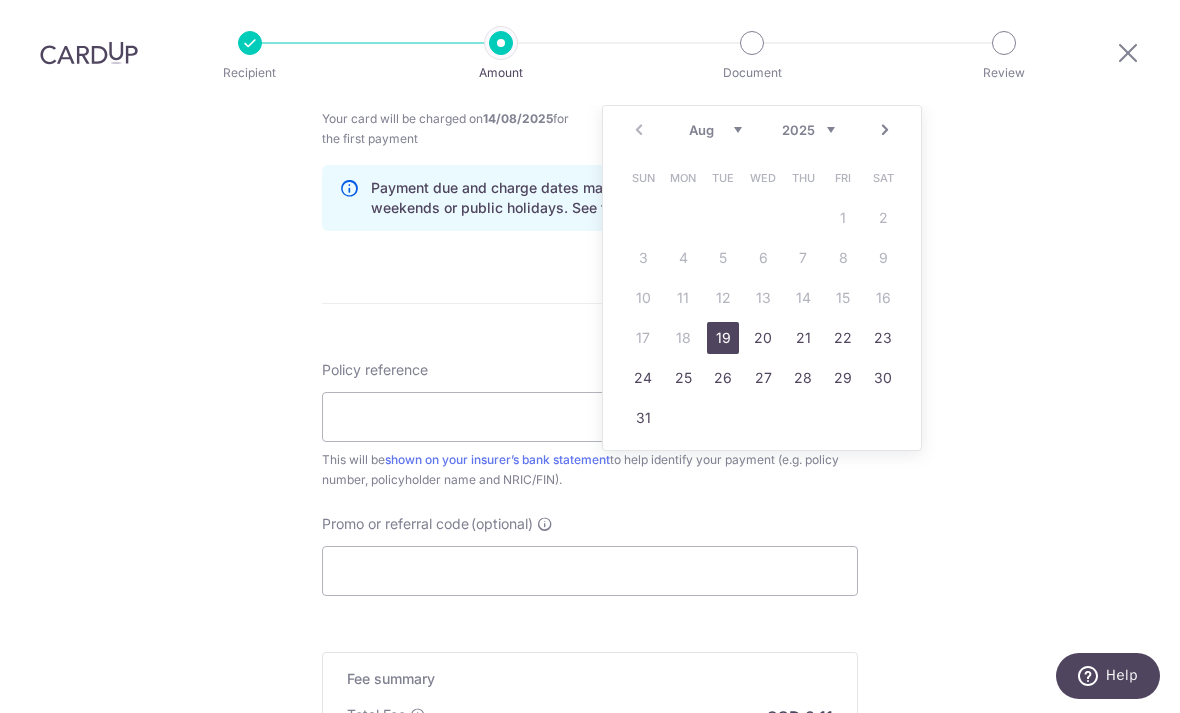 click on "Aug Sep Oct Nov Dec" at bounding box center (715, 130) 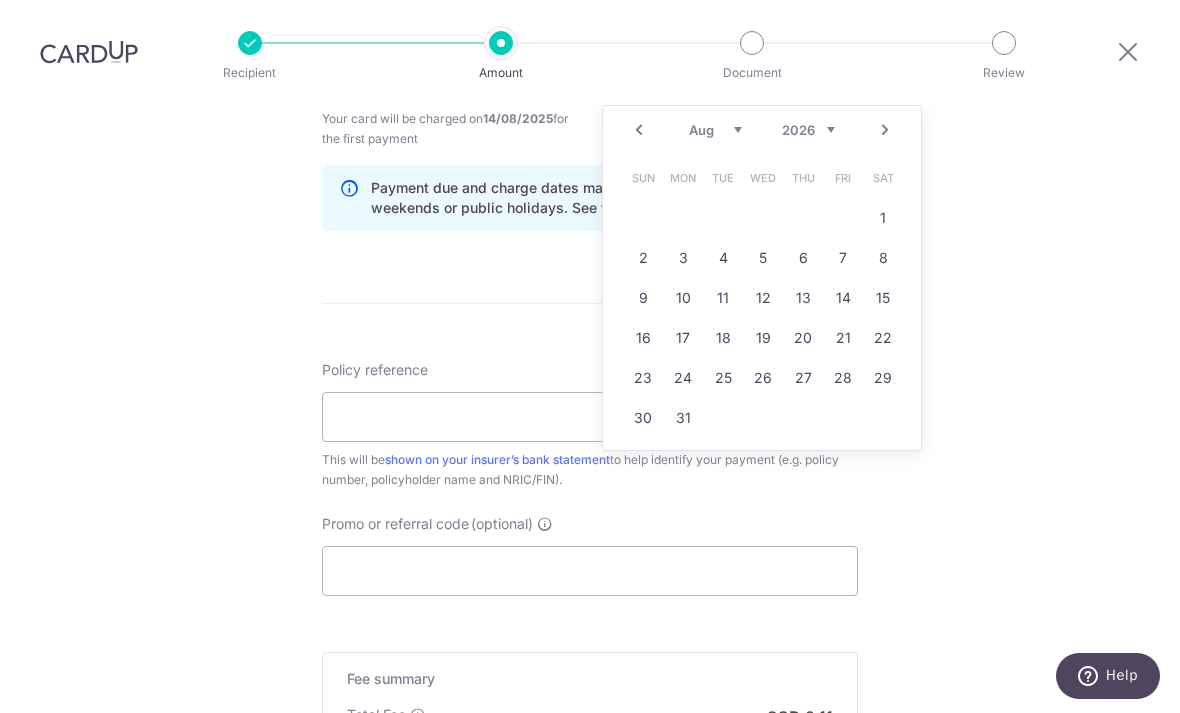 scroll, scrollTop: 0, scrollLeft: 0, axis: both 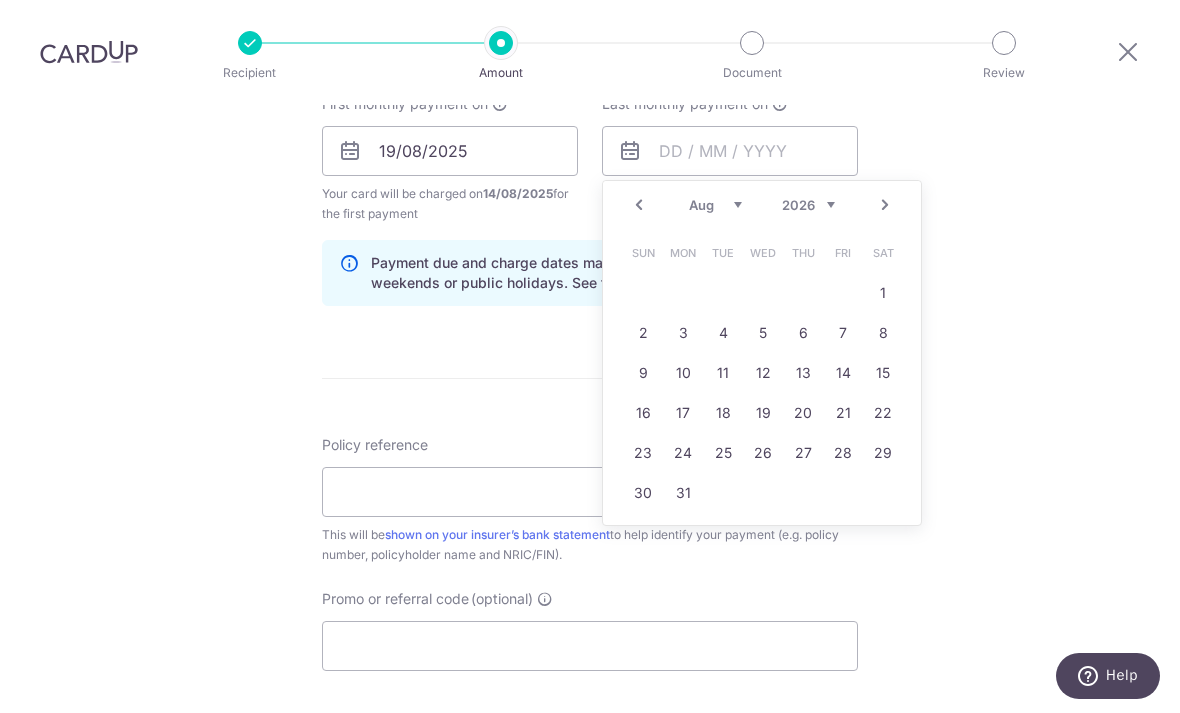 click on "Jan Feb Mar Apr May Jun Jul Aug Sep Oct Nov Dec" at bounding box center (715, 205) 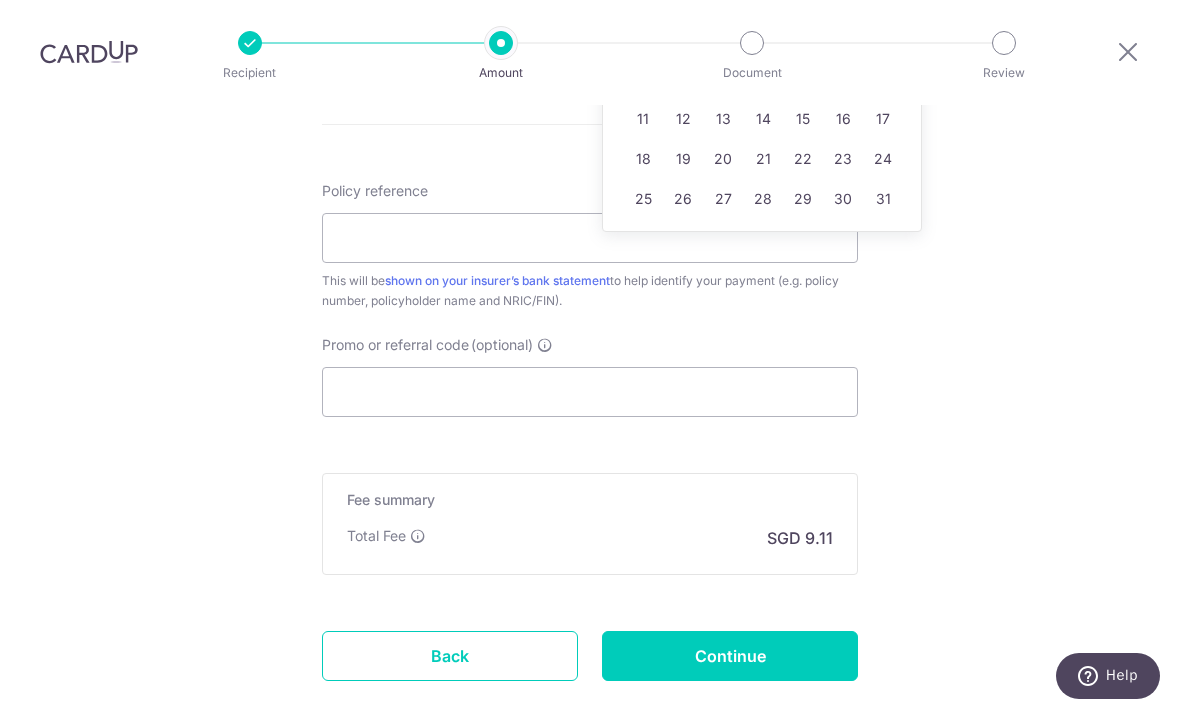 scroll, scrollTop: 1170, scrollLeft: 0, axis: vertical 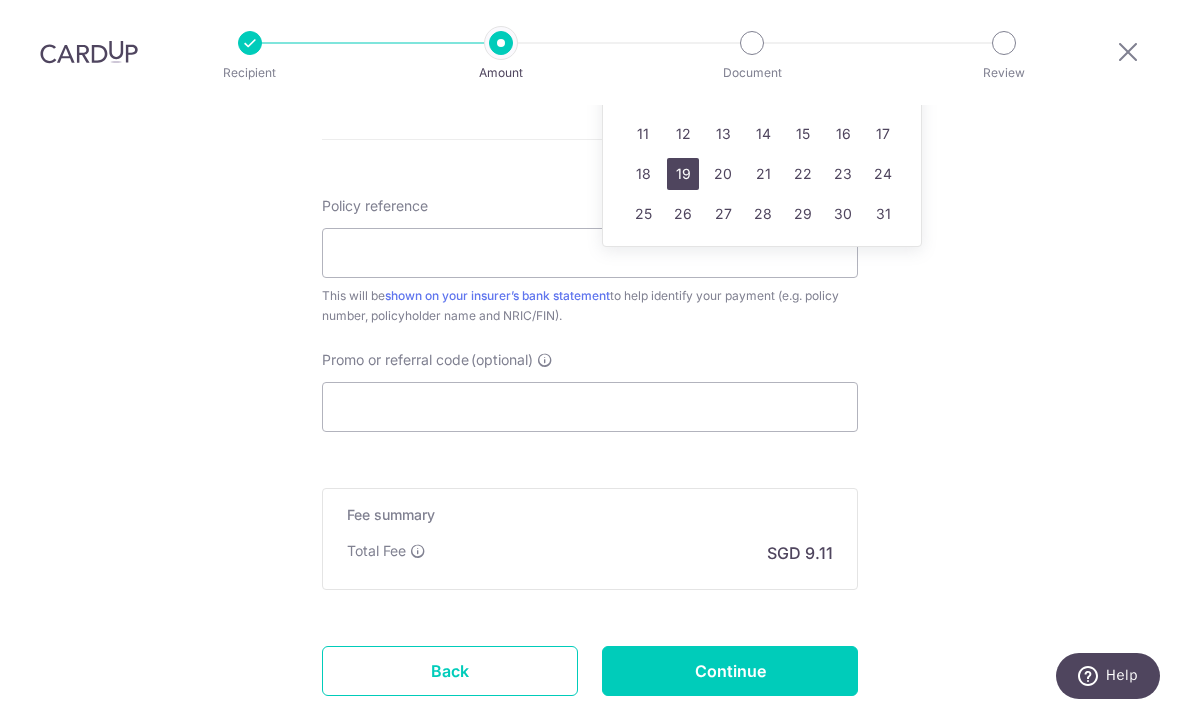 click on "19" at bounding box center [683, 174] 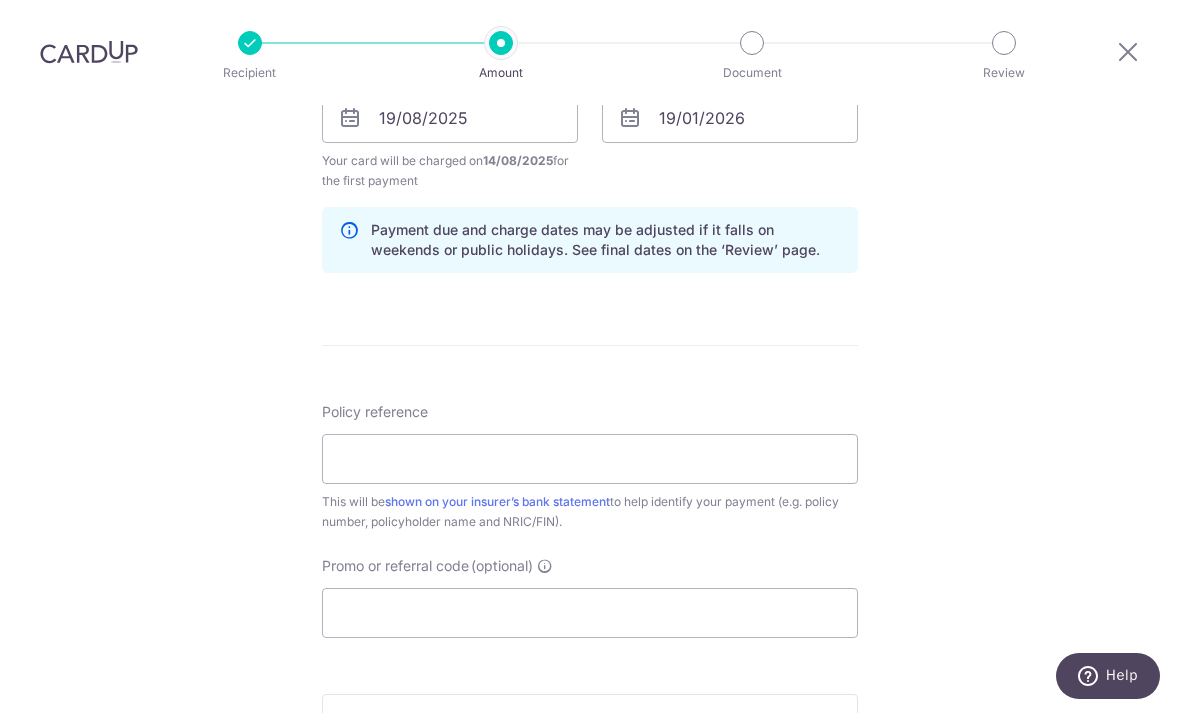scroll, scrollTop: 982, scrollLeft: 0, axis: vertical 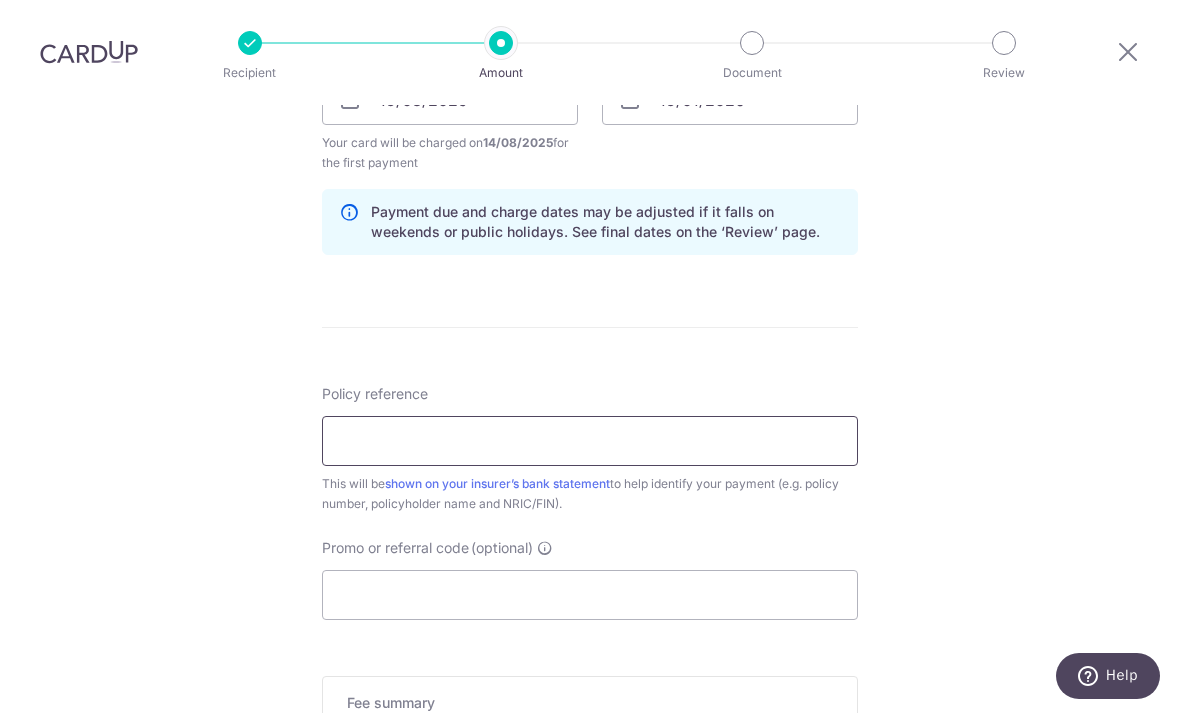 click on "Policy reference" at bounding box center [590, 441] 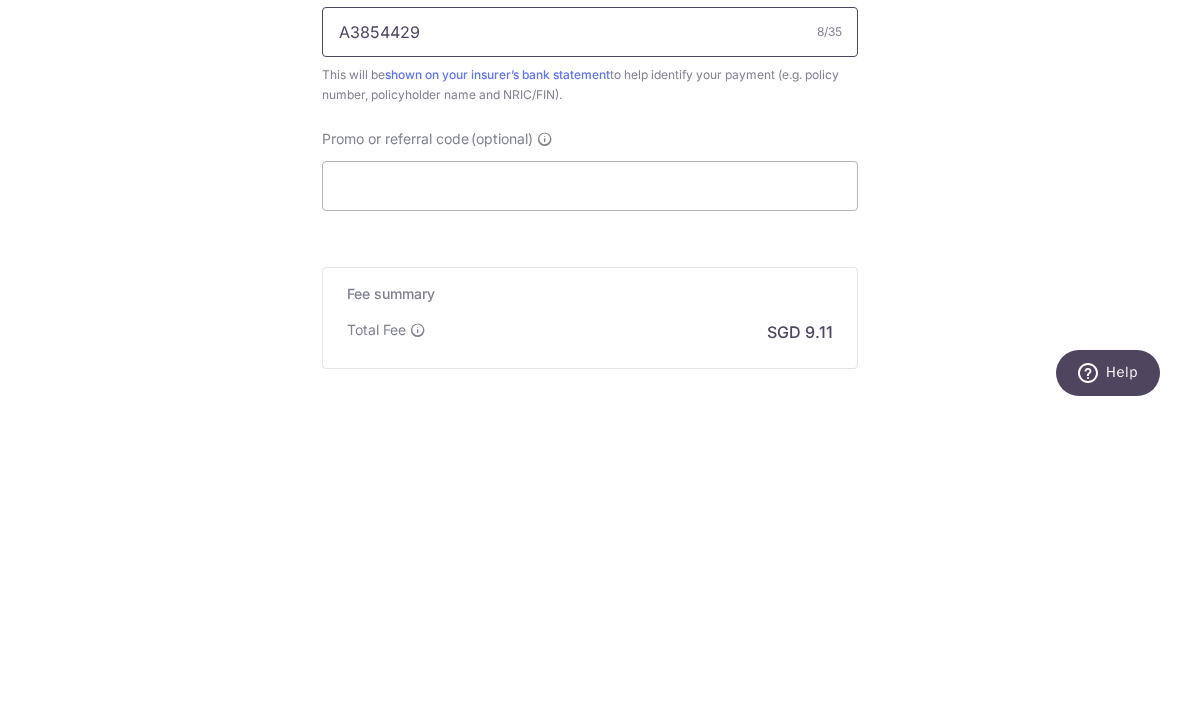 scroll, scrollTop: 1093, scrollLeft: 0, axis: vertical 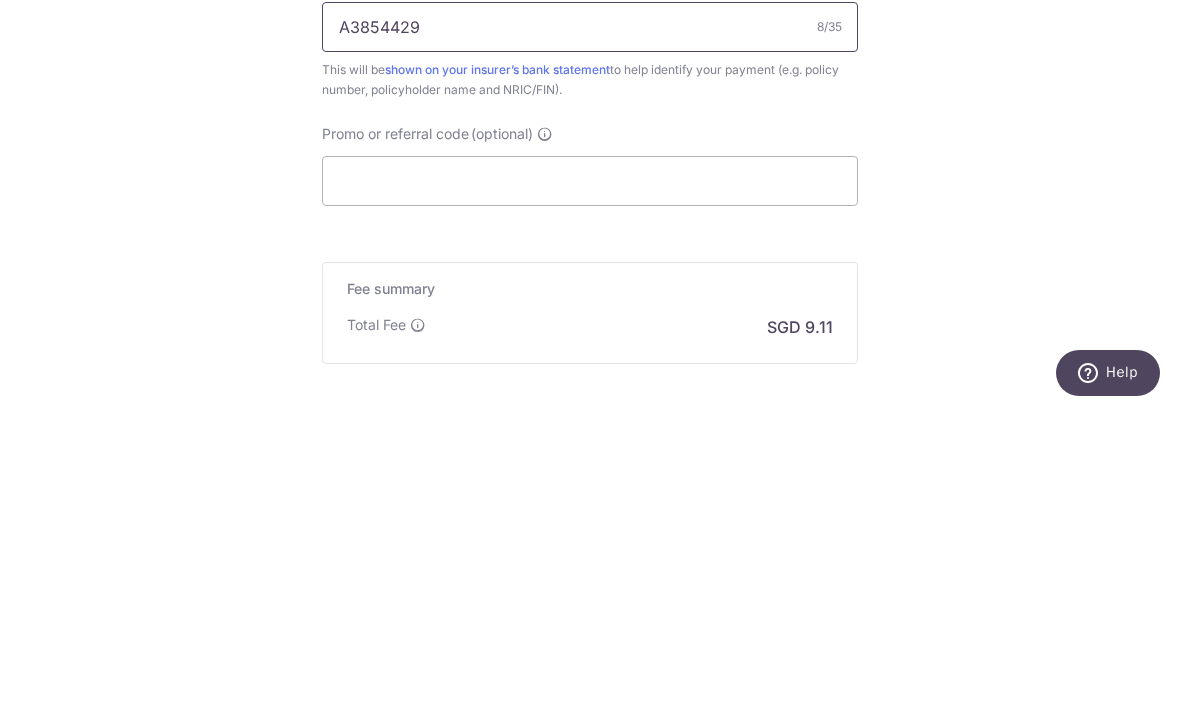 type on "A3854429" 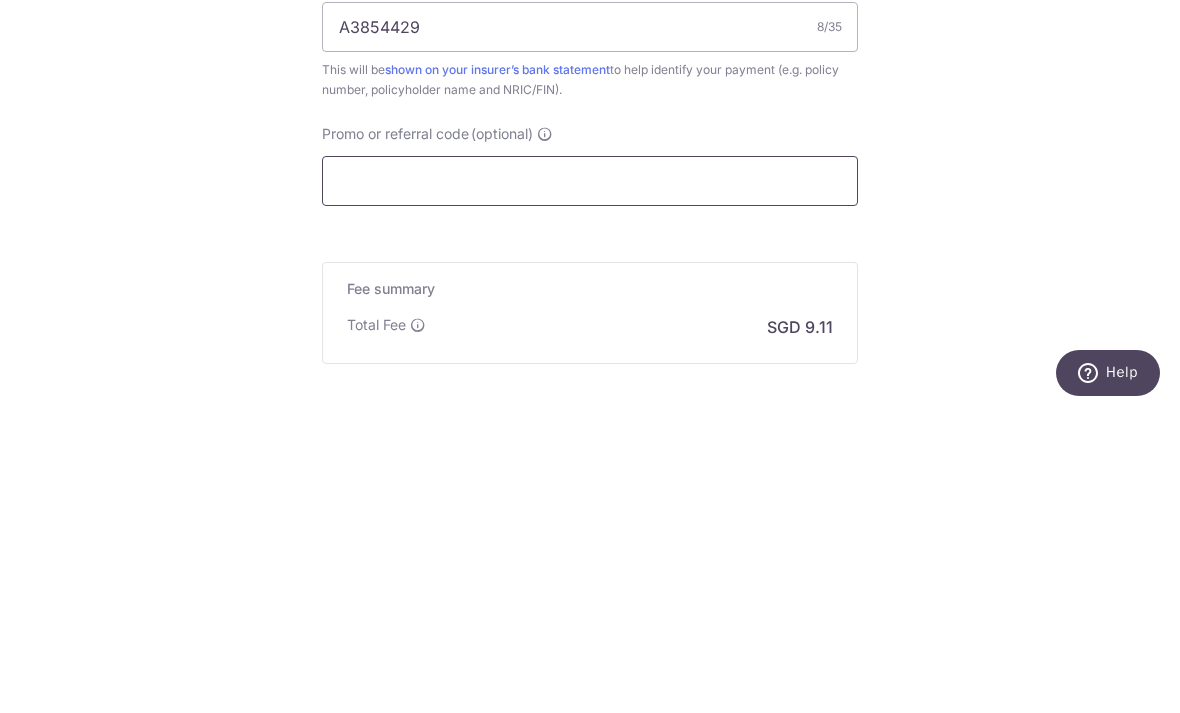 click on "Promo or referral code
(optional)" at bounding box center (590, 484) 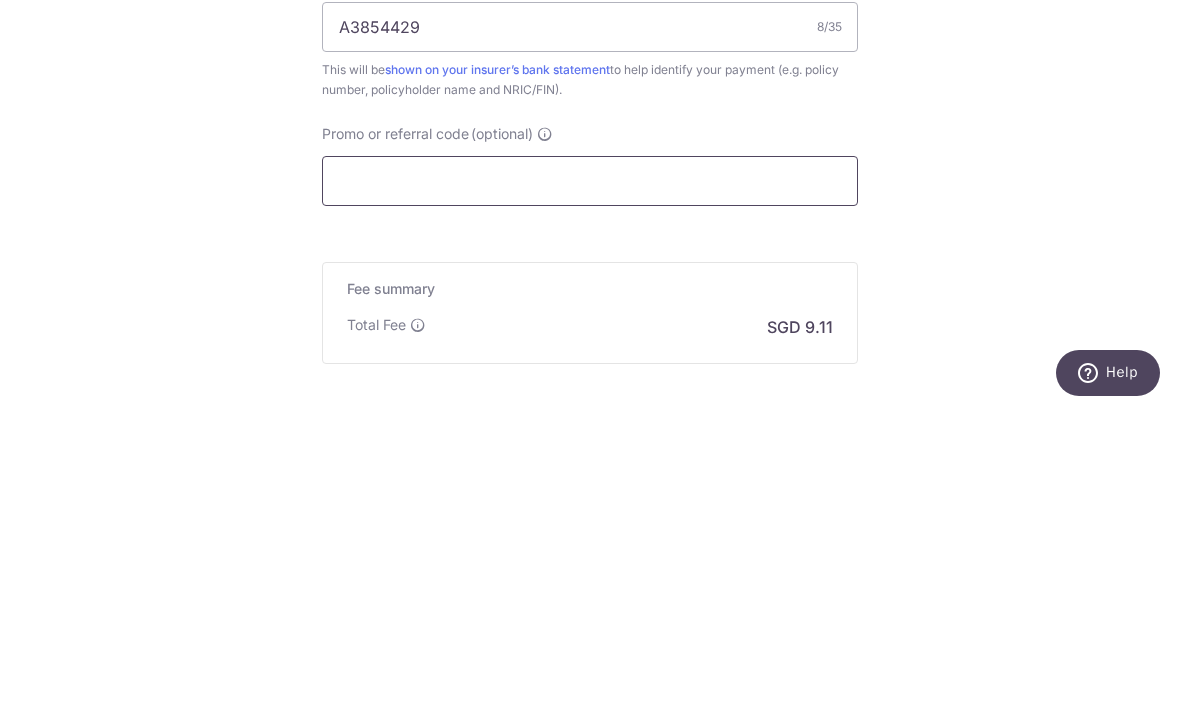 paste on "OFF225" 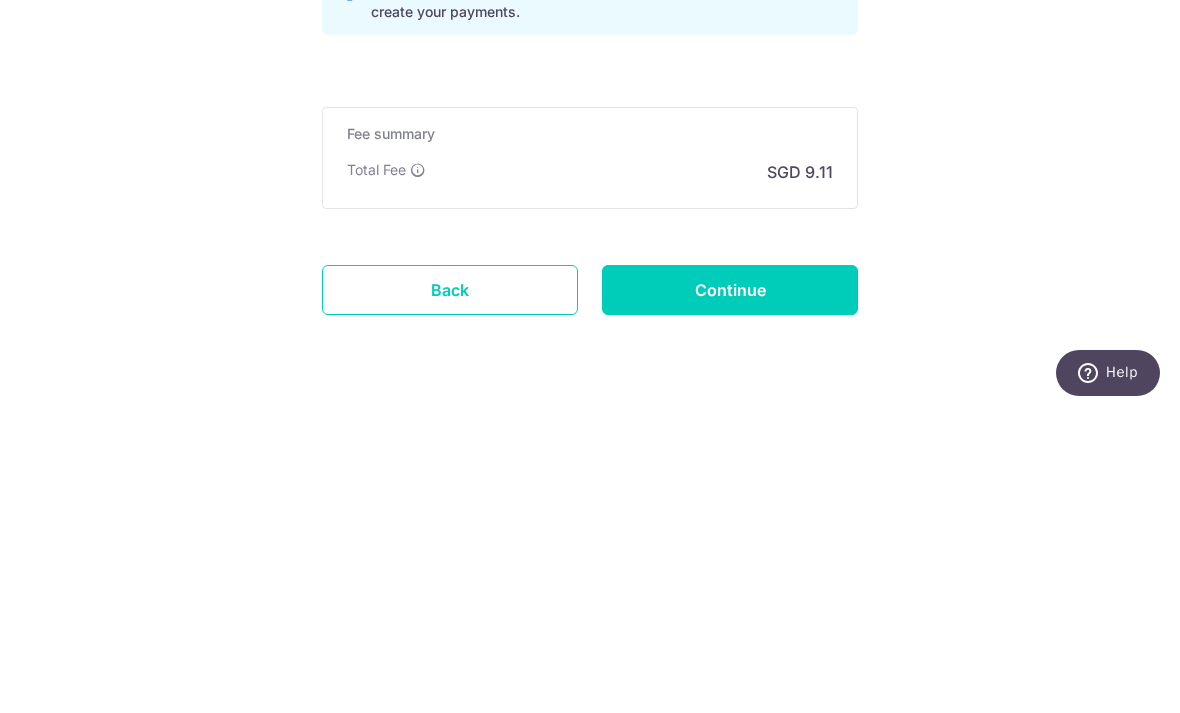 scroll, scrollTop: 1336, scrollLeft: 0, axis: vertical 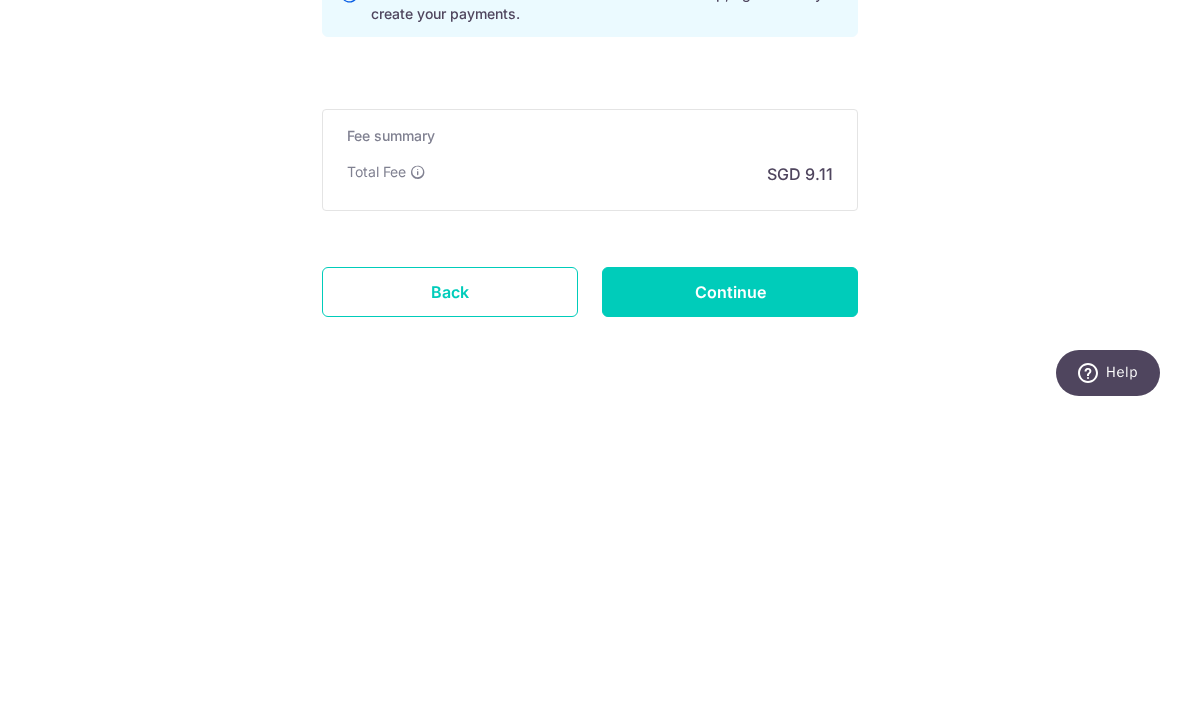 type on "OFF225" 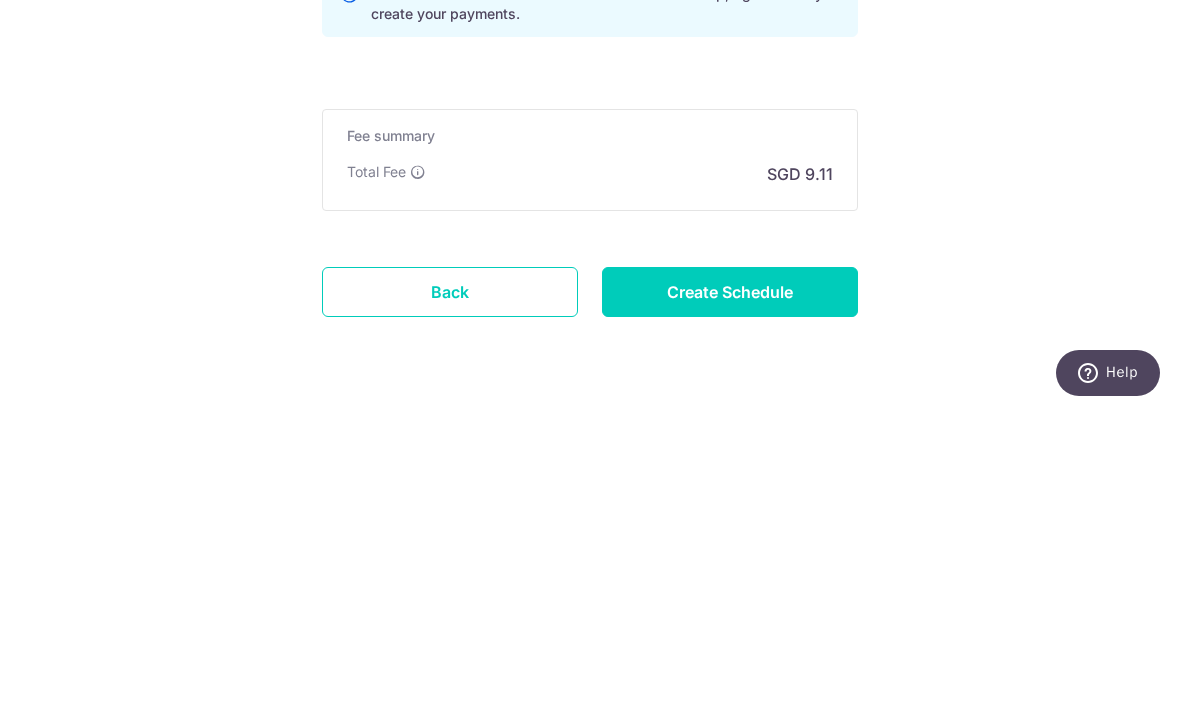 scroll, scrollTop: 65, scrollLeft: 0, axis: vertical 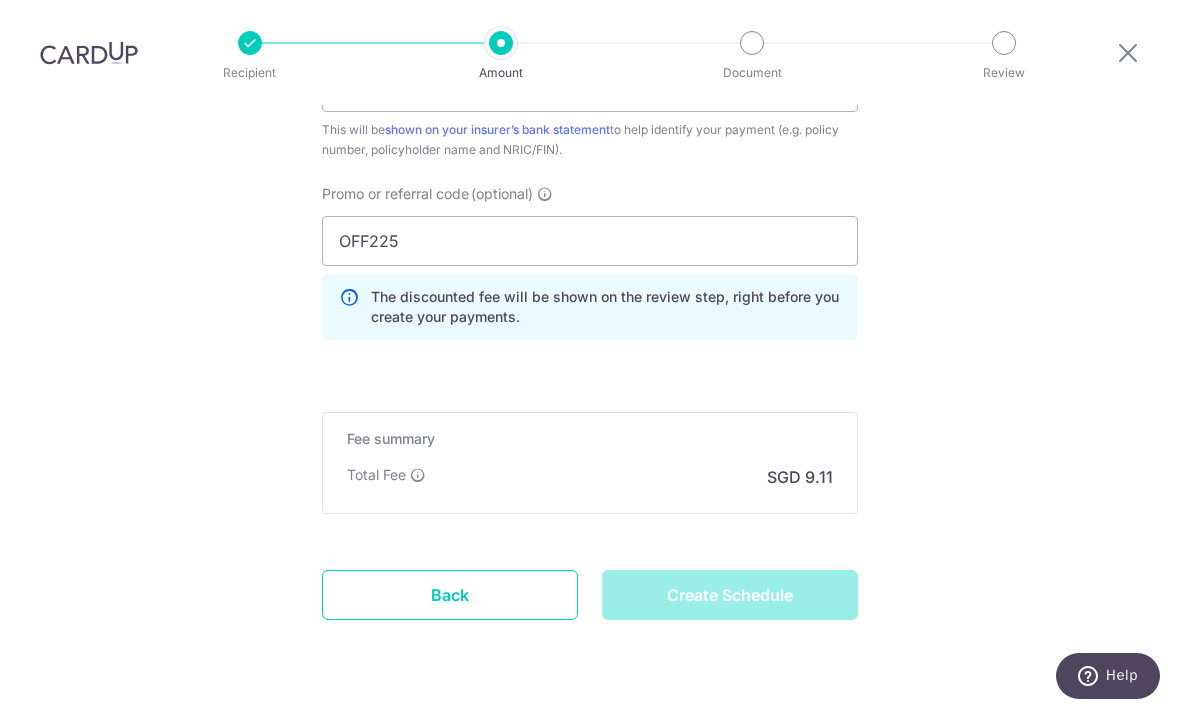 click on "Create Schedule" 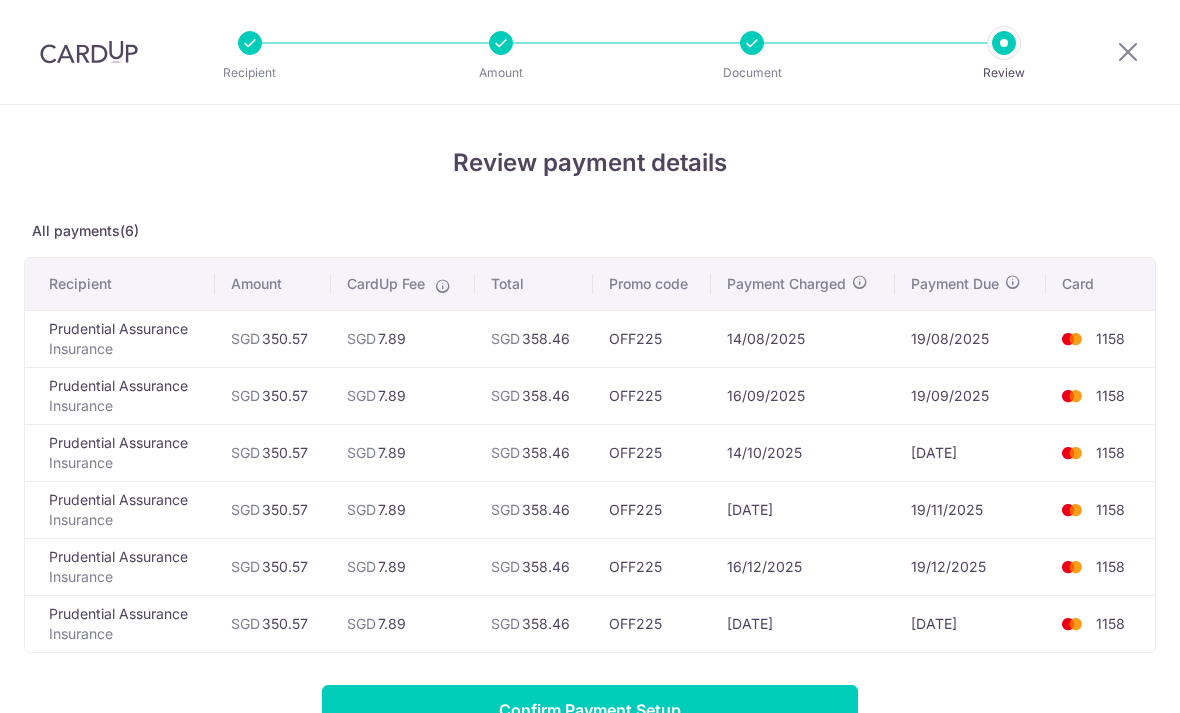 scroll, scrollTop: 0, scrollLeft: 0, axis: both 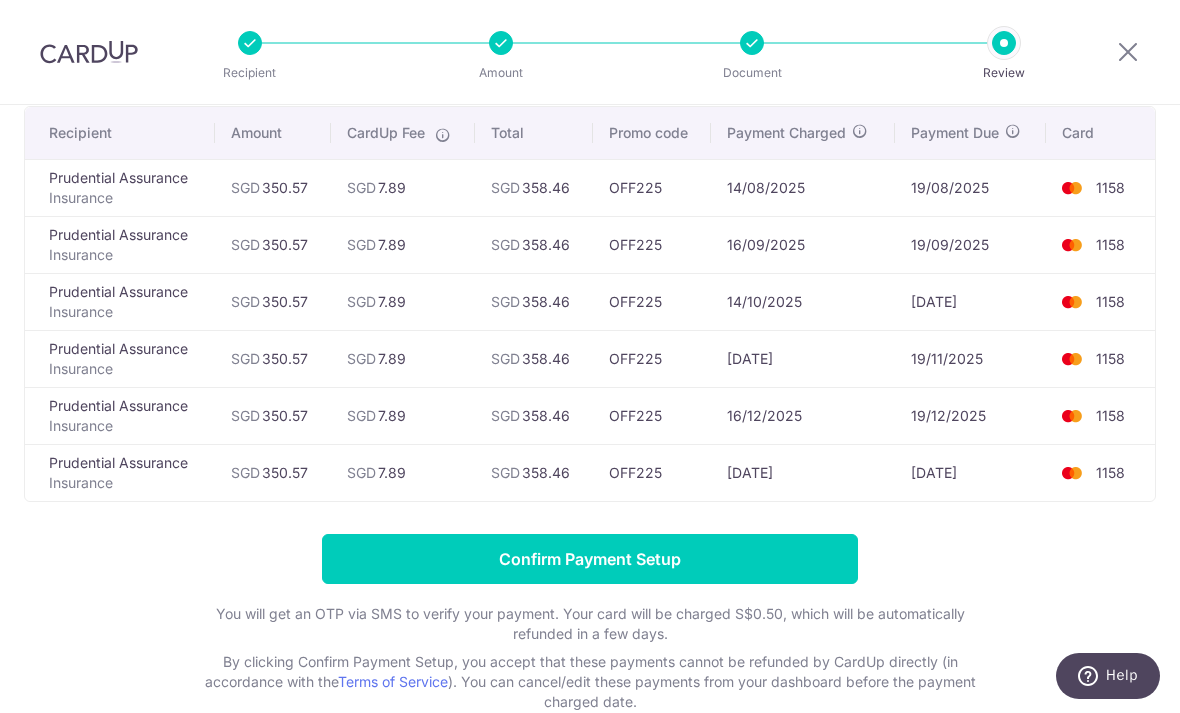 click on "Confirm Payment Setup" at bounding box center [590, 559] 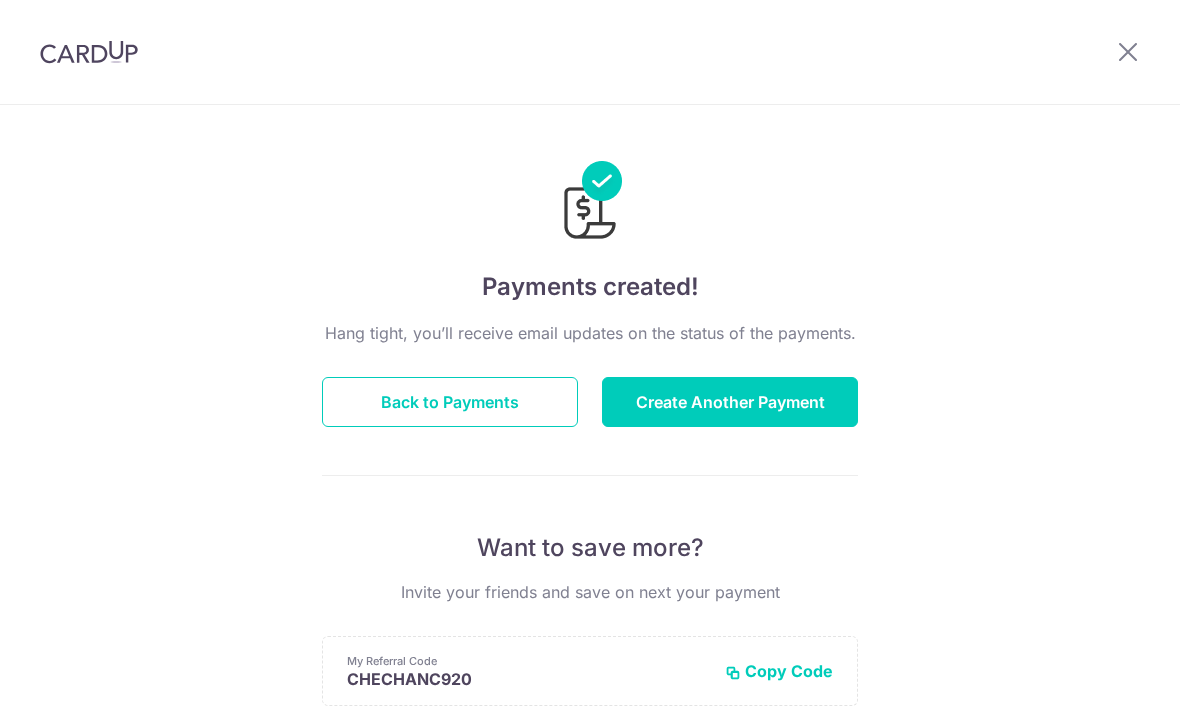 scroll, scrollTop: 0, scrollLeft: 0, axis: both 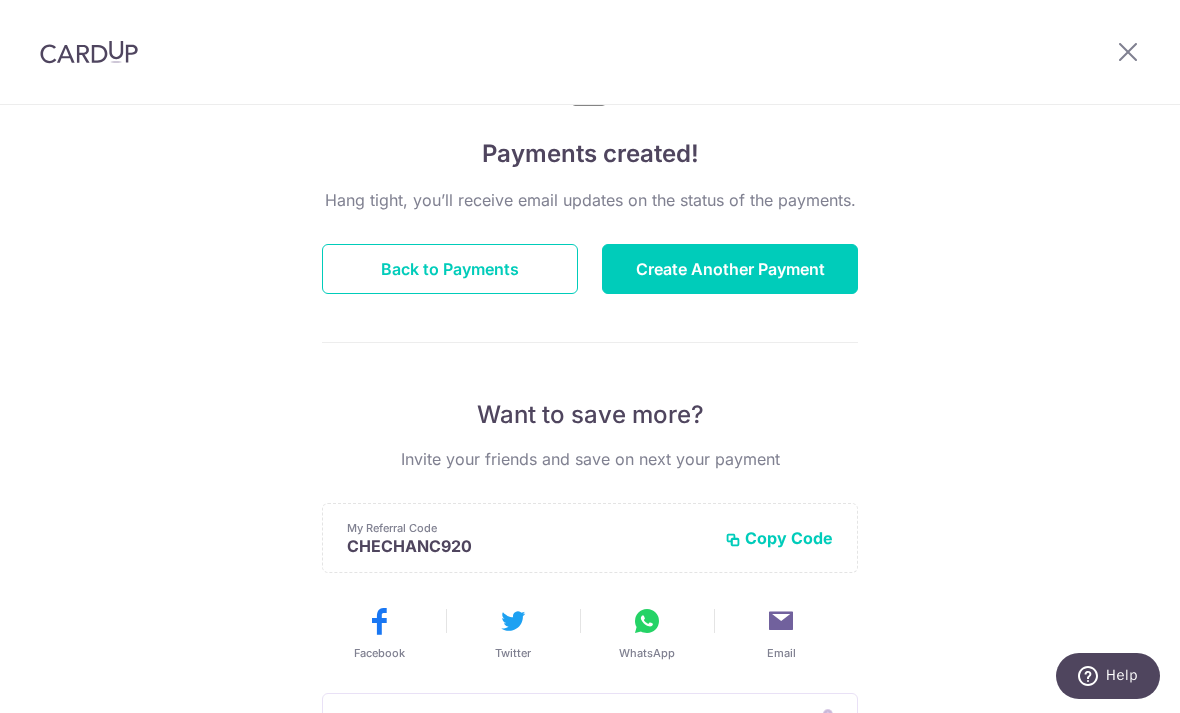 click on "Create Another Payment" at bounding box center [730, 269] 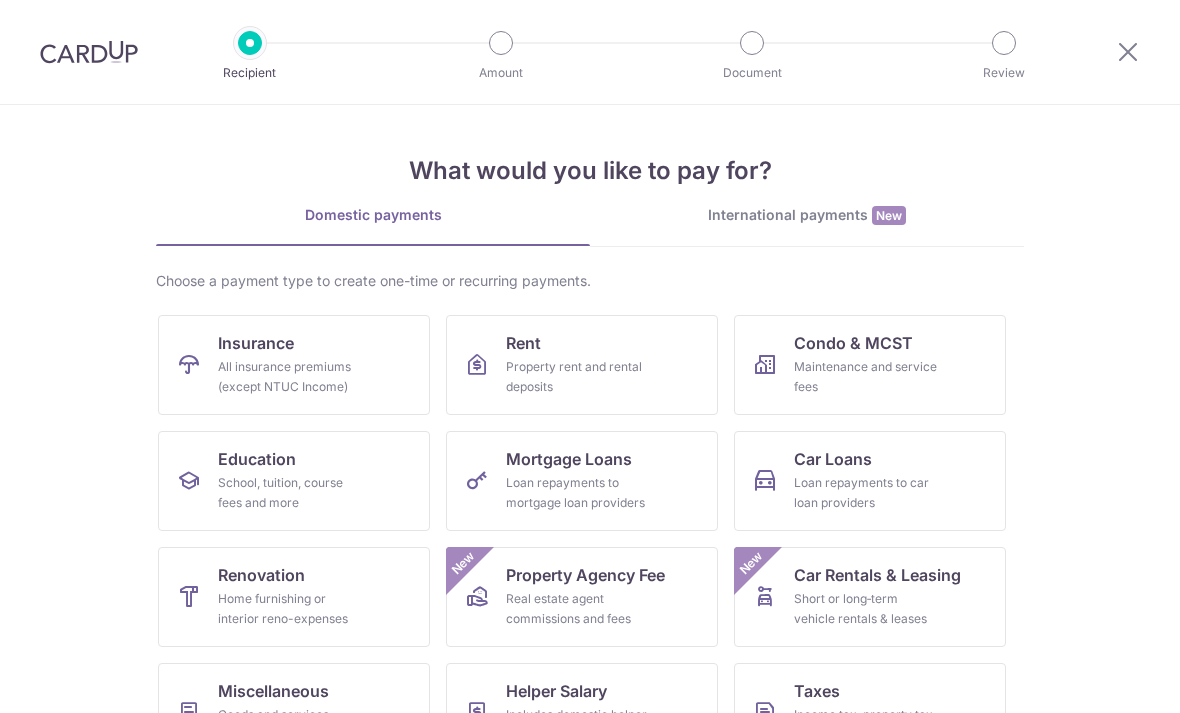 scroll, scrollTop: 0, scrollLeft: 0, axis: both 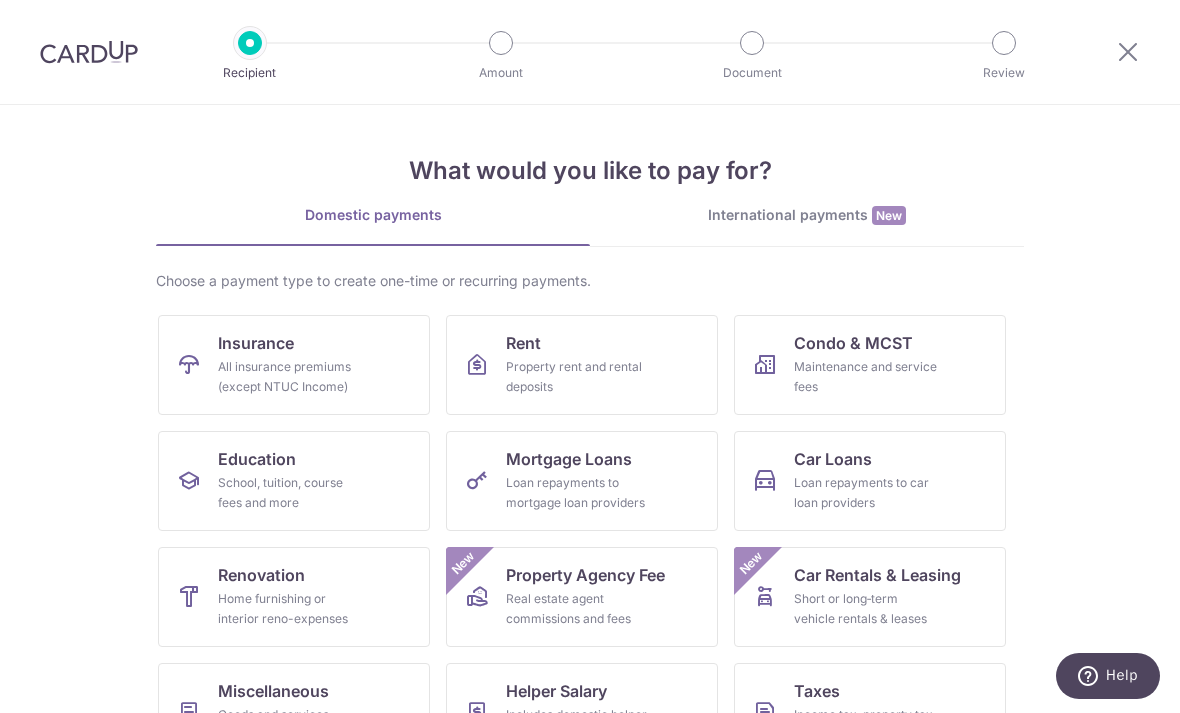 click on "All insurance premiums (except NTUC Income)" at bounding box center (290, 377) 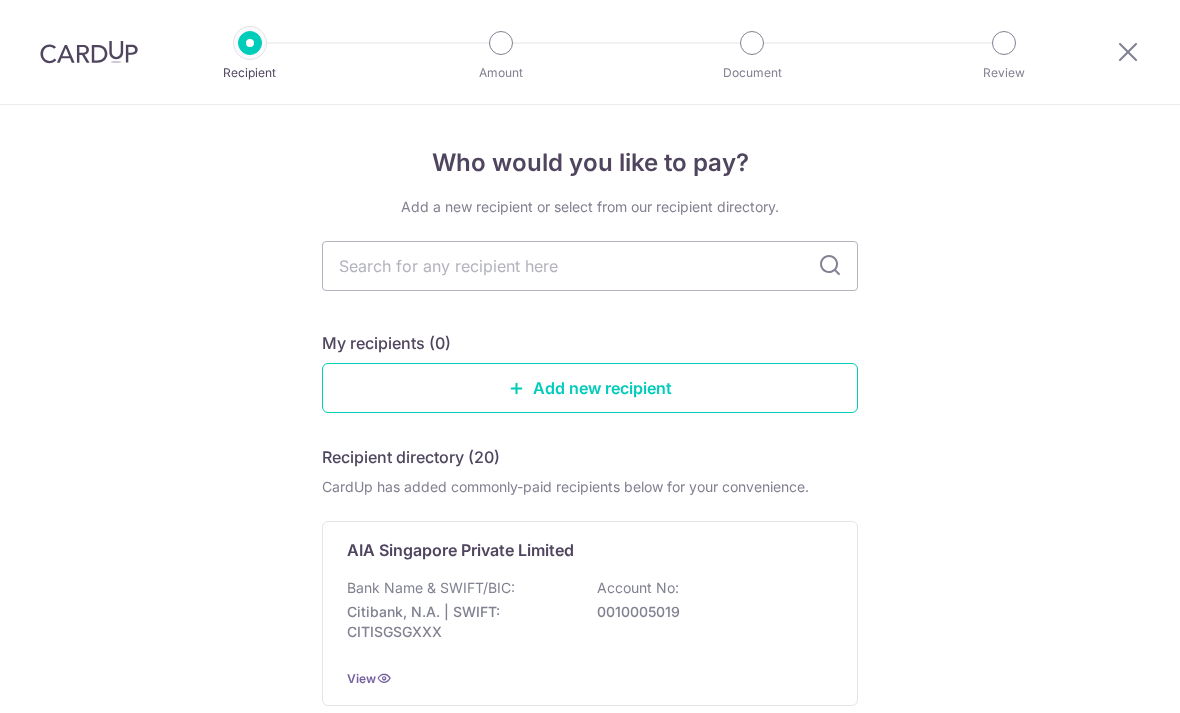 scroll, scrollTop: 0, scrollLeft: 0, axis: both 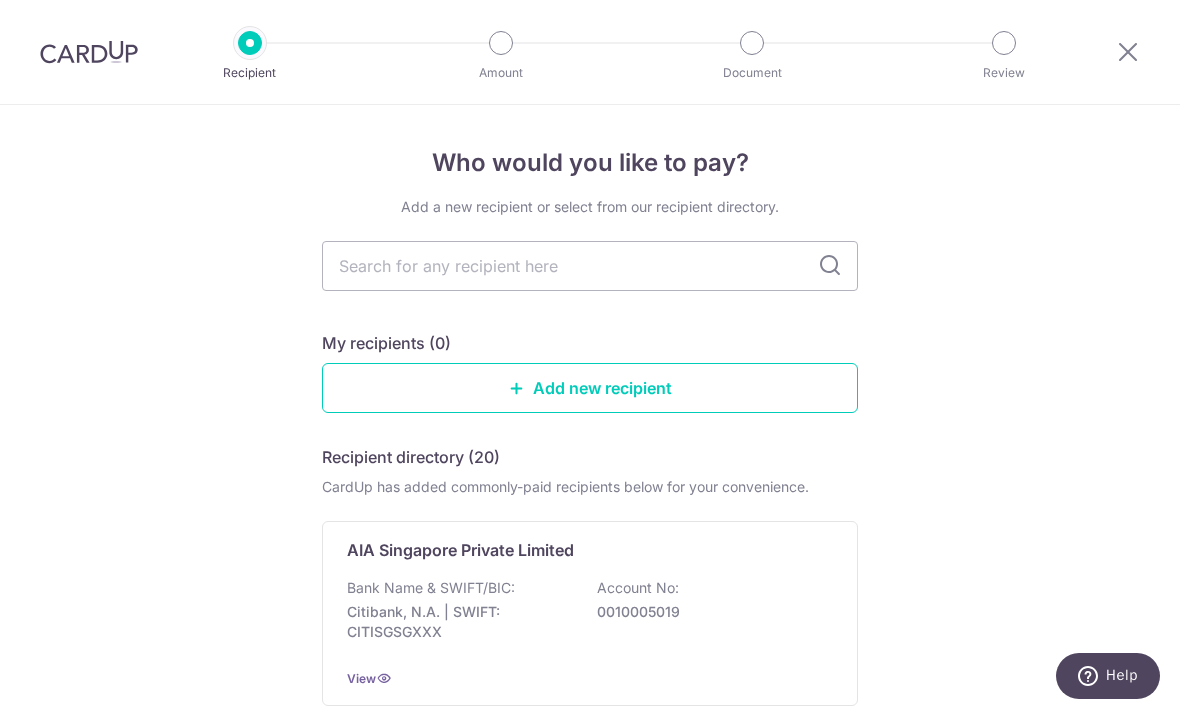 click at bounding box center (590, 266) 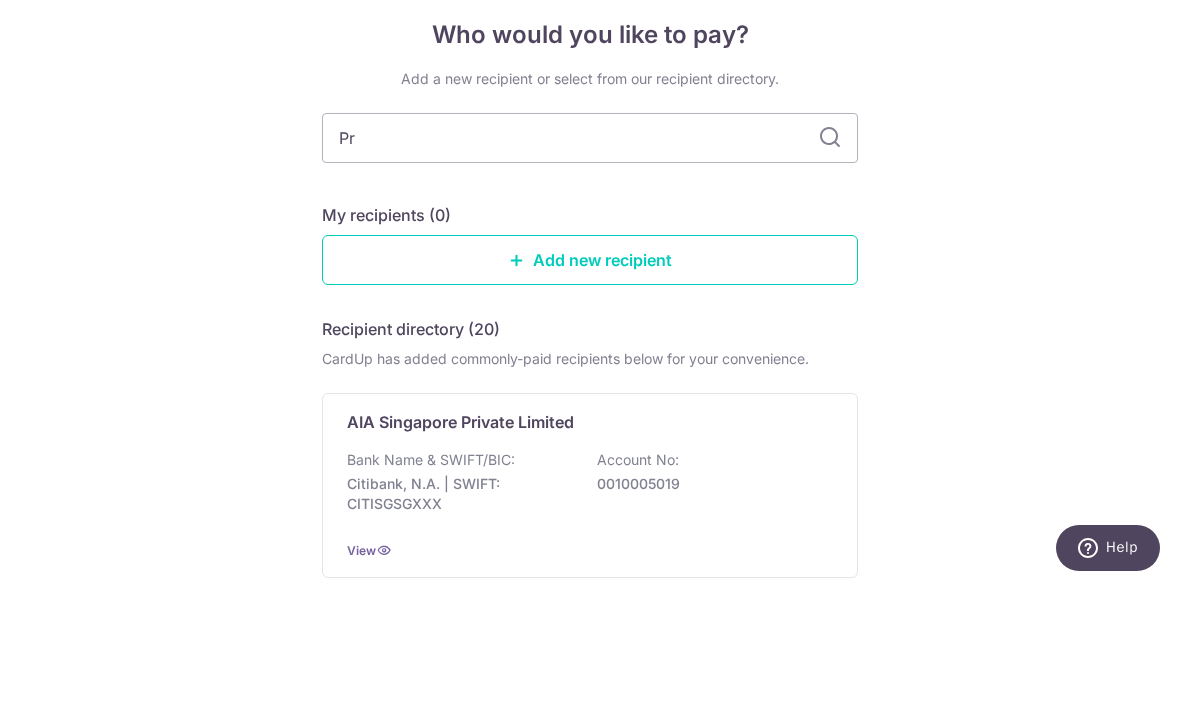 type on "Pru" 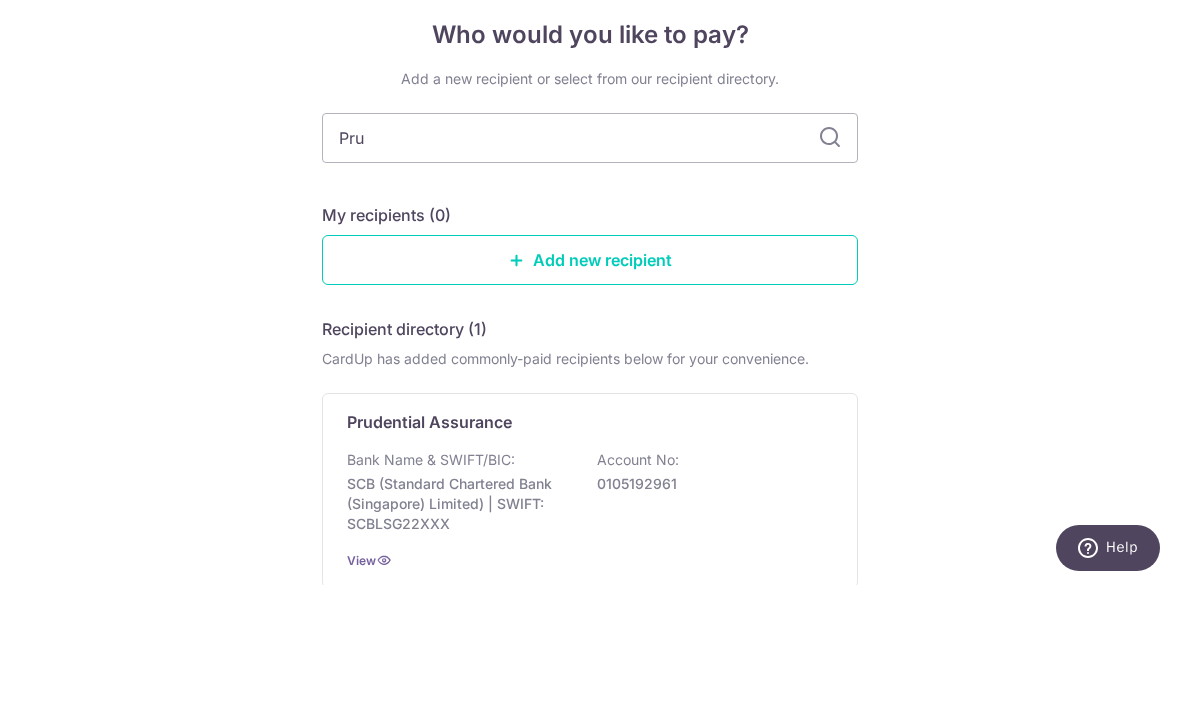 click on "Who would you like to pay?
Add a new recipient or select from our recipient directory.
Pru
My recipients (0)
Add new recipient
Recipient directory (1)
CardUp has added commonly-paid recipients below for your convenience.
Prudential Assurance
Bank Name & SWIFT/BIC:
SCB (Standard Chartered Bank (Singapore) Limited) | SWIFT: SCBLSG22XXX
Account No:
0105192961
View
Can’t find a recipient? Search for a recipient  or  add a new recipient" at bounding box center [590, 497] 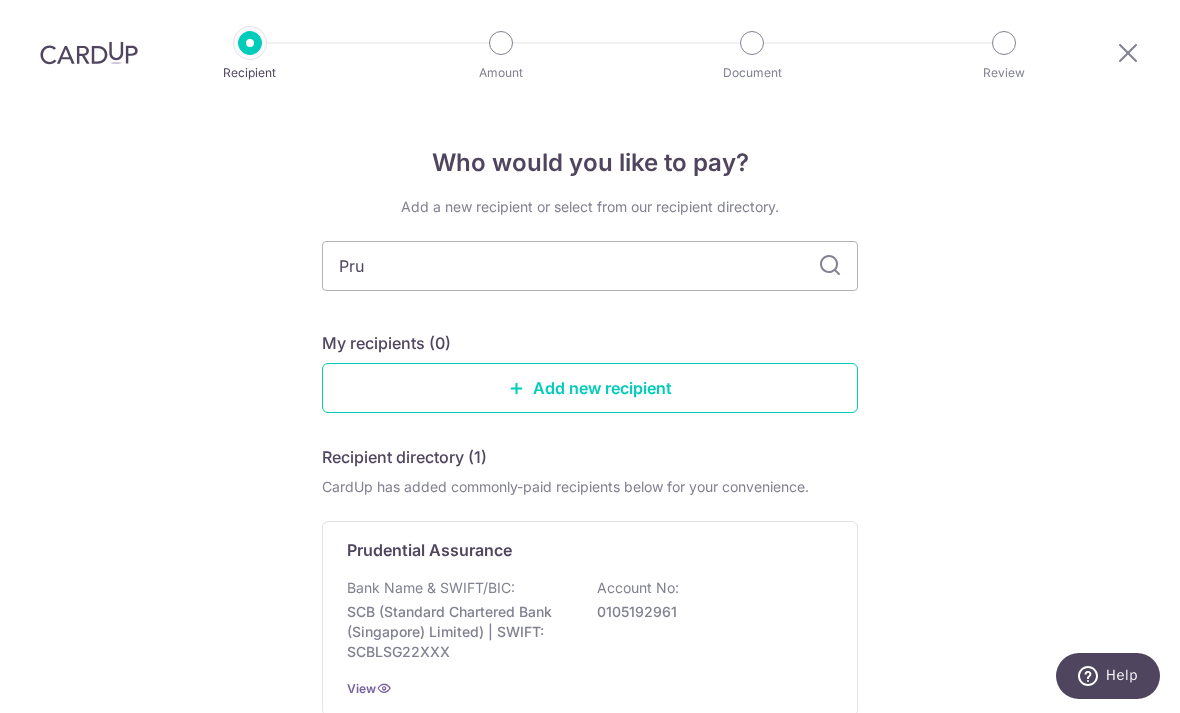 click on "Bank Name & SWIFT/BIC:
SCB (Standard Chartered Bank (Singapore) Limited) | SWIFT: SCBLSG22XXX
Account No:
0105192961" at bounding box center [590, 620] 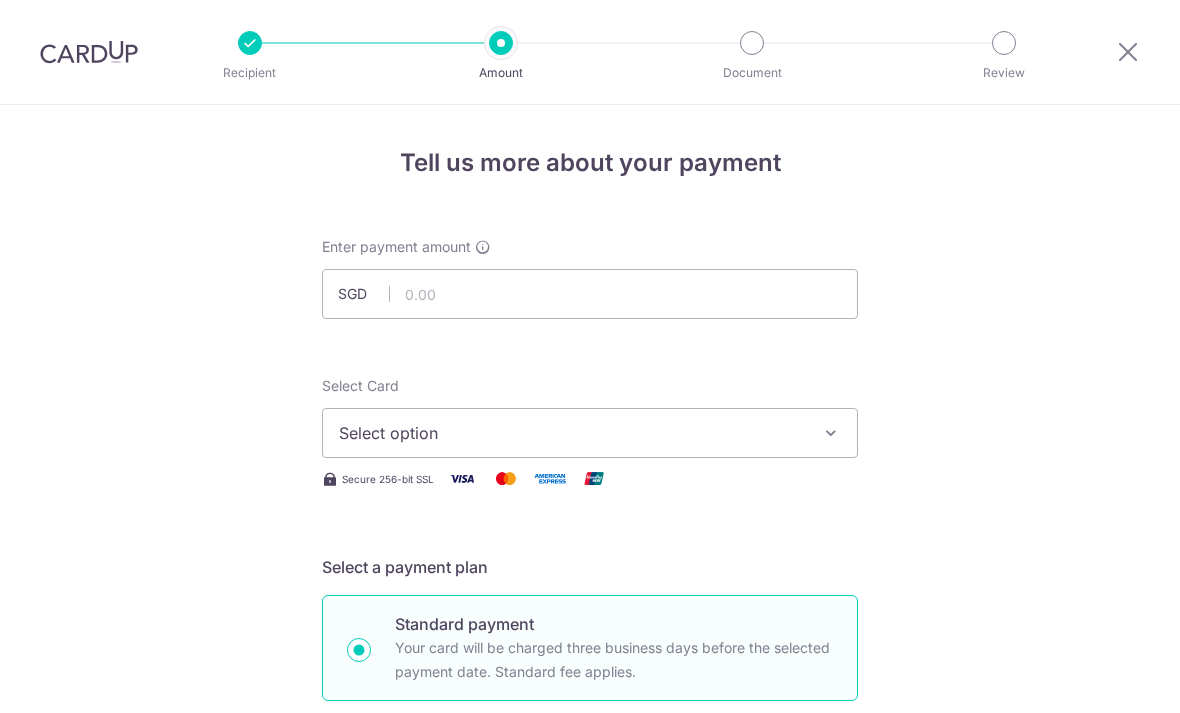 scroll, scrollTop: 0, scrollLeft: 0, axis: both 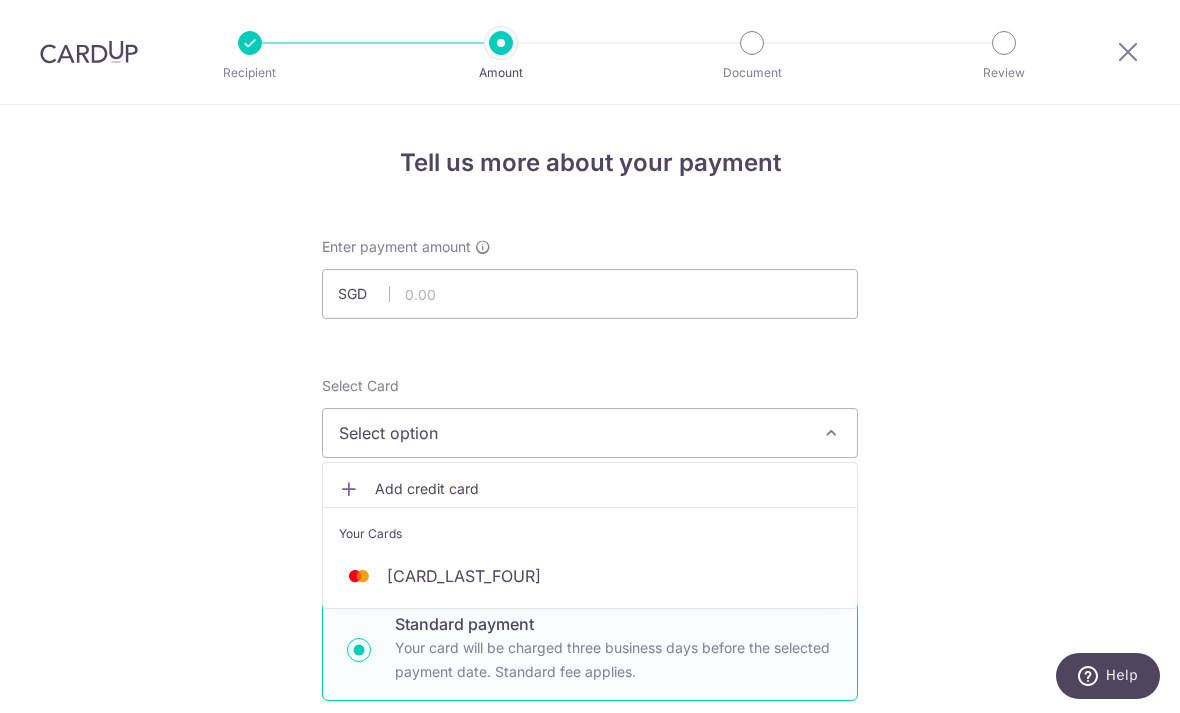 click on "**** 1158" at bounding box center [590, 576] 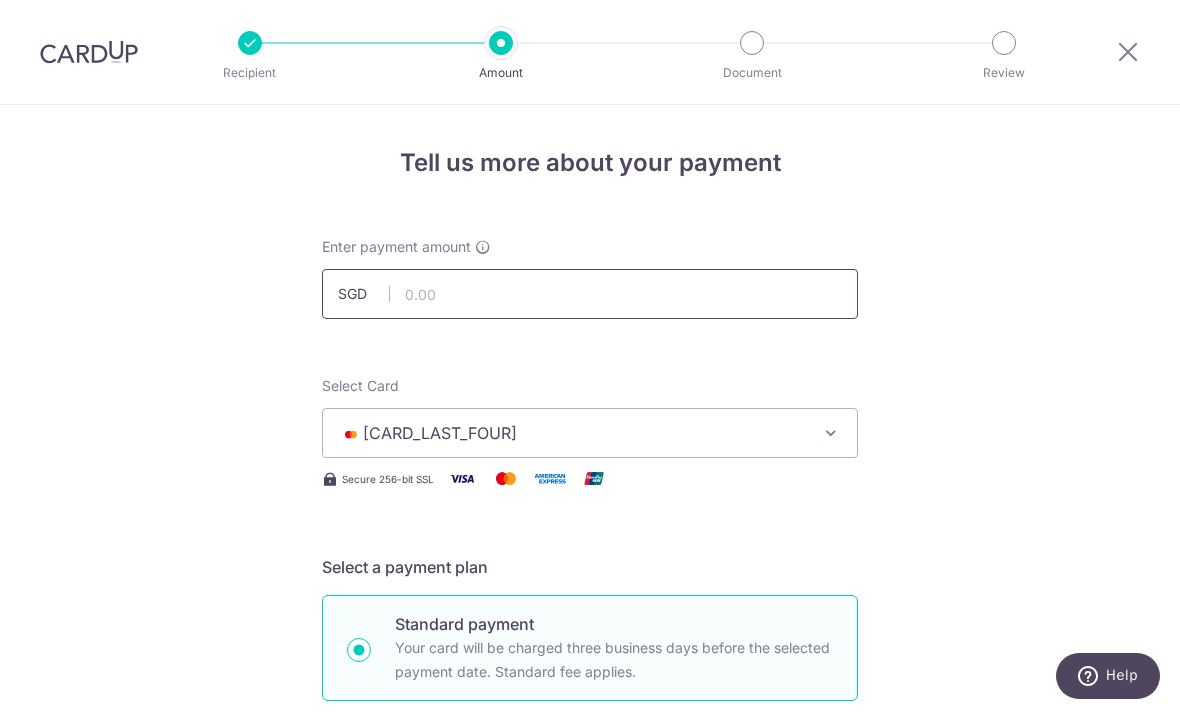click at bounding box center [590, 294] 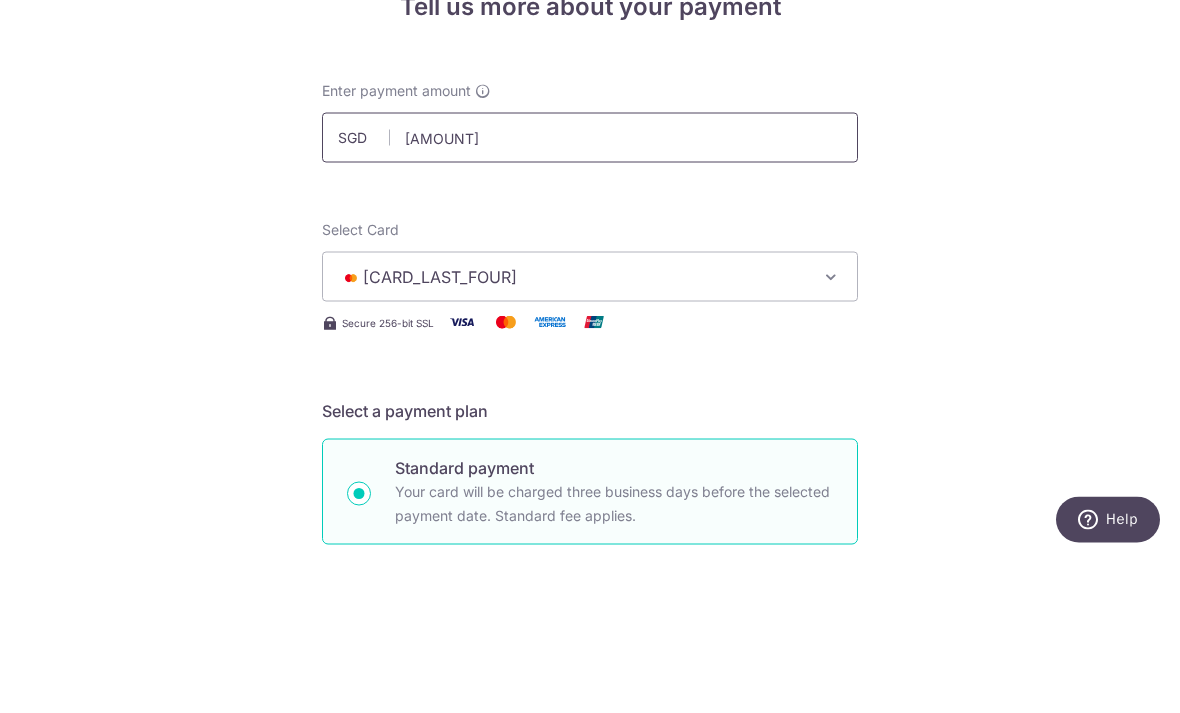 type on "52.08" 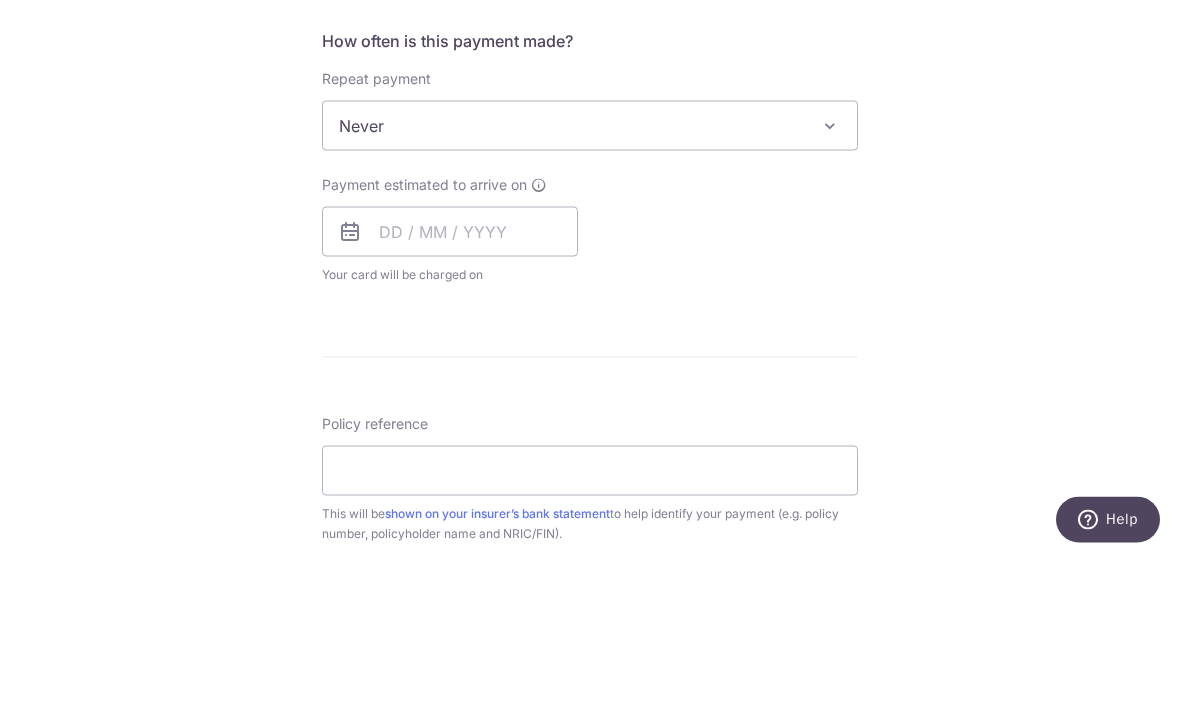 scroll, scrollTop: 702, scrollLeft: 0, axis: vertical 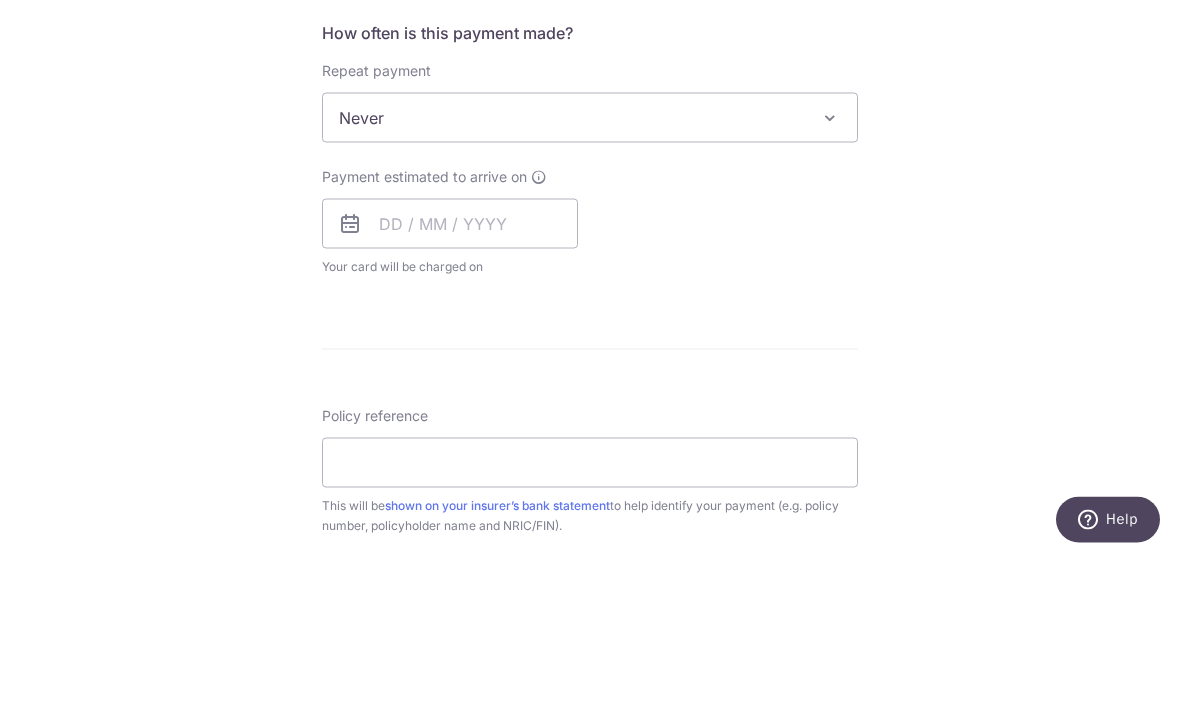 click on "Never" at bounding box center (590, 274) 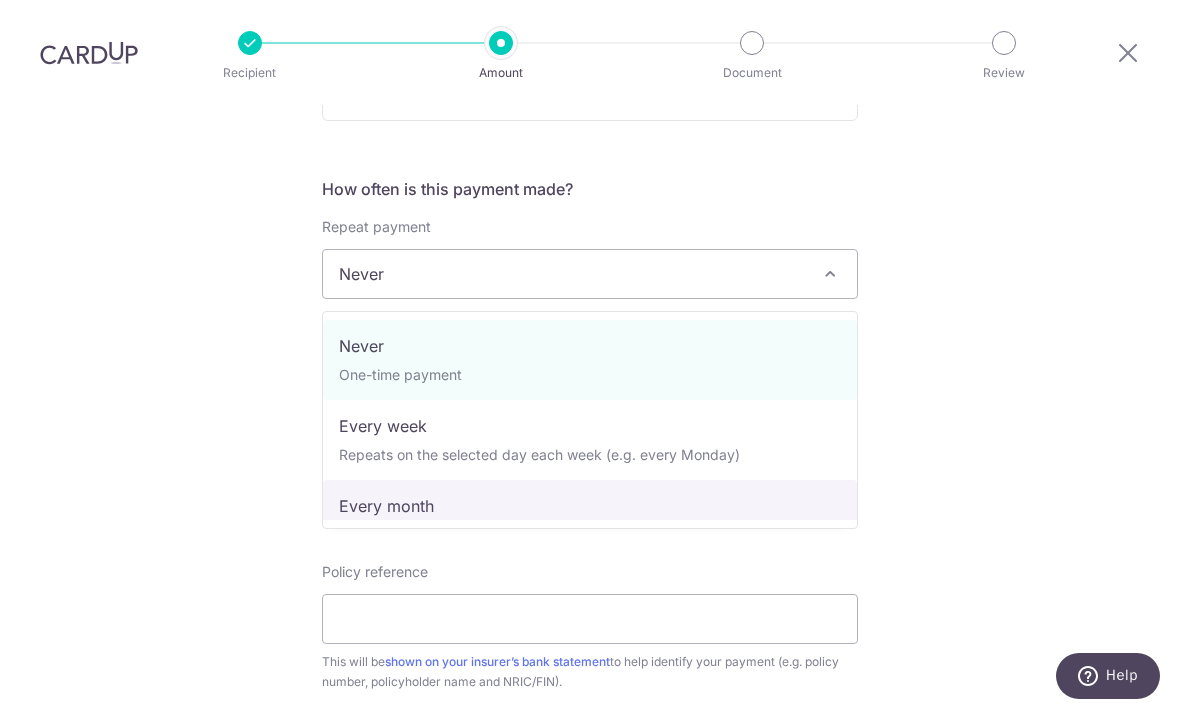 select on "3" 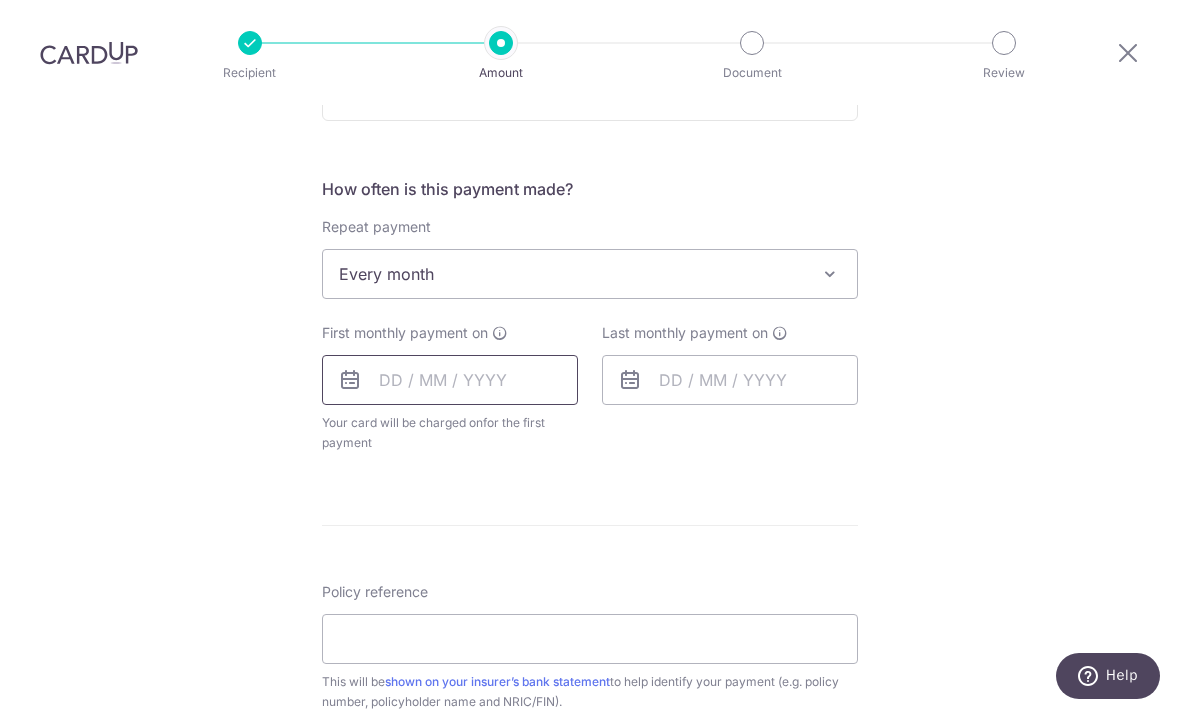click at bounding box center (450, 380) 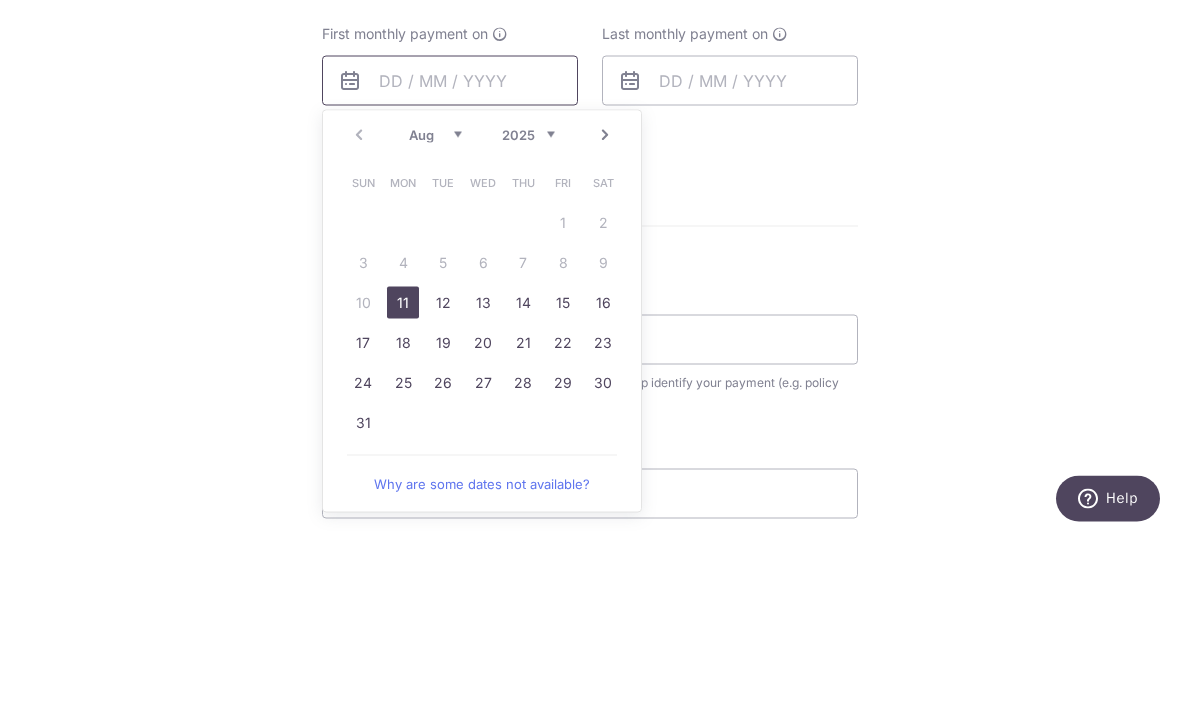 scroll, scrollTop: 847, scrollLeft: 0, axis: vertical 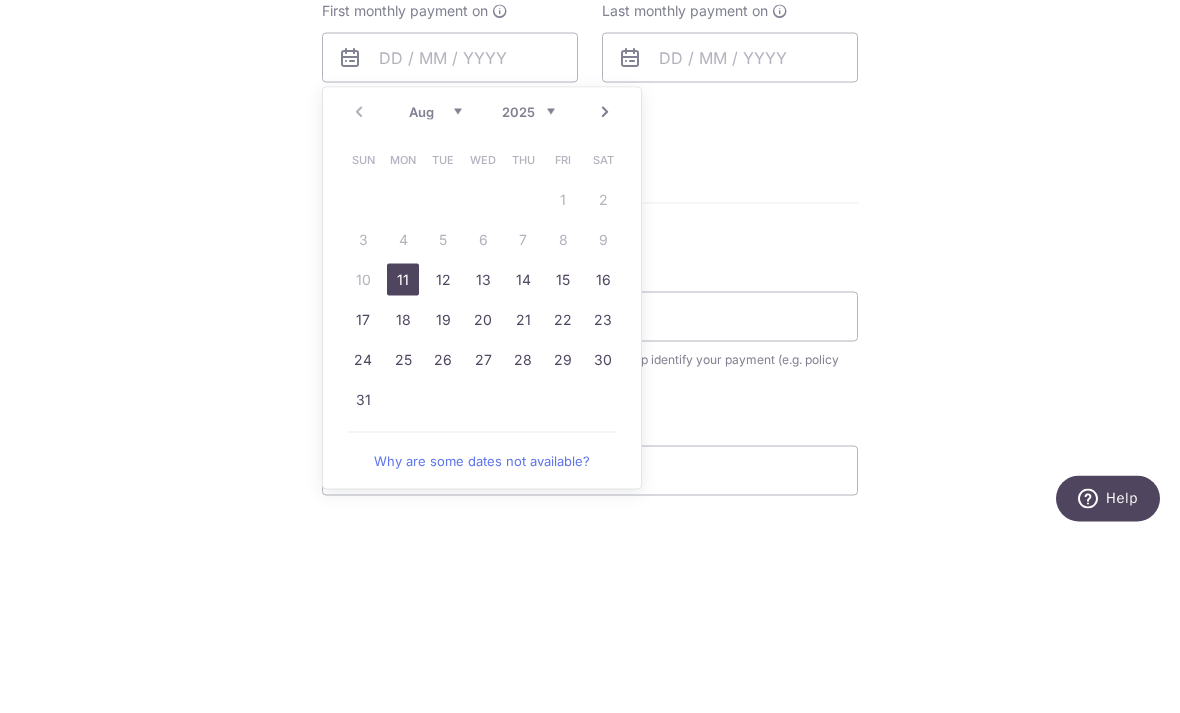 click on "14" at bounding box center [523, 457] 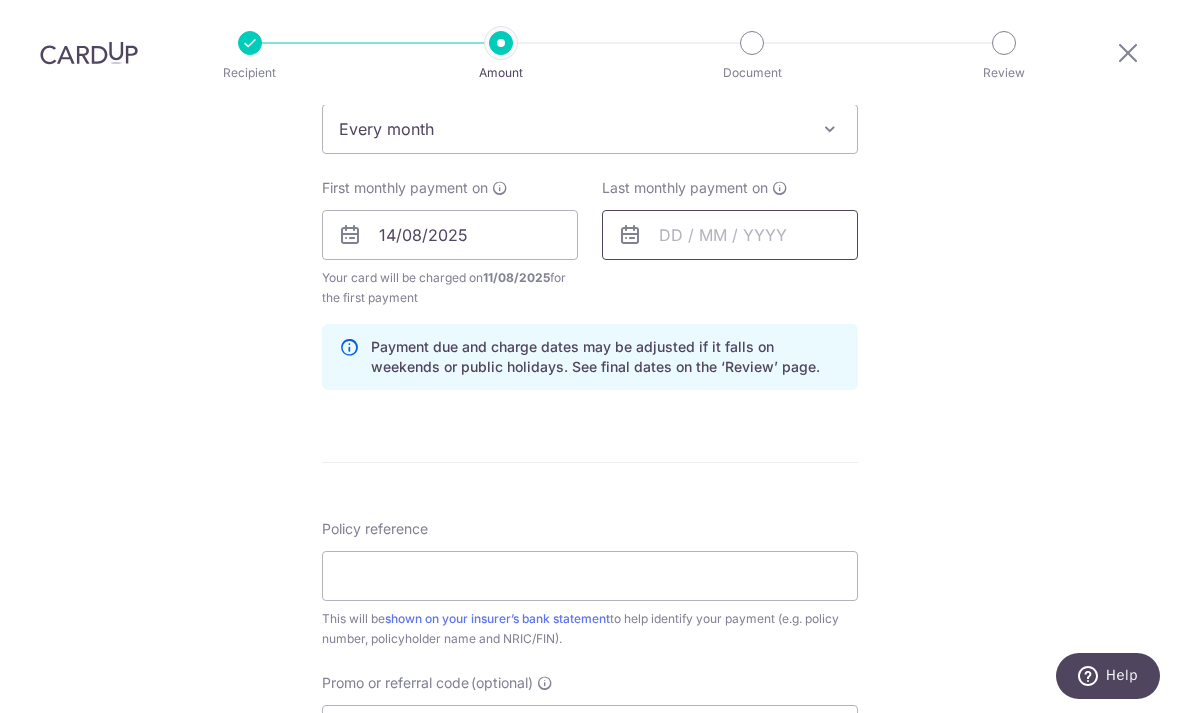 click at bounding box center (730, 235) 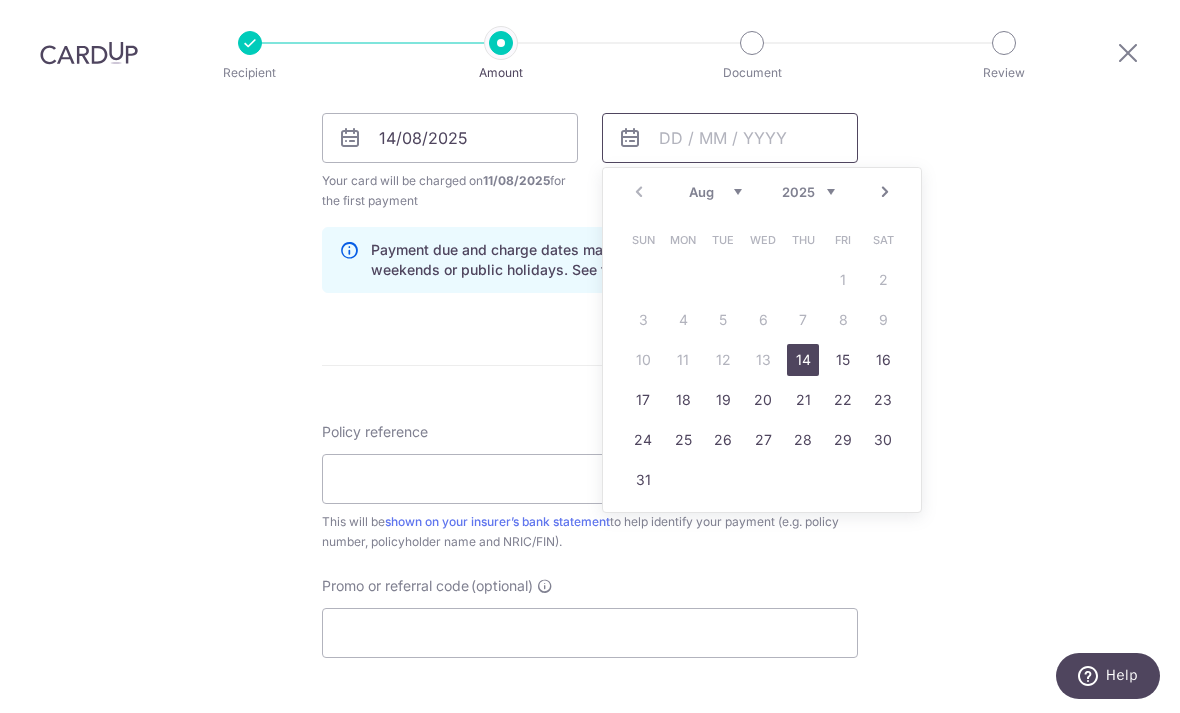 scroll, scrollTop: 949, scrollLeft: 0, axis: vertical 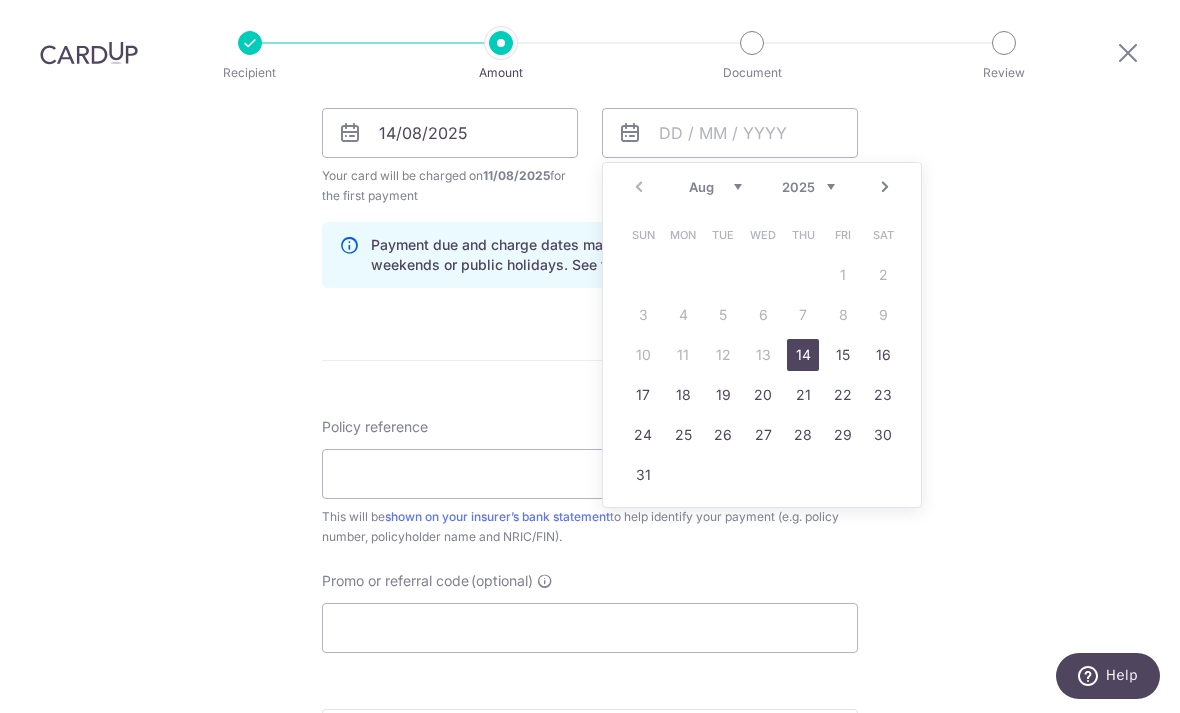 click on "2025 2026 2027 2028 2029 2030 2031 2032 2033 2034 2035" at bounding box center (808, 187) 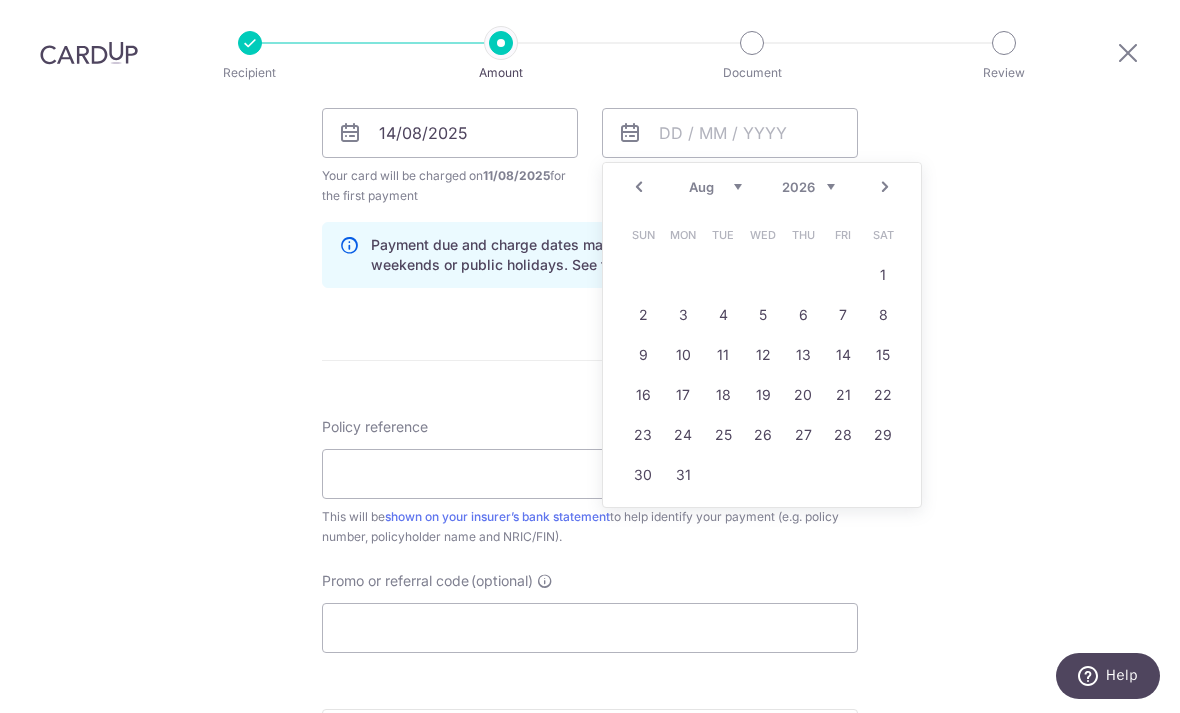 click on "Jan Feb Mar Apr May Jun Jul Aug Sep Oct Nov Dec" at bounding box center [715, 187] 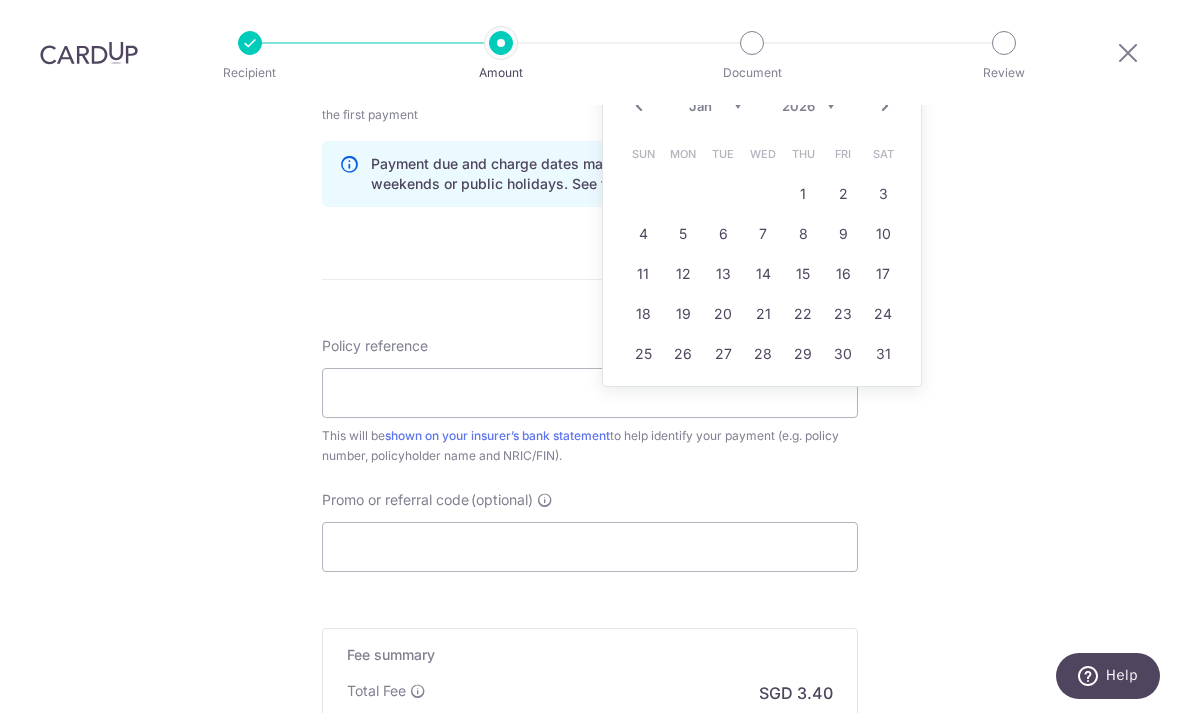 scroll, scrollTop: 1039, scrollLeft: 0, axis: vertical 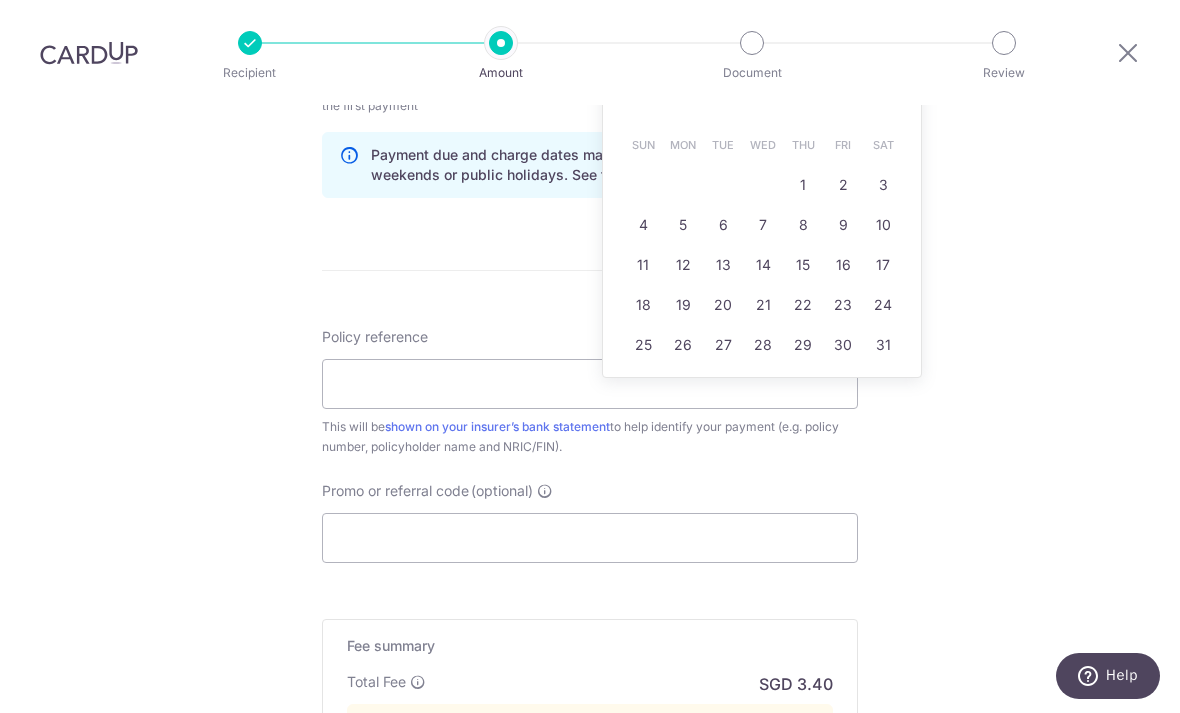 click on "14" at bounding box center (763, 265) 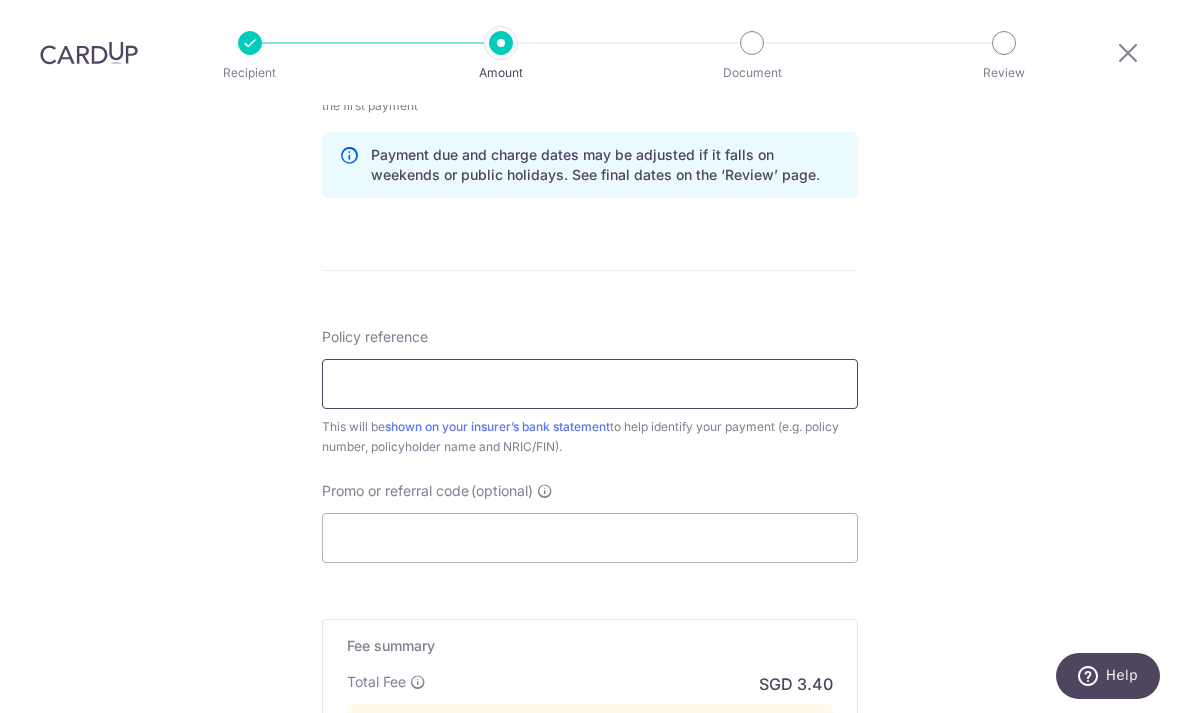 click on "Policy reference" at bounding box center (590, 384) 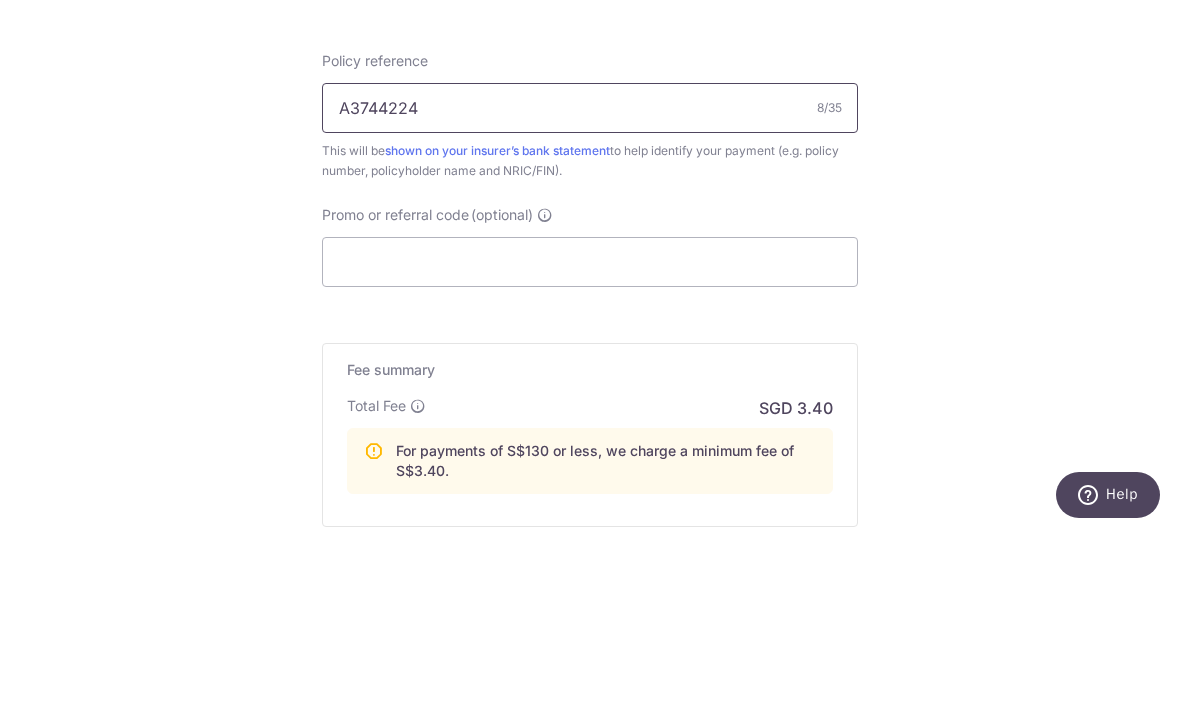 scroll, scrollTop: 1131, scrollLeft: 0, axis: vertical 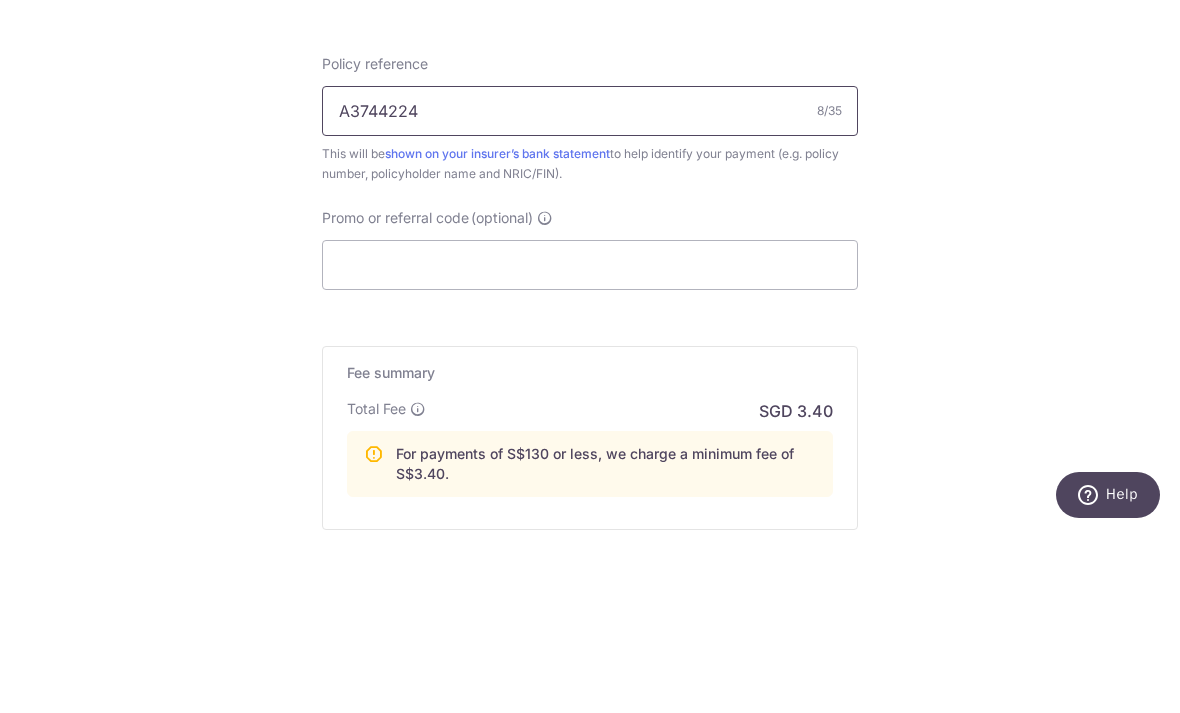 type on "A3744224" 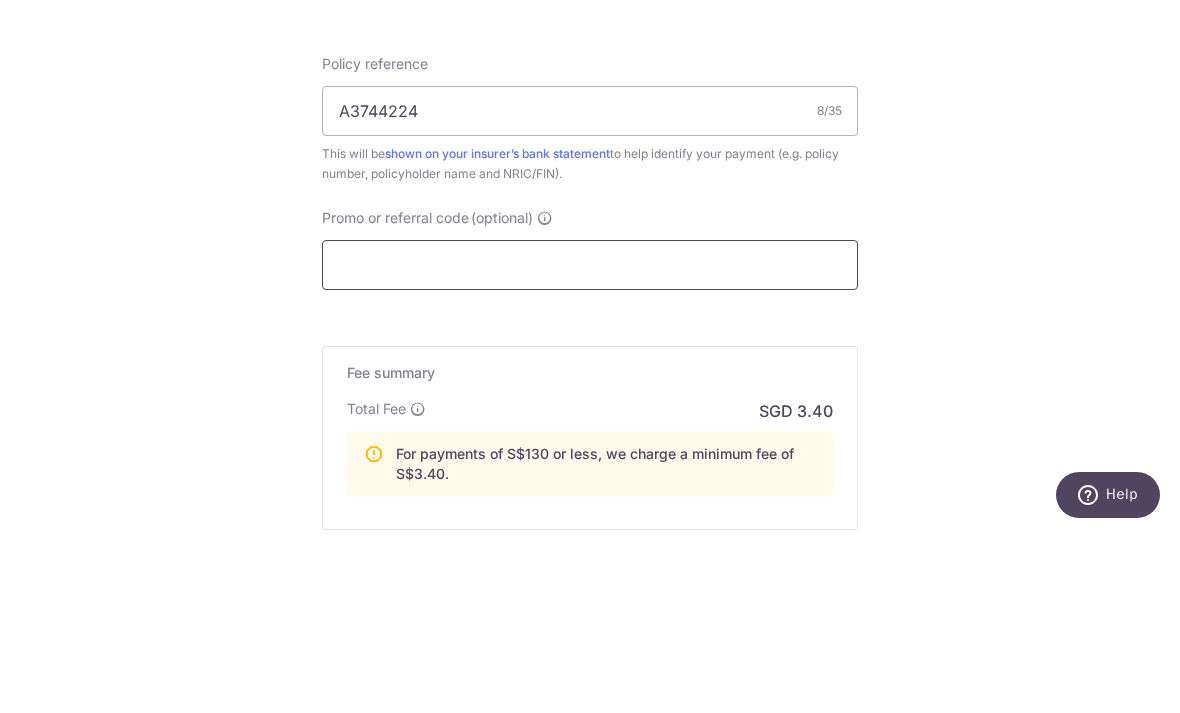 click on "Promo or referral code
(optional)" at bounding box center (590, 446) 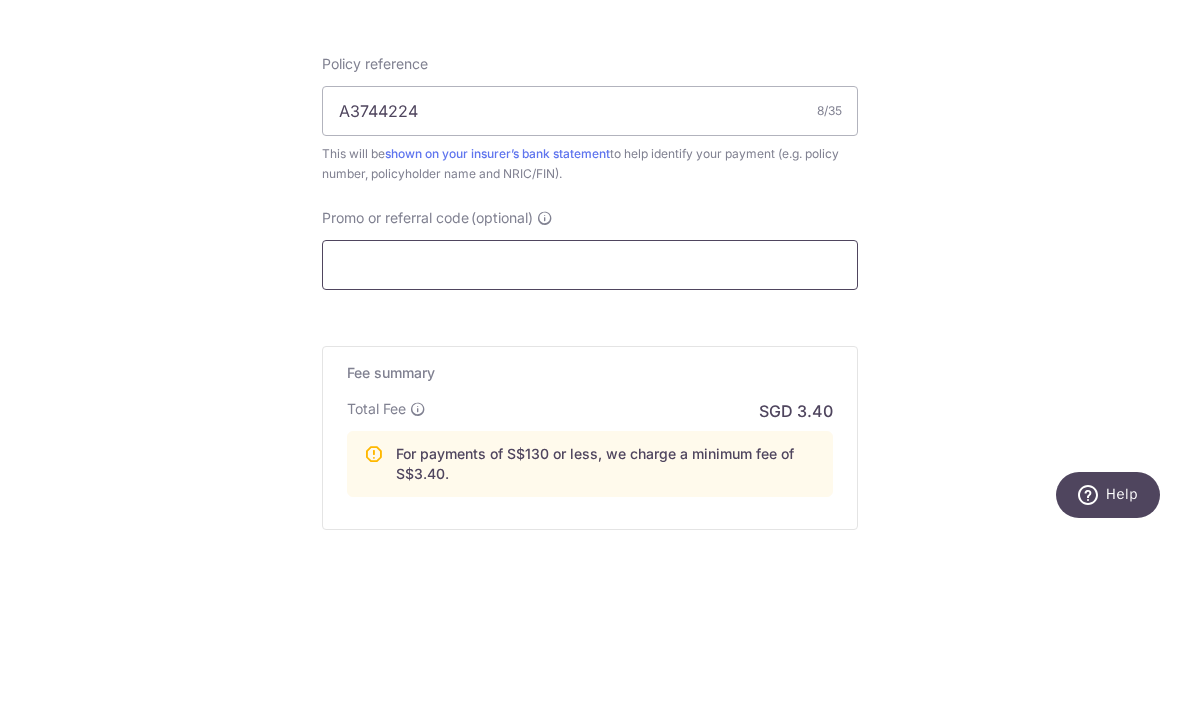 paste on "OFF225" 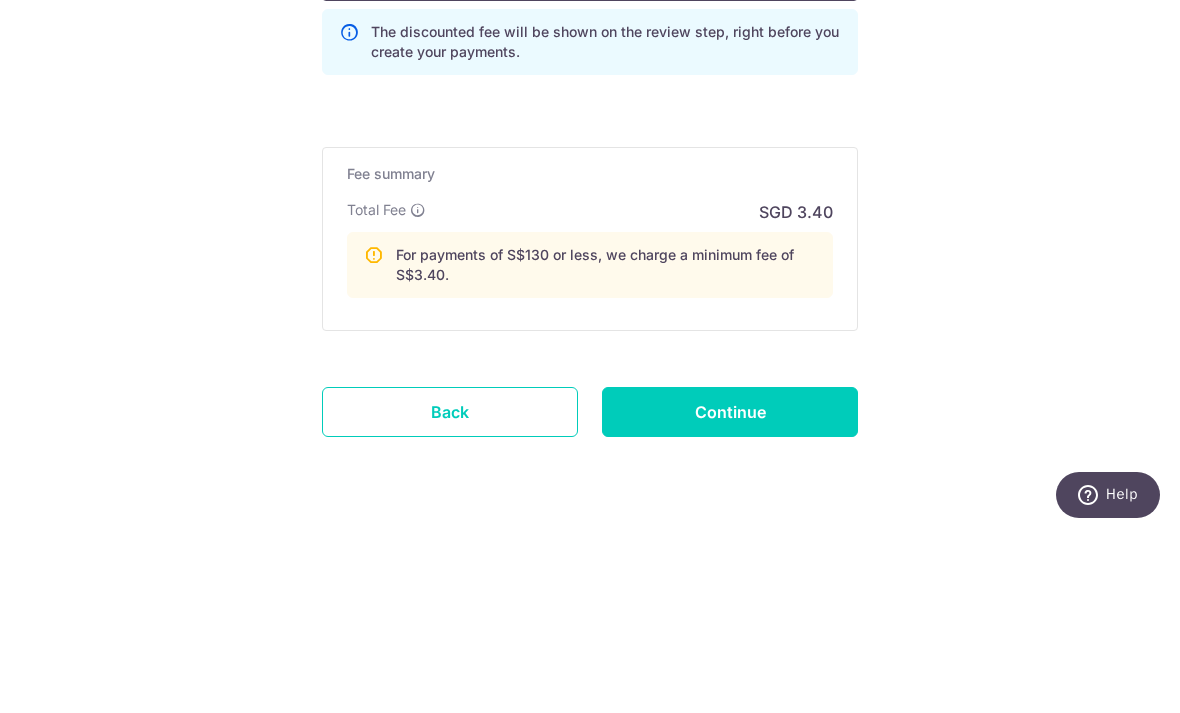 scroll, scrollTop: 1418, scrollLeft: 0, axis: vertical 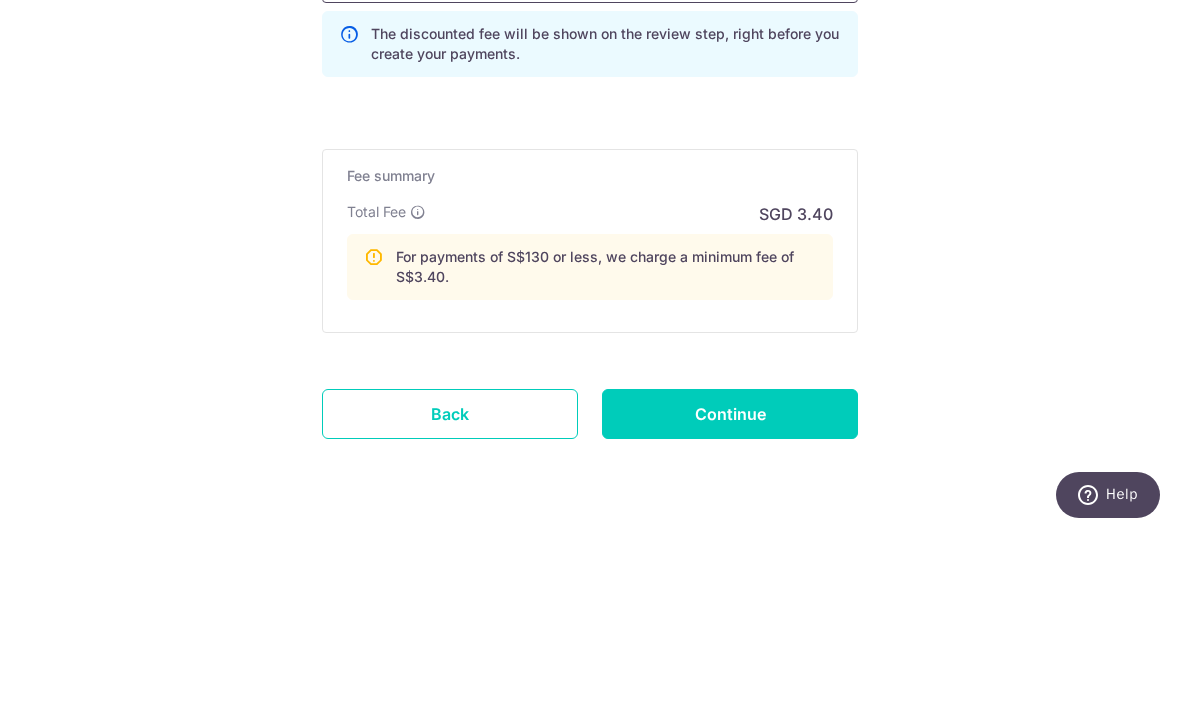 type on "OFF225" 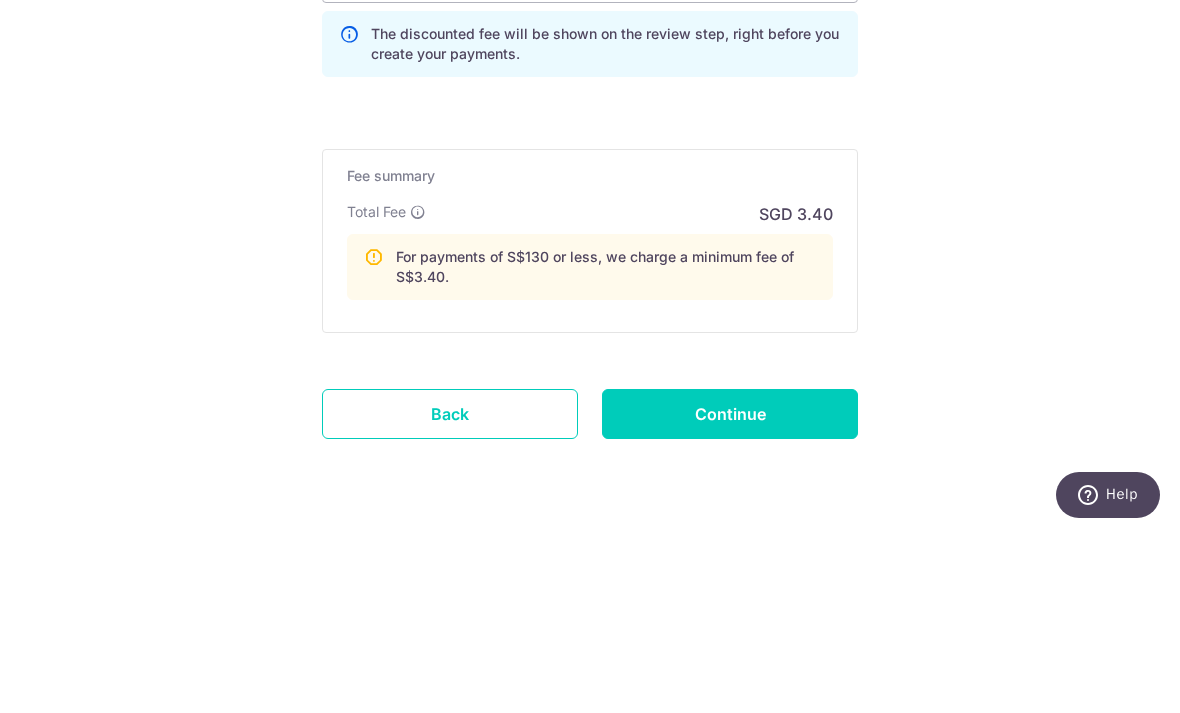click on "Tell us more about your payment
Enter payment amount
SGD
52.08
52.08
Select Card
**** 1158
Add credit card
Your Cards
**** 1158
Secure 256-bit SSL
Text
New card details
Card
Secure 256-bit SSL" at bounding box center [590, -272] 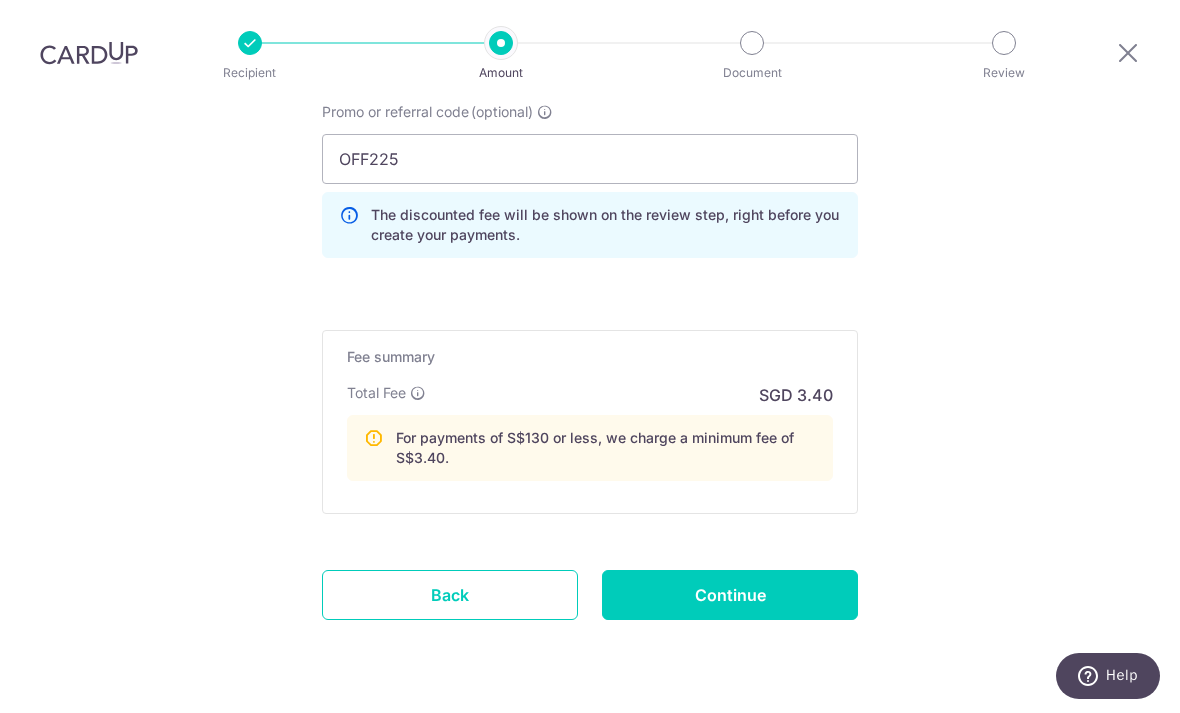click on "Continue" at bounding box center [730, 595] 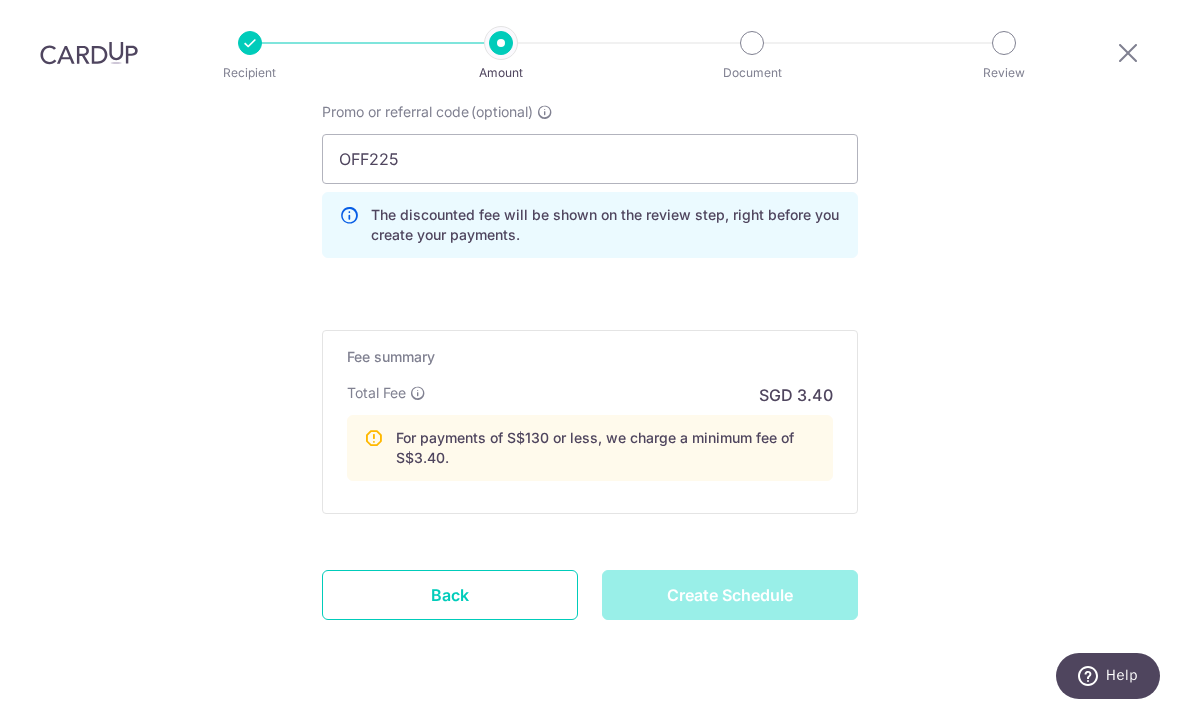 click on "Create Schedule" at bounding box center [730, 595] 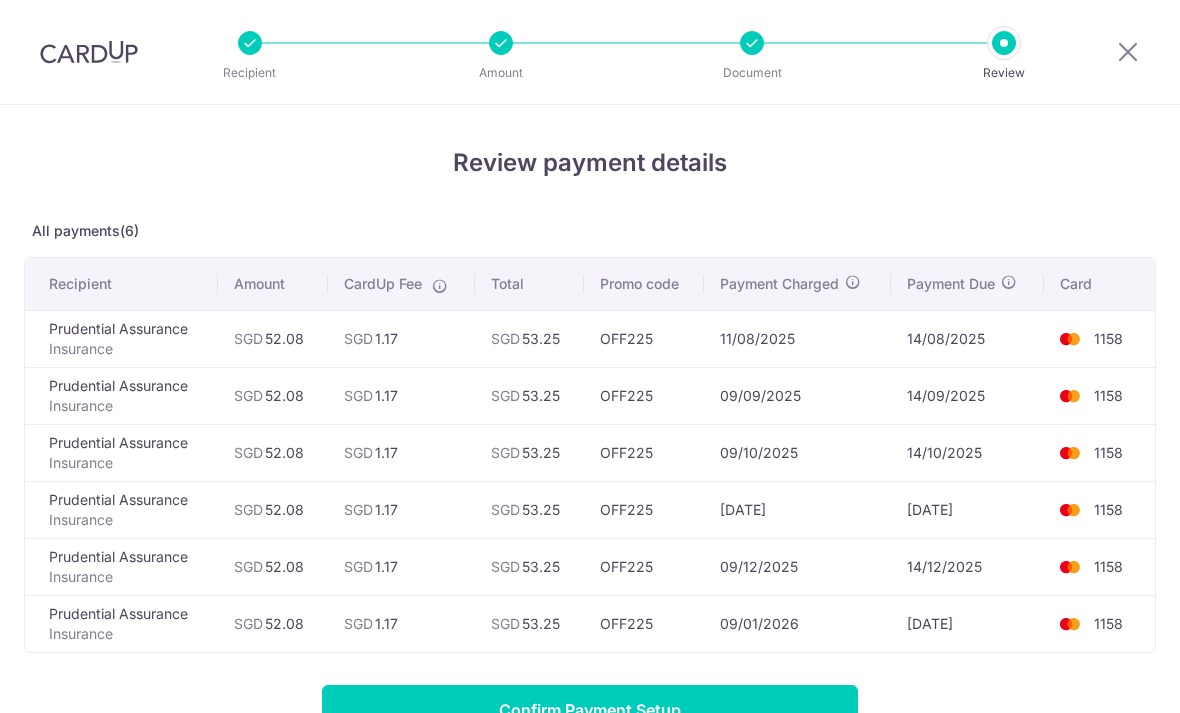scroll, scrollTop: 0, scrollLeft: 0, axis: both 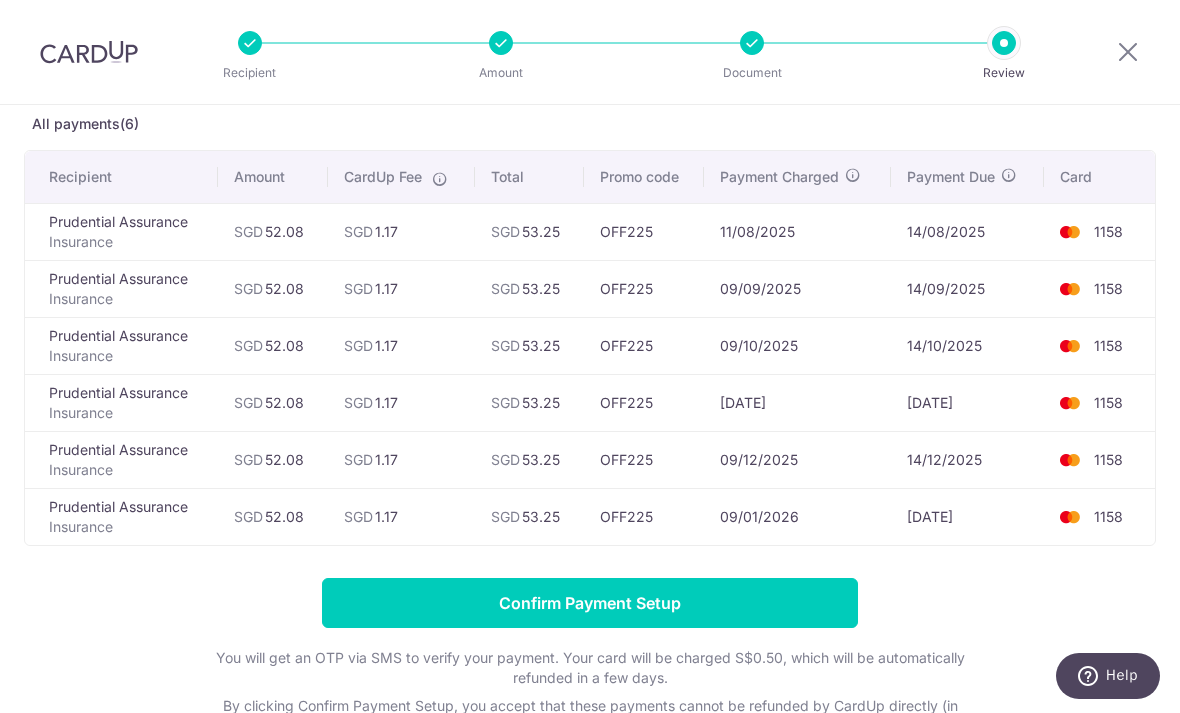 click on "Confirm Payment Setup" at bounding box center [590, 603] 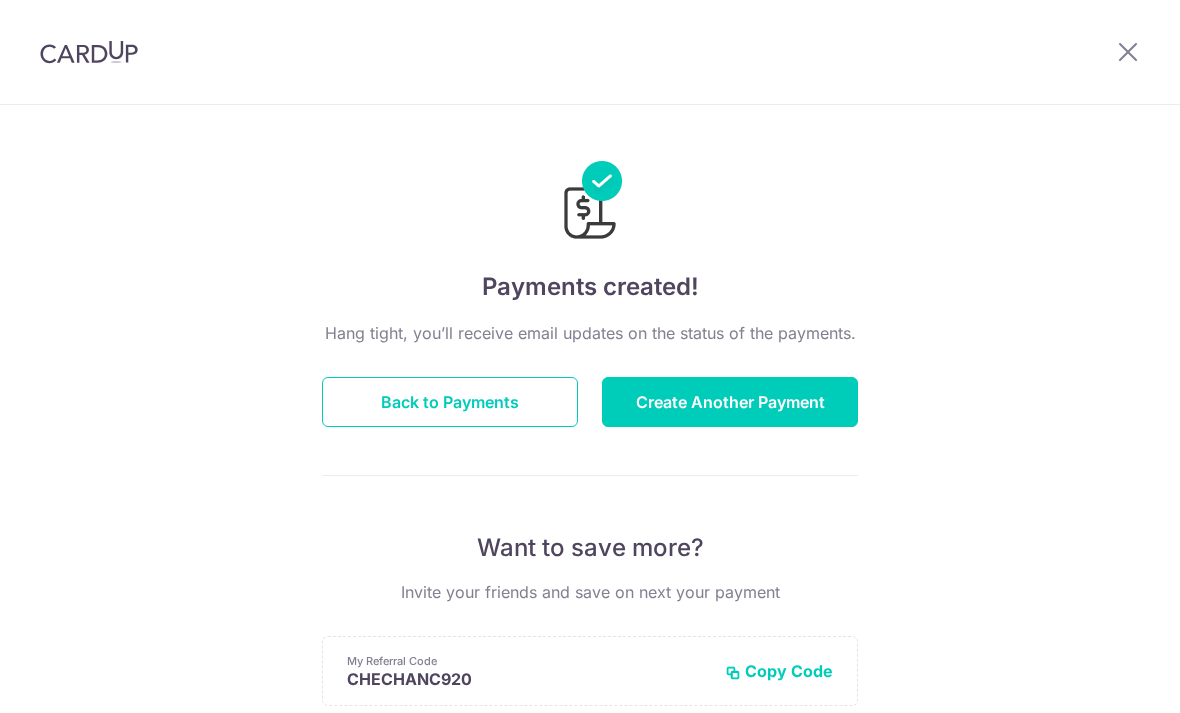 scroll, scrollTop: 0, scrollLeft: 0, axis: both 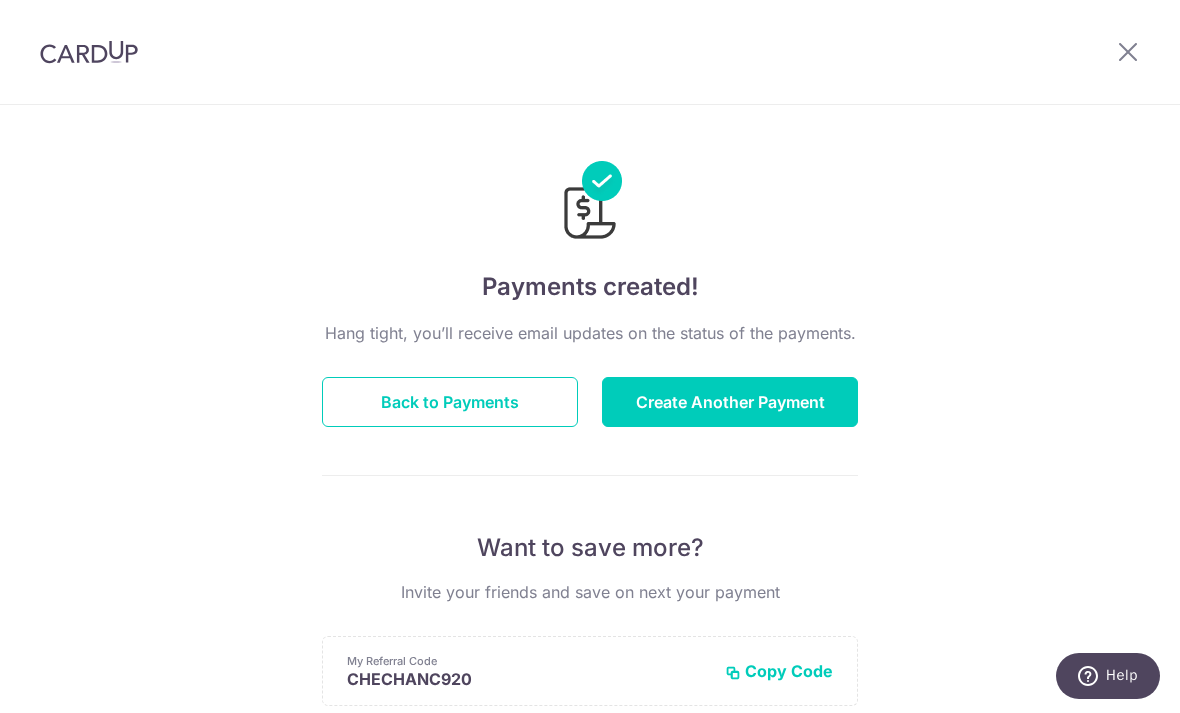 click on "Back to Payments" at bounding box center [450, 402] 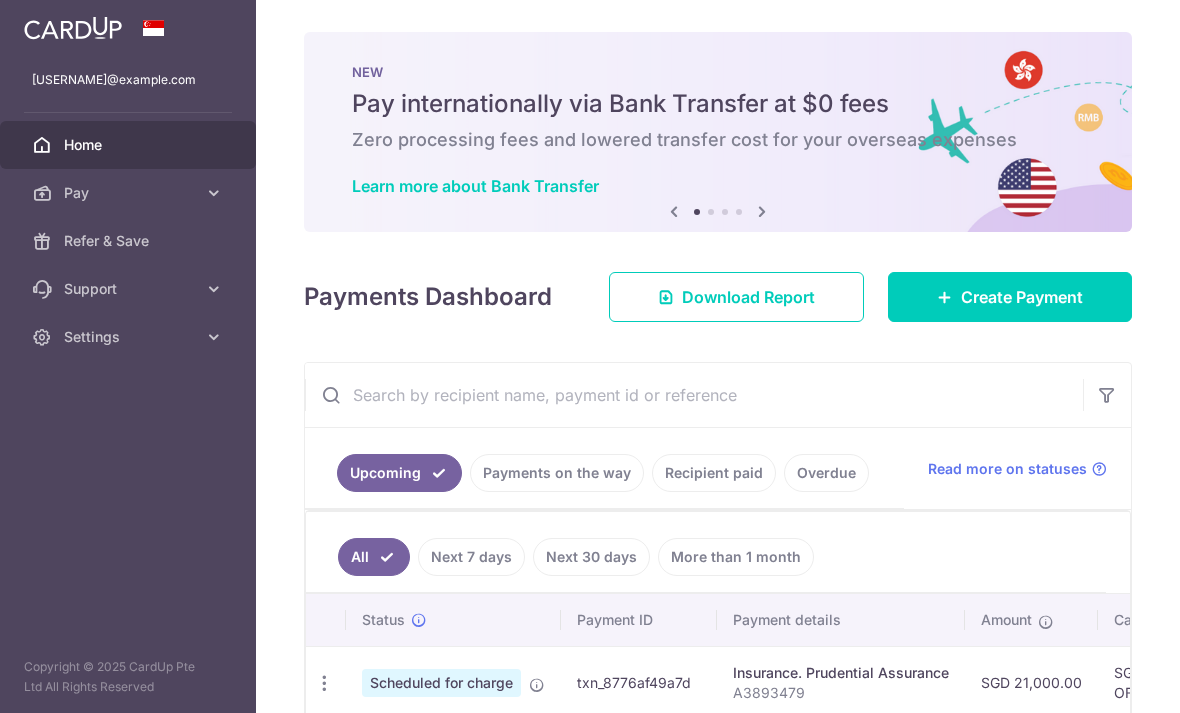 scroll, scrollTop: 0, scrollLeft: 0, axis: both 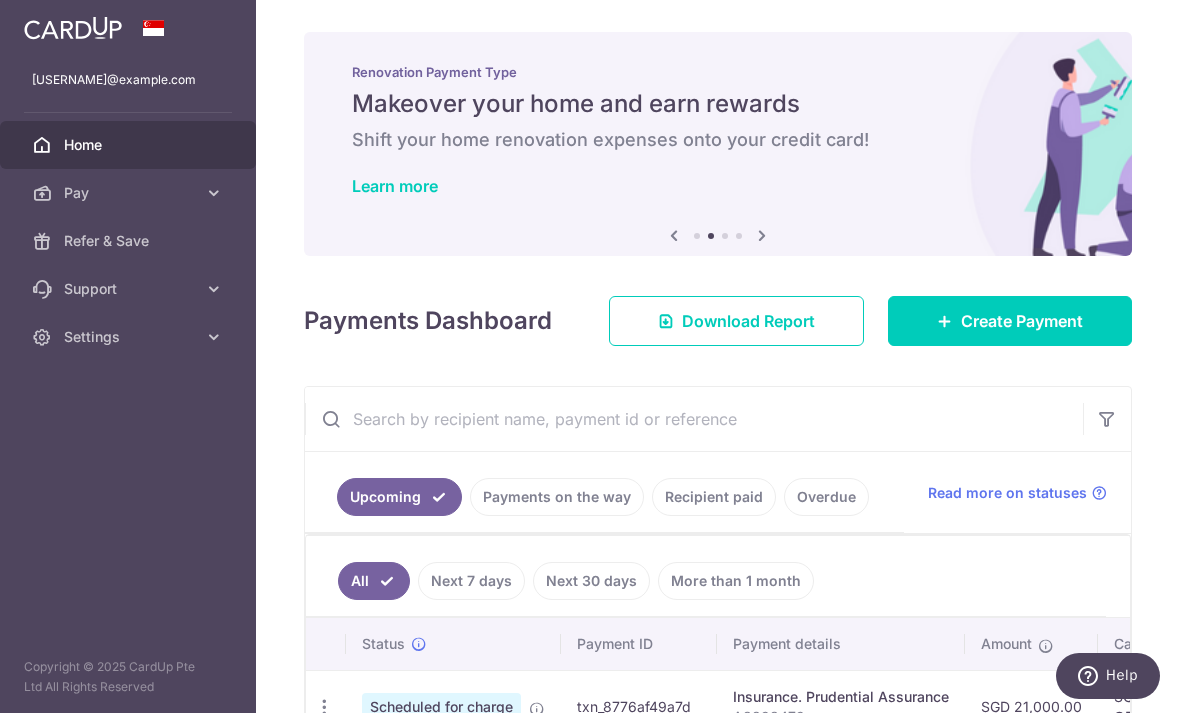 click at bounding box center (0, 0) 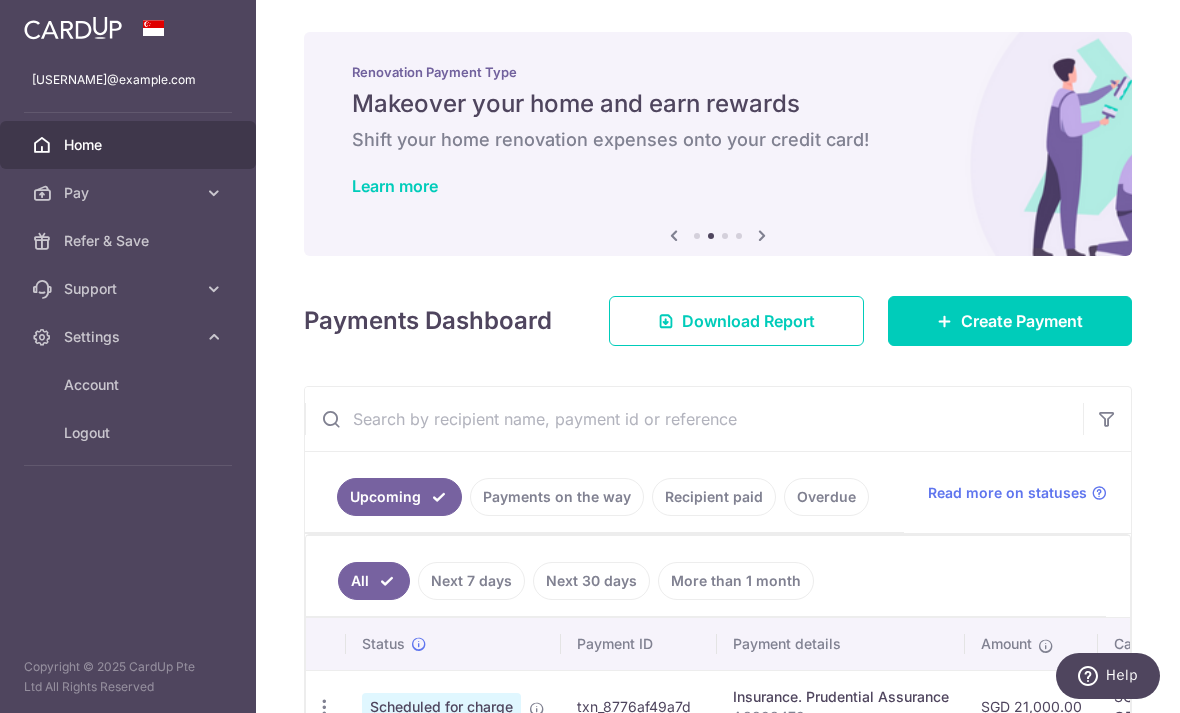 click at bounding box center [214, 193] 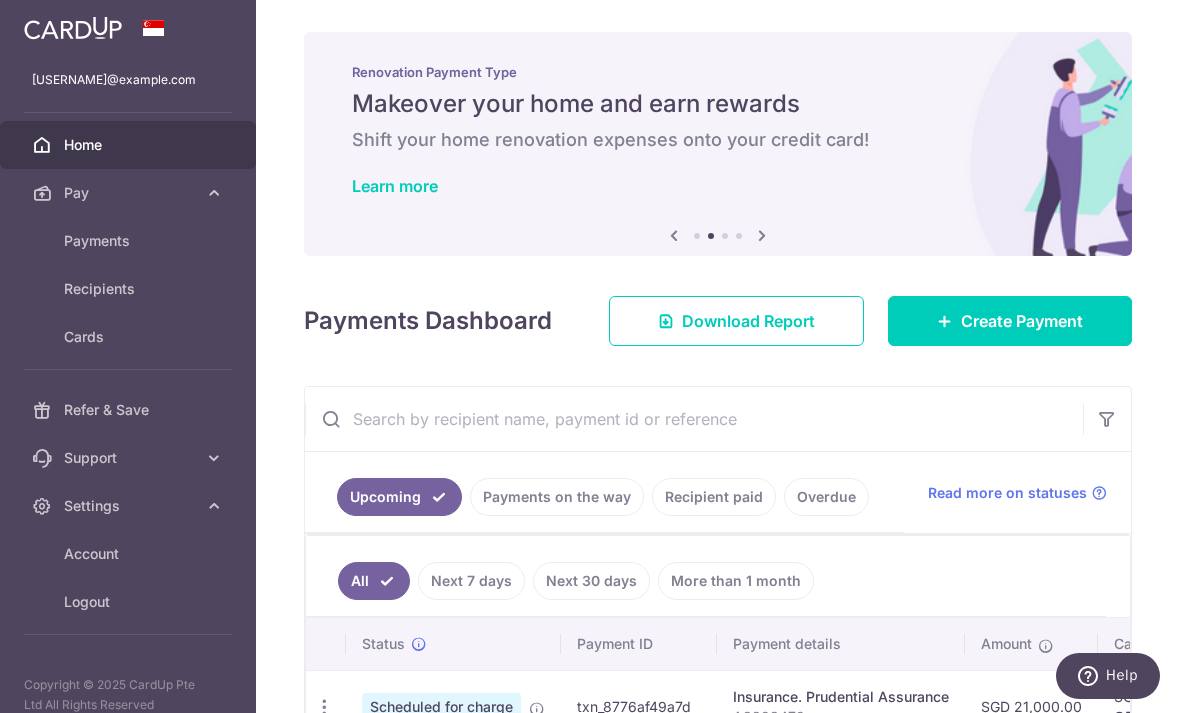 click on "Cards" at bounding box center (130, 337) 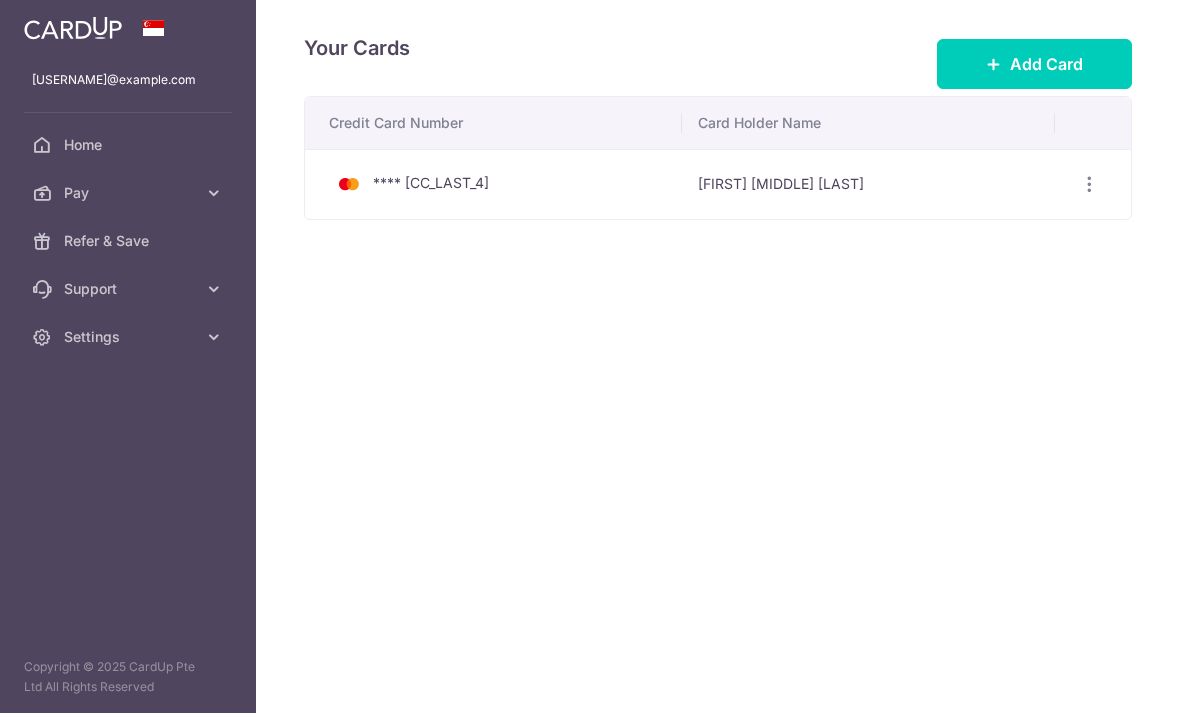 scroll, scrollTop: 0, scrollLeft: 0, axis: both 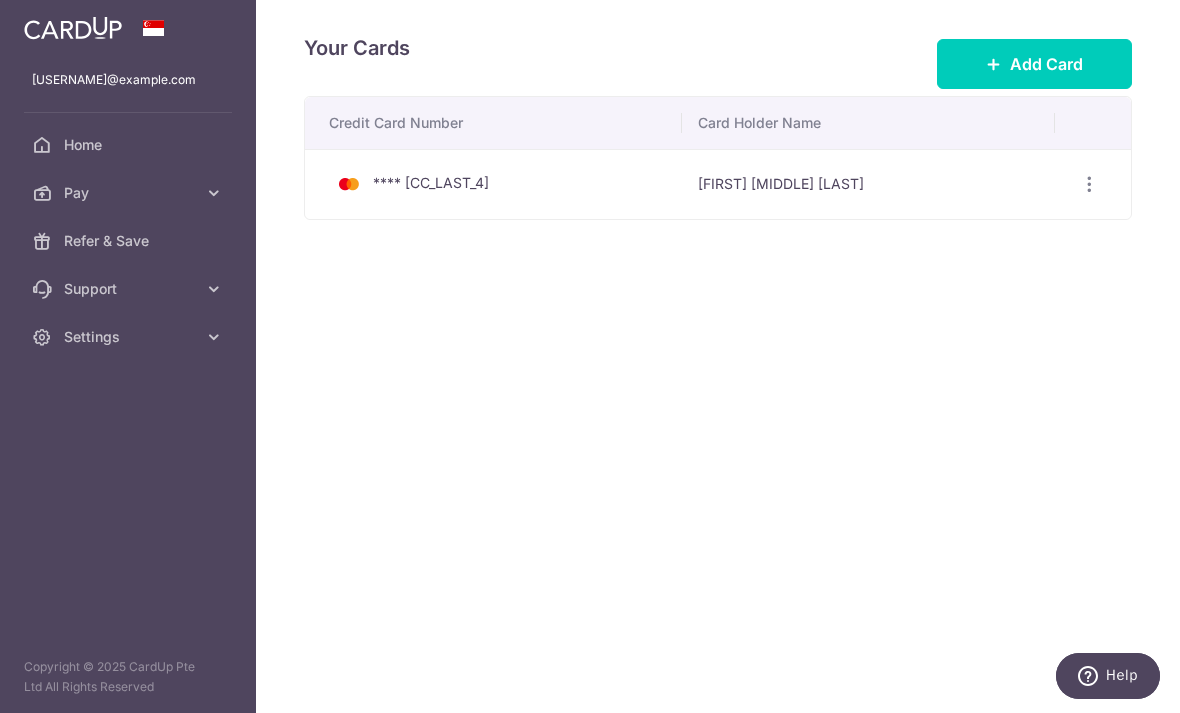 click at bounding box center [0, 0] 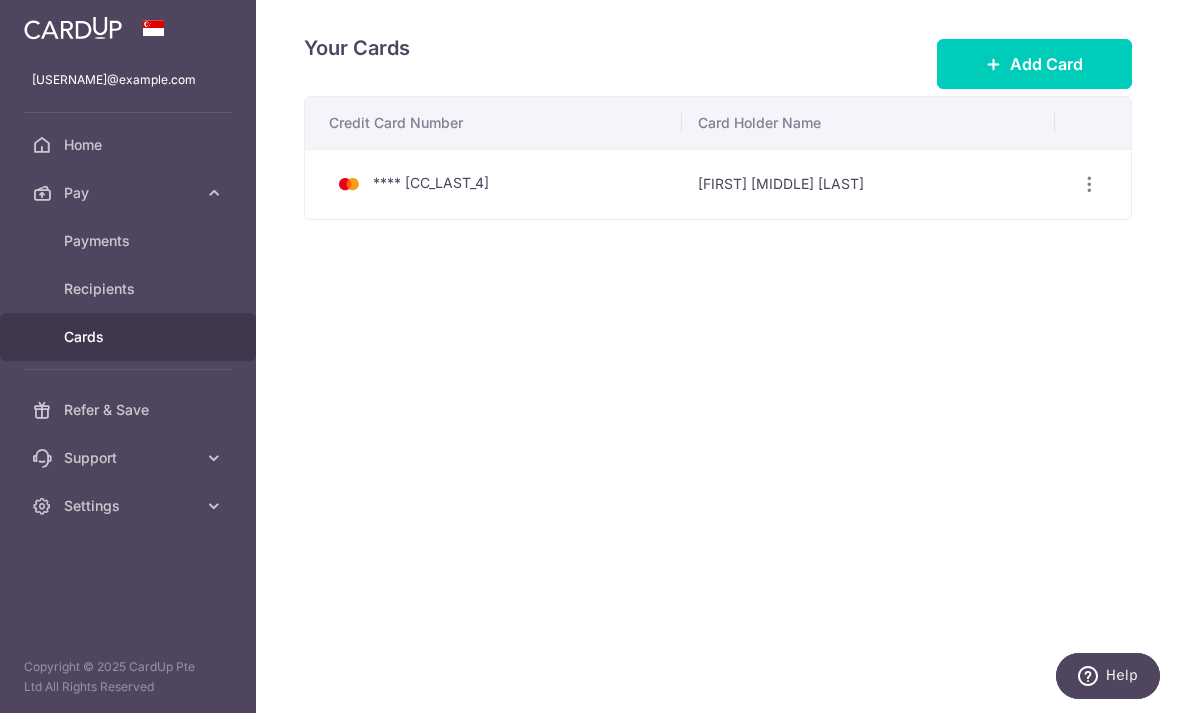 click on "Payments" at bounding box center [130, 241] 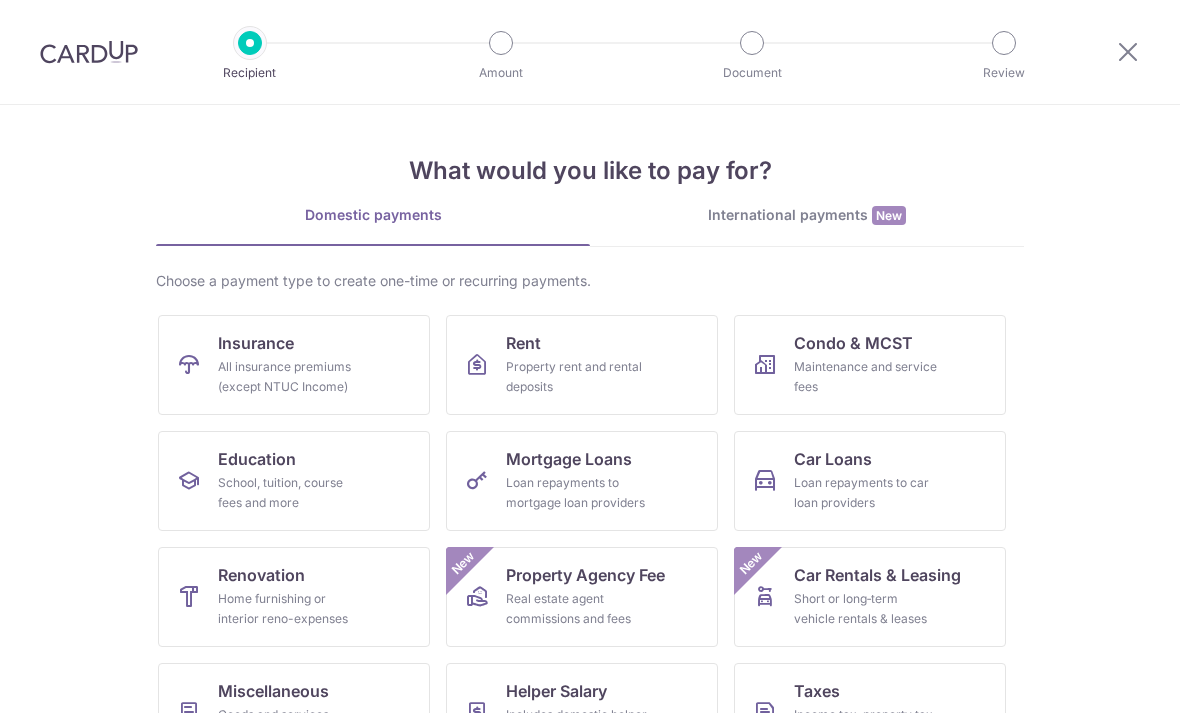 scroll, scrollTop: 0, scrollLeft: 0, axis: both 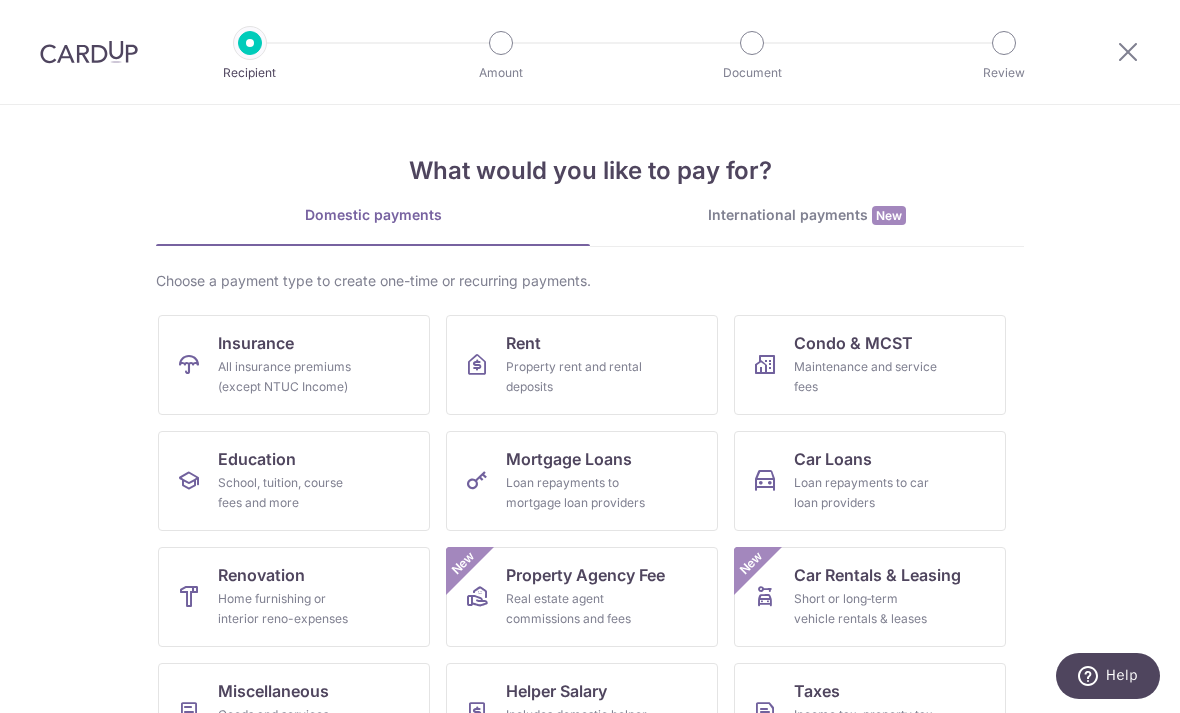 click at bounding box center [1128, 51] 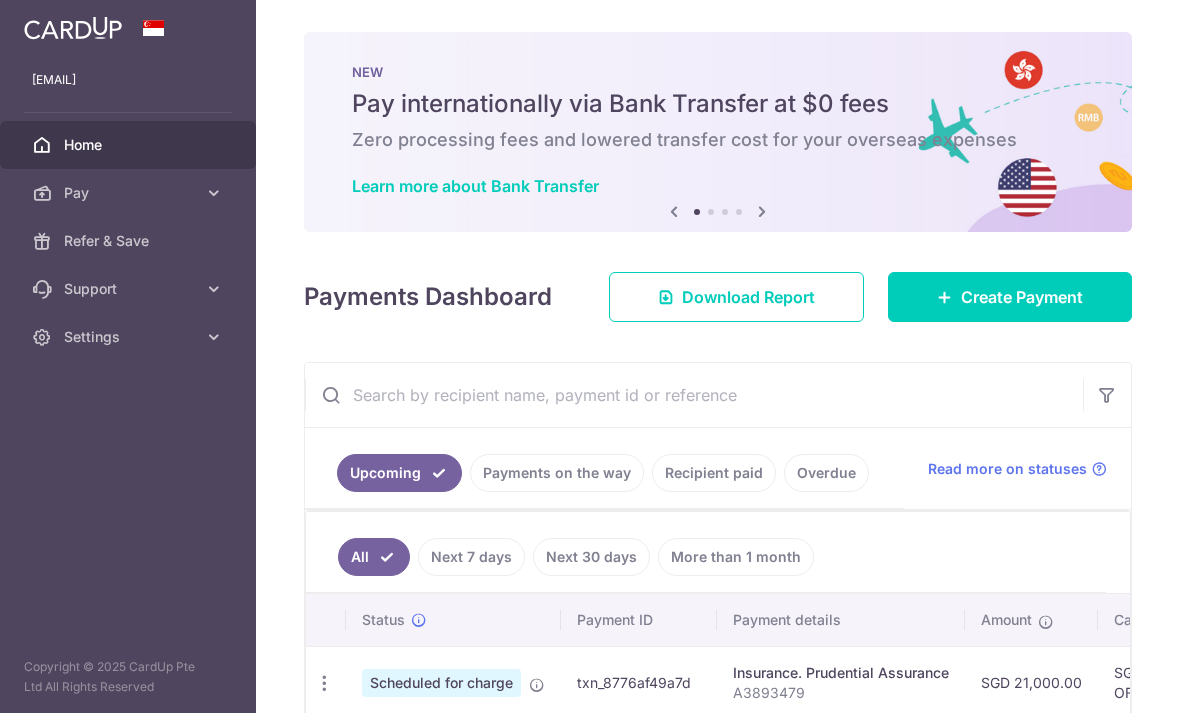 scroll, scrollTop: 0, scrollLeft: 0, axis: both 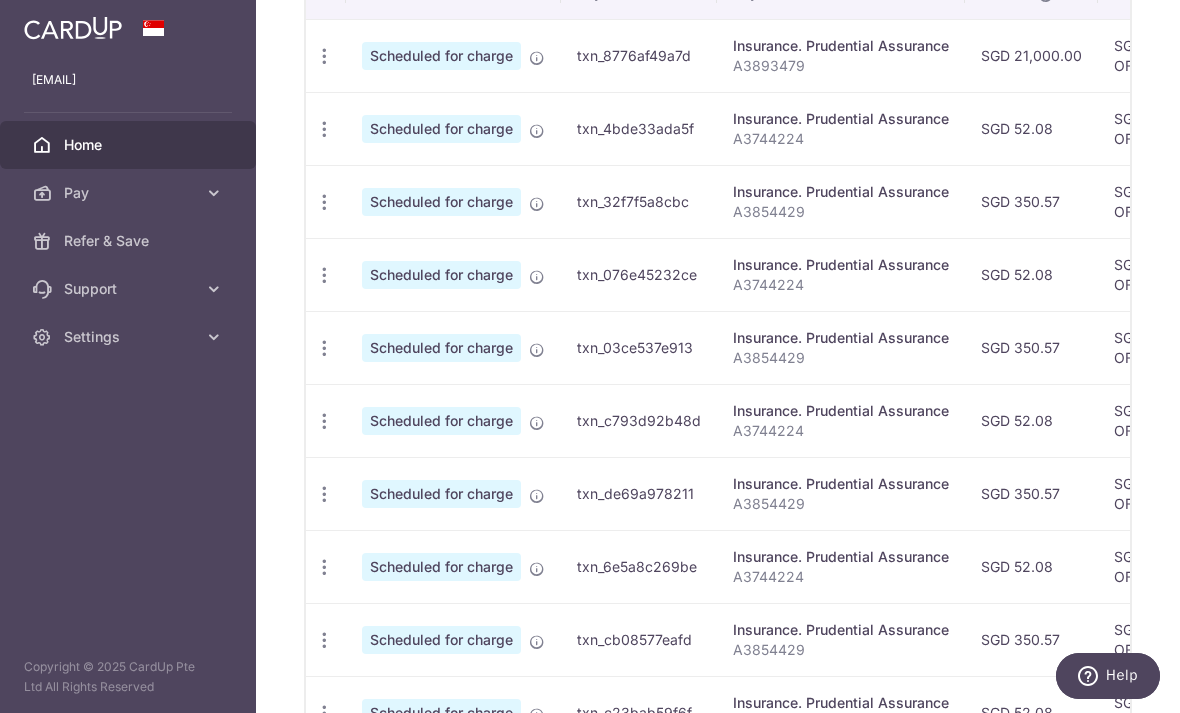 click at bounding box center (537, 204) 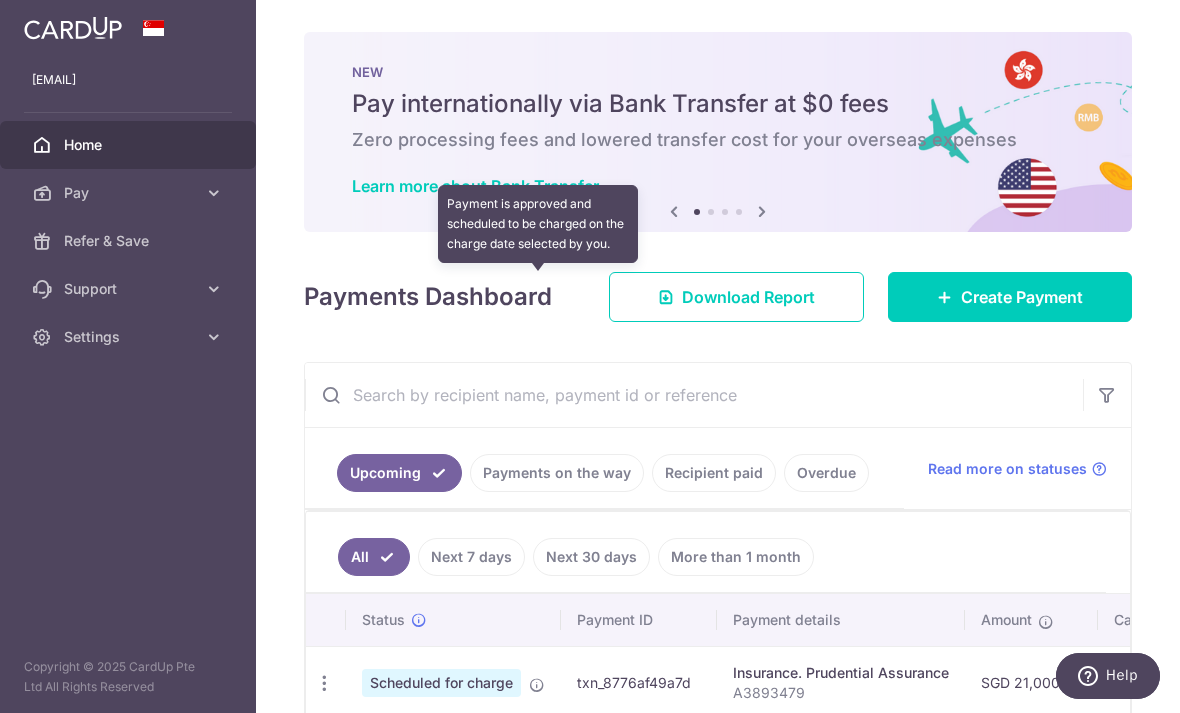 scroll, scrollTop: 0, scrollLeft: 0, axis: both 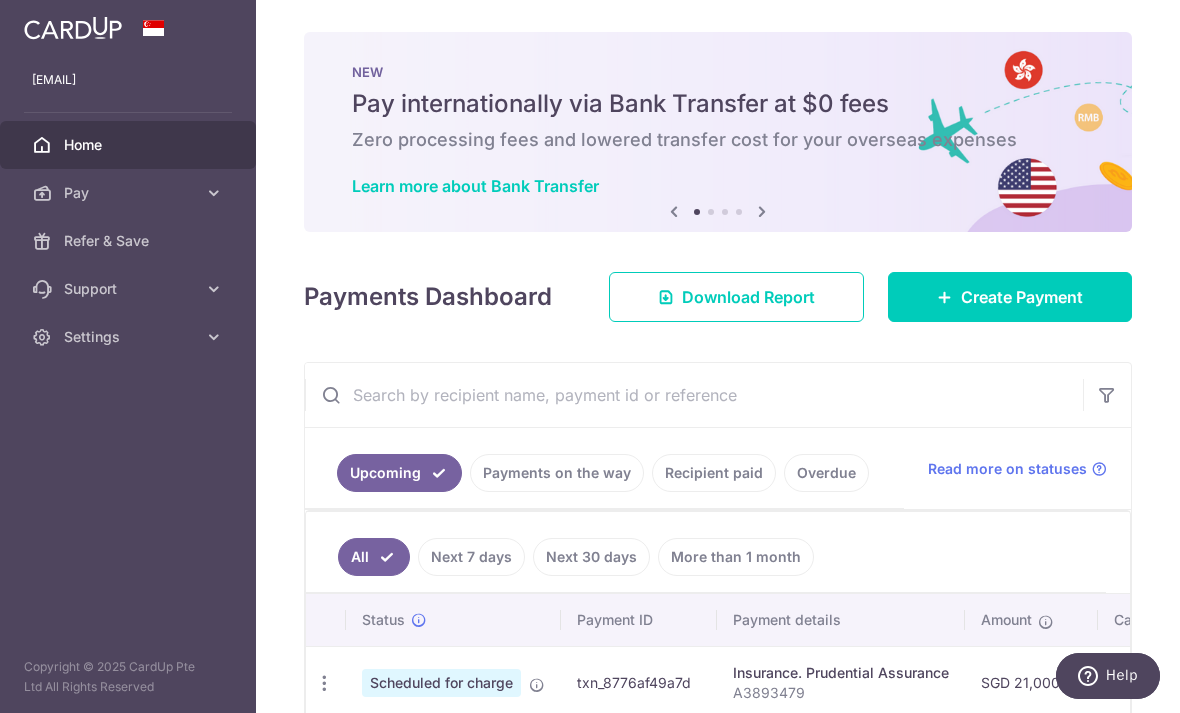 click on "Settings" at bounding box center [130, 337] 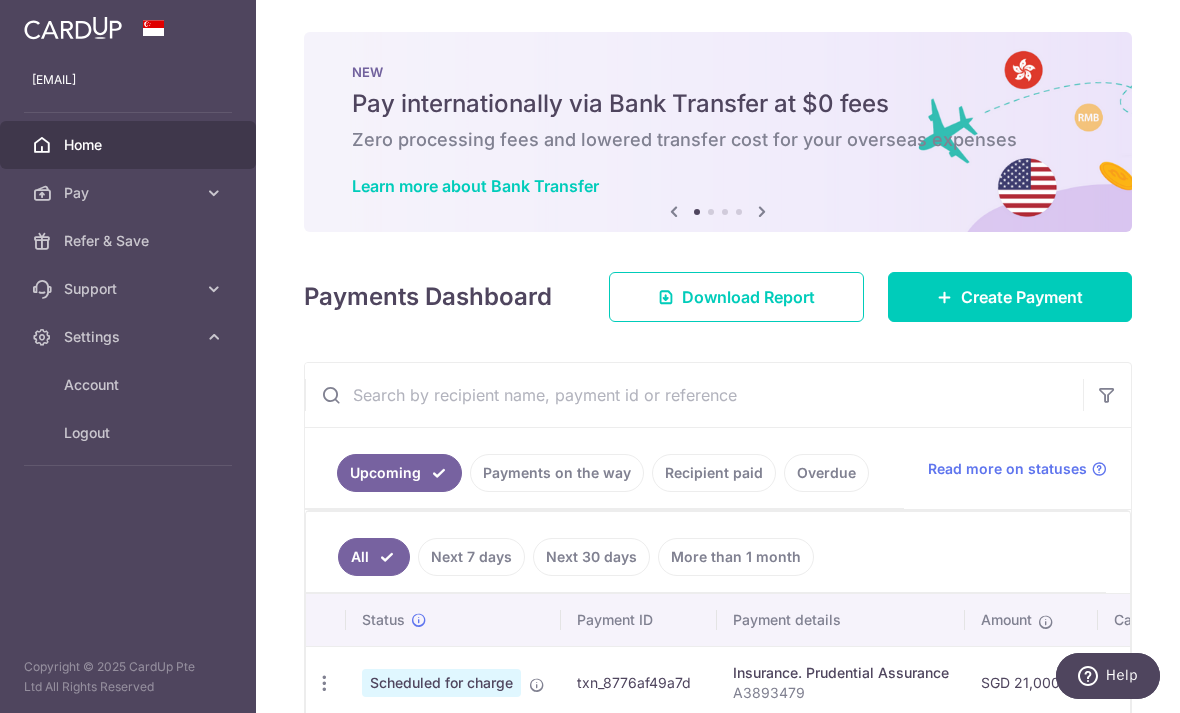 click on "Account" at bounding box center (130, 385) 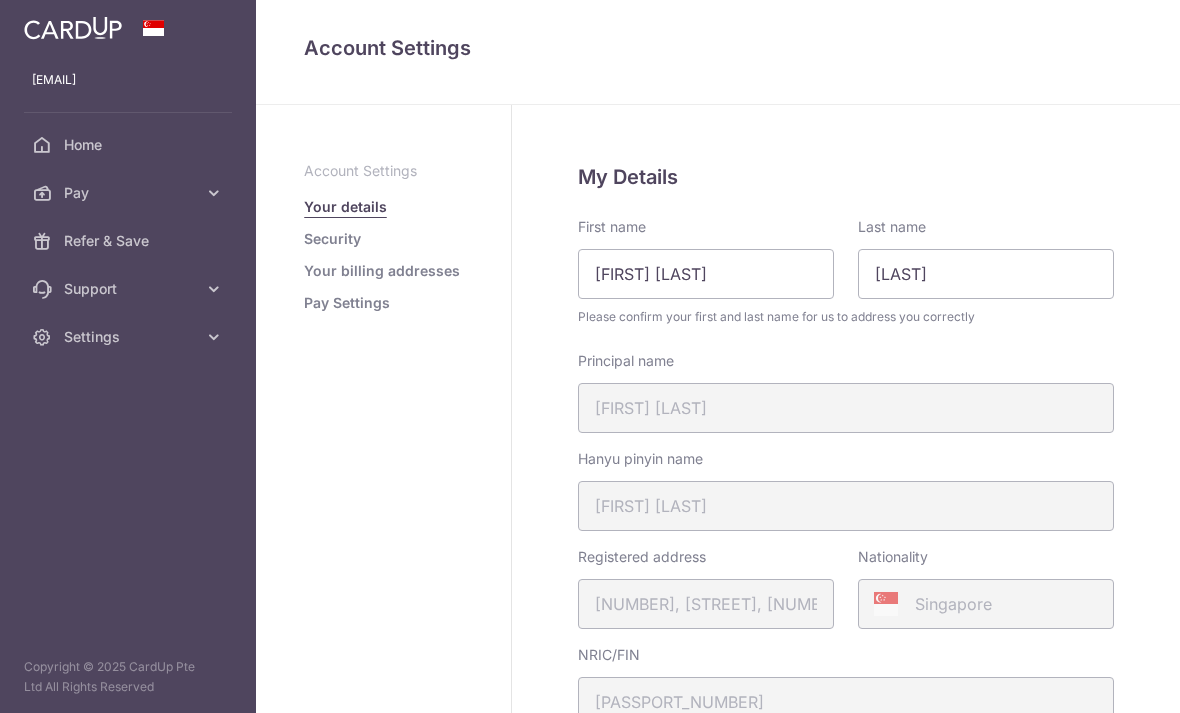scroll, scrollTop: 0, scrollLeft: 0, axis: both 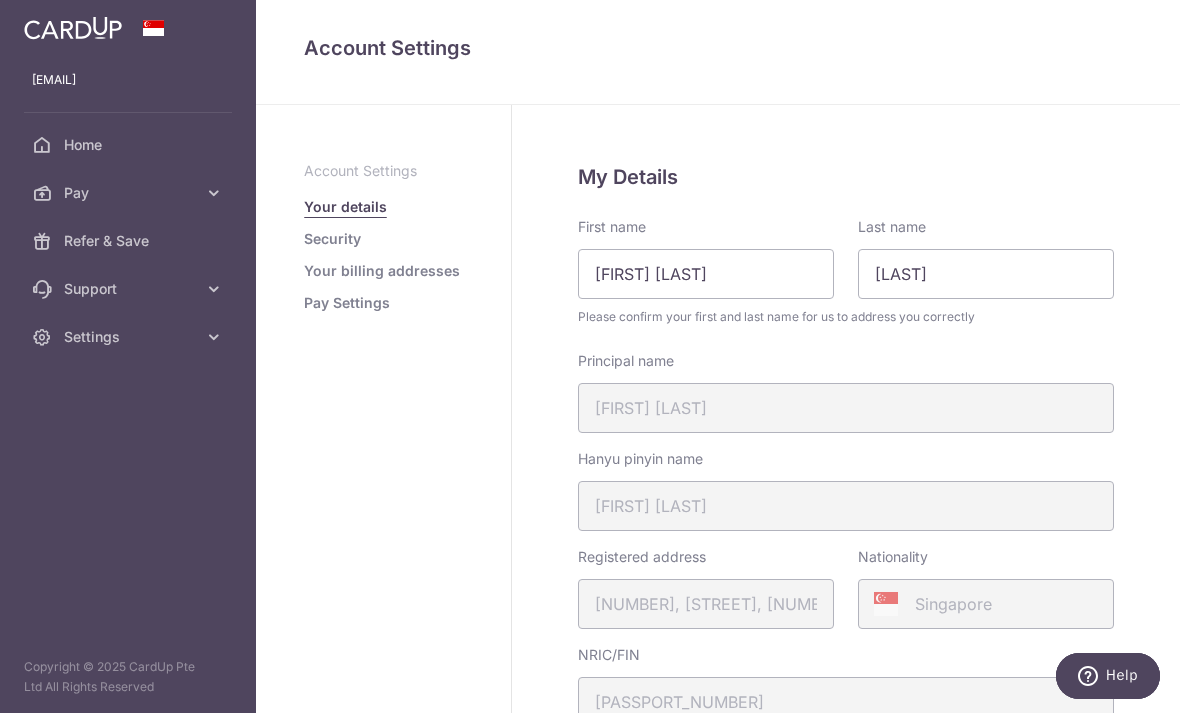 click on "Pay Settings" at bounding box center [347, 303] 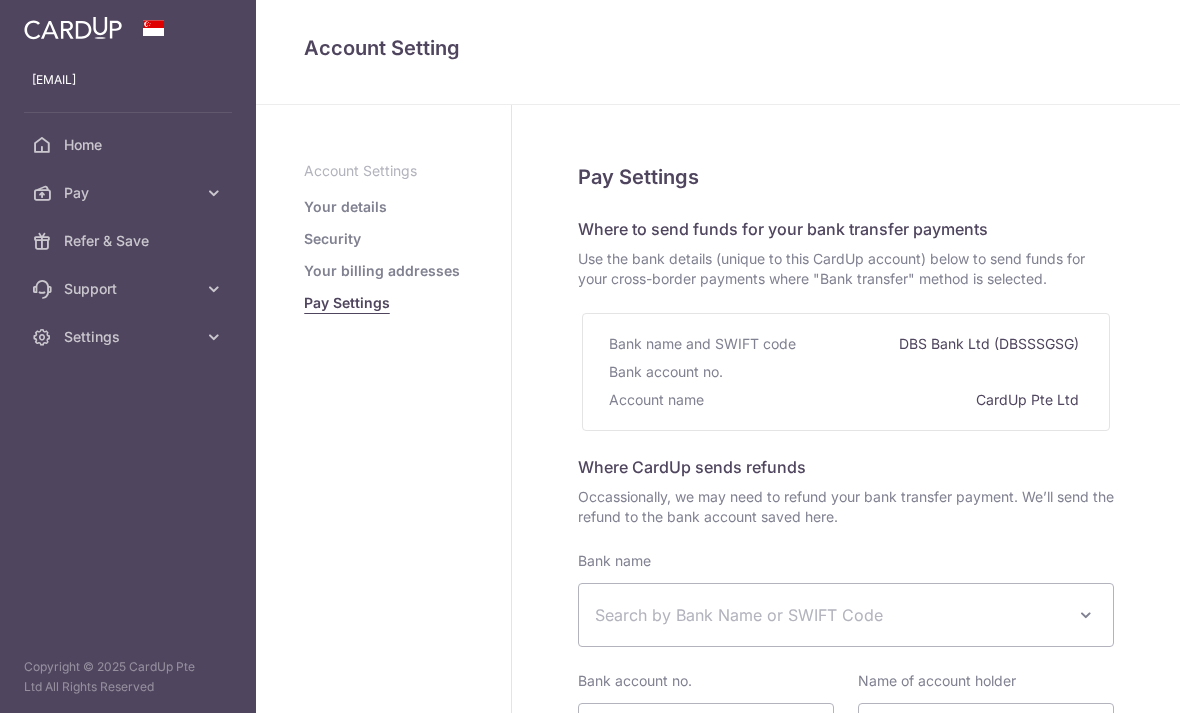 select 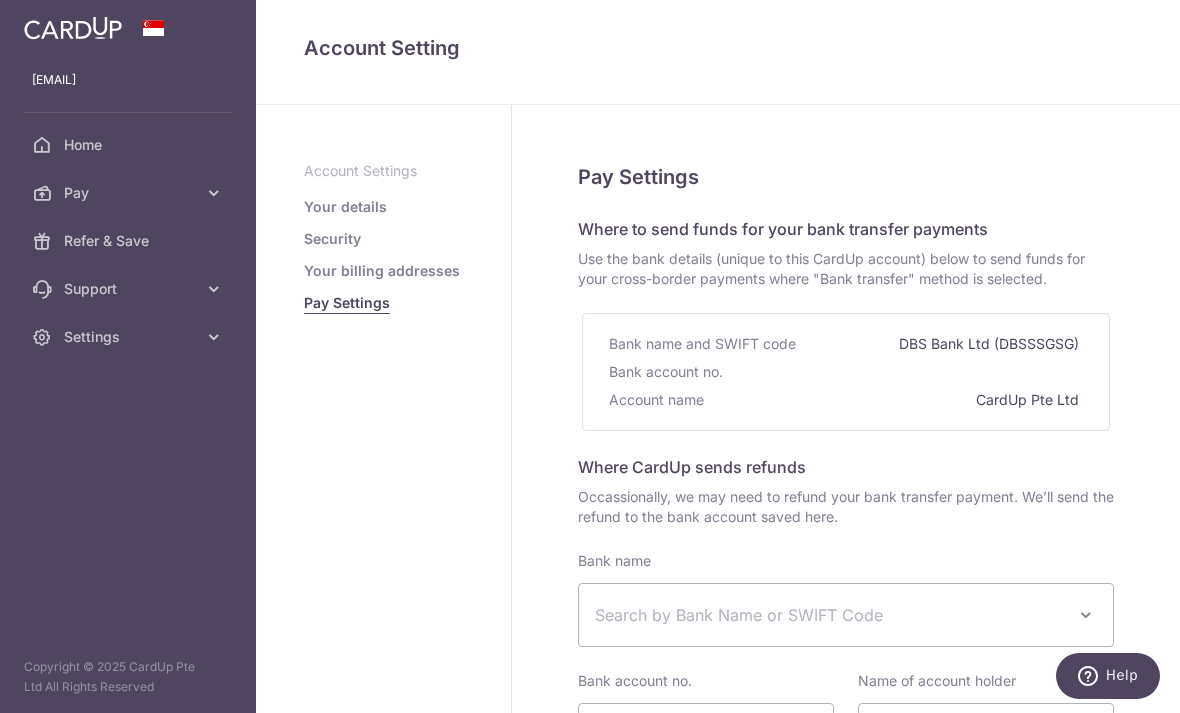 scroll, scrollTop: 0, scrollLeft: 0, axis: both 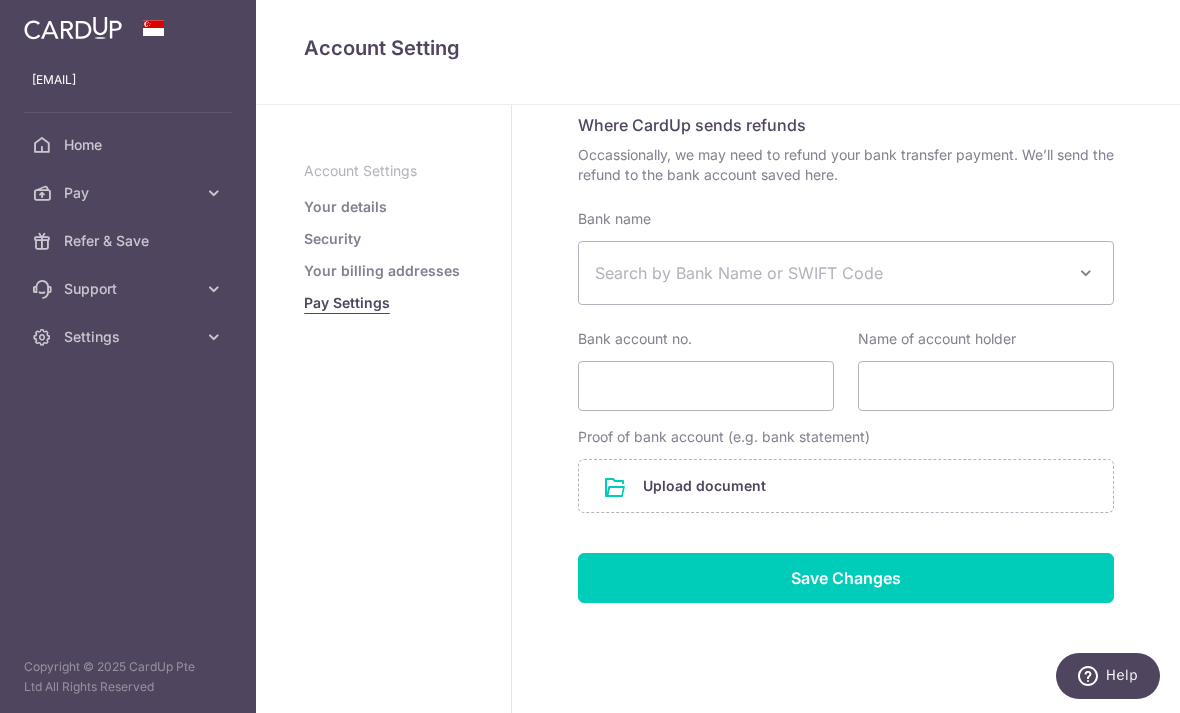 click on "Your billing addresses" at bounding box center [382, 271] 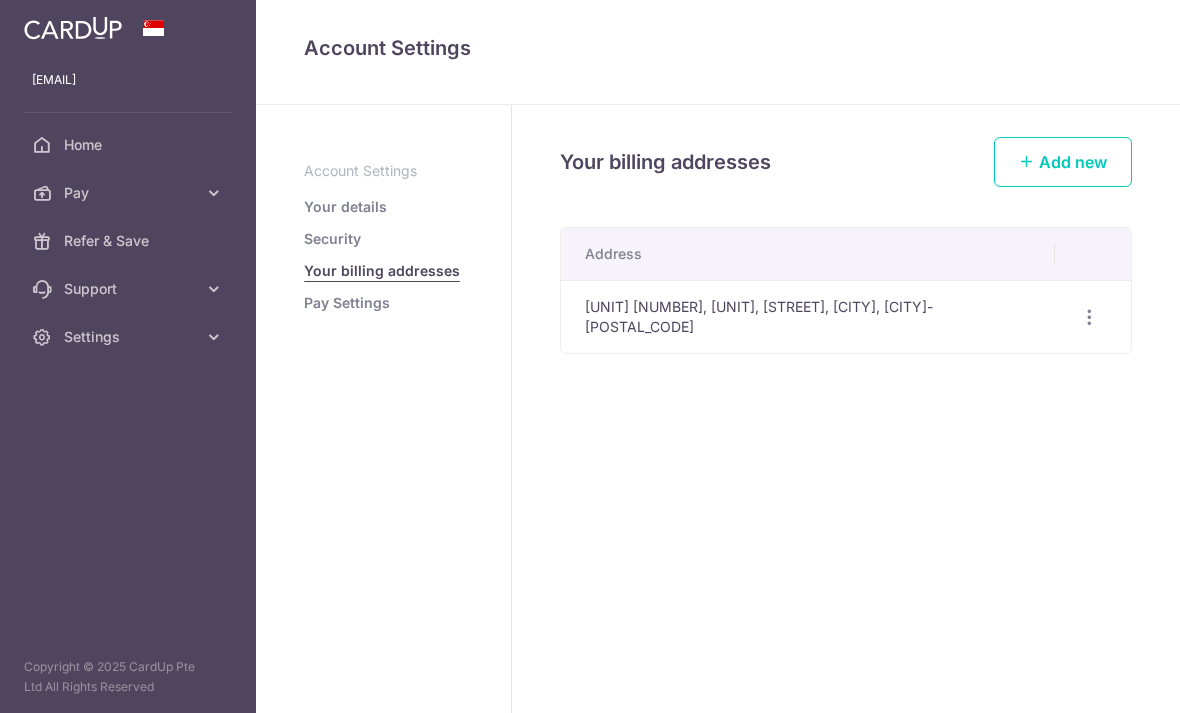 scroll, scrollTop: 0, scrollLeft: 0, axis: both 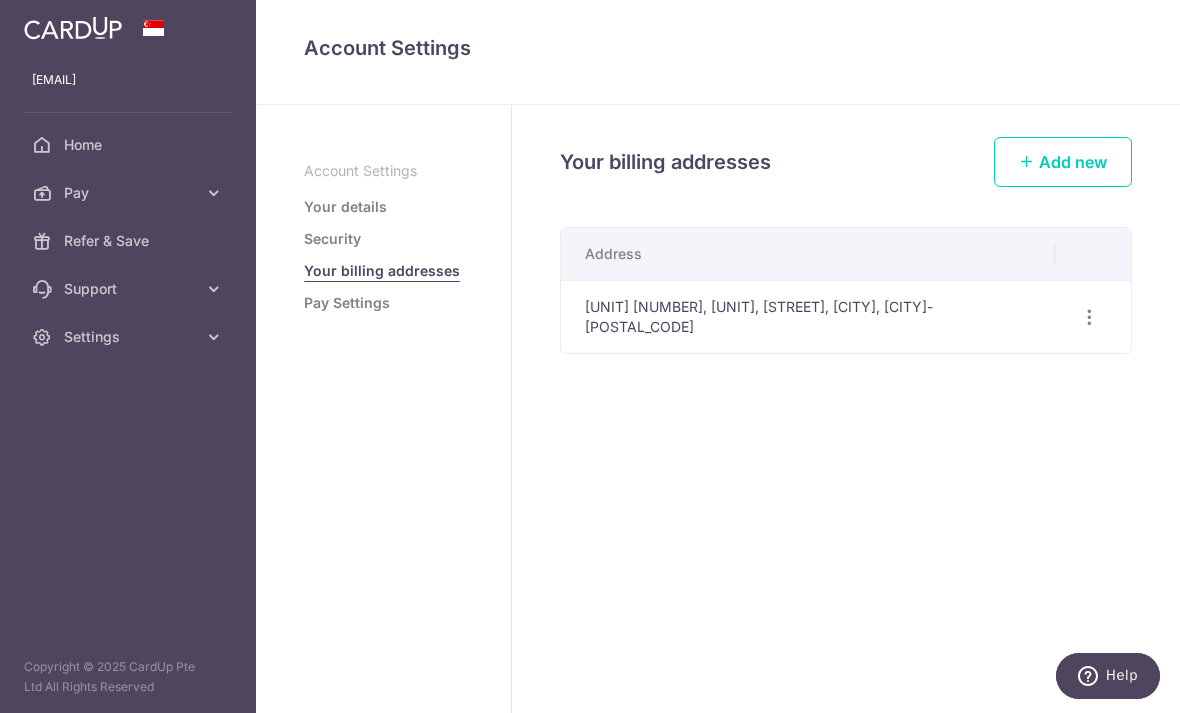 click on "Security" at bounding box center [332, 239] 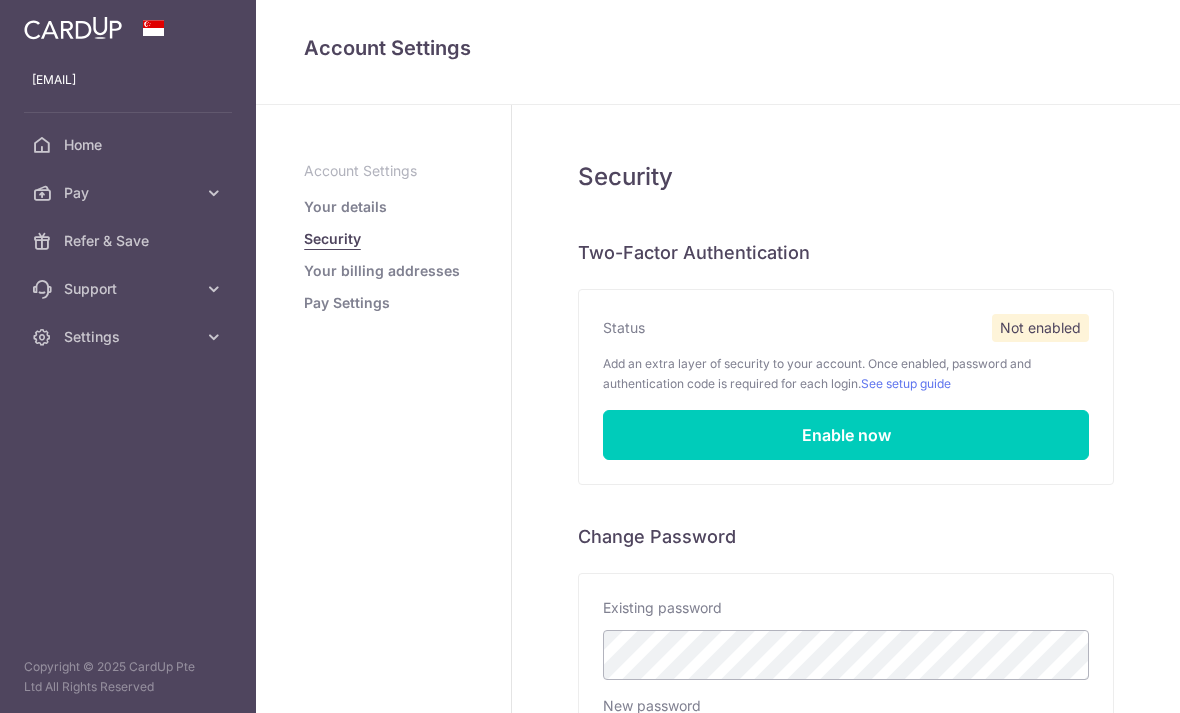scroll, scrollTop: 0, scrollLeft: 0, axis: both 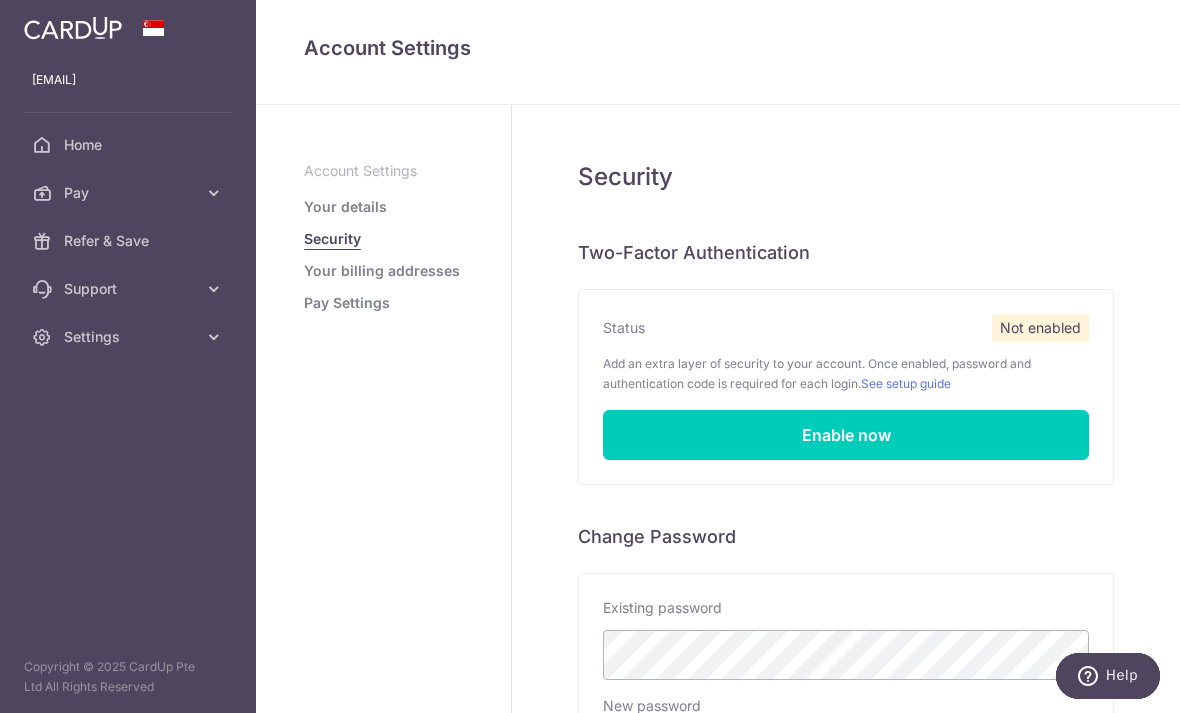 click on "Your details" at bounding box center [345, 207] 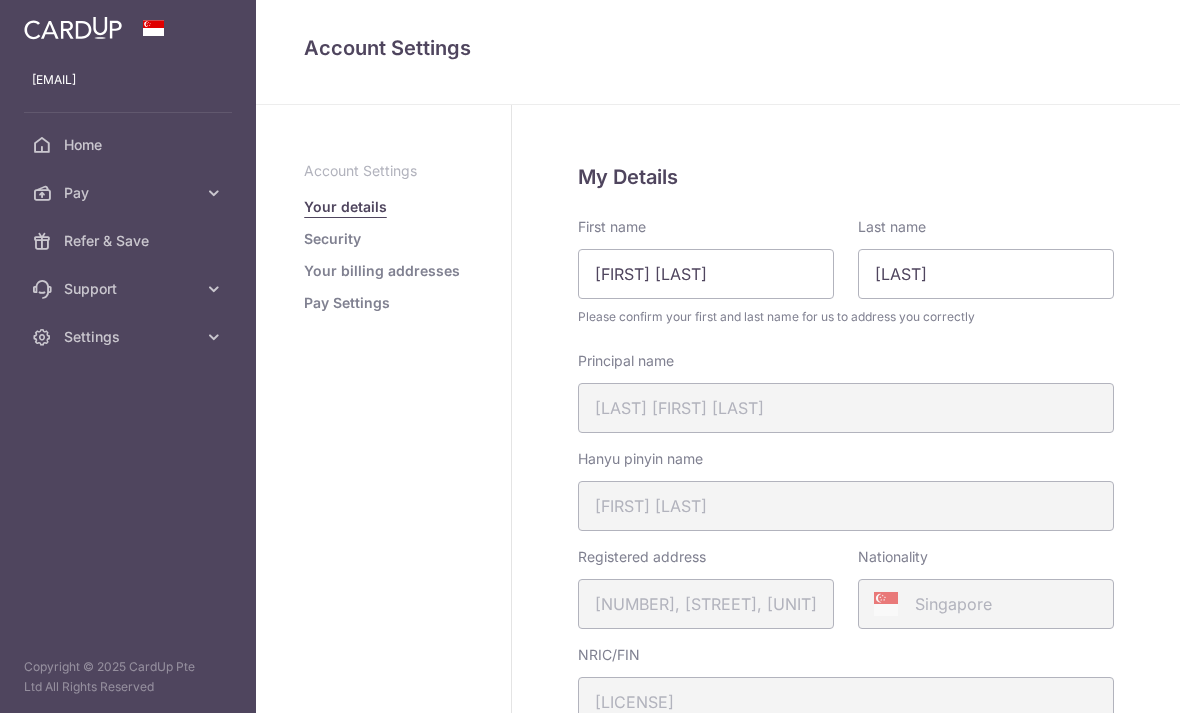 scroll, scrollTop: 0, scrollLeft: 0, axis: both 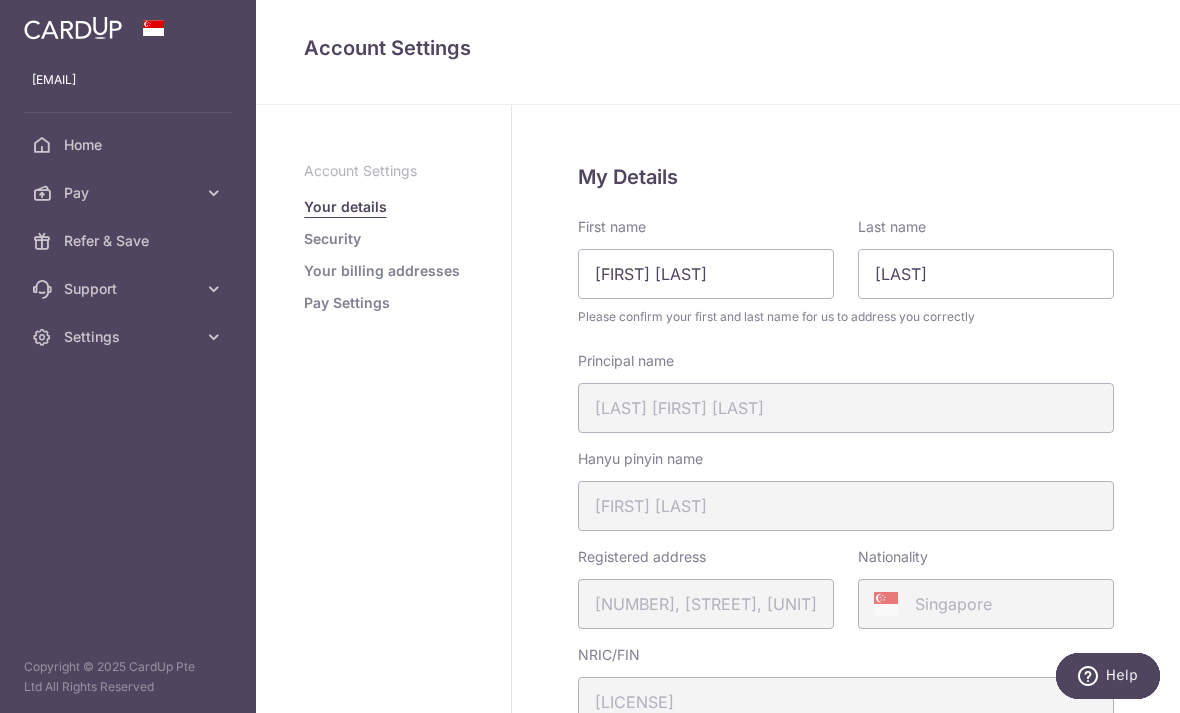 click at bounding box center (0, 0) 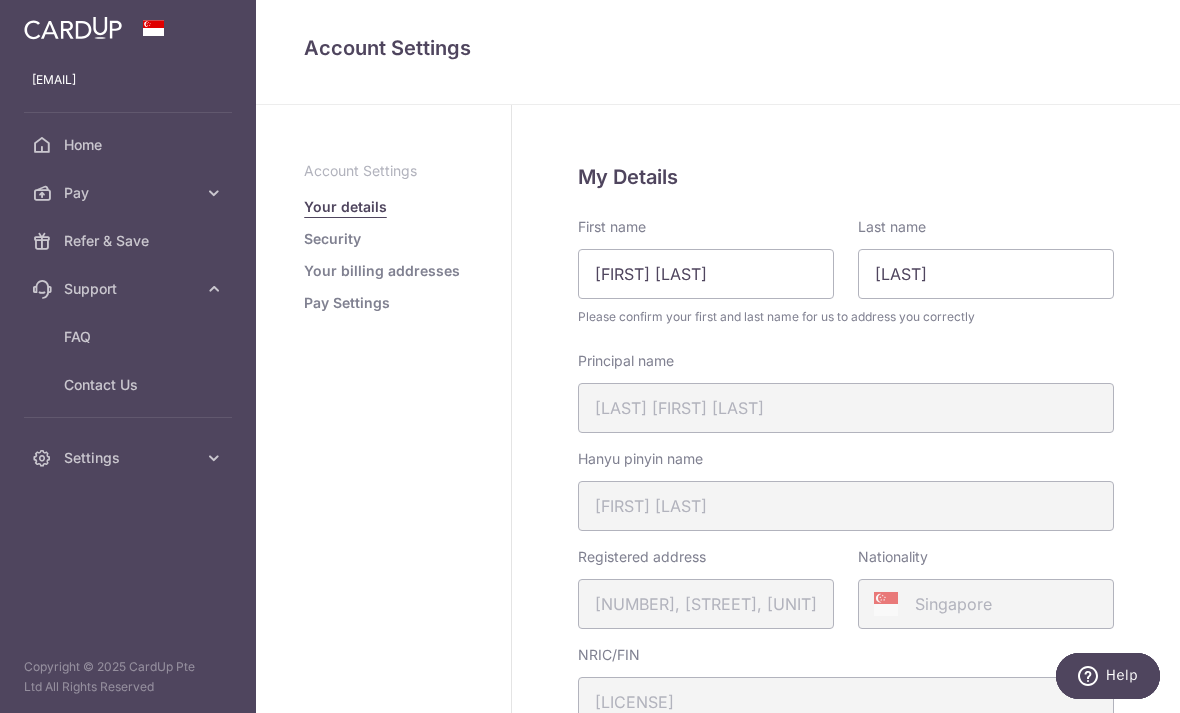 click on "Pay" at bounding box center (130, 193) 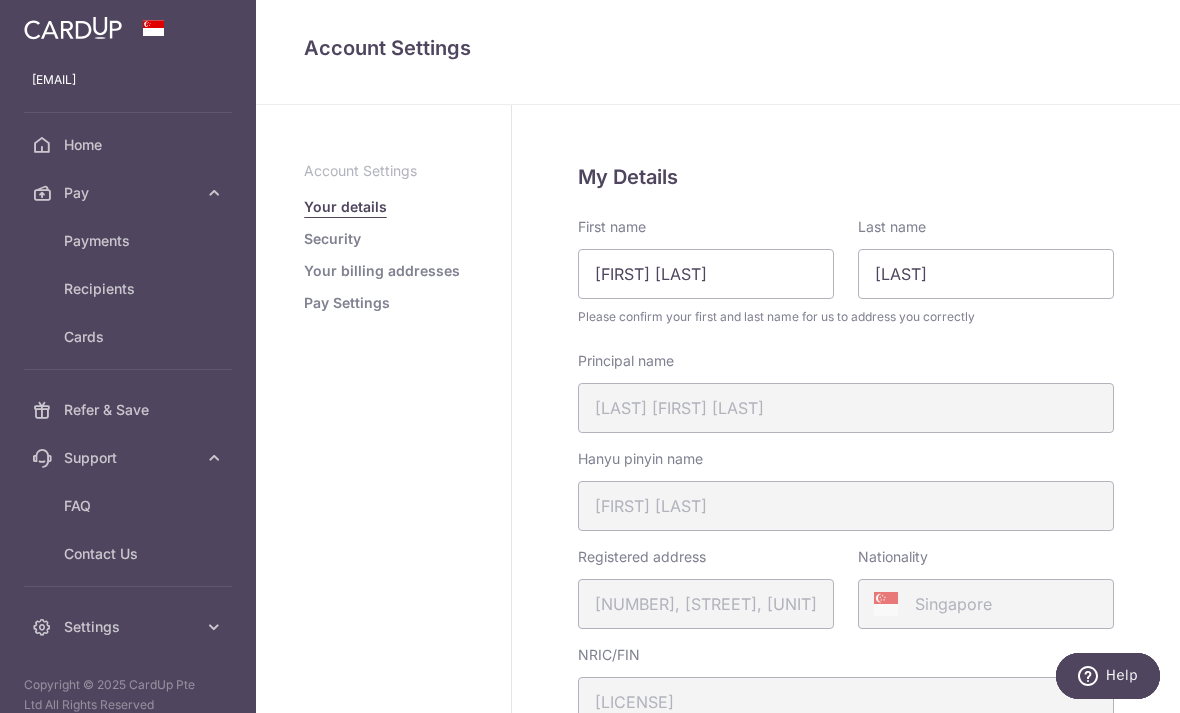 click on "Pay" at bounding box center (130, 193) 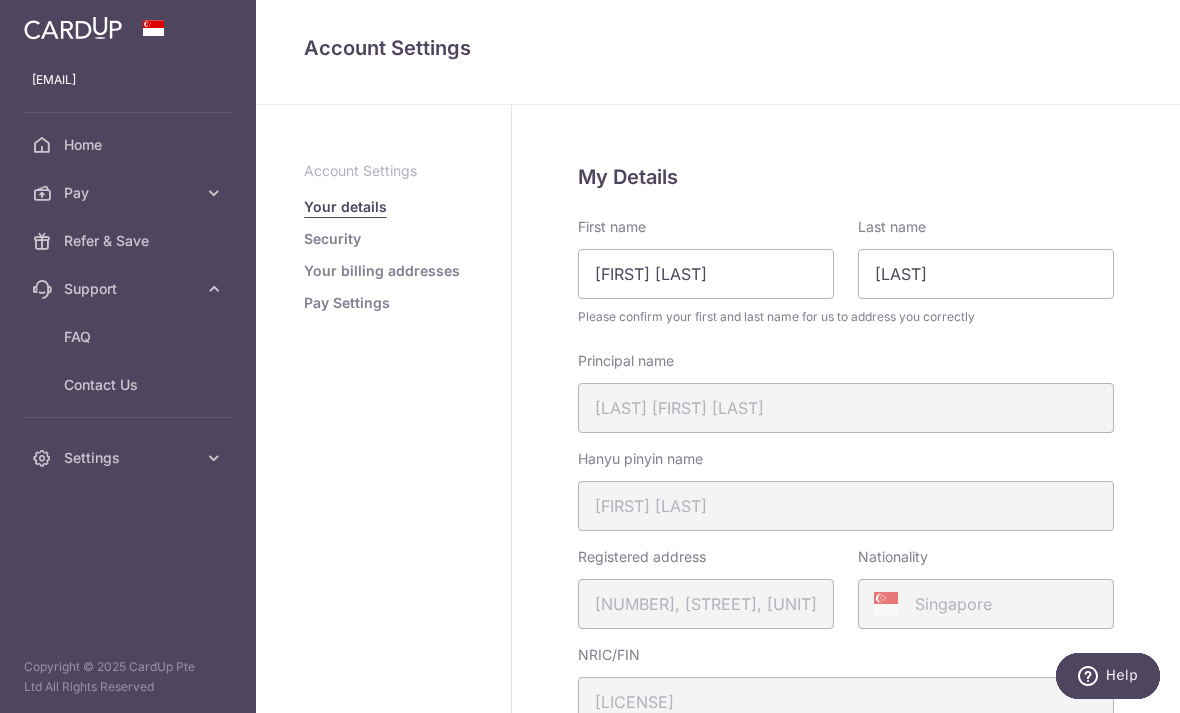 click on "FAQ" at bounding box center (130, 337) 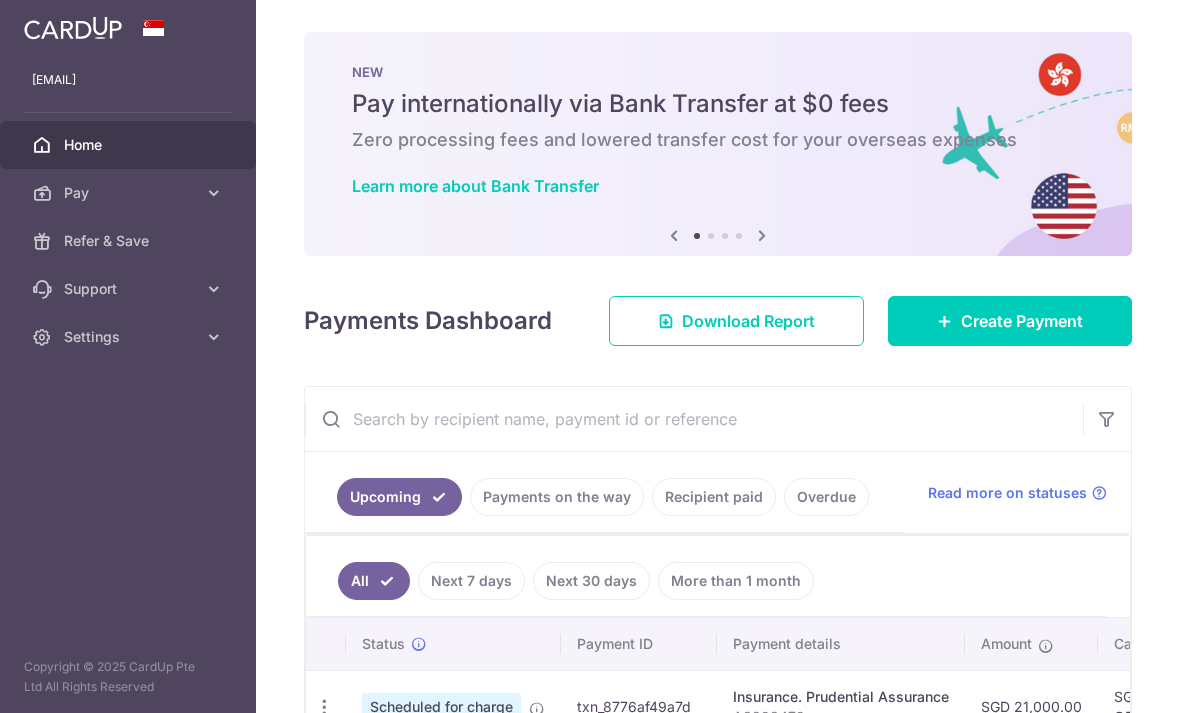 scroll, scrollTop: 0, scrollLeft: 0, axis: both 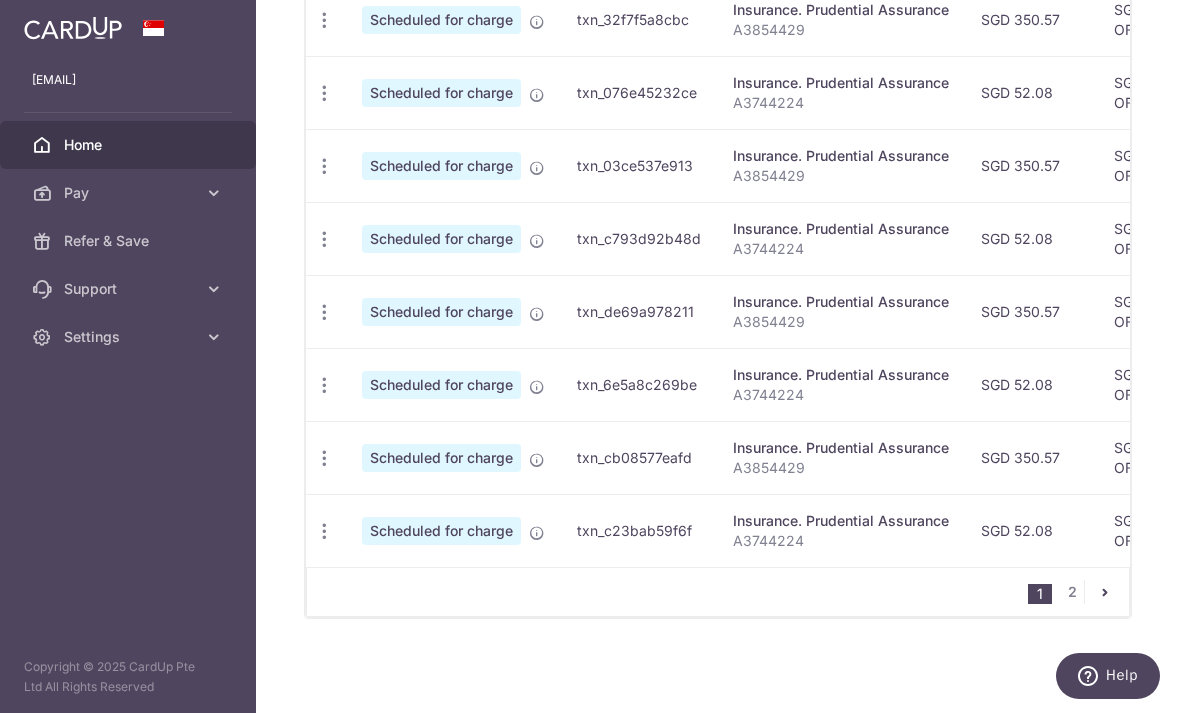 click at bounding box center [324, -126] 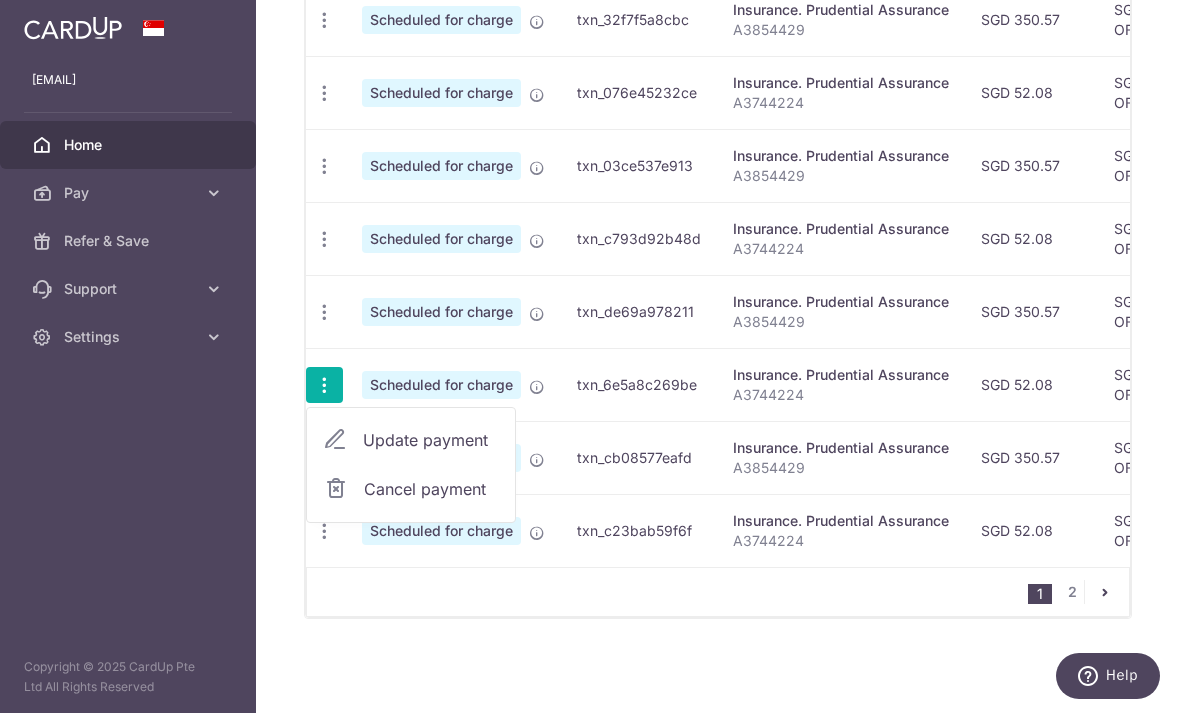 click at bounding box center [590, 356] 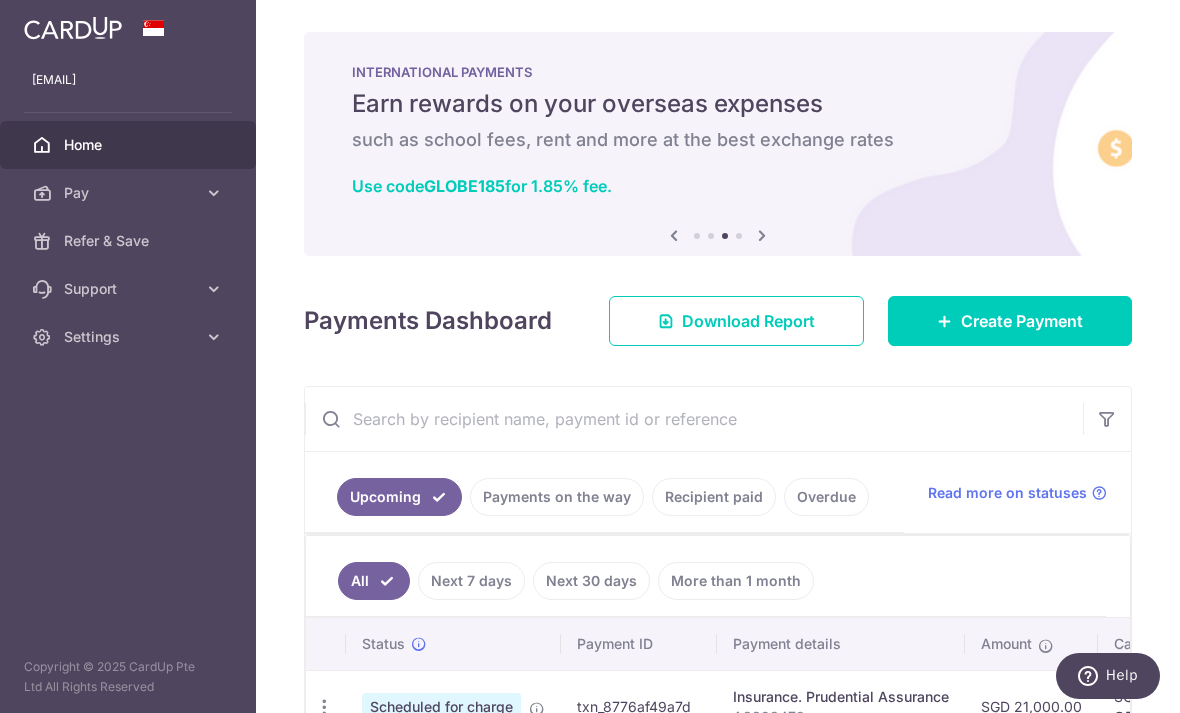 scroll, scrollTop: 0, scrollLeft: 0, axis: both 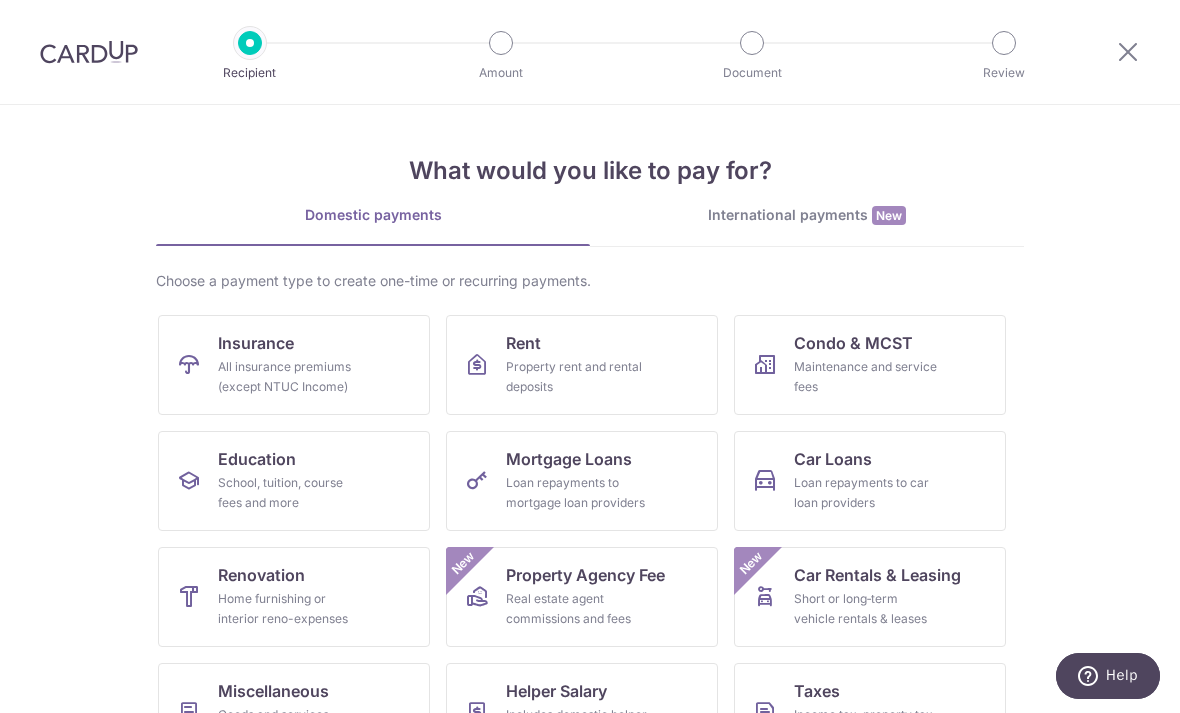 click on "Insurance All insurance premiums (except NTUC Income)" at bounding box center (294, 365) 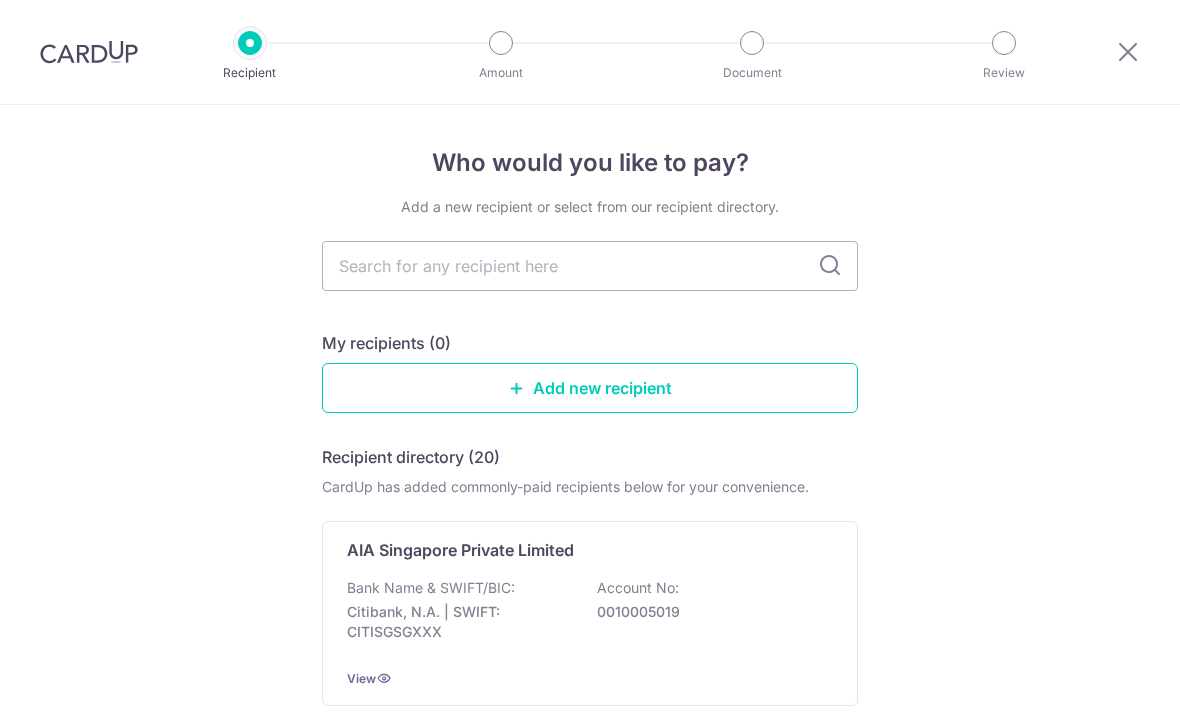 scroll, scrollTop: 0, scrollLeft: 0, axis: both 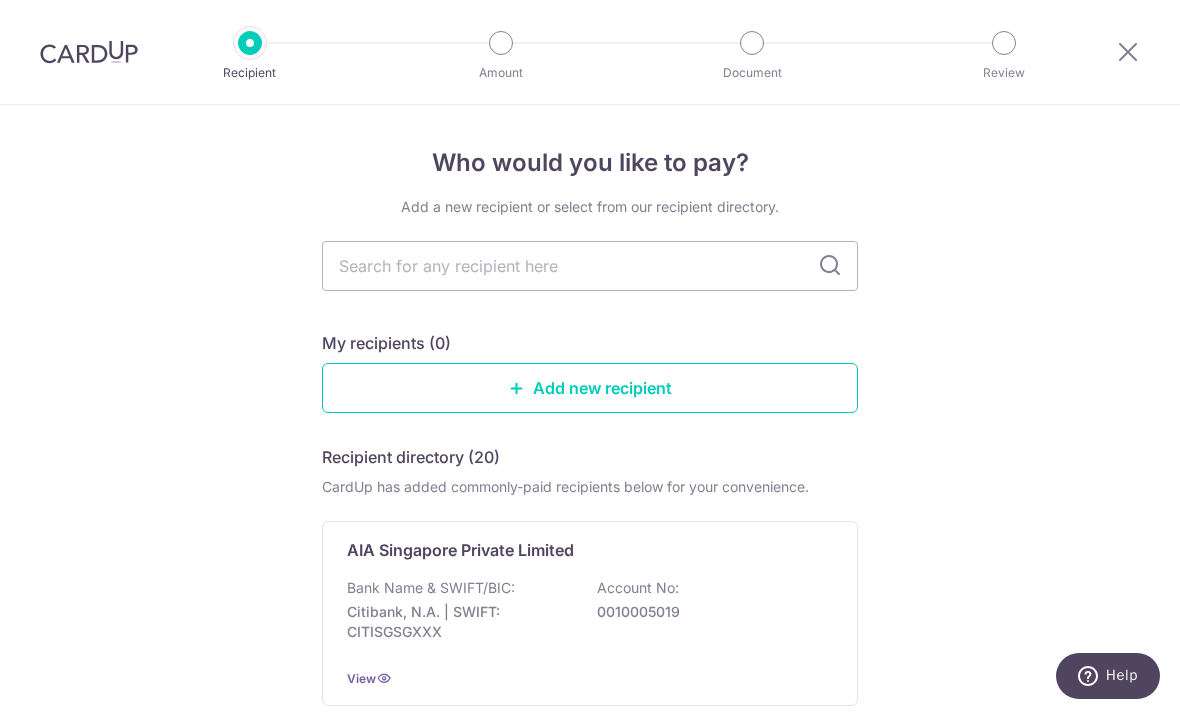 click at bounding box center (590, 266) 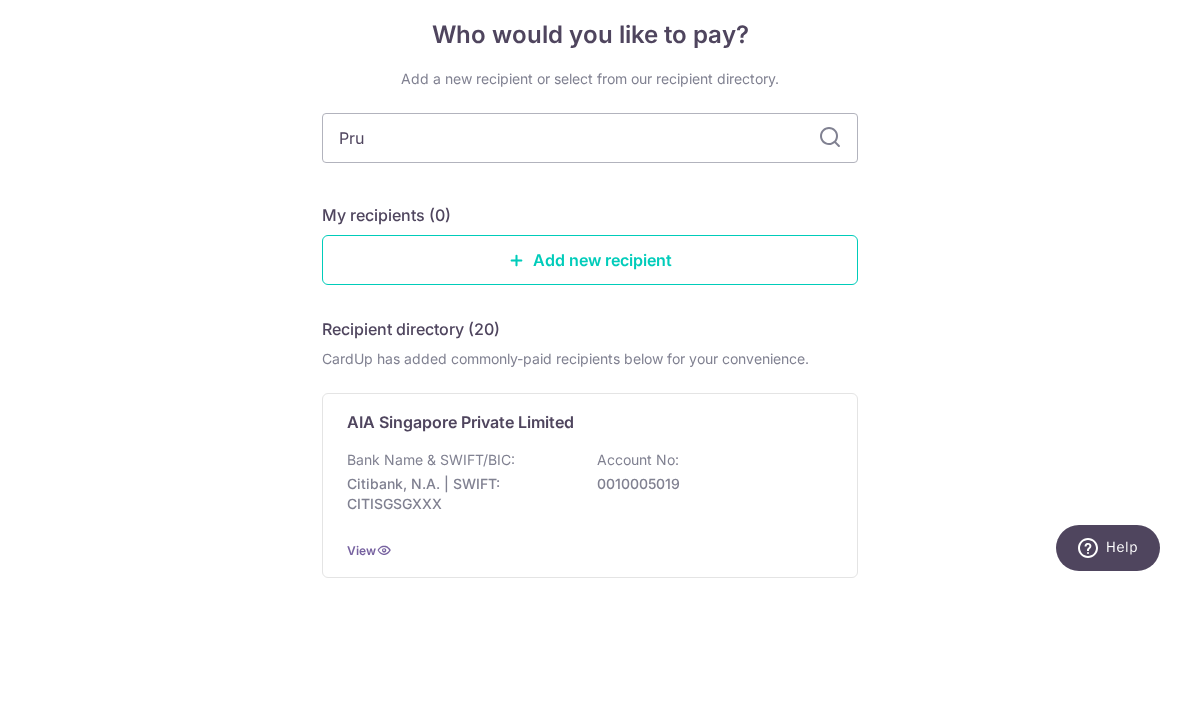 type on "Pru" 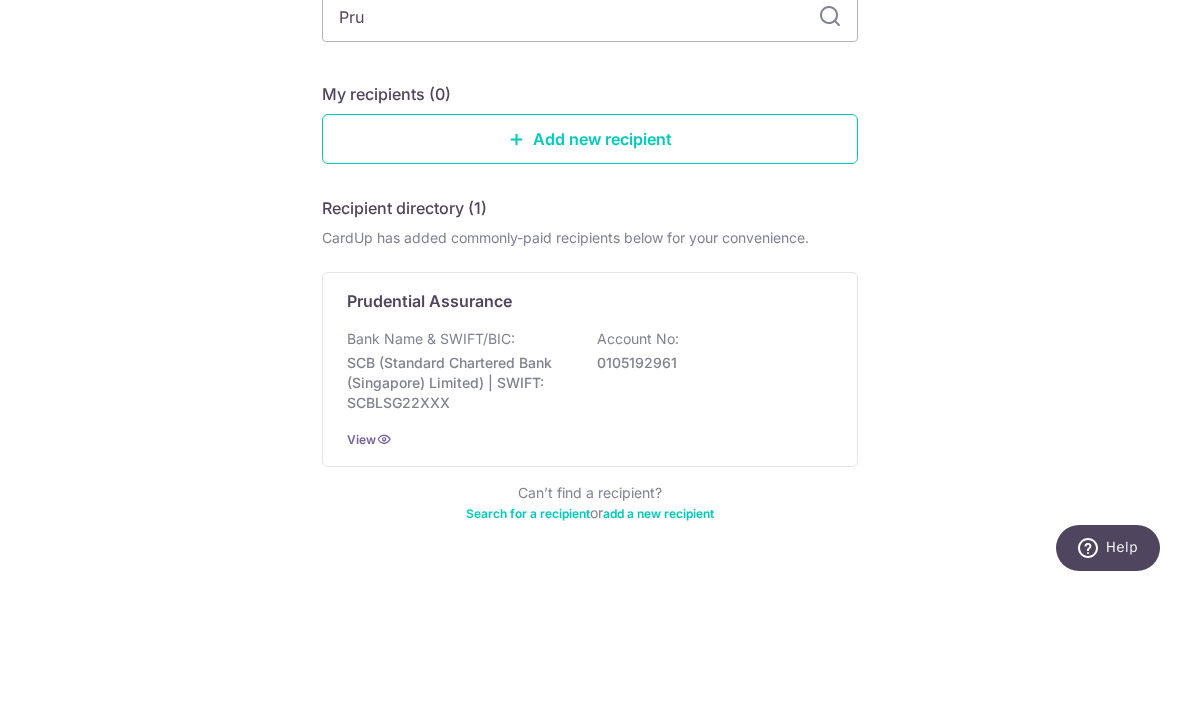 scroll, scrollTop: 120, scrollLeft: 0, axis: vertical 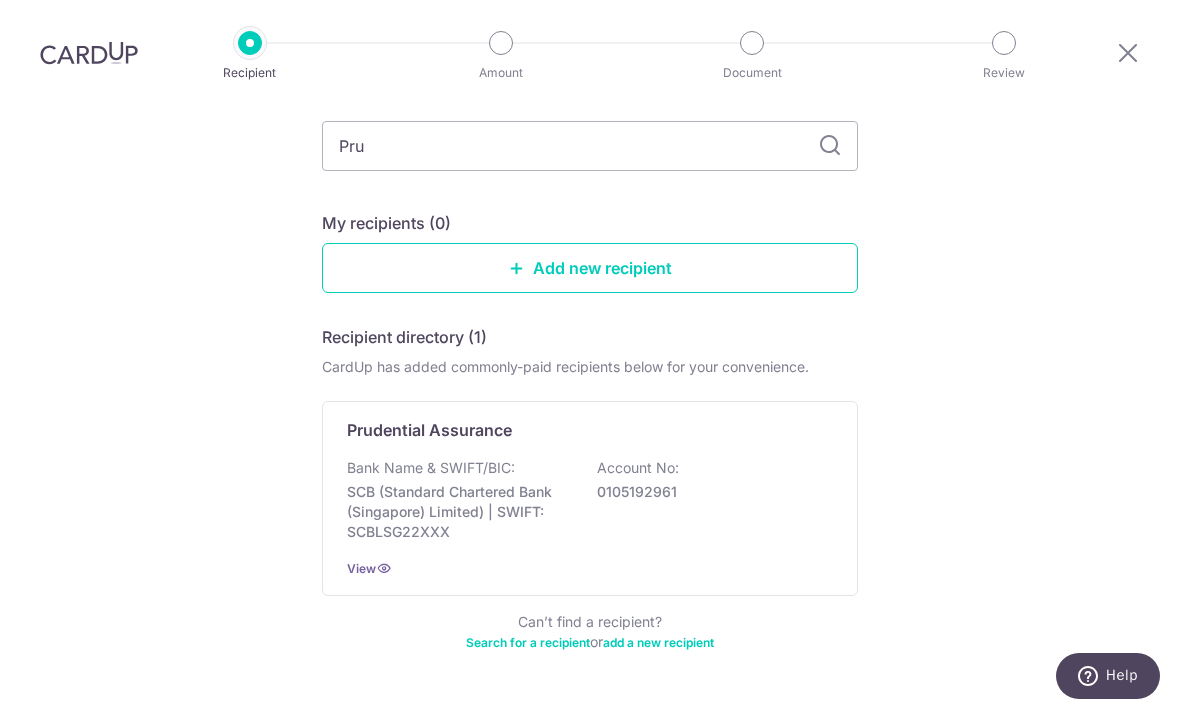 click on "0105192961" at bounding box center (709, 492) 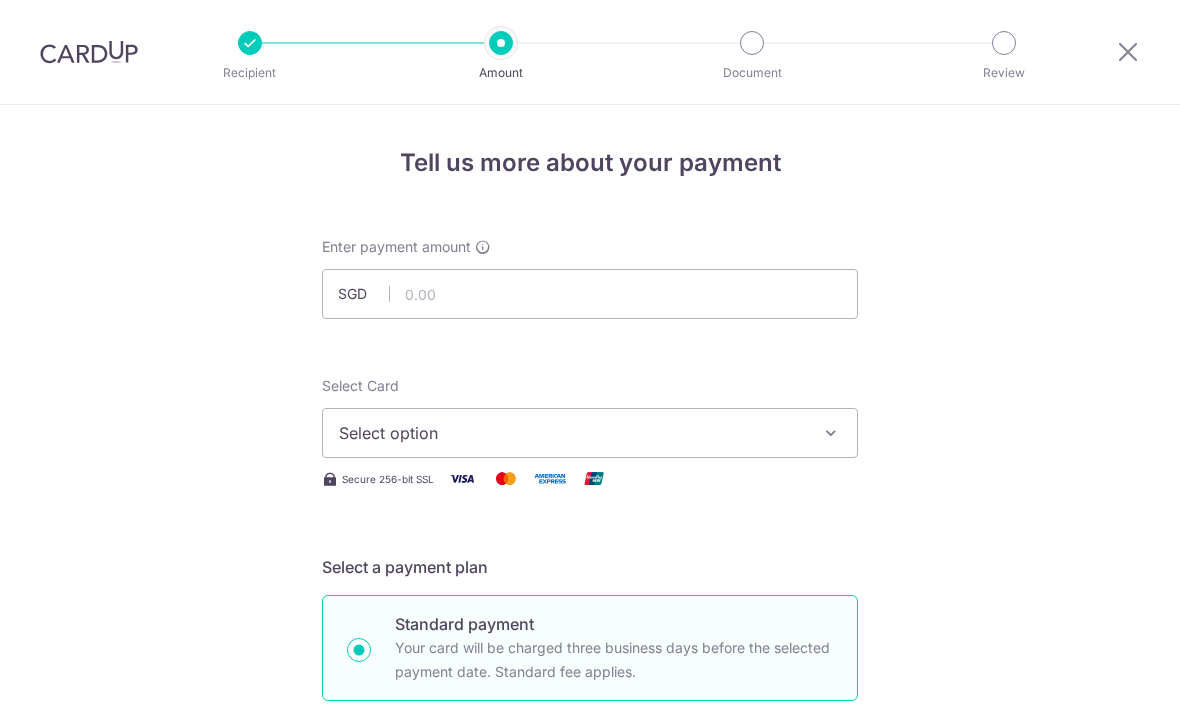 scroll, scrollTop: 0, scrollLeft: 0, axis: both 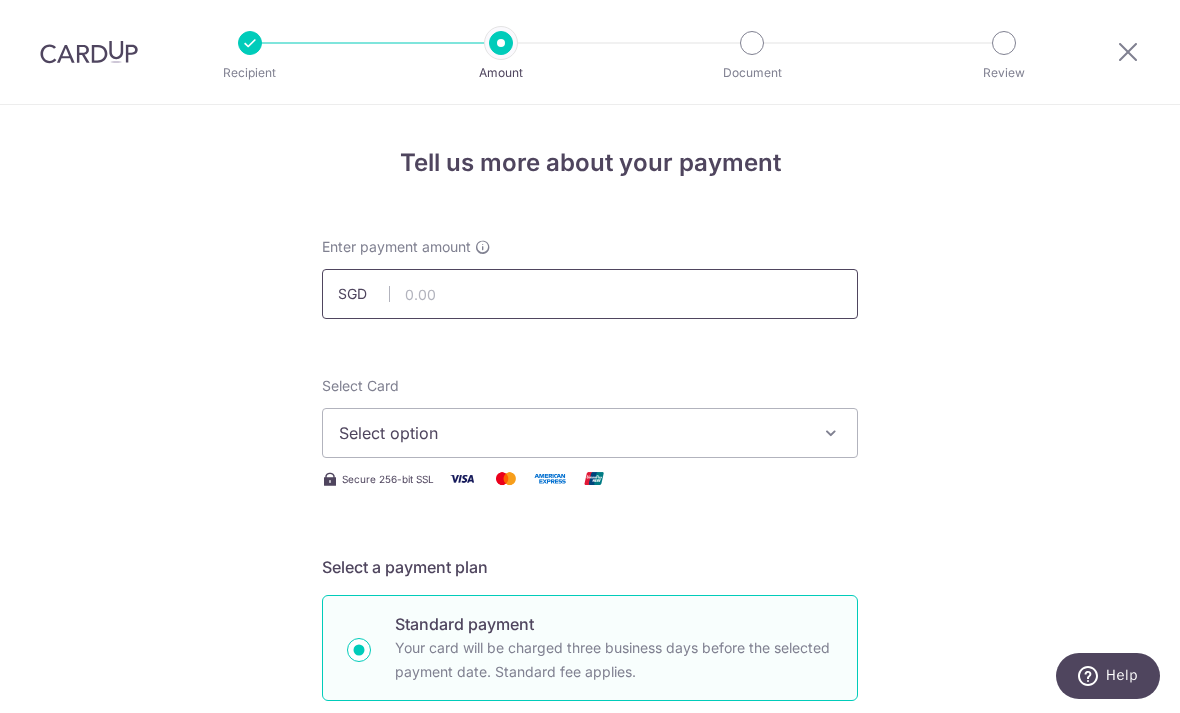 click at bounding box center (590, 294) 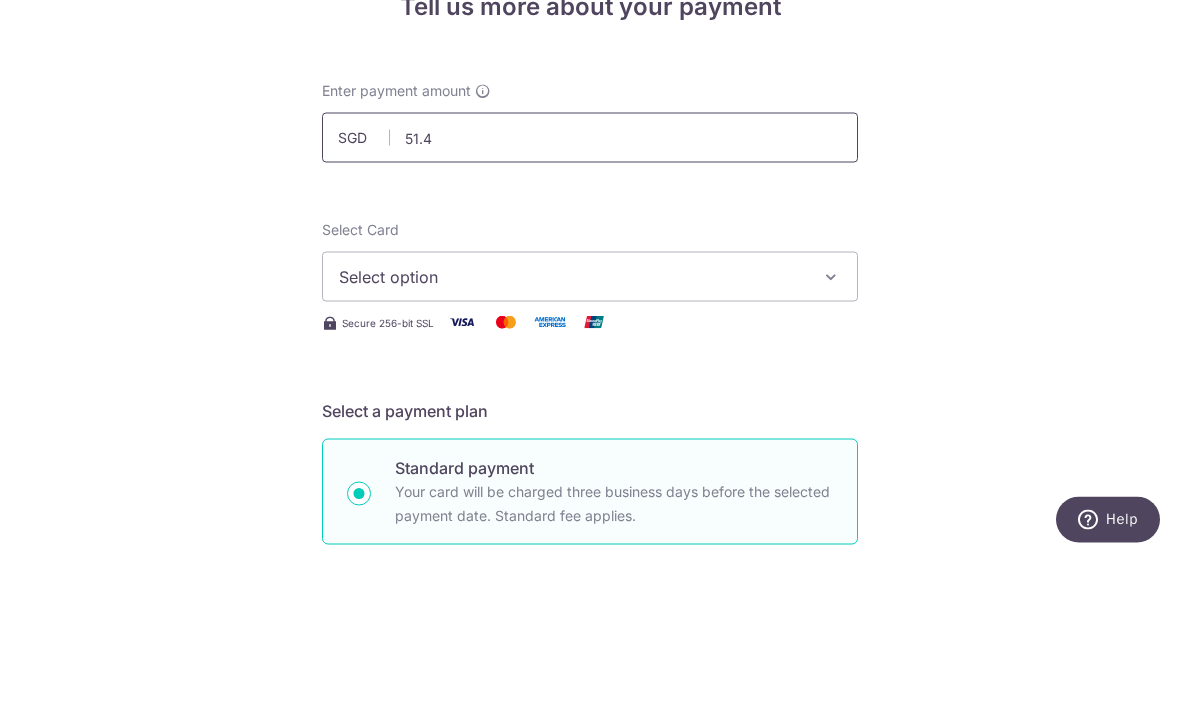 type on "51.46" 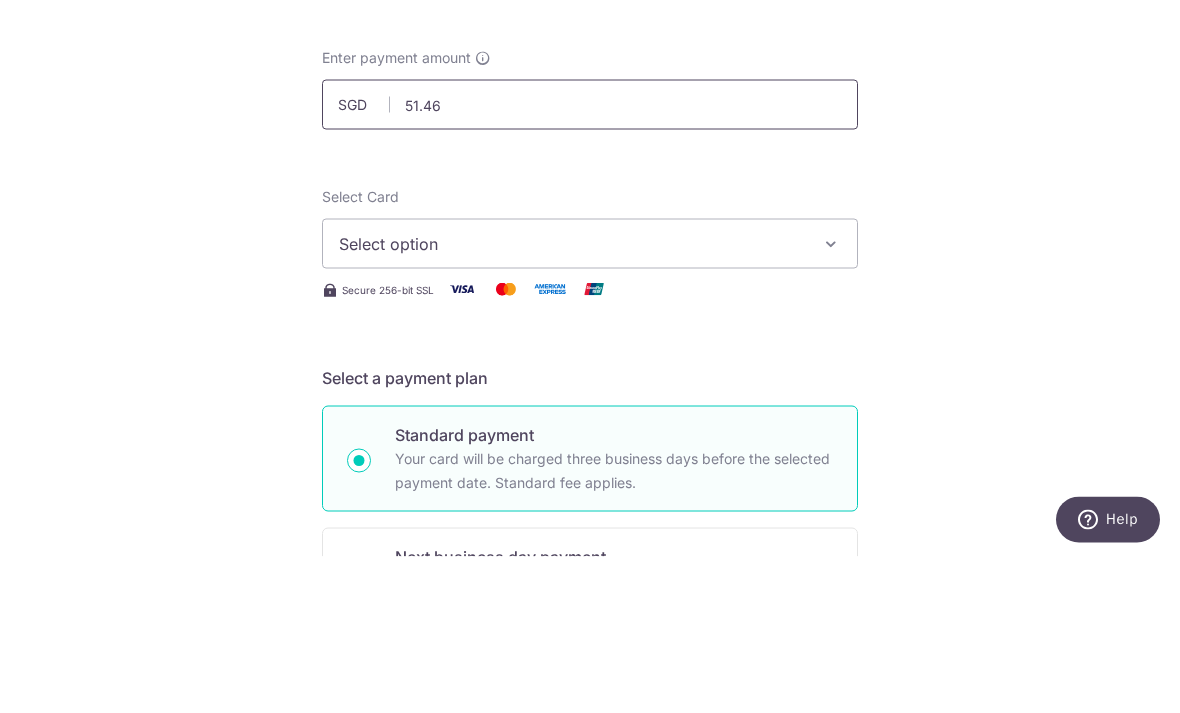 scroll, scrollTop: 47, scrollLeft: 0, axis: vertical 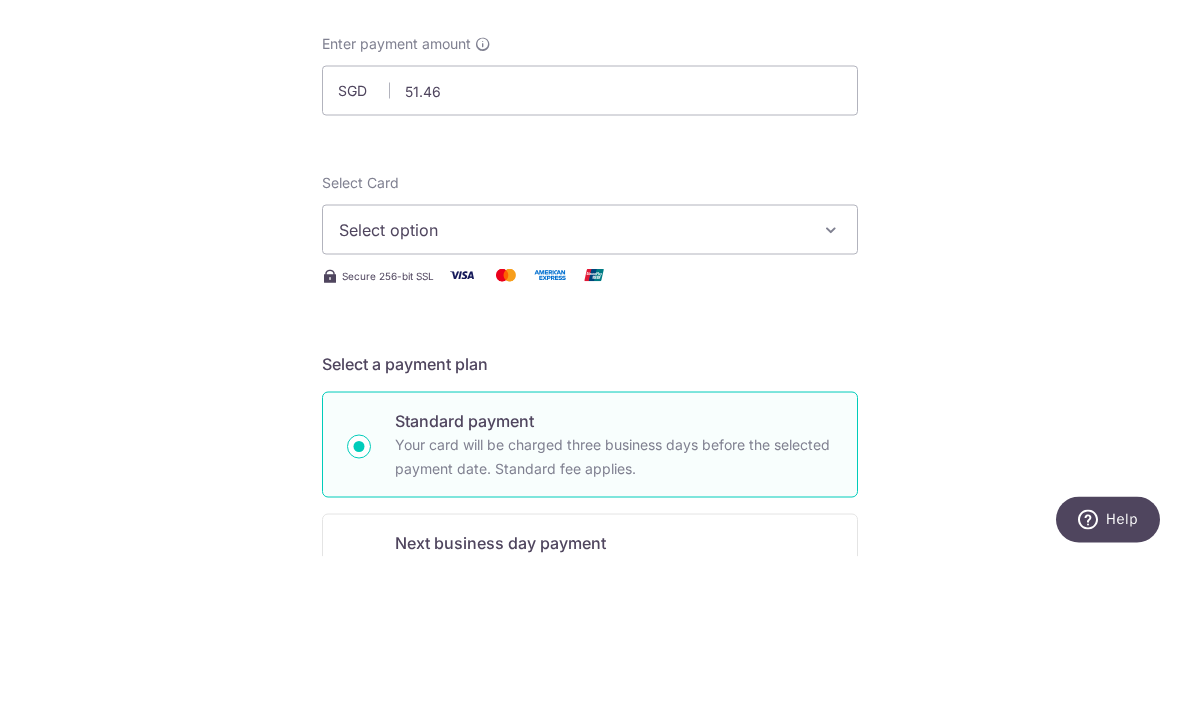 click on "Select option" at bounding box center (590, 386) 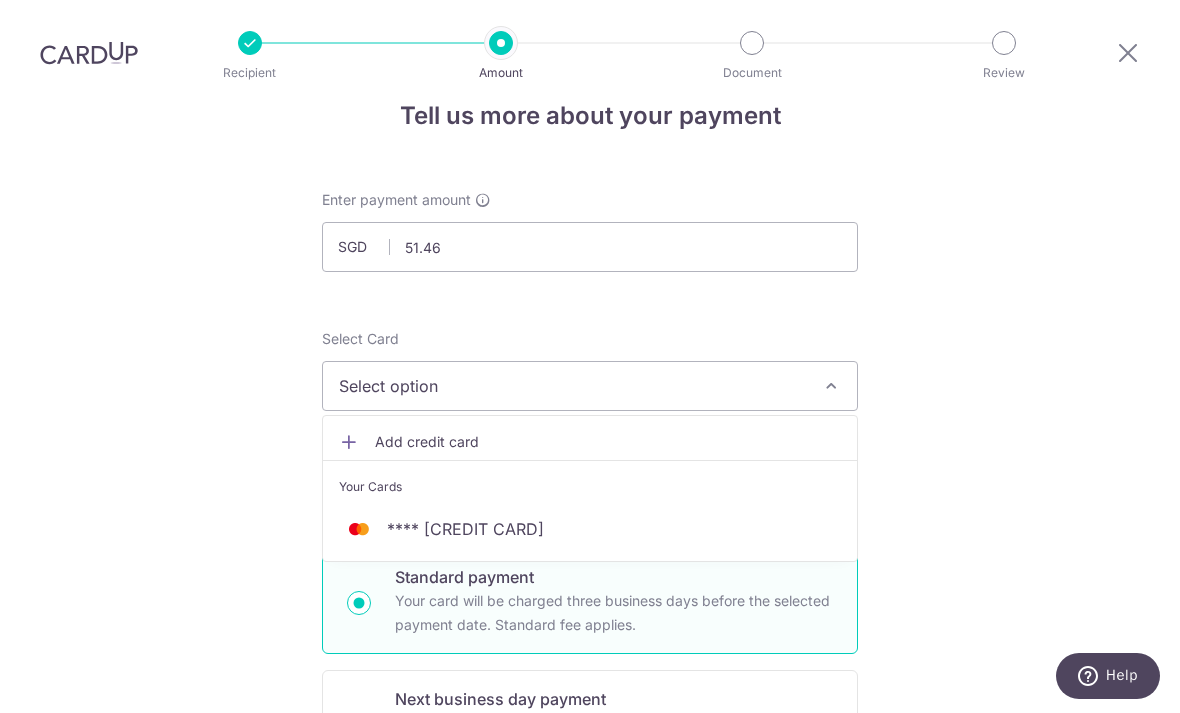 click on "Your Cards" at bounding box center [590, 482] 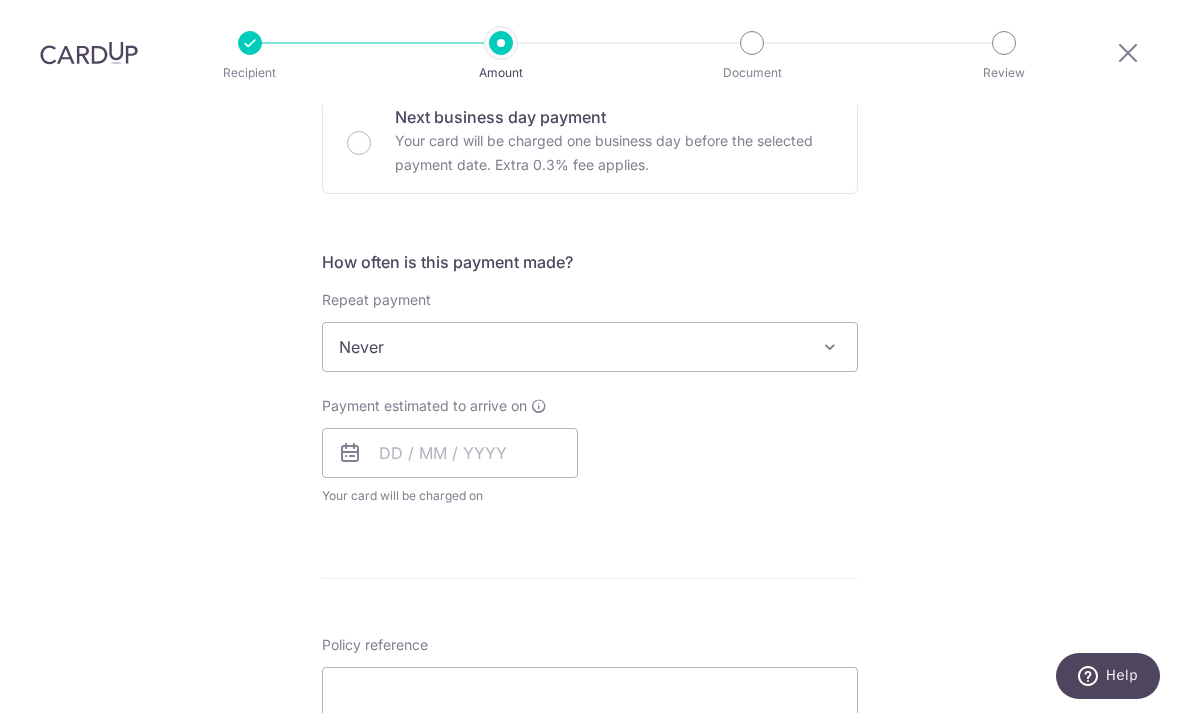 scroll, scrollTop: 637, scrollLeft: 0, axis: vertical 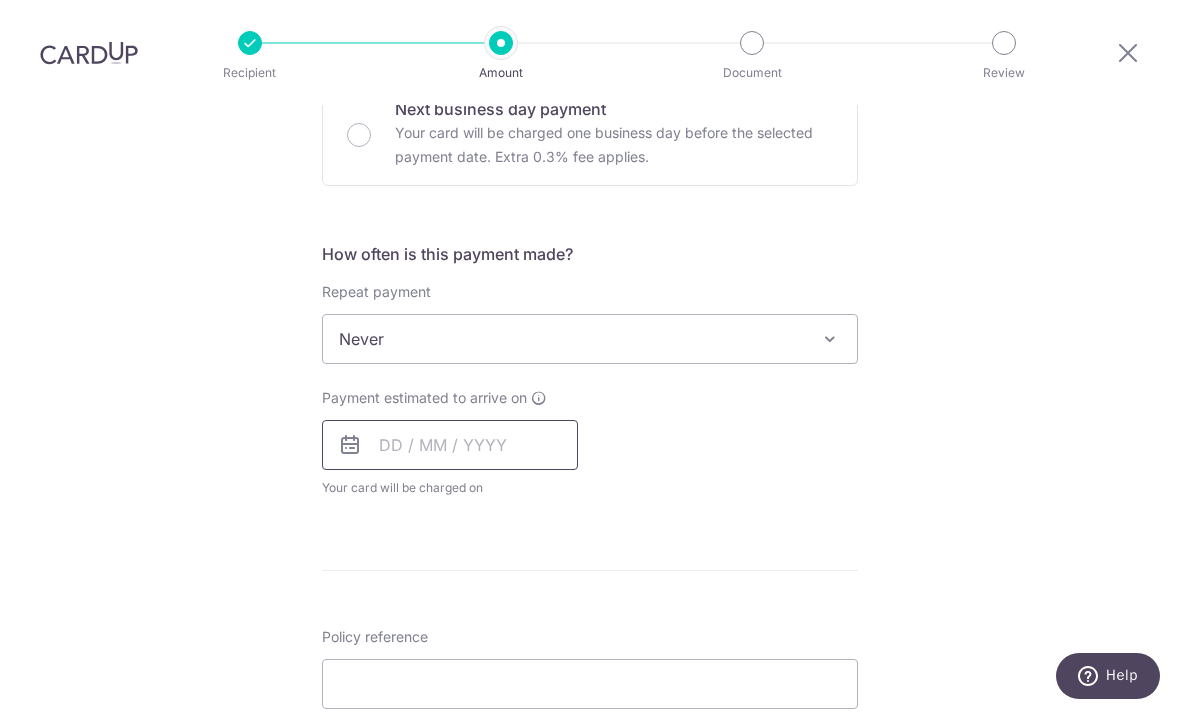 click at bounding box center (450, 445) 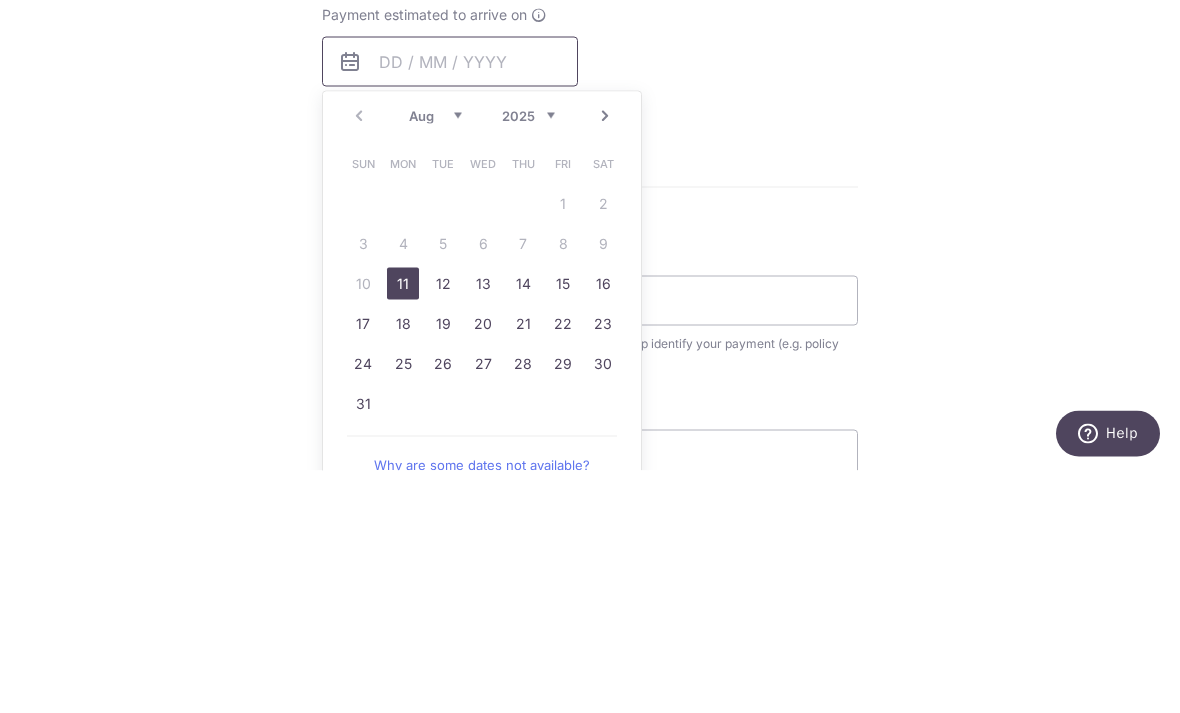scroll, scrollTop: 781, scrollLeft: 0, axis: vertical 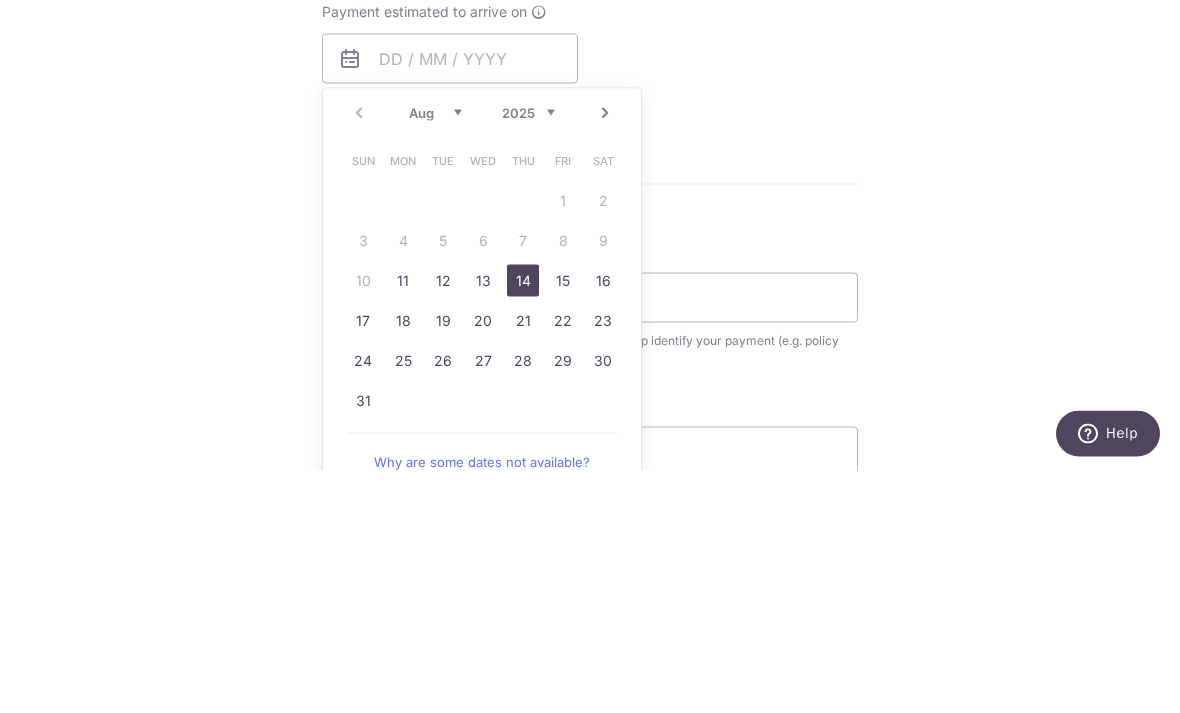 click on "14" at bounding box center [523, 523] 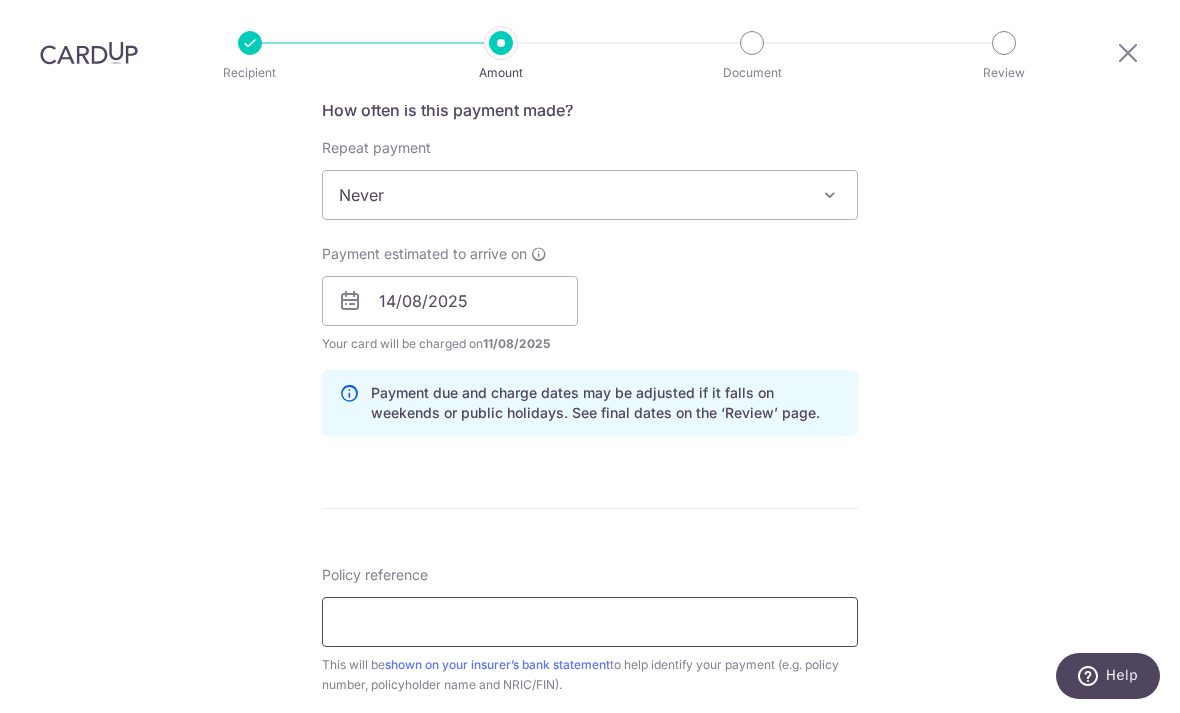 click on "Policy reference" at bounding box center [590, 622] 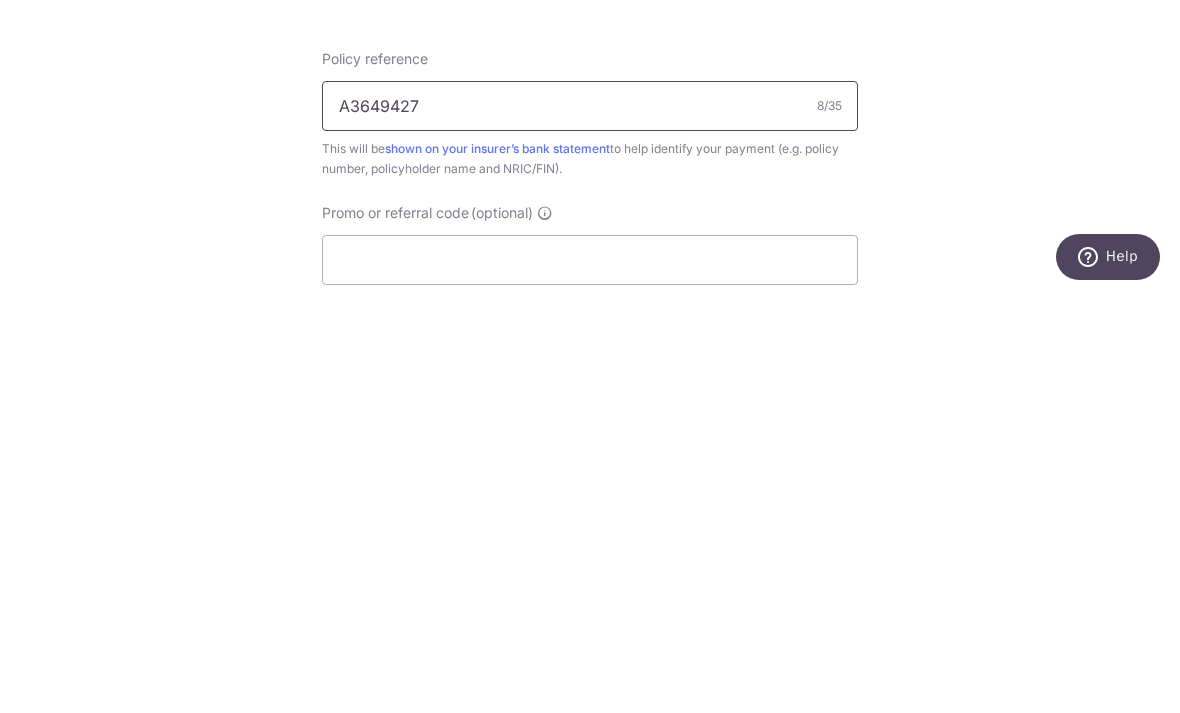 scroll, scrollTop: 879, scrollLeft: 0, axis: vertical 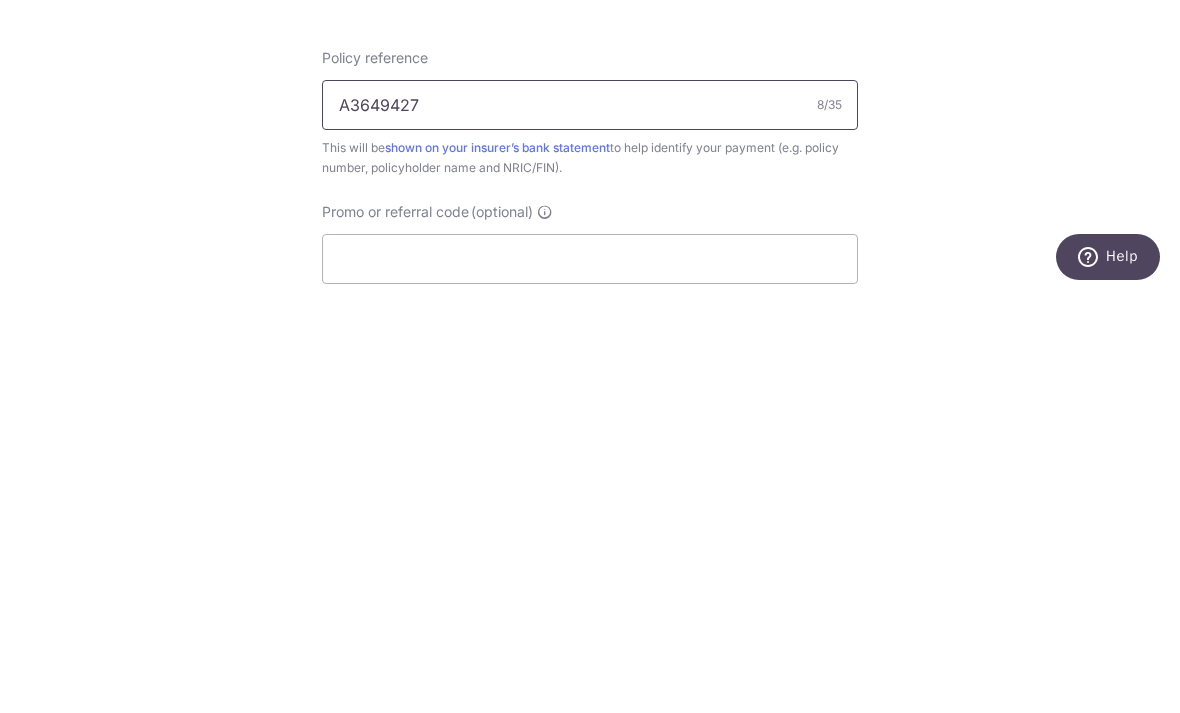 type on "A3649427" 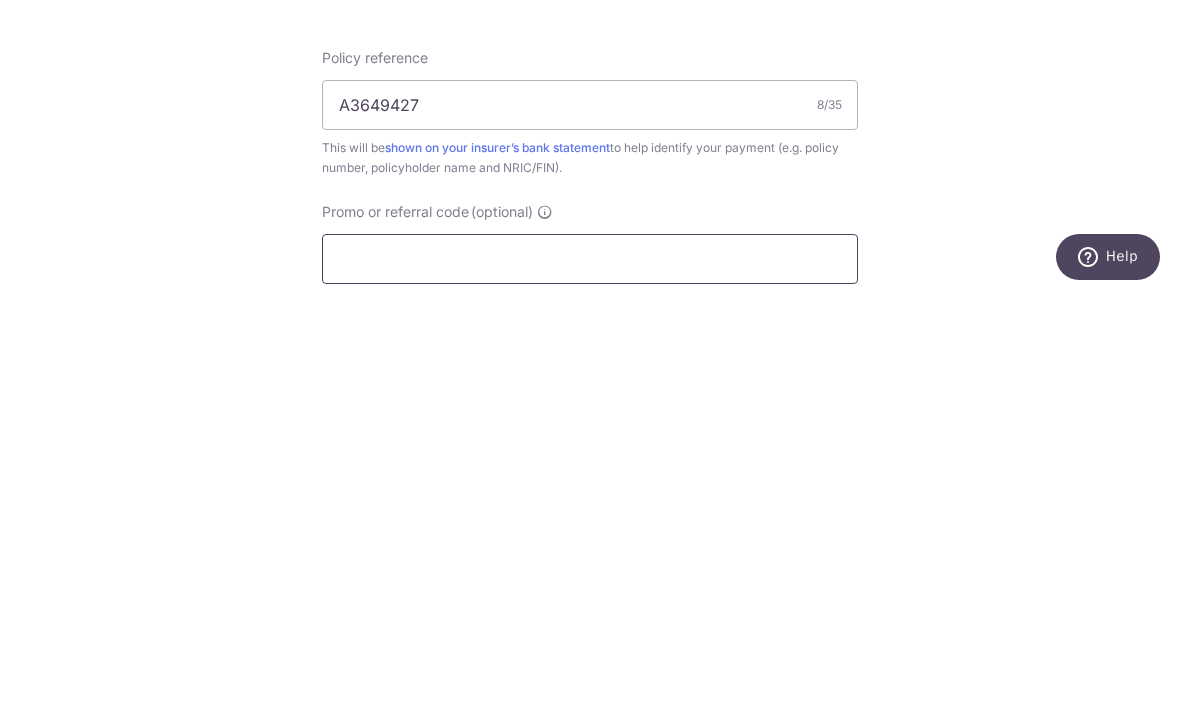 click on "Promo or referral code
(optional)" at bounding box center (590, 678) 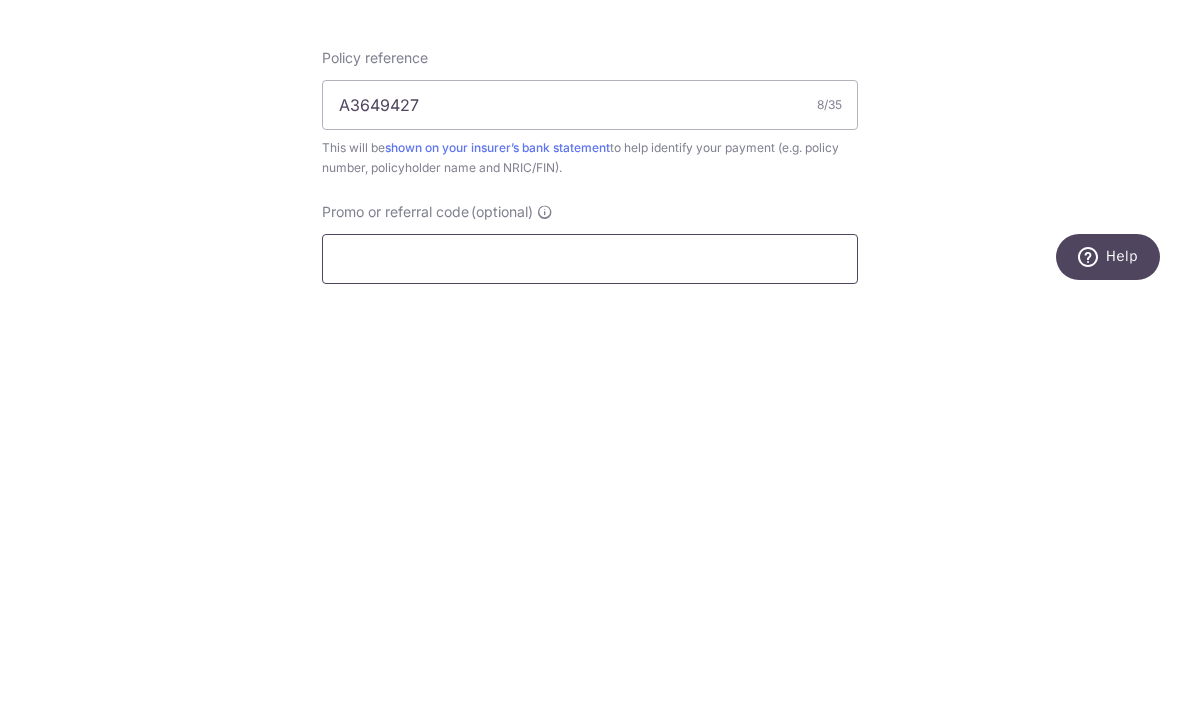 paste on "OFF225" 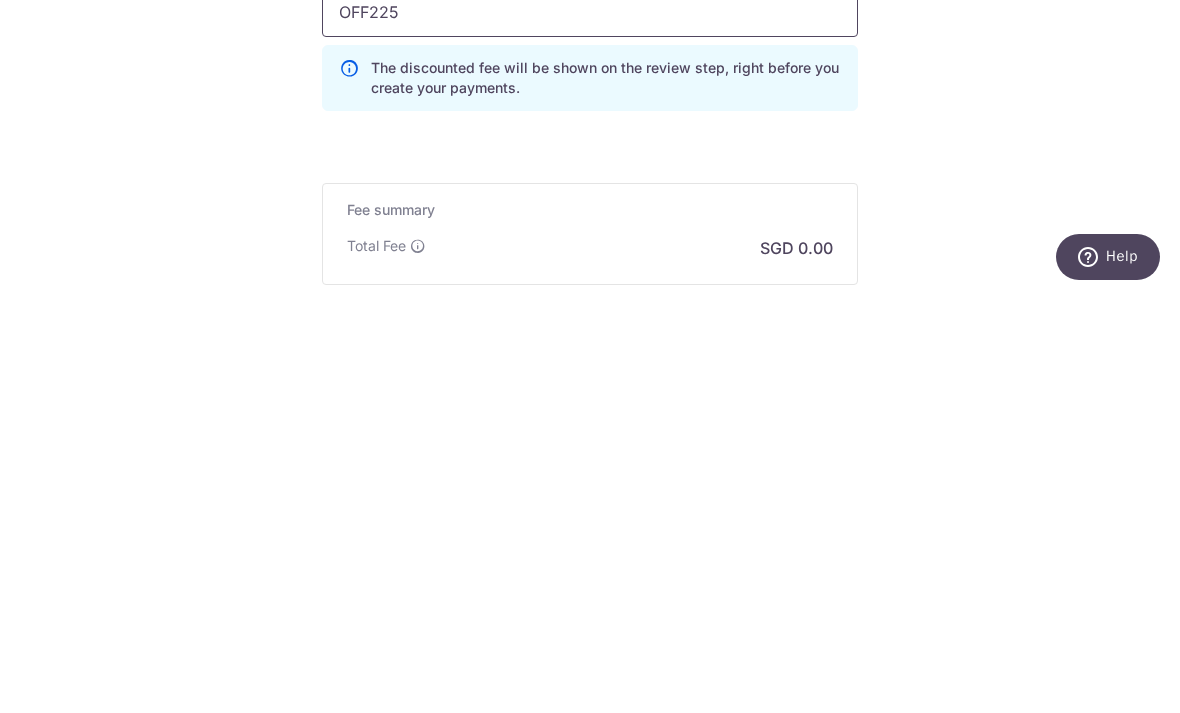 scroll, scrollTop: 1091, scrollLeft: 0, axis: vertical 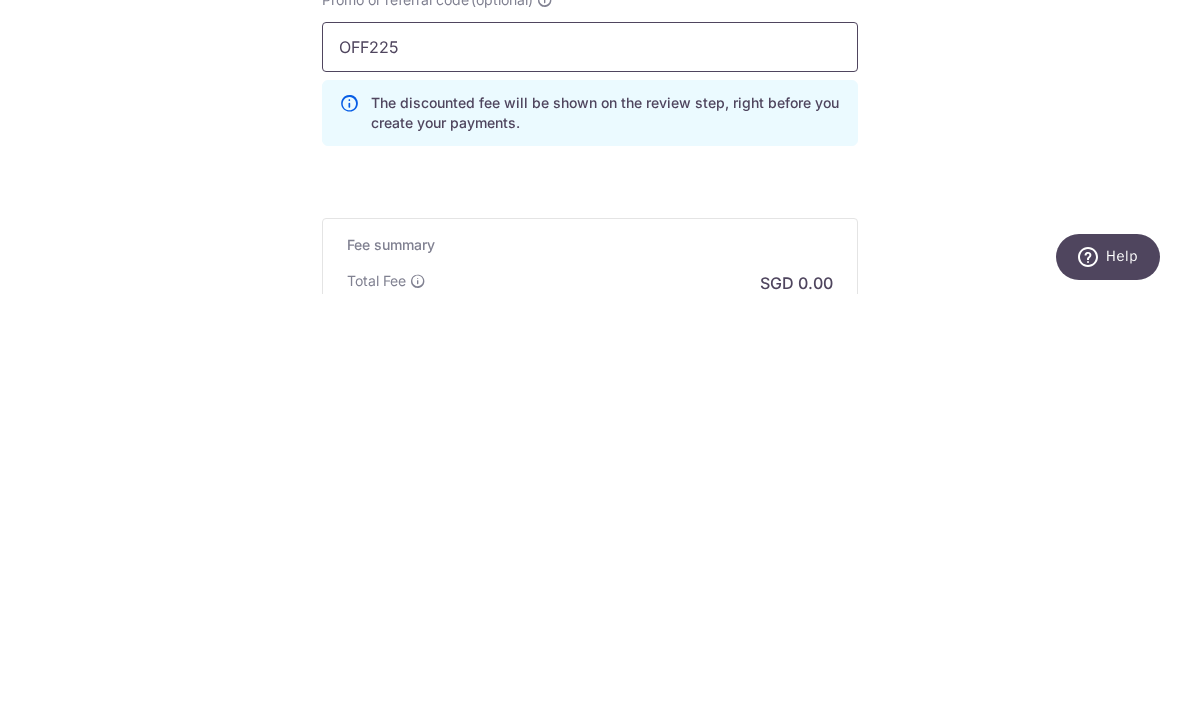 type on "OFF225" 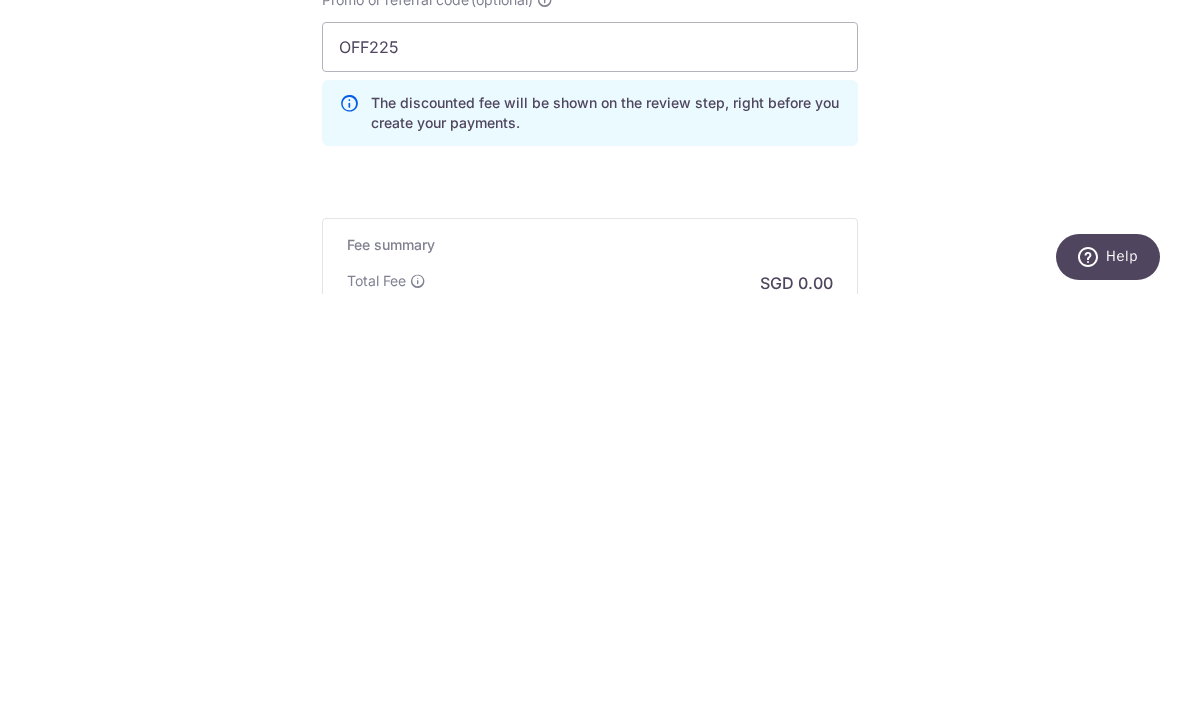 click on "Tell us more about your payment
Enter payment amount
SGD
51.46
51.46
Select Card
Select option
Add credit card
Your Cards
**** 1158
Secure 256-bit SSL
Text
New card details
Card
Secure 256-bit SSL" at bounding box center (590, 4) 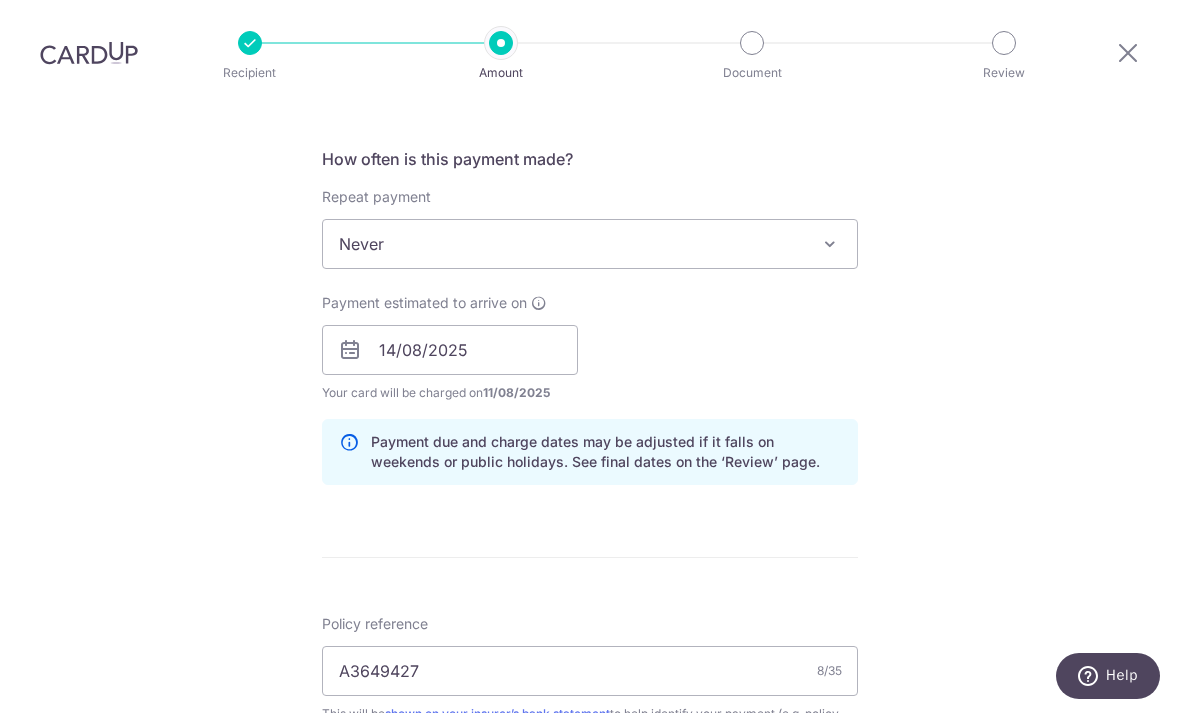 scroll, scrollTop: 731, scrollLeft: 0, axis: vertical 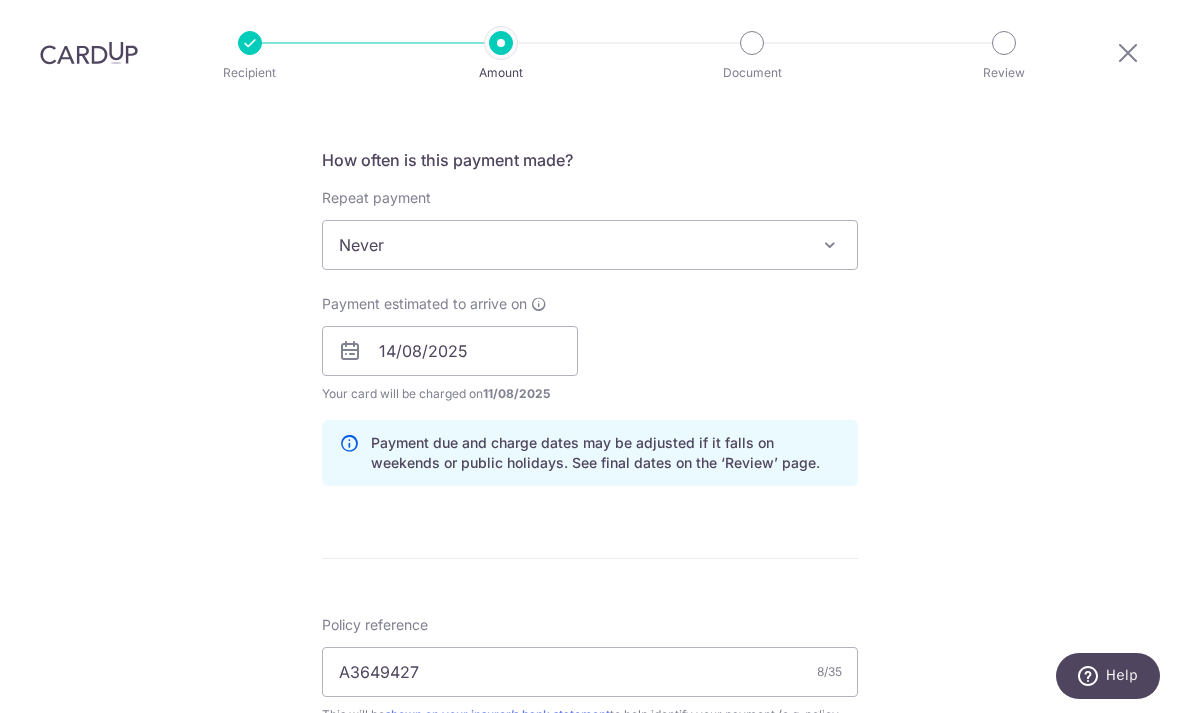 click at bounding box center [830, 245] 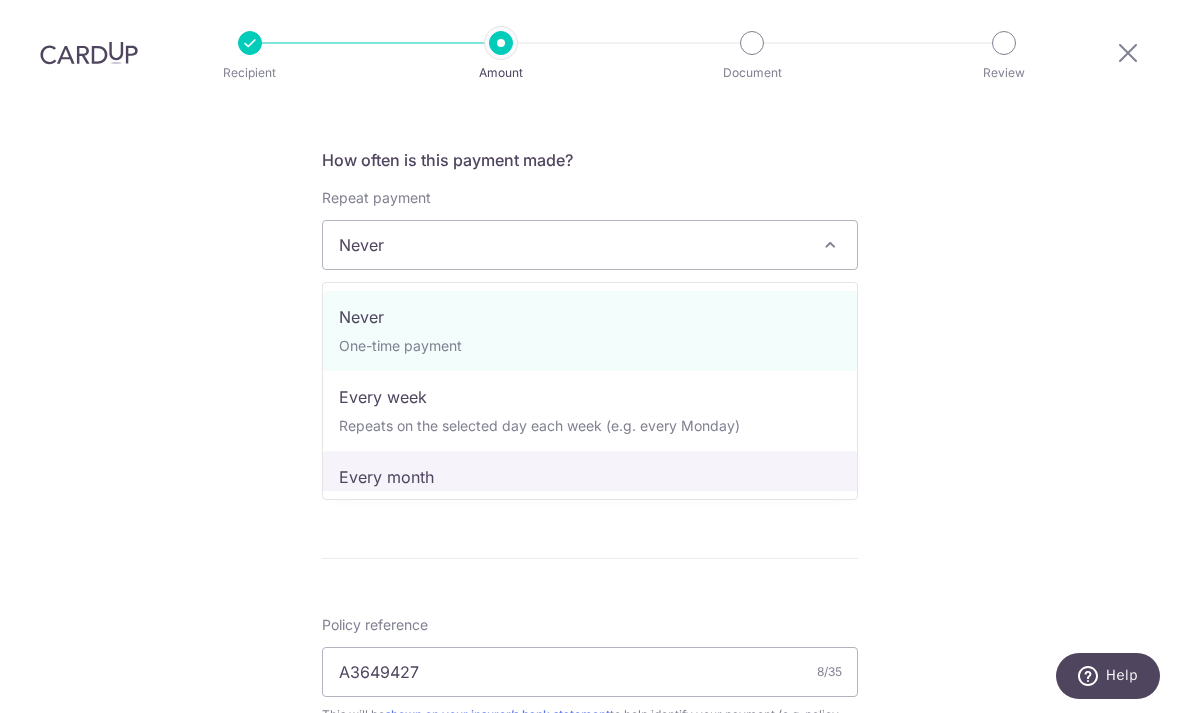 select on "3" 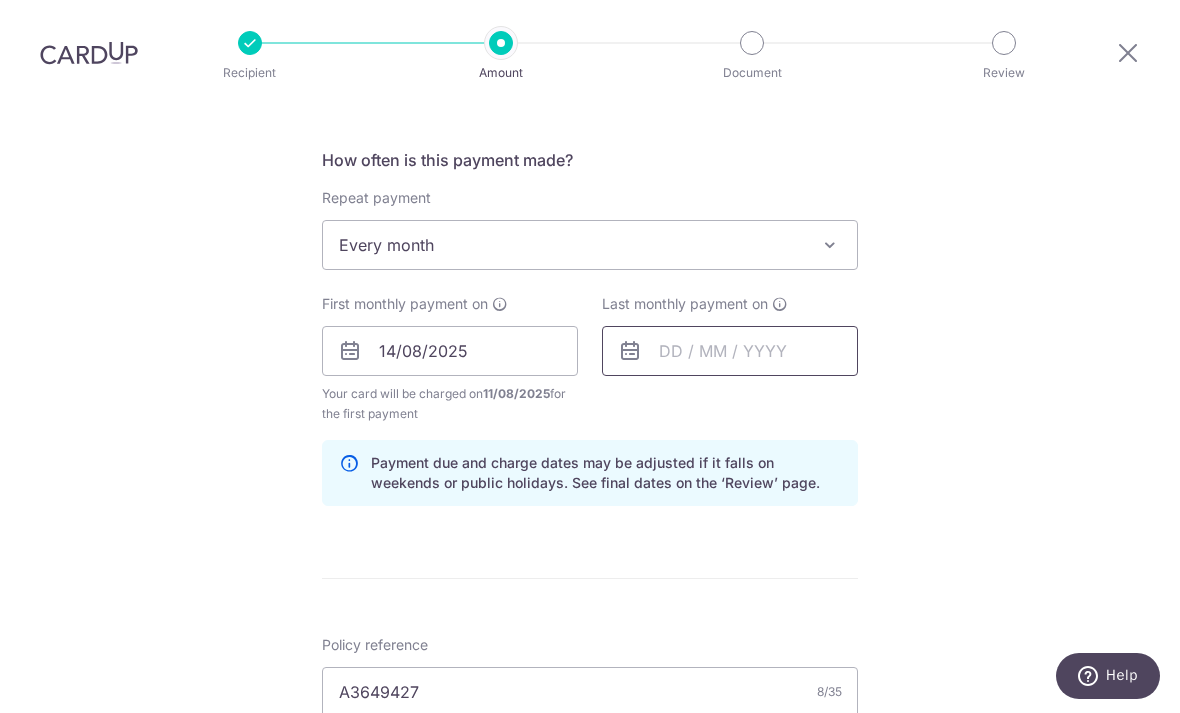 click at bounding box center [730, 351] 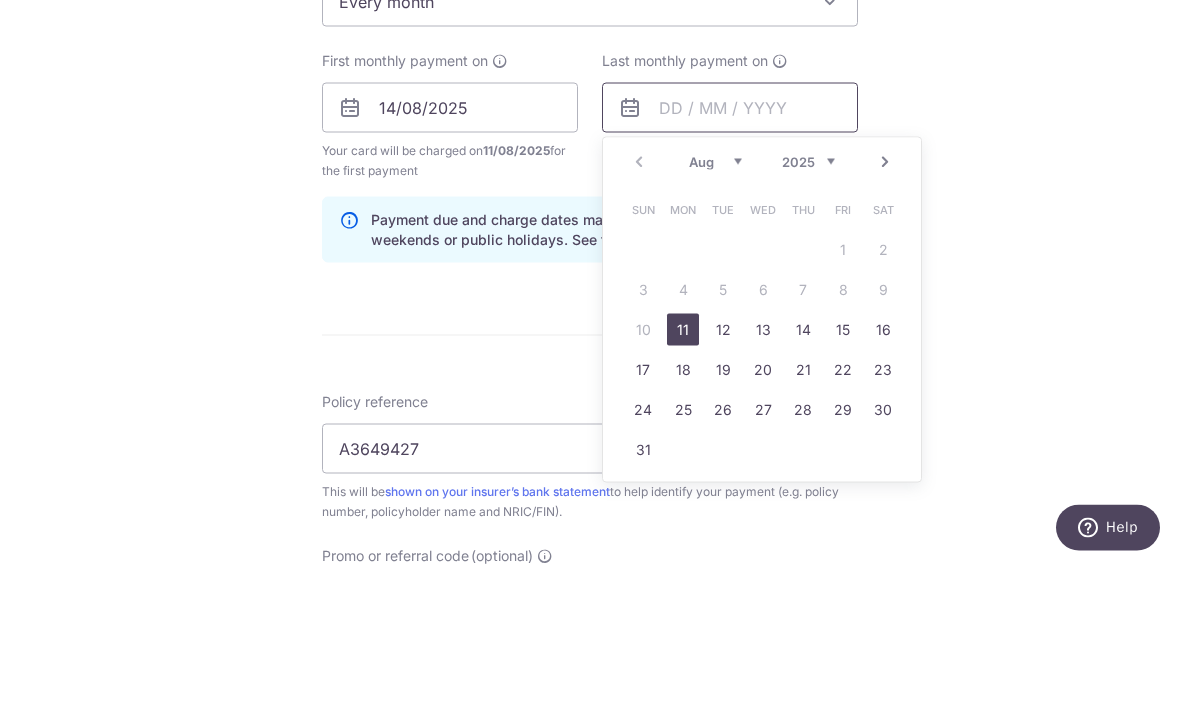 scroll, scrollTop: 825, scrollLeft: 0, axis: vertical 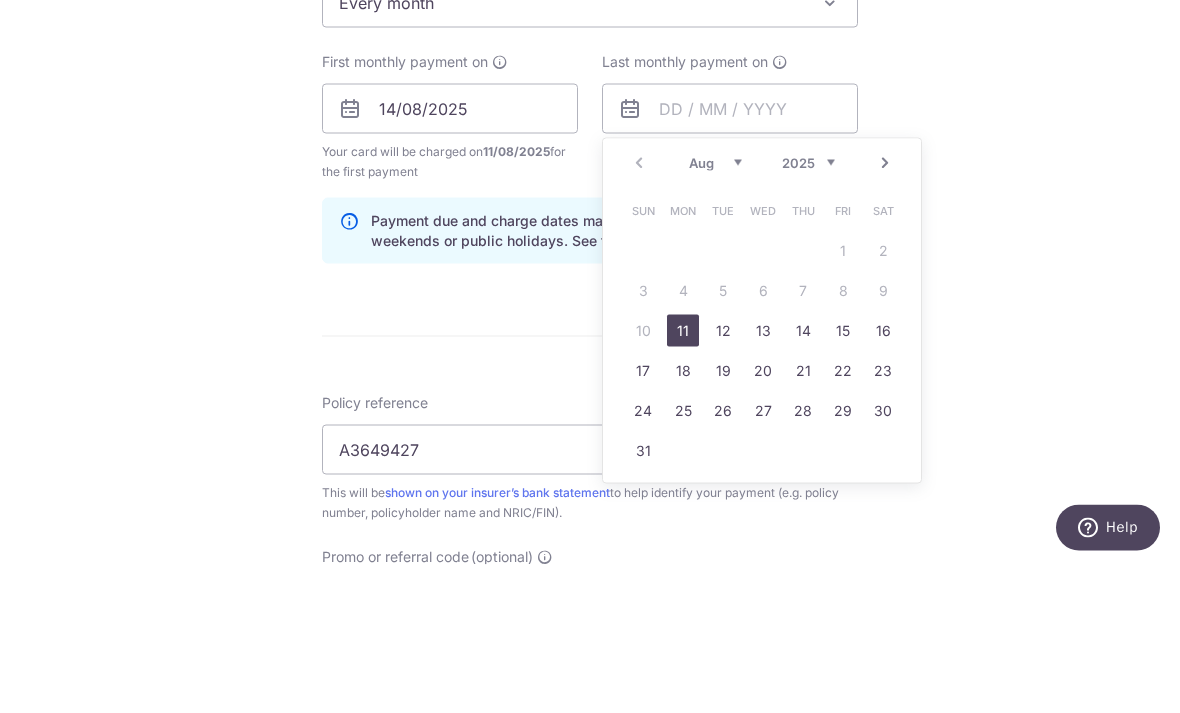 click on "2025 2026 2027 2028 2029 2030 2031 2032 2033 2034 2035" at bounding box center (808, 311) 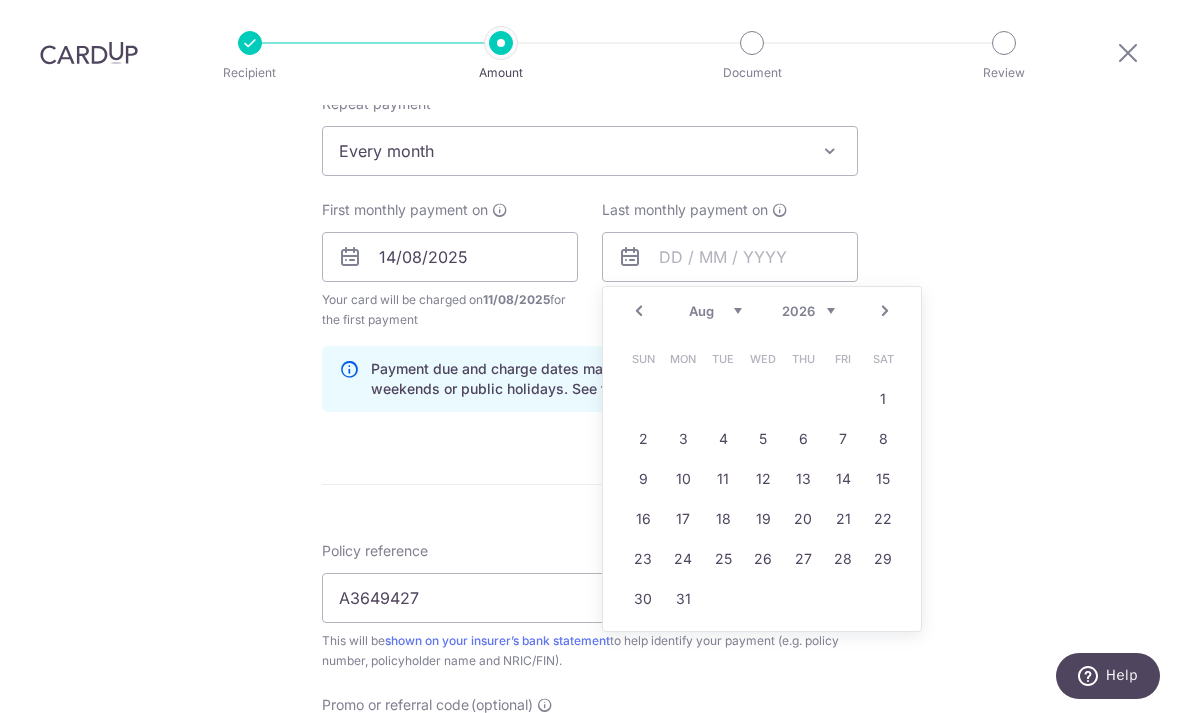 click on "Jan Feb Mar Apr May Jun Jul Aug Sep Oct Nov Dec" at bounding box center (715, 311) 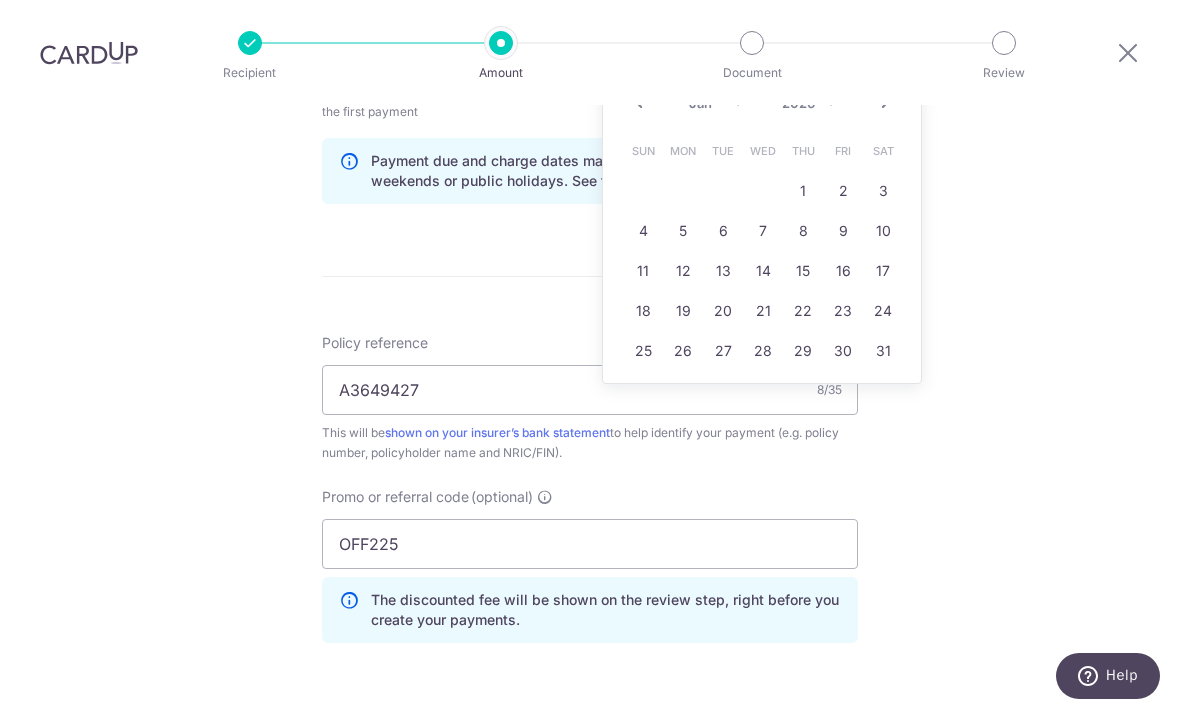scroll, scrollTop: 1035, scrollLeft: 0, axis: vertical 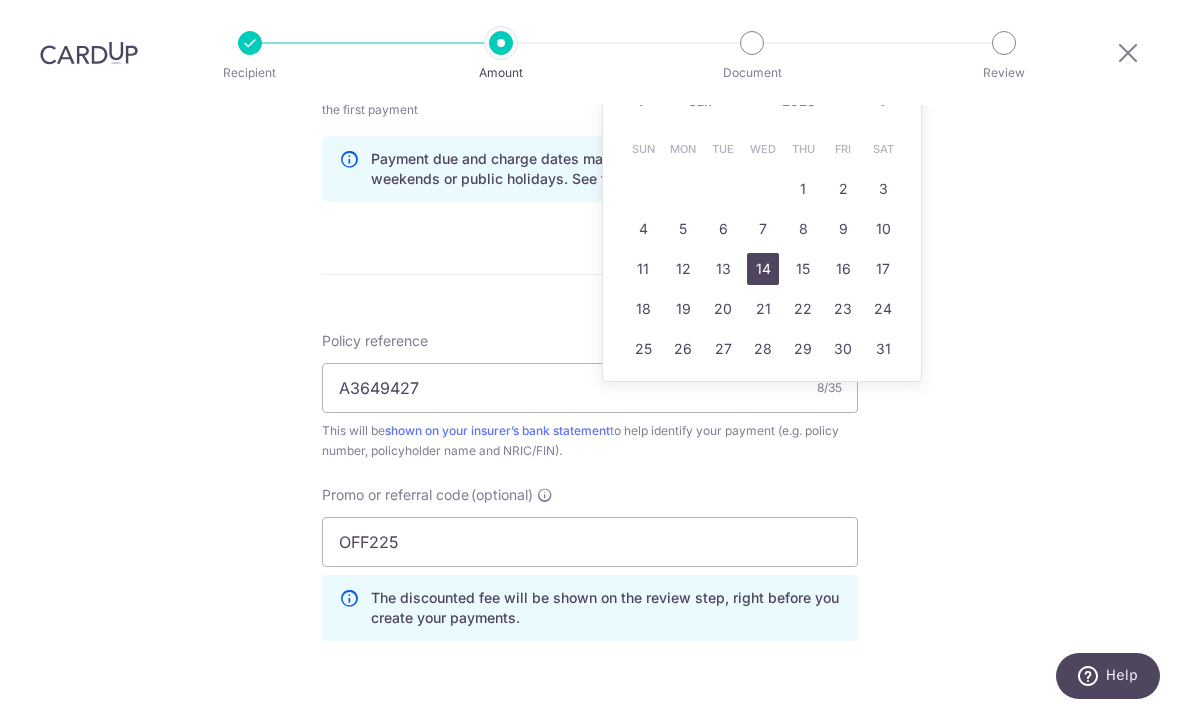 click on "14" at bounding box center (763, 269) 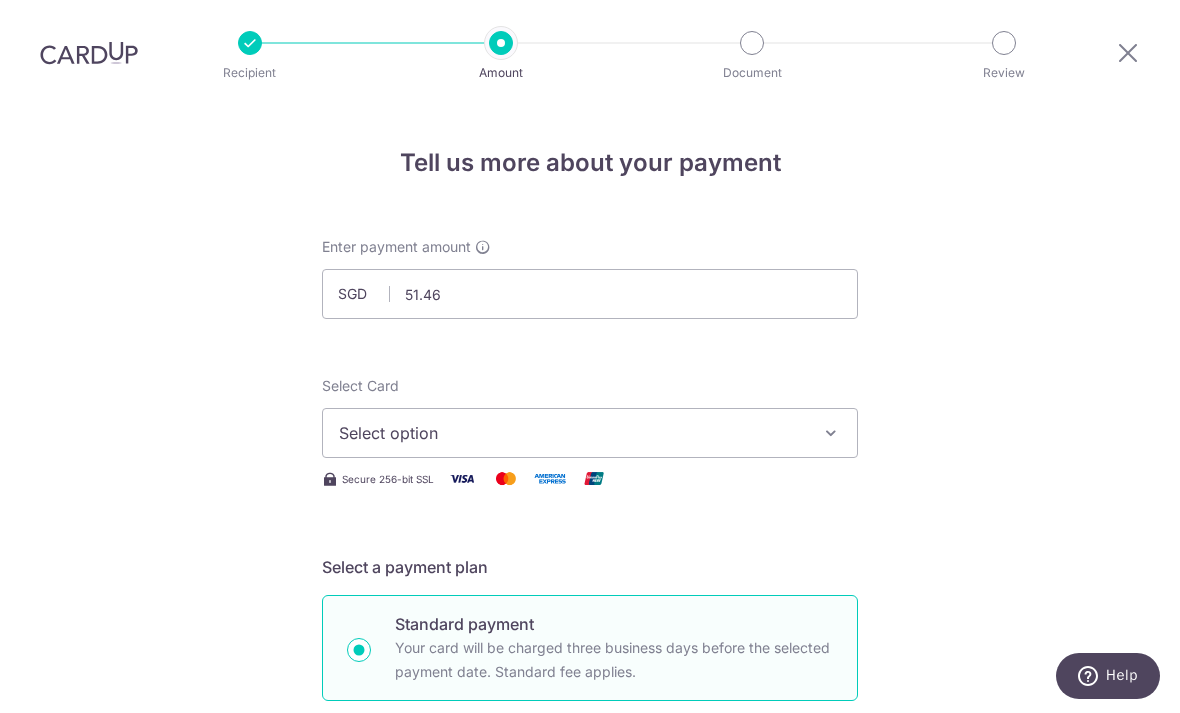 scroll, scrollTop: 0, scrollLeft: 0, axis: both 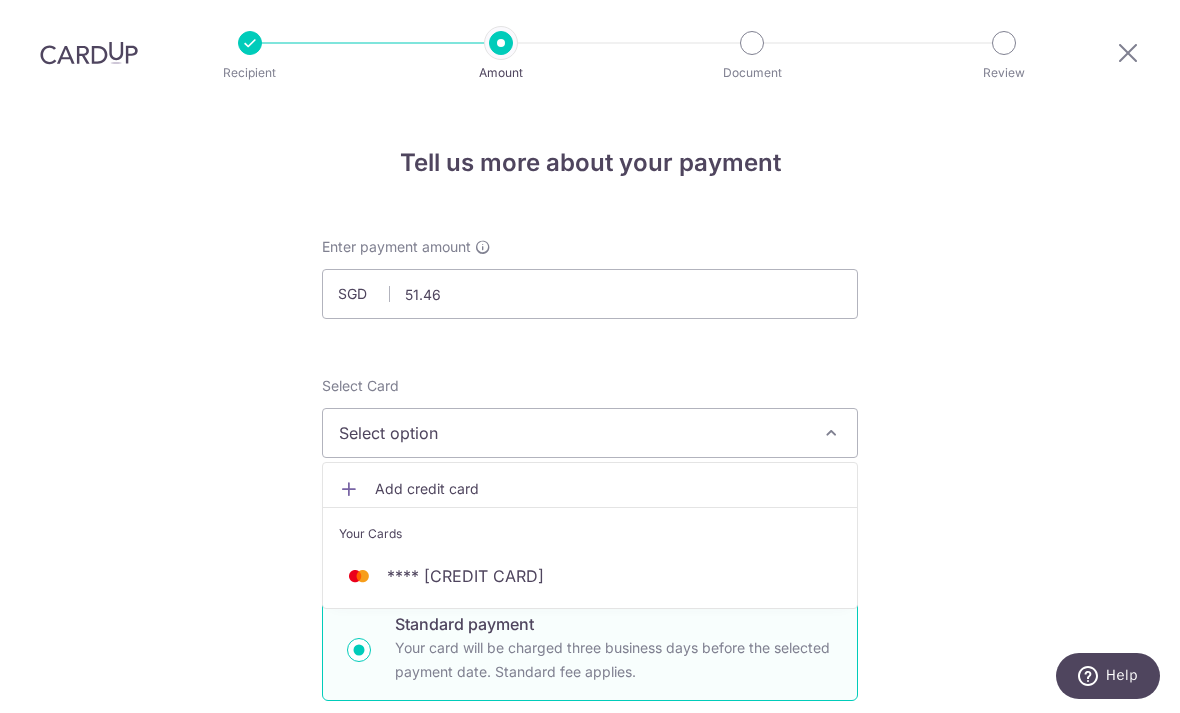 click on "**** 1158" at bounding box center [590, 576] 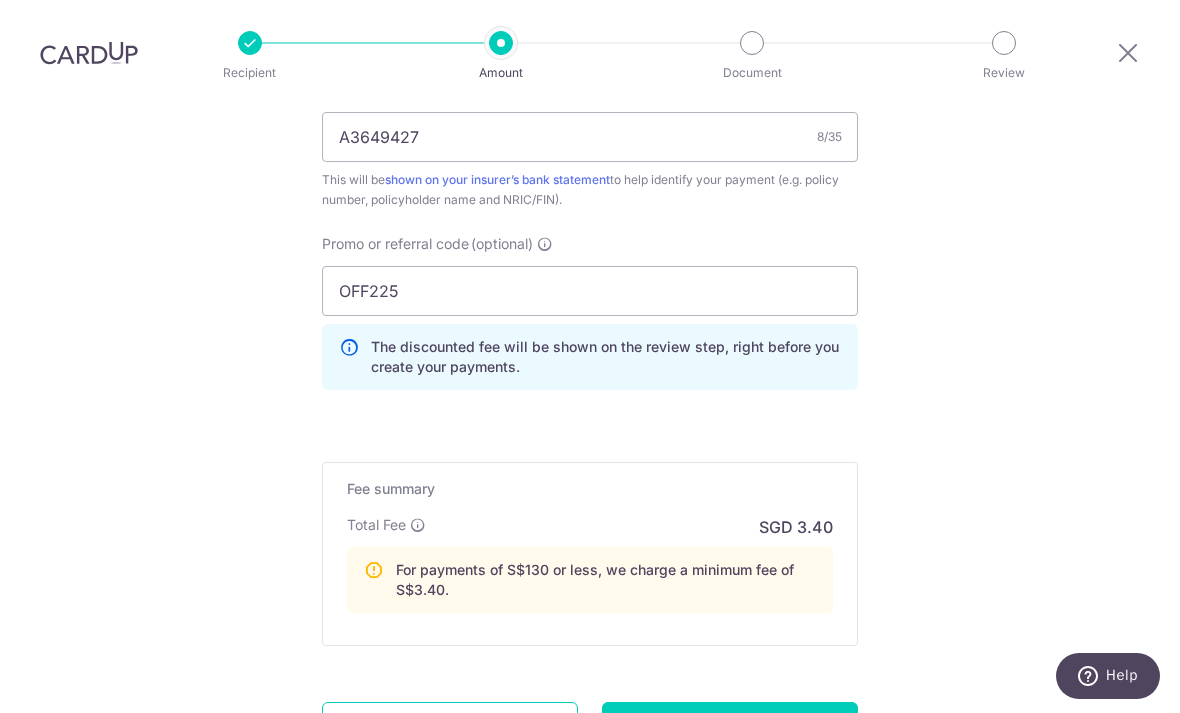 scroll, scrollTop: 1283, scrollLeft: 0, axis: vertical 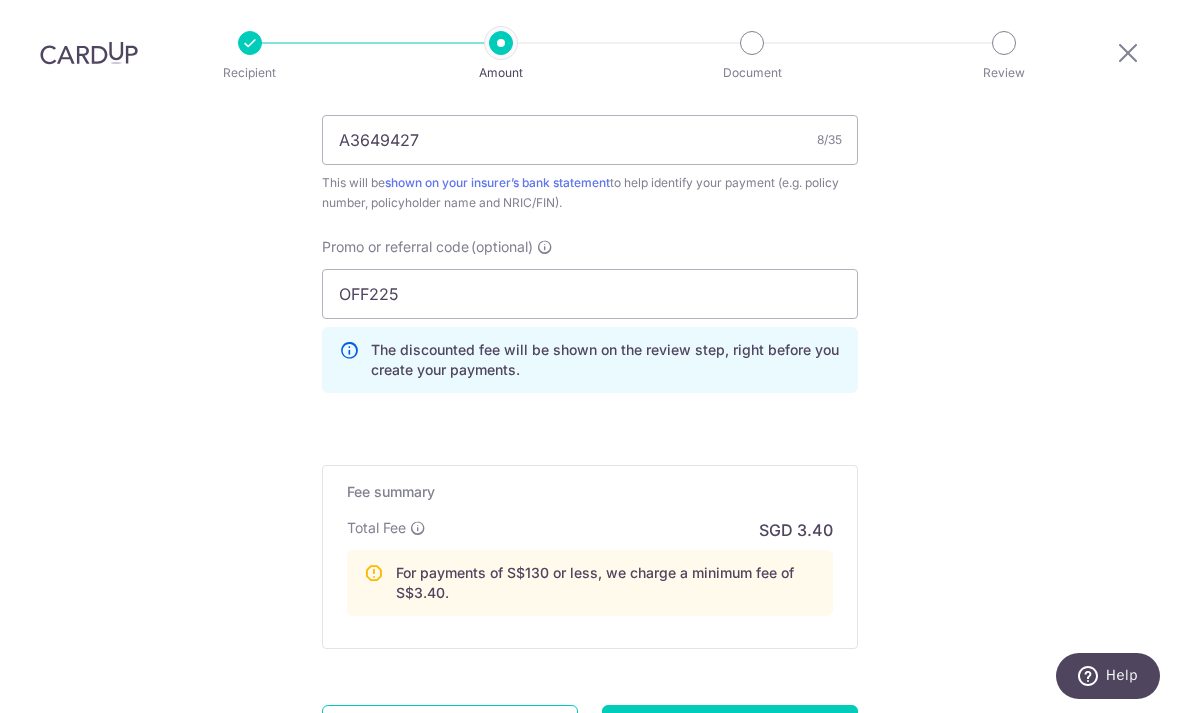 click on "Continue" at bounding box center [730, 730] 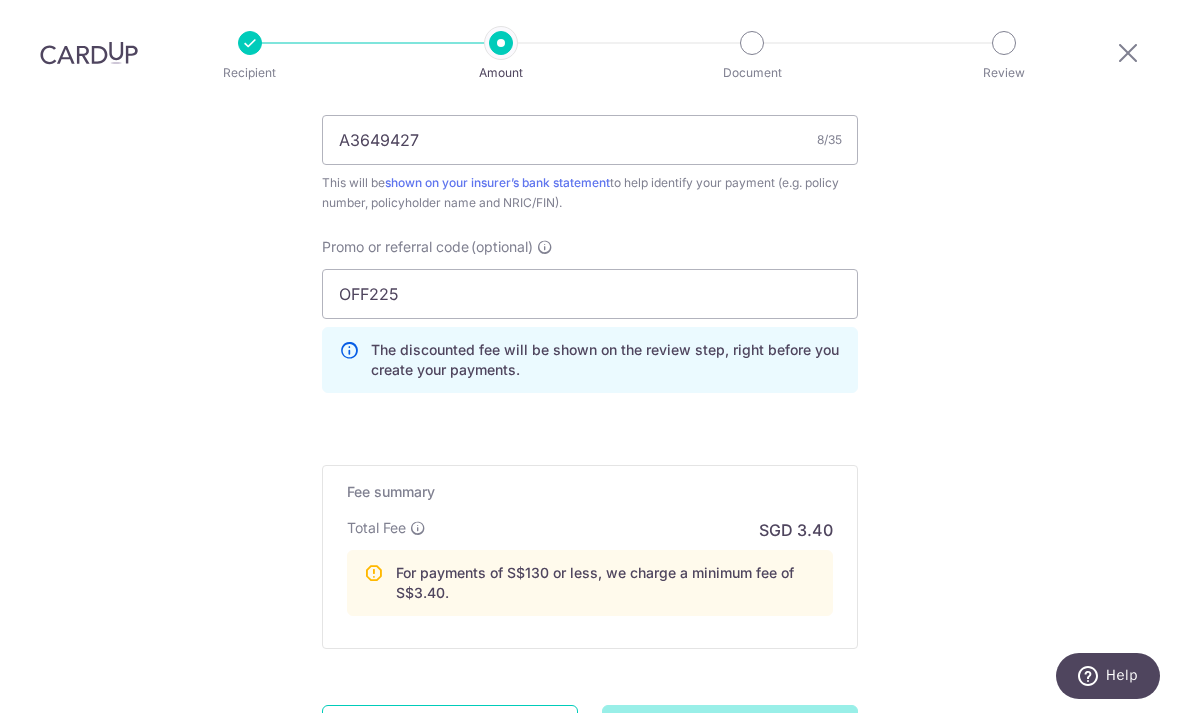 click on "Create Schedule" at bounding box center (730, 730) 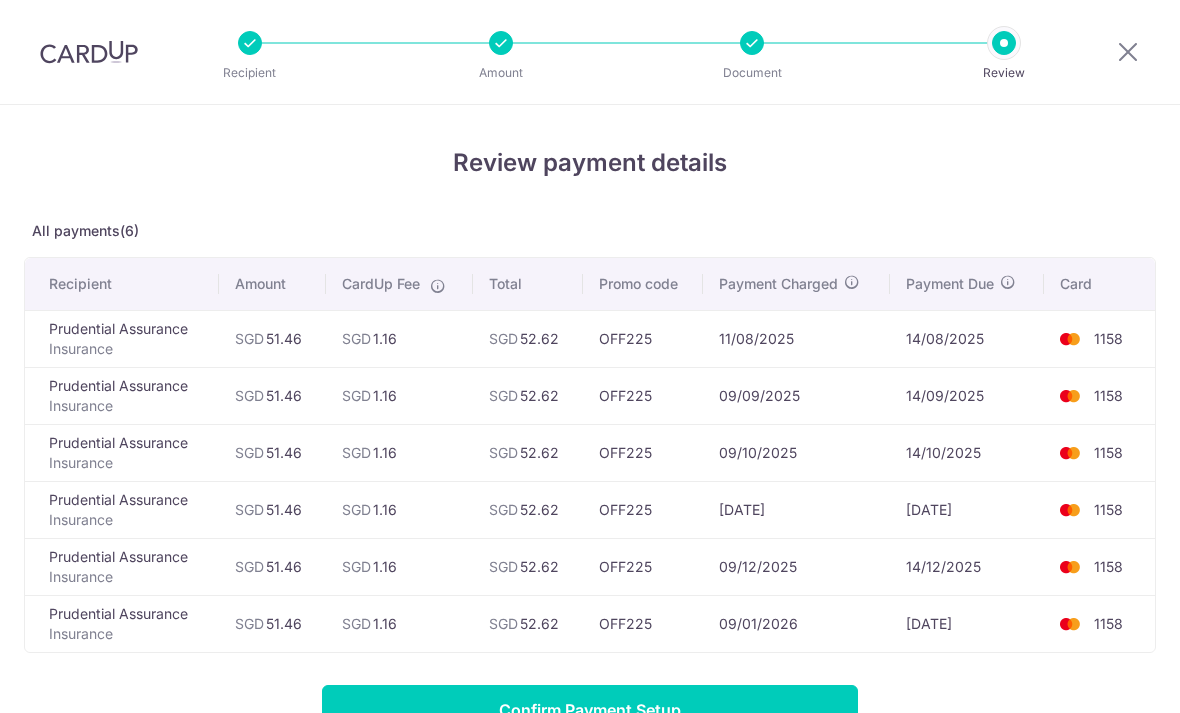 scroll, scrollTop: 0, scrollLeft: 0, axis: both 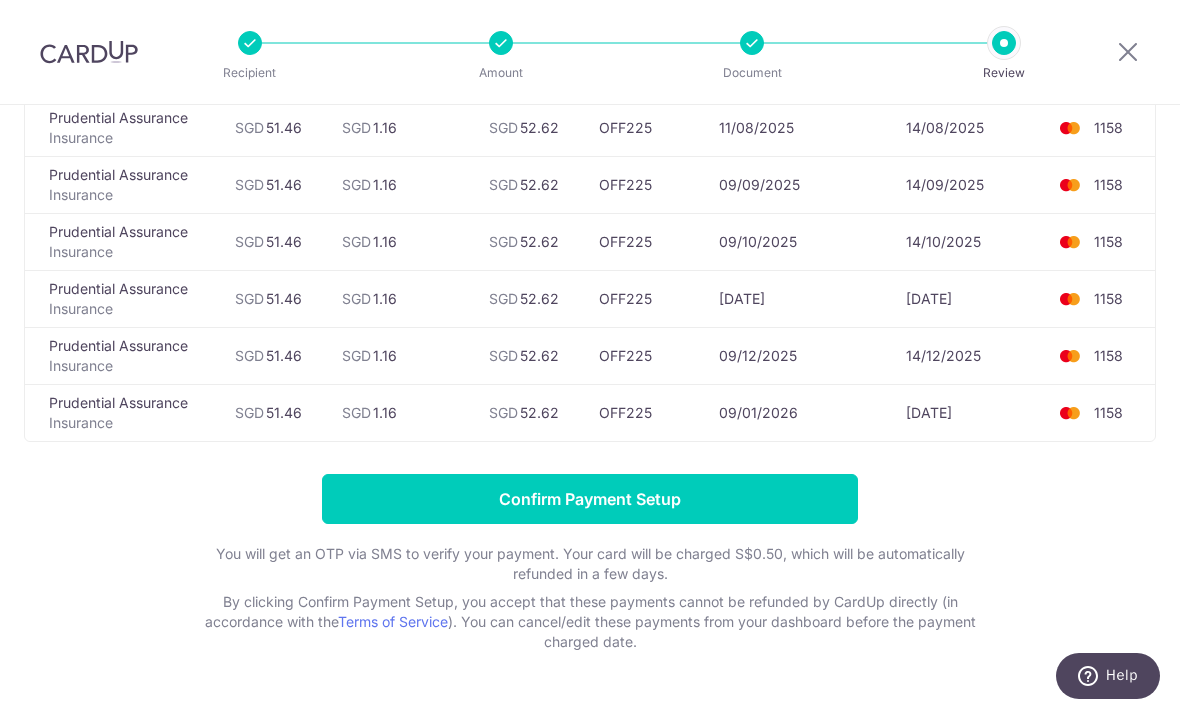click on "Confirm Payment Setup" at bounding box center [590, 499] 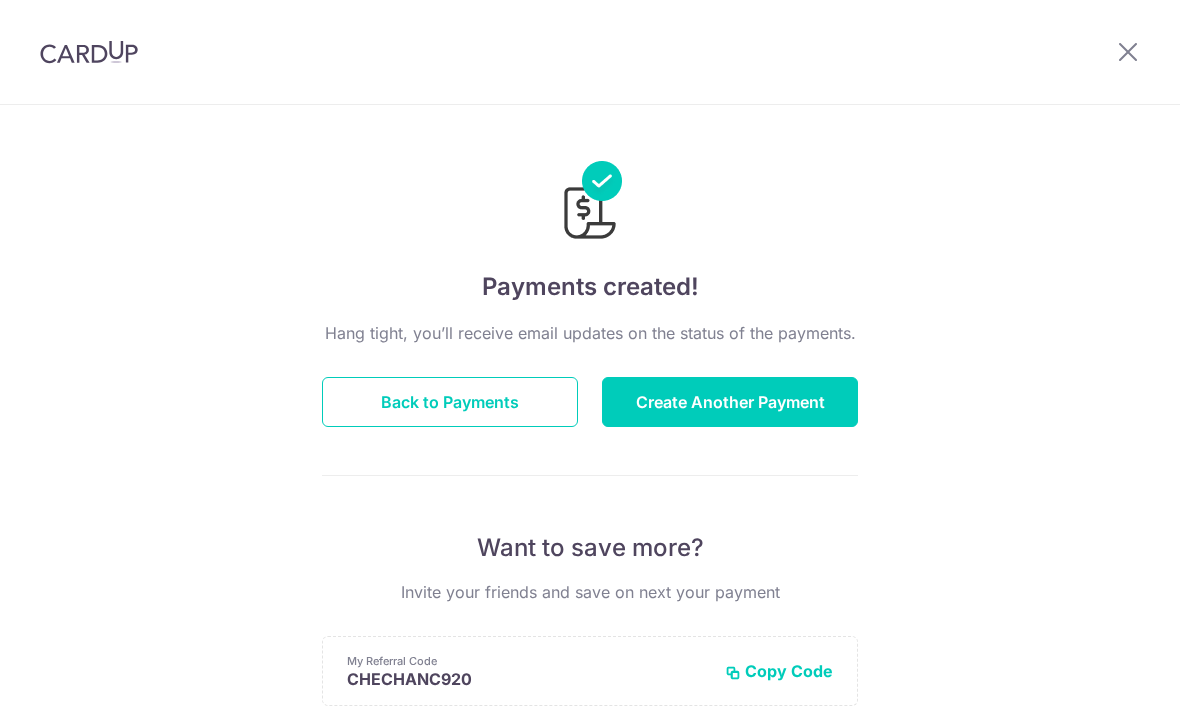 scroll, scrollTop: 0, scrollLeft: 0, axis: both 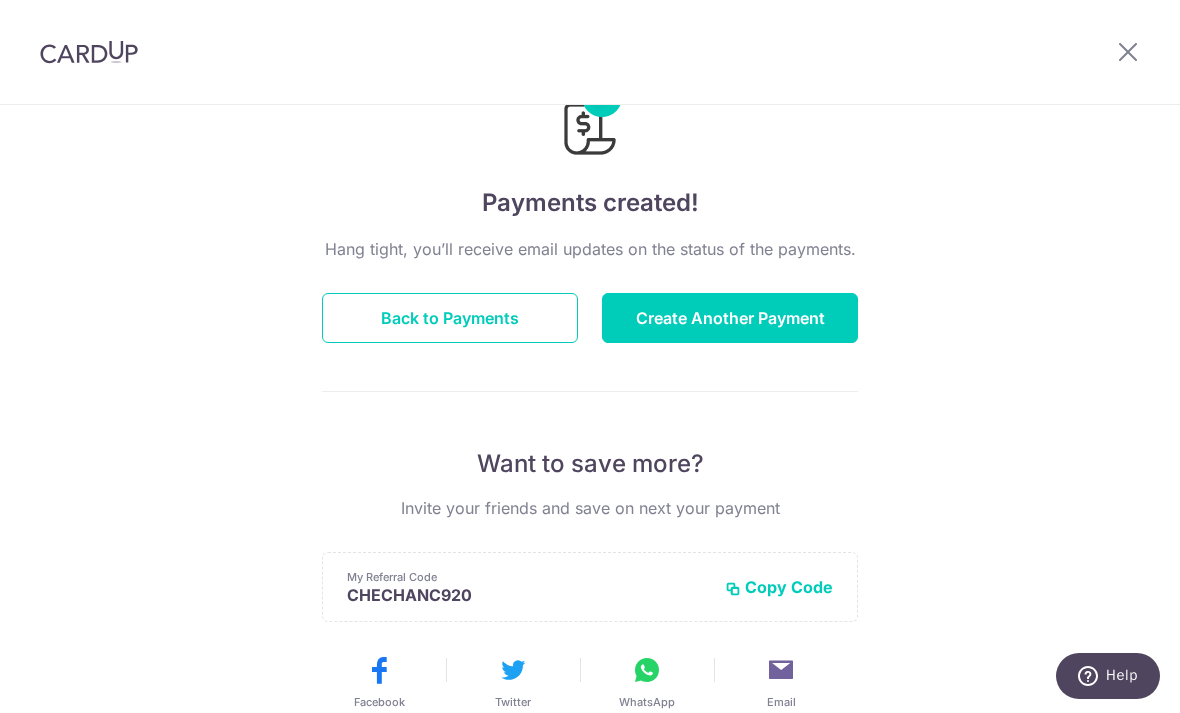 click on "Back to Payments" at bounding box center [450, 318] 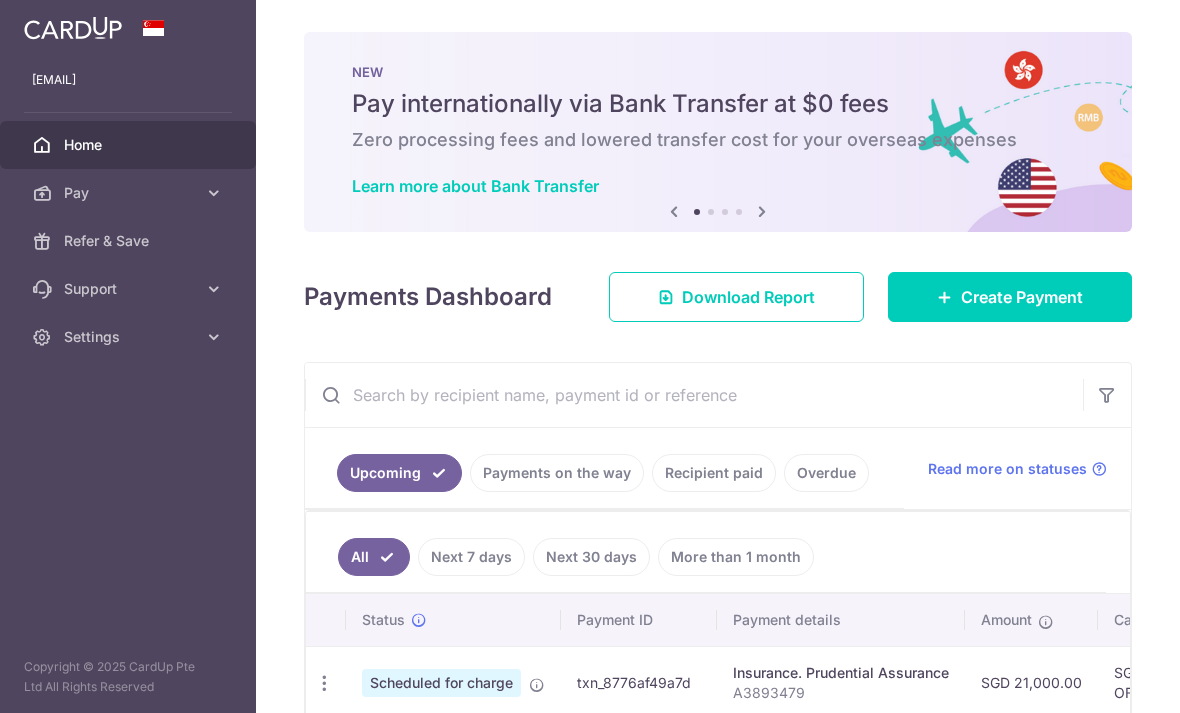 scroll, scrollTop: 0, scrollLeft: 0, axis: both 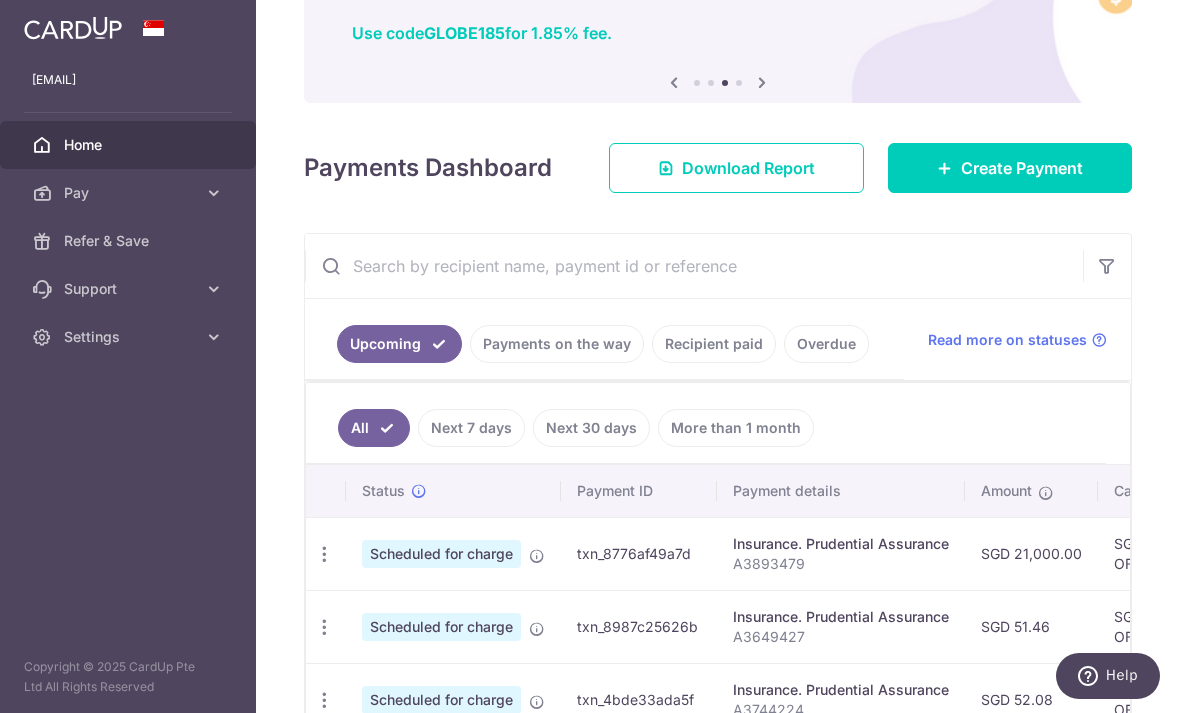 click on "Create Payment" at bounding box center [1022, 168] 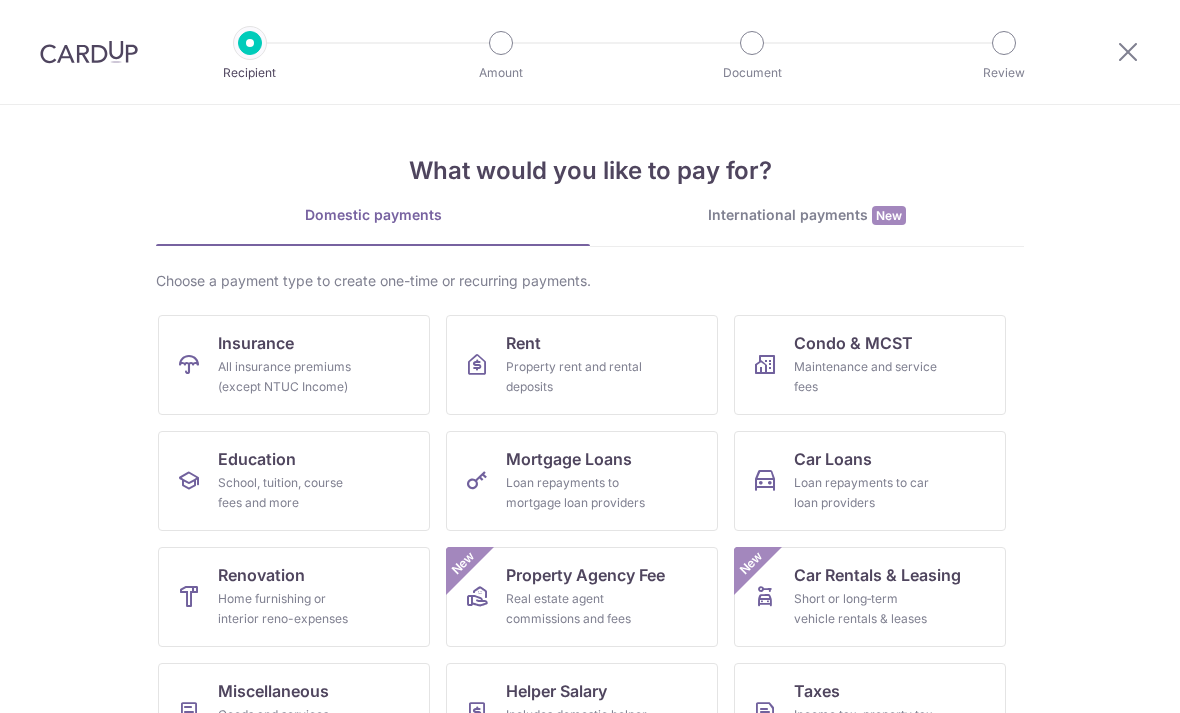 scroll, scrollTop: 0, scrollLeft: 0, axis: both 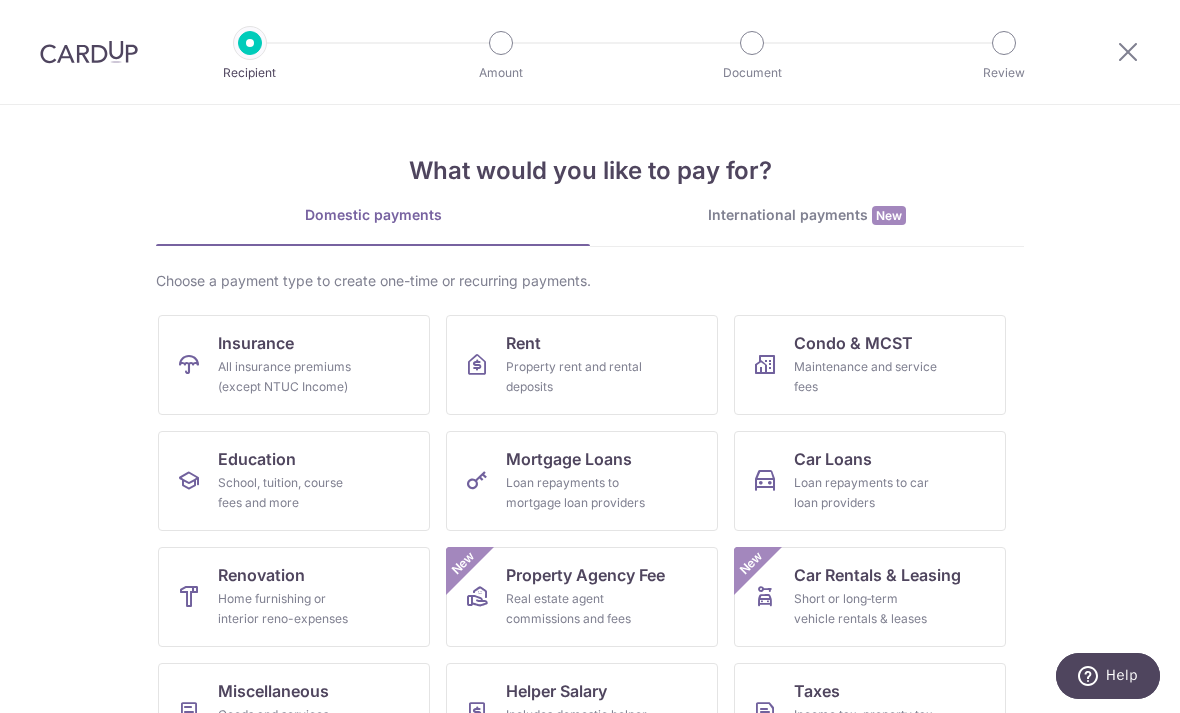 click on "Insurance All insurance premiums (except NTUC Income)" at bounding box center [294, 365] 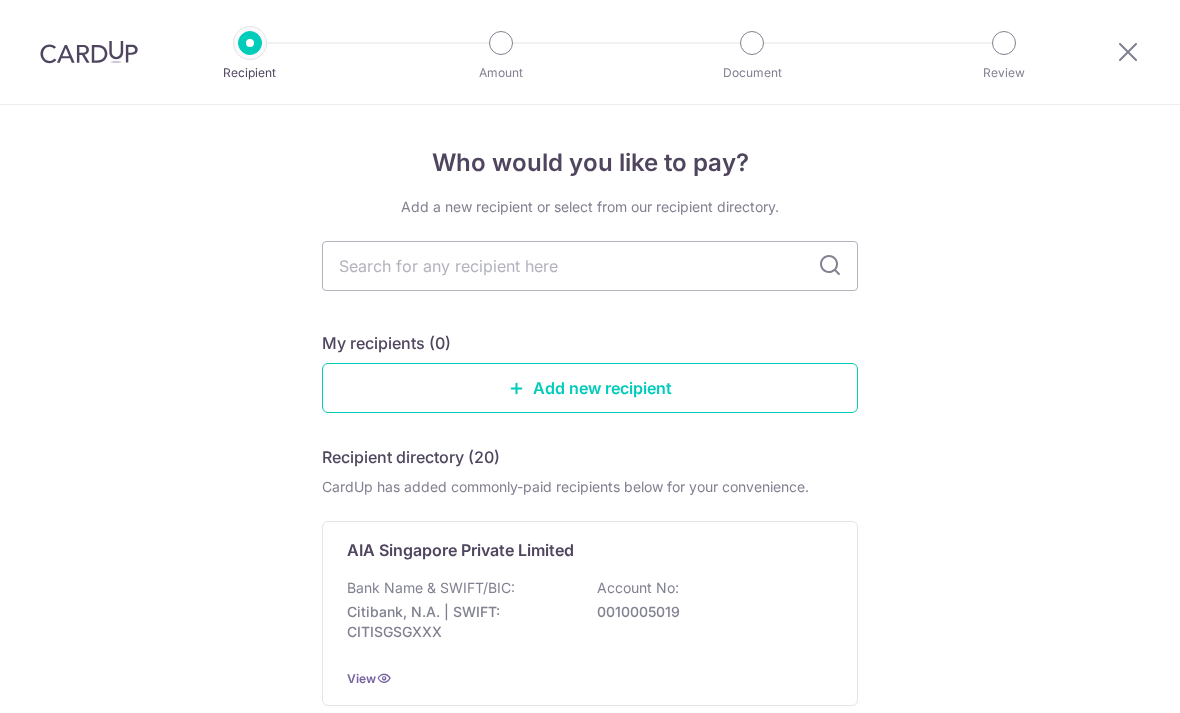 scroll, scrollTop: 0, scrollLeft: 0, axis: both 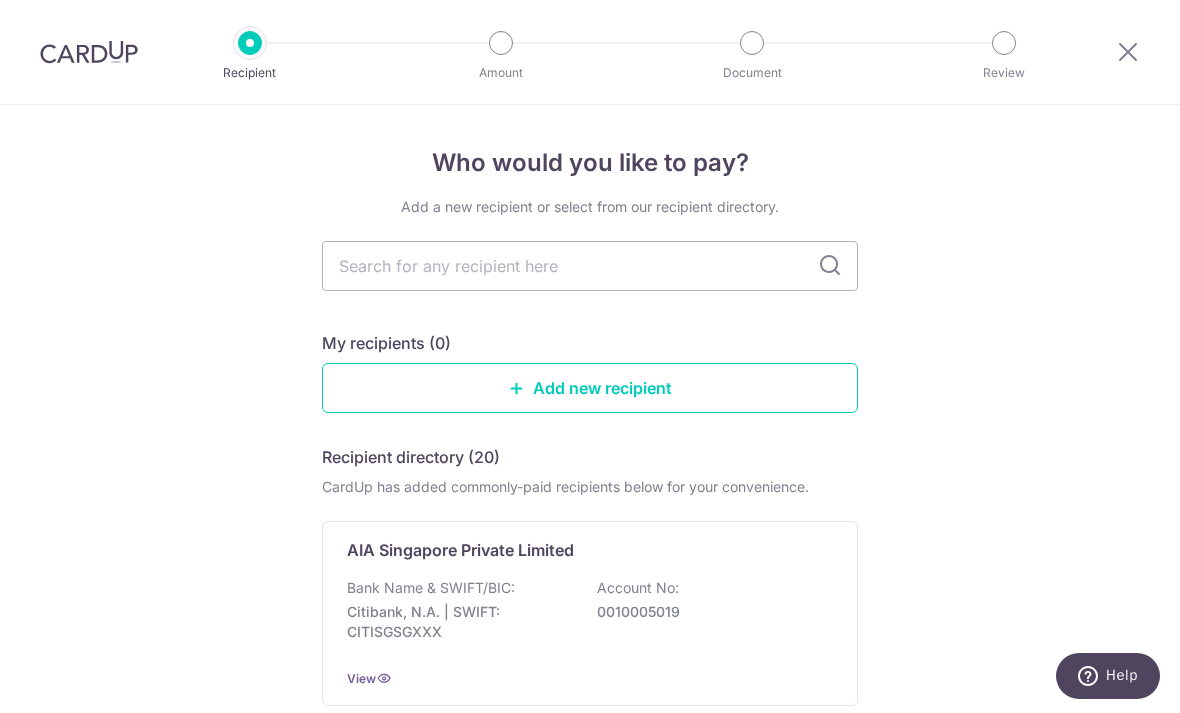 click at bounding box center (590, 266) 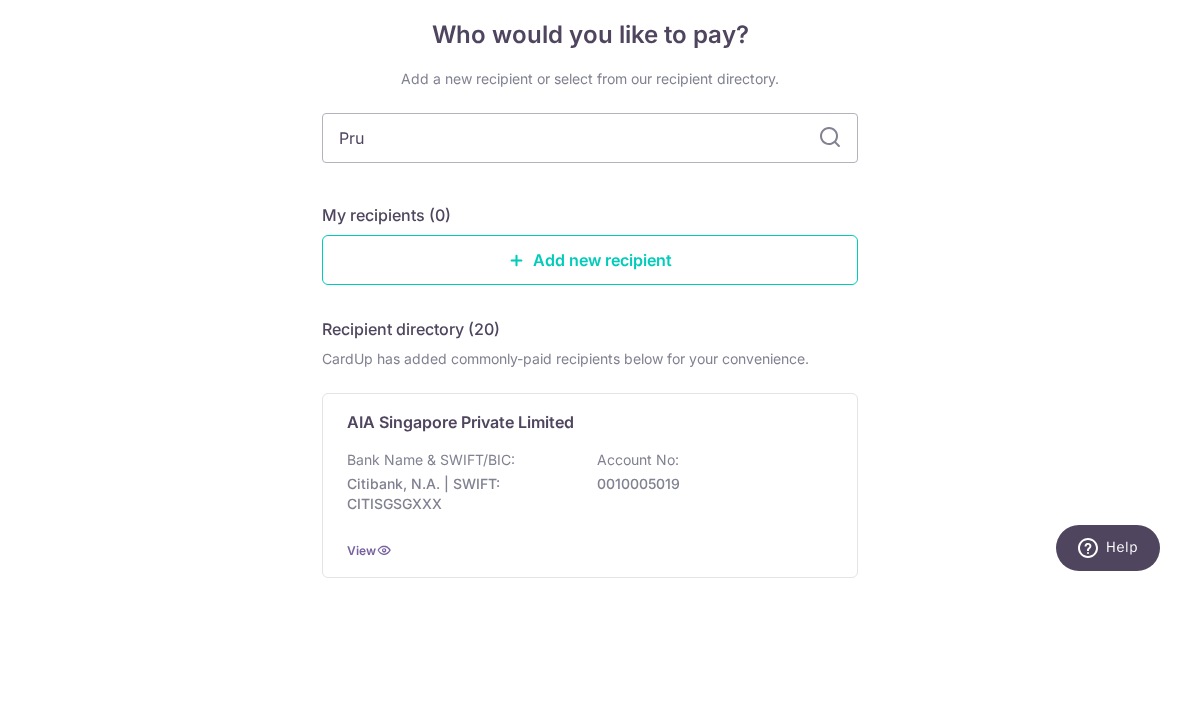 type on "Pru" 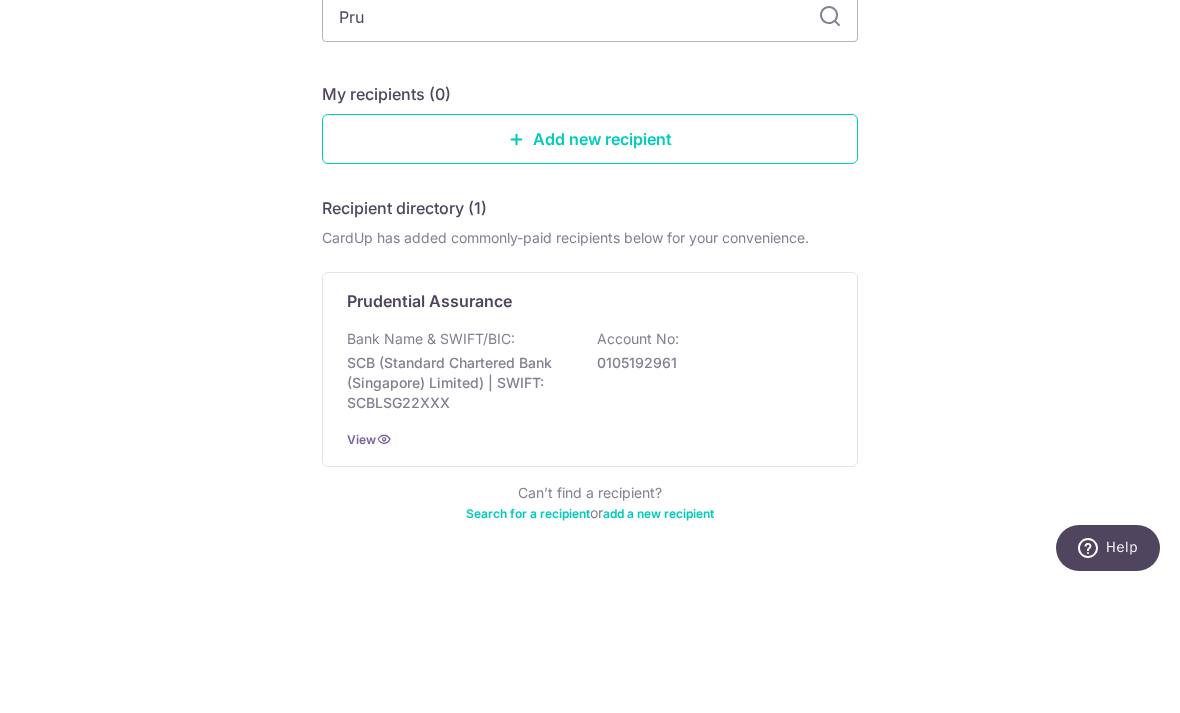 scroll, scrollTop: 120, scrollLeft: 0, axis: vertical 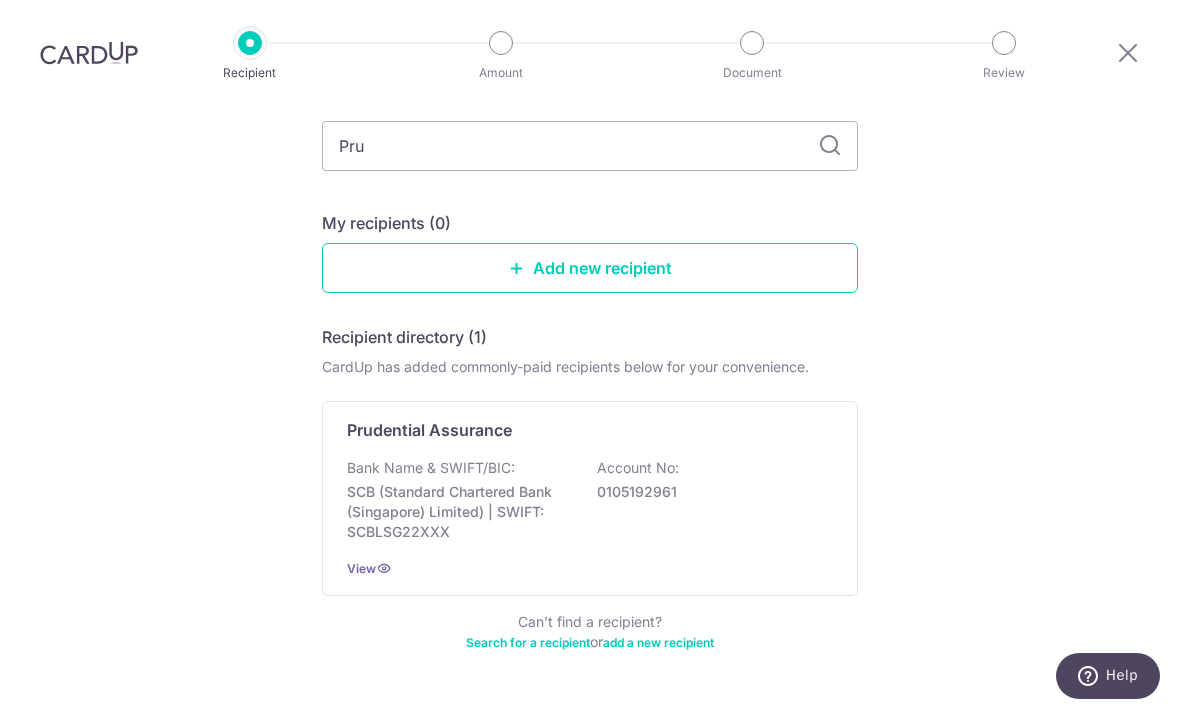 click on "Bank Name & SWIFT/BIC:
[BRAND] ([BRAND]) | SWIFT: [SWIFT]
Account No:
[ACCOUNT_NUMBER]" at bounding box center [590, 500] 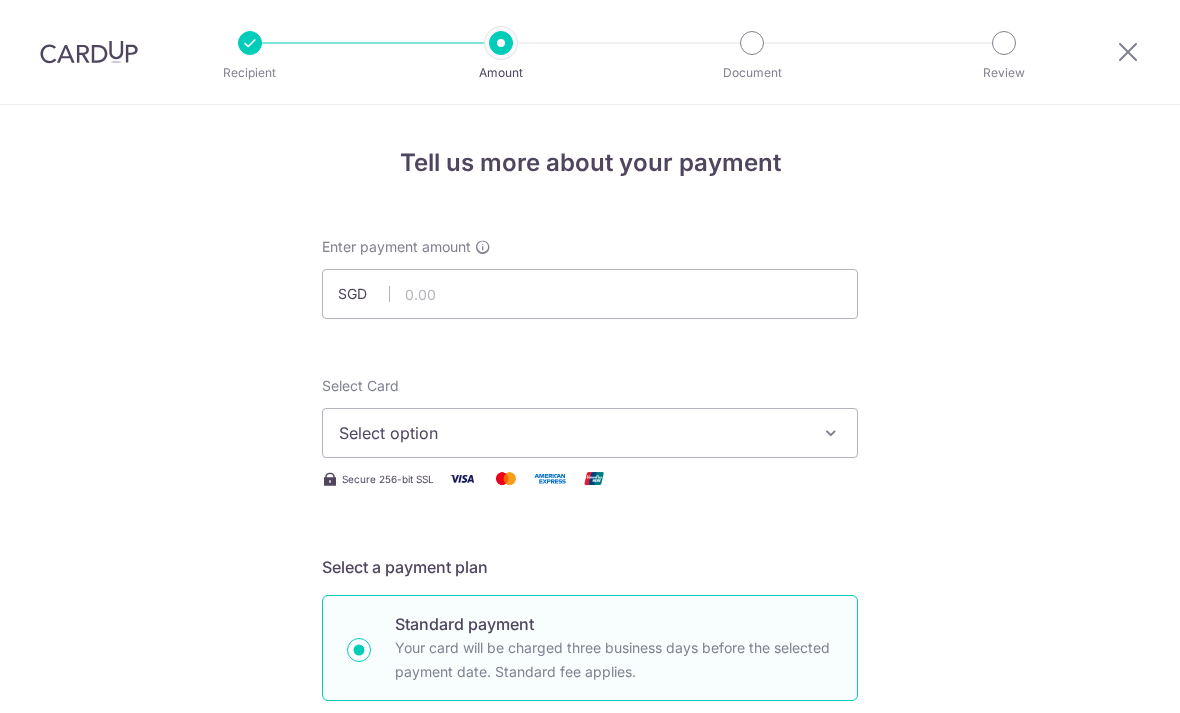 scroll, scrollTop: 0, scrollLeft: 0, axis: both 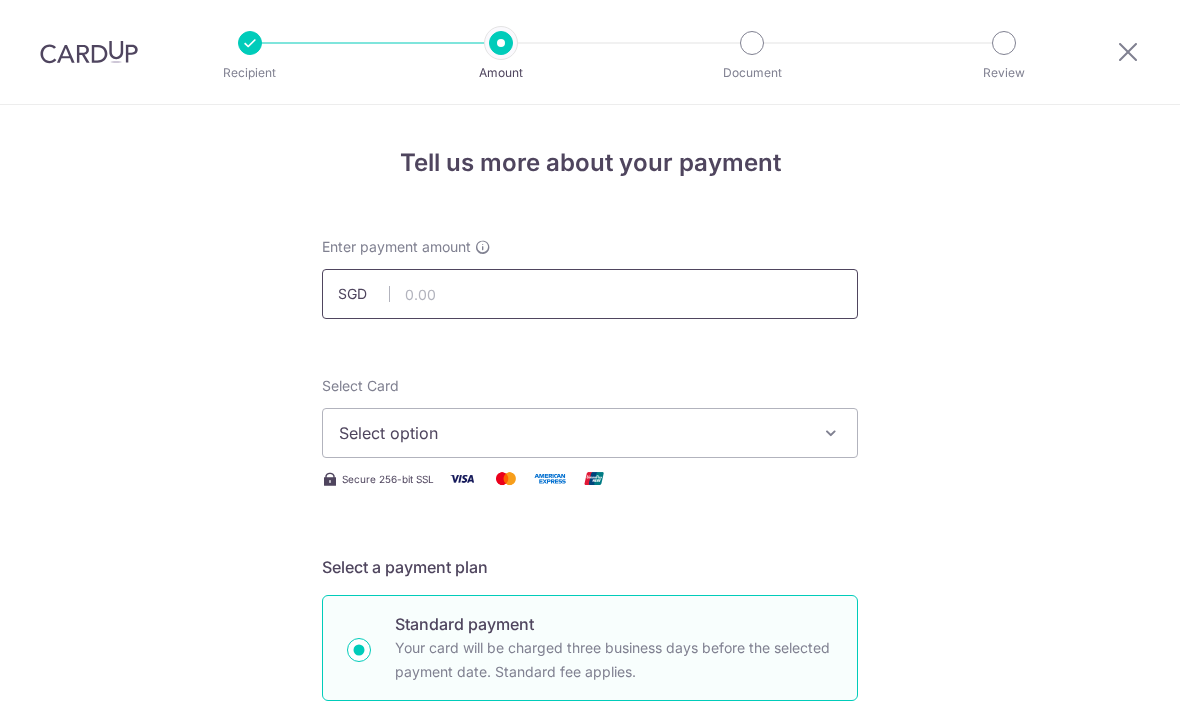 click at bounding box center (590, 294) 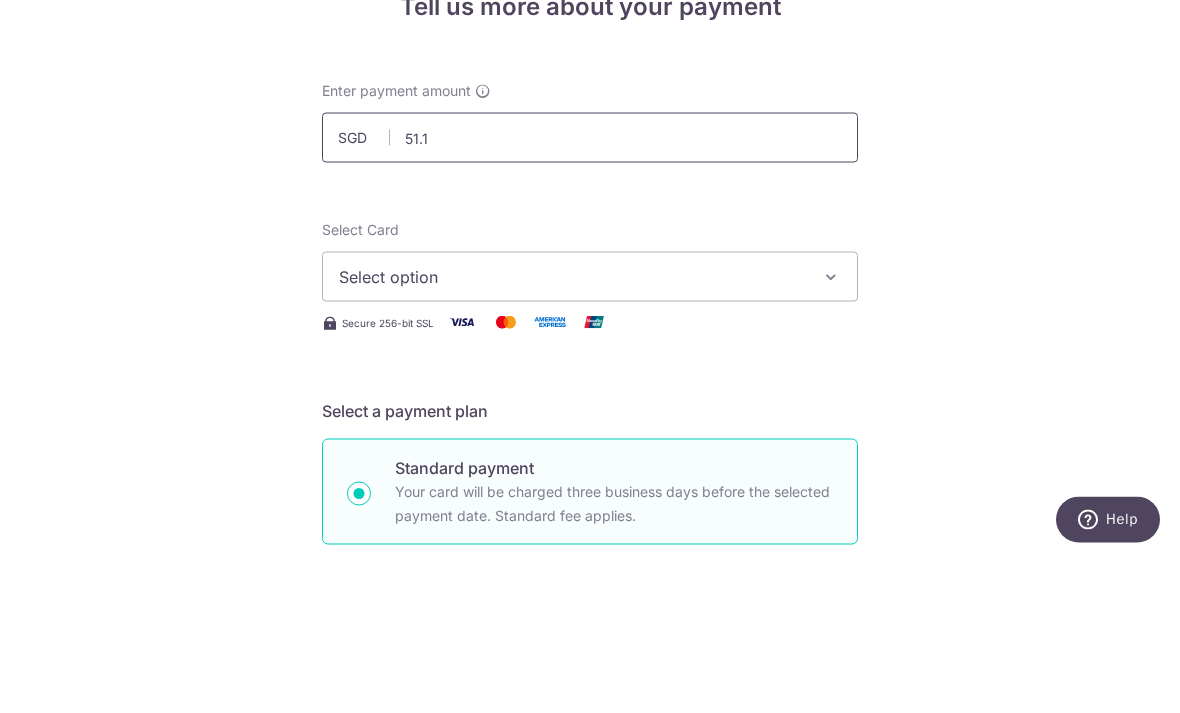type on "51.13" 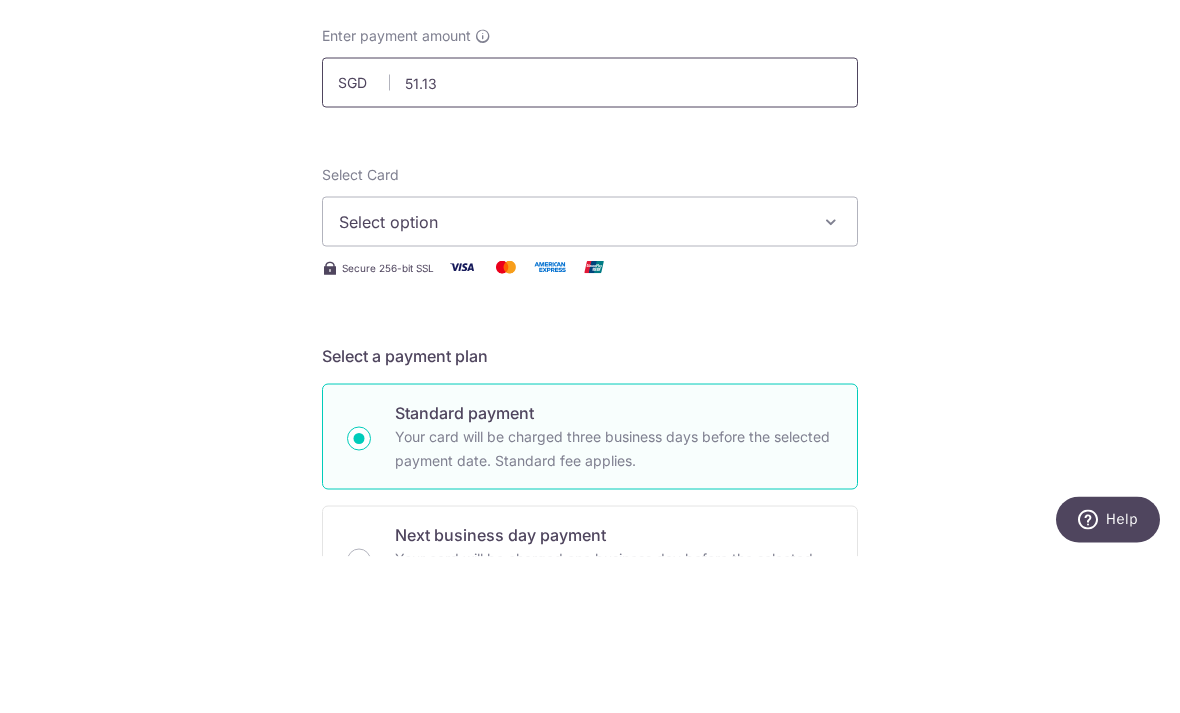 scroll, scrollTop: 60, scrollLeft: 0, axis: vertical 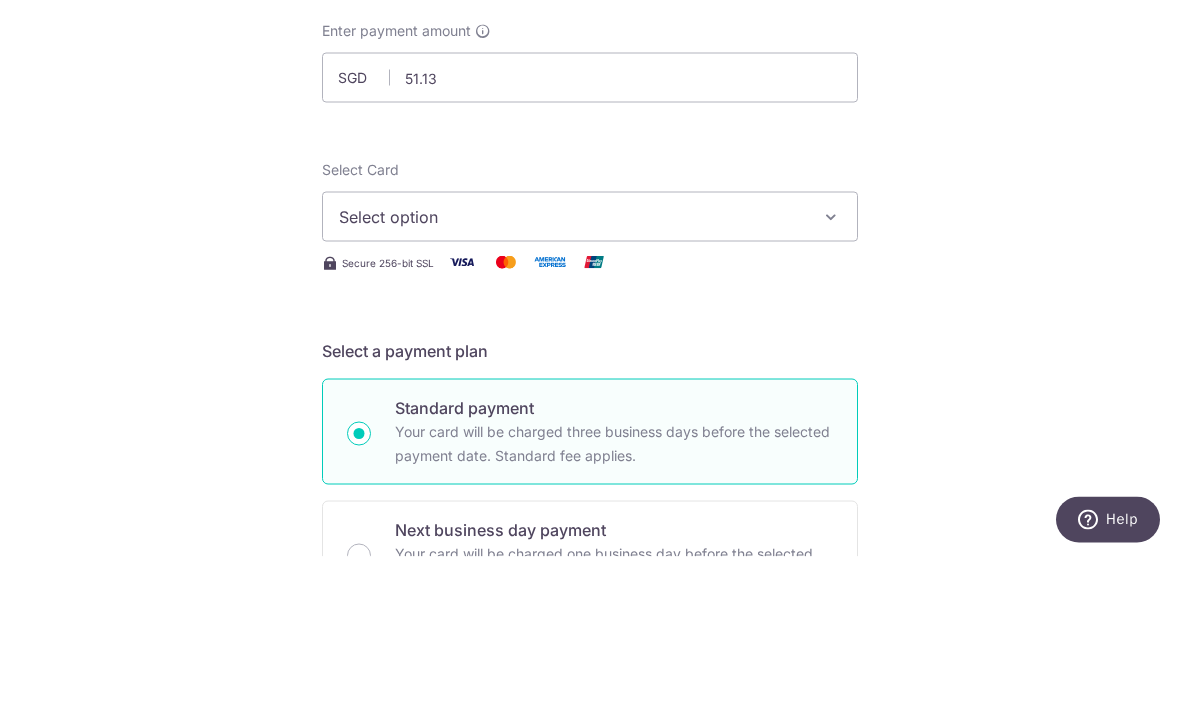 click at bounding box center (831, 373) 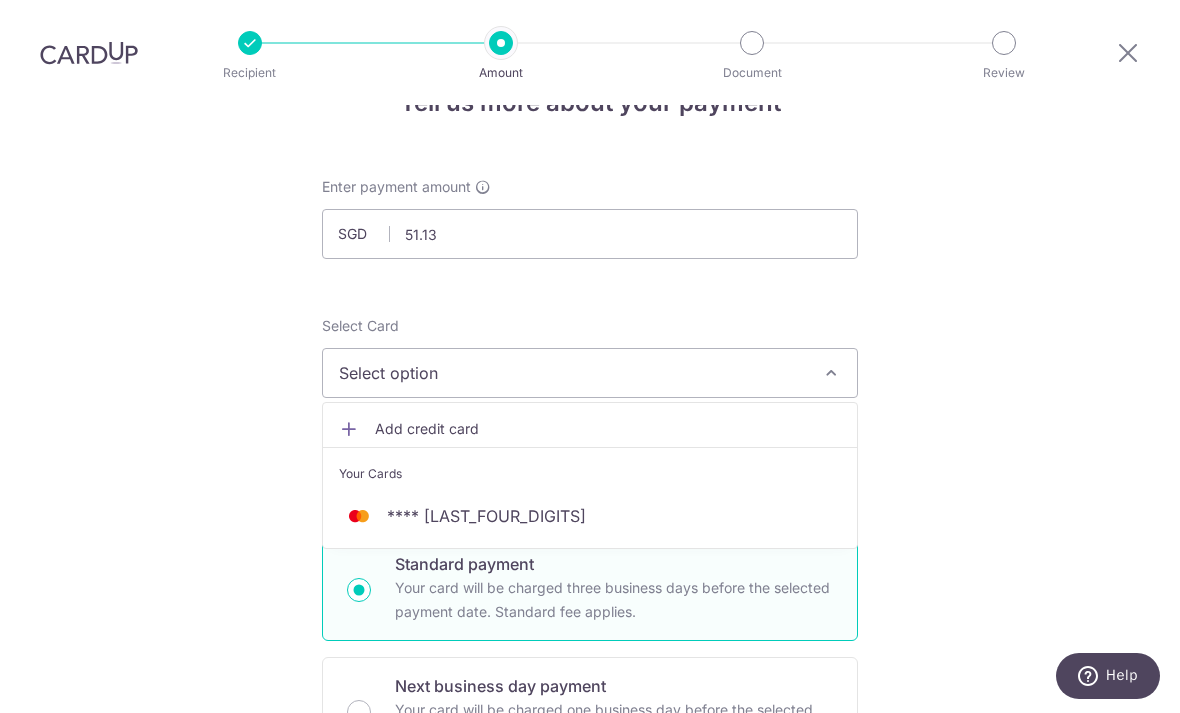 click on "**** 1158" at bounding box center [590, 516] 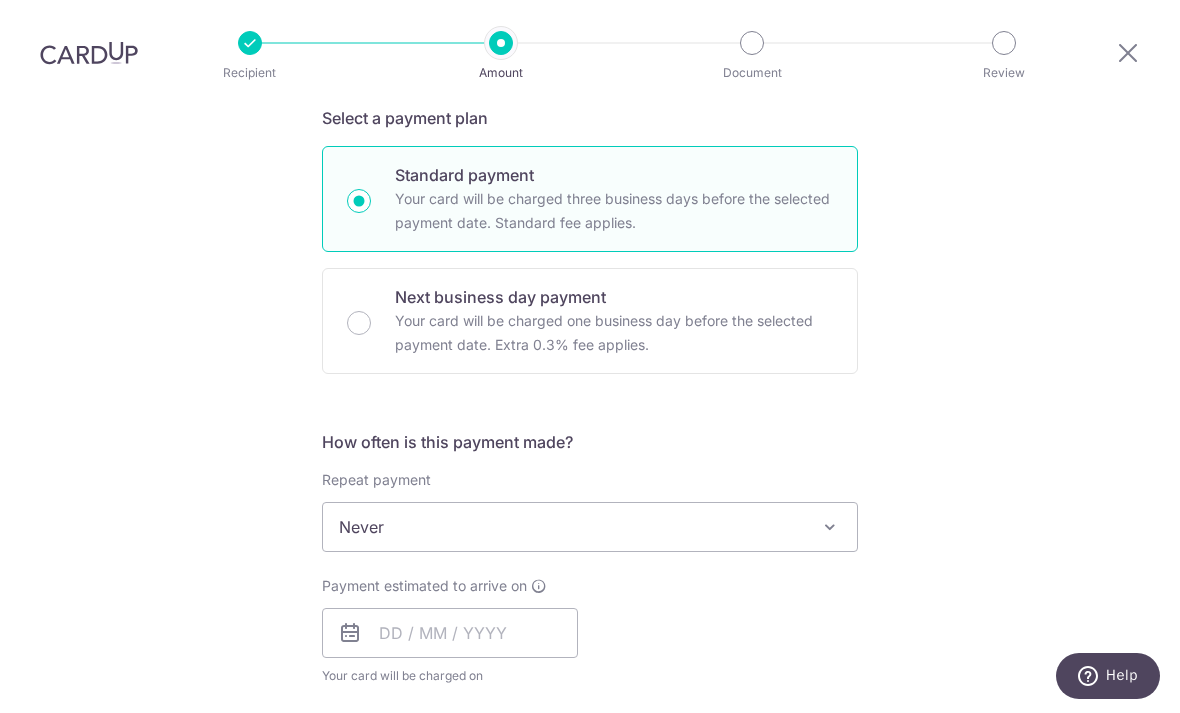 scroll, scrollTop: 450, scrollLeft: 0, axis: vertical 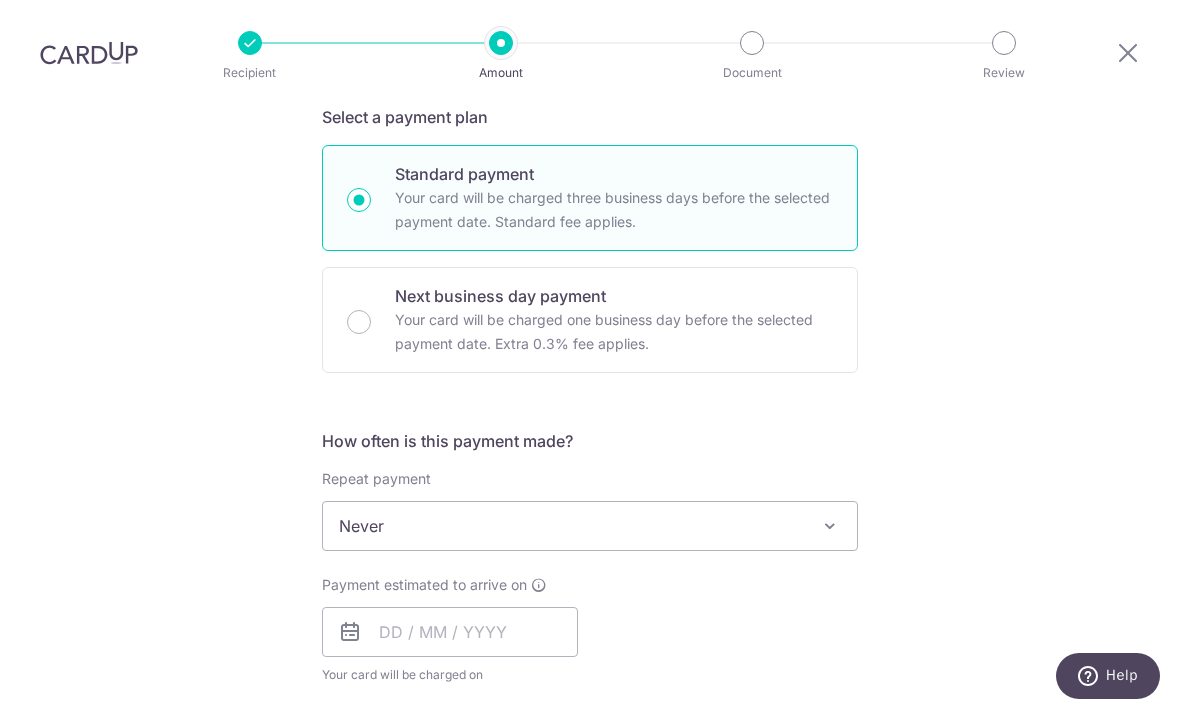 click at bounding box center [830, 526] 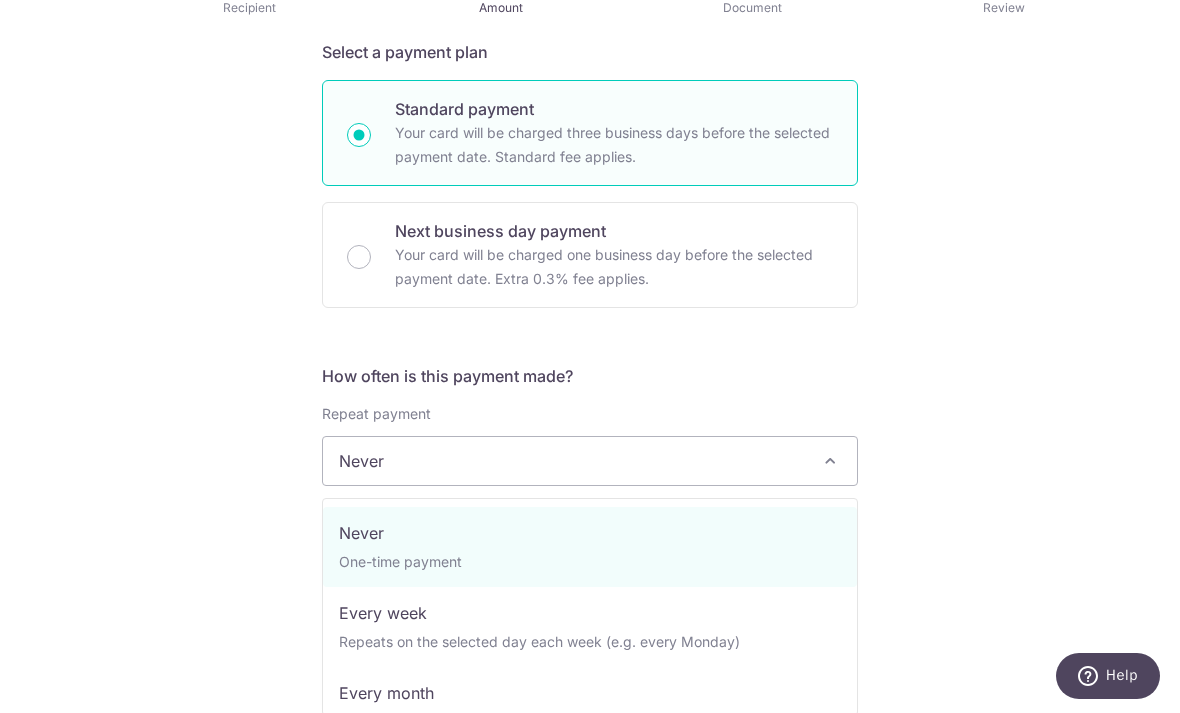 select on "3" 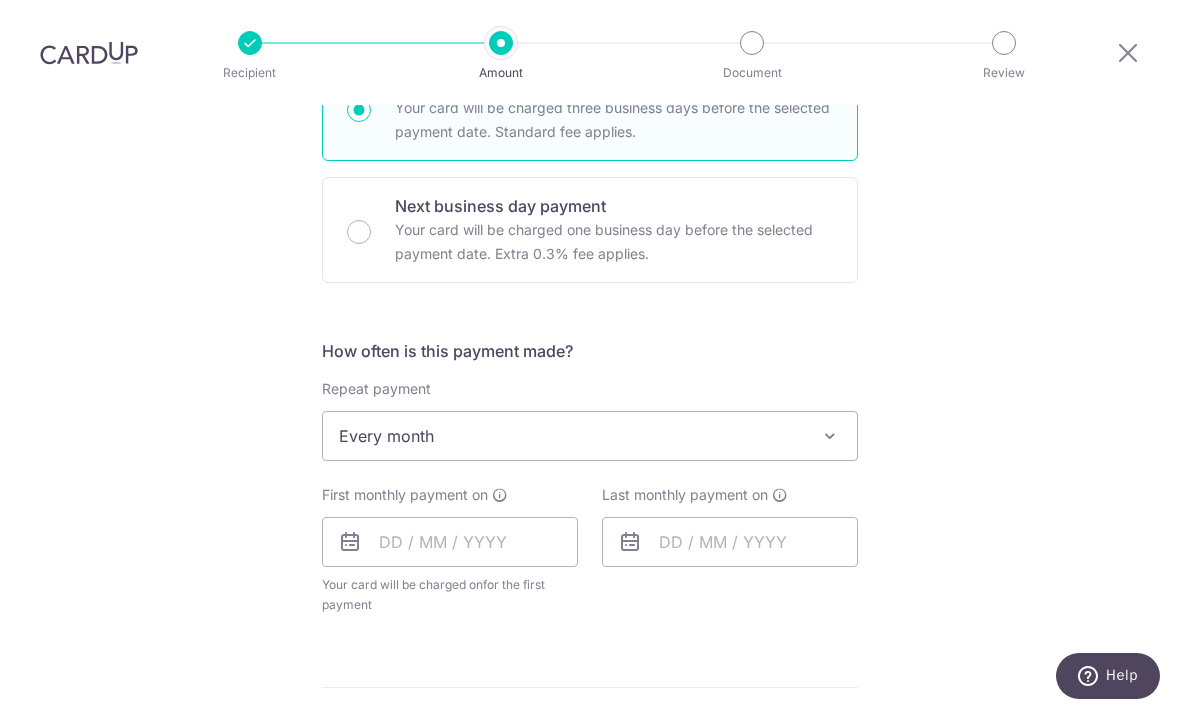 scroll, scrollTop: 555, scrollLeft: 0, axis: vertical 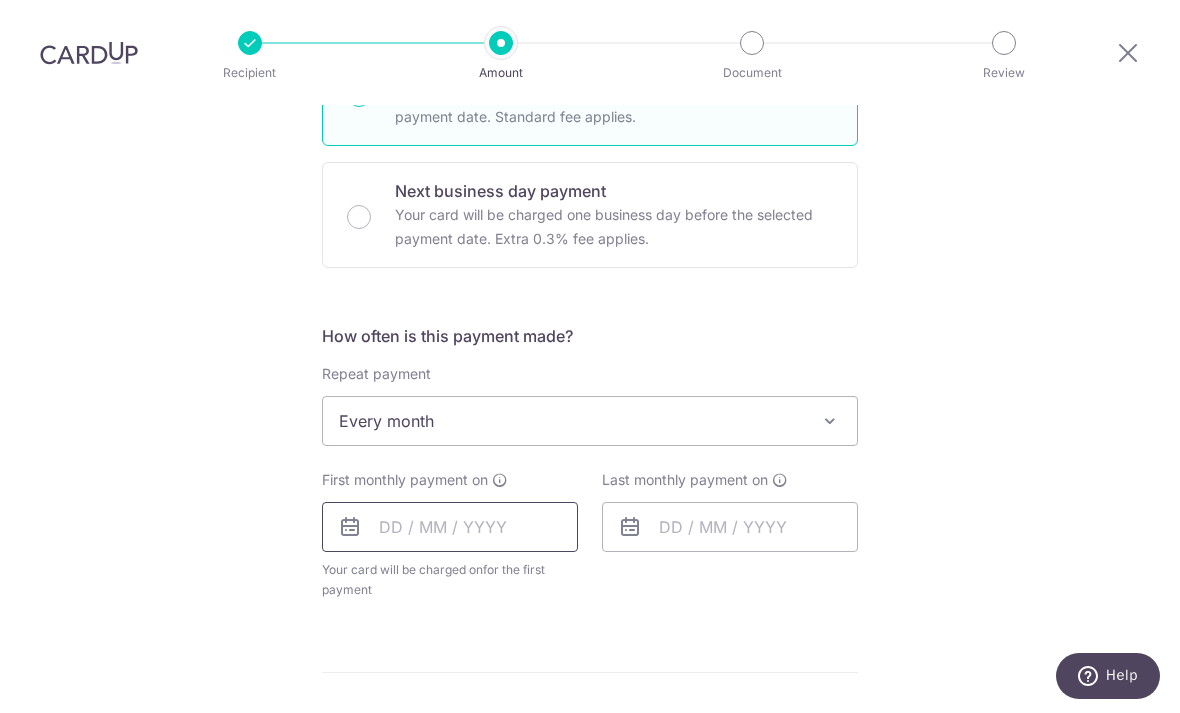 click at bounding box center [450, 527] 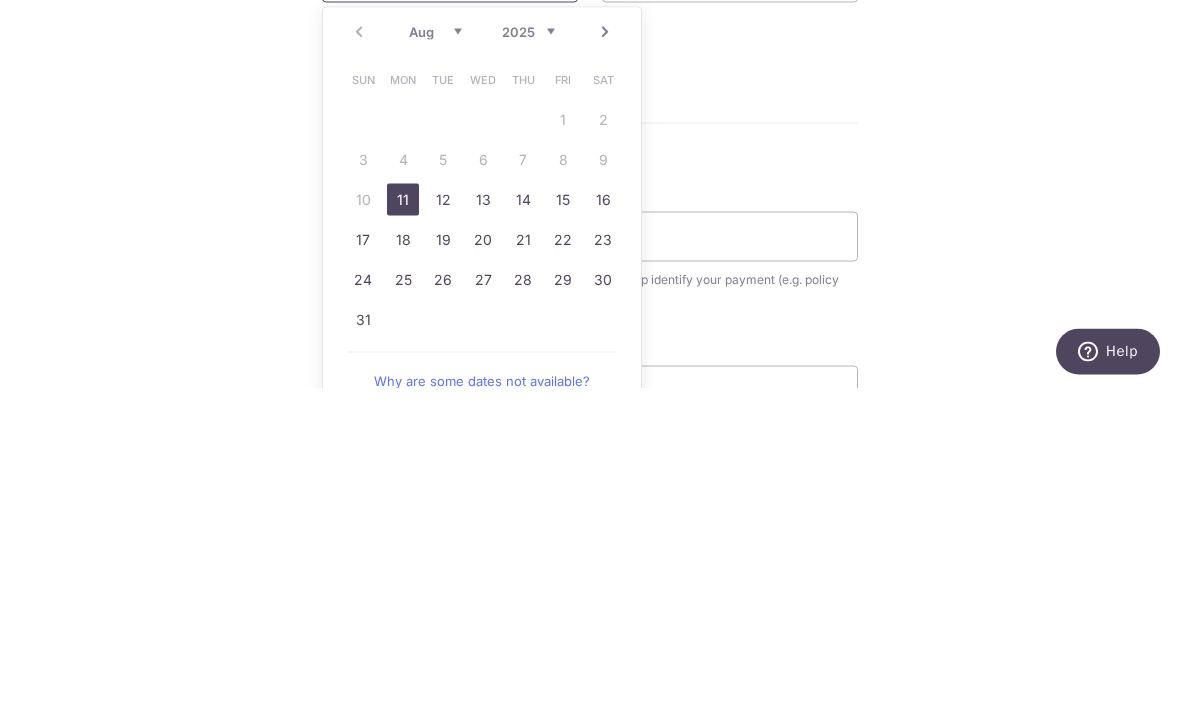 scroll, scrollTop: 779, scrollLeft: 0, axis: vertical 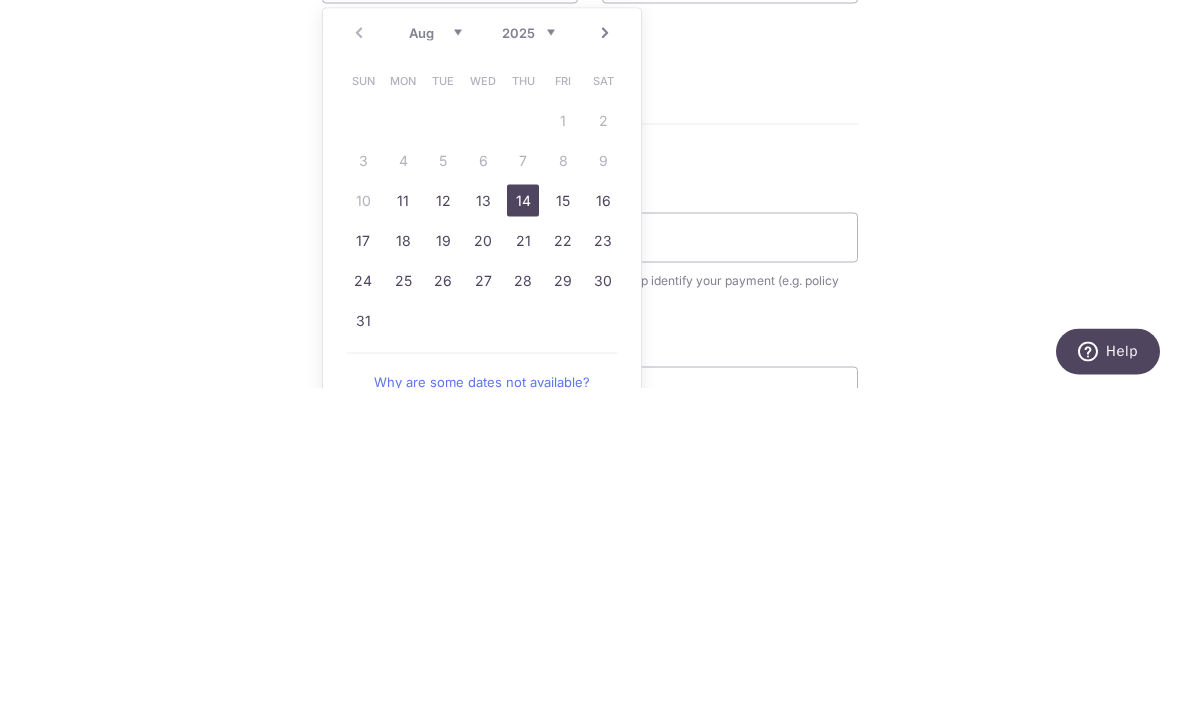 click on "14" at bounding box center (523, 525) 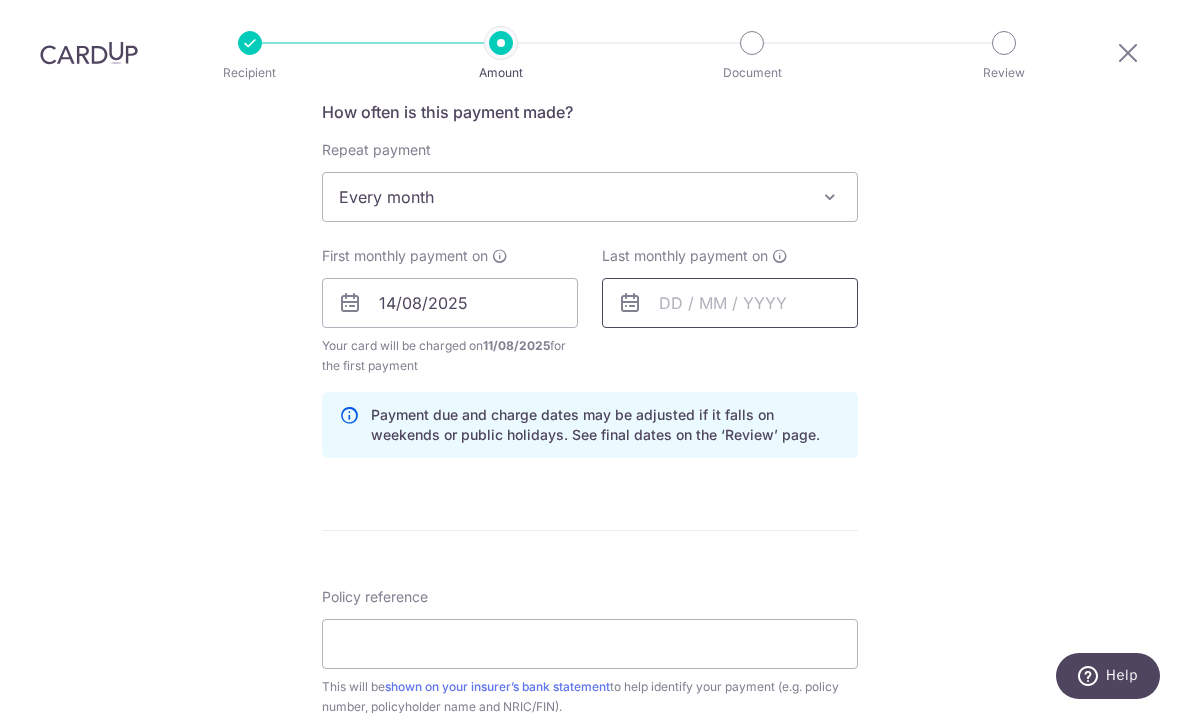 click at bounding box center (730, 303) 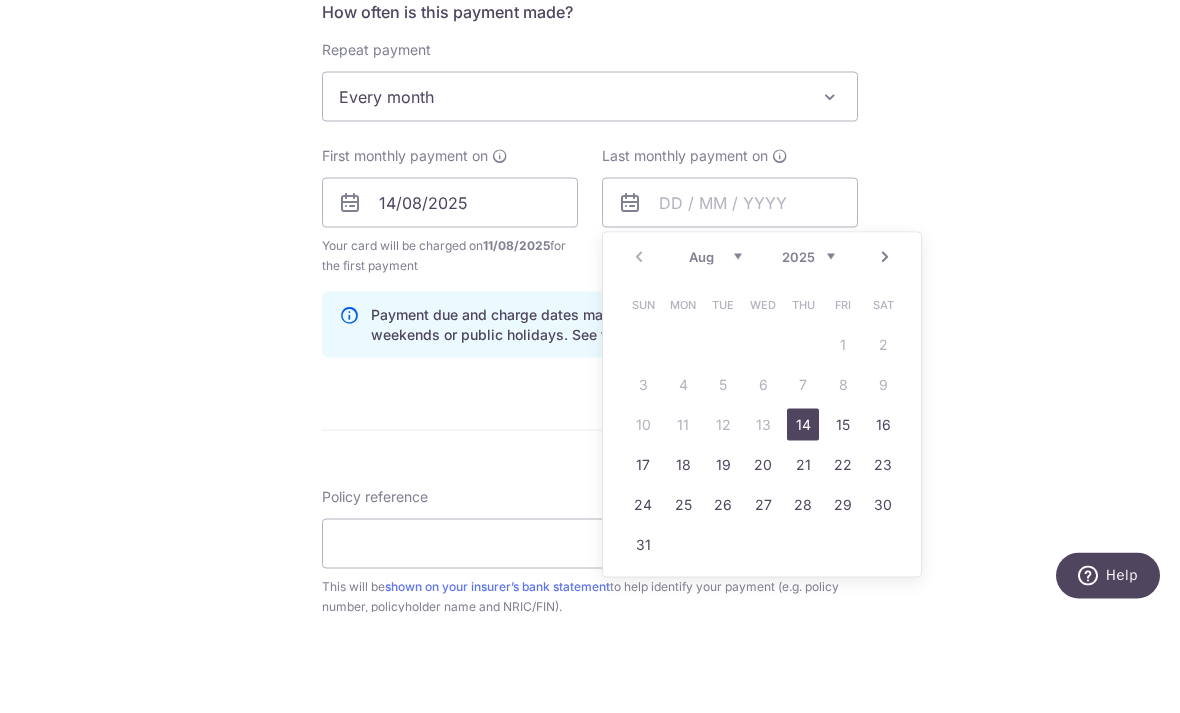 click on "2025 2026 2027 2028 2029 2030 2031 2032 2033 2034 2035" at bounding box center [808, 357] 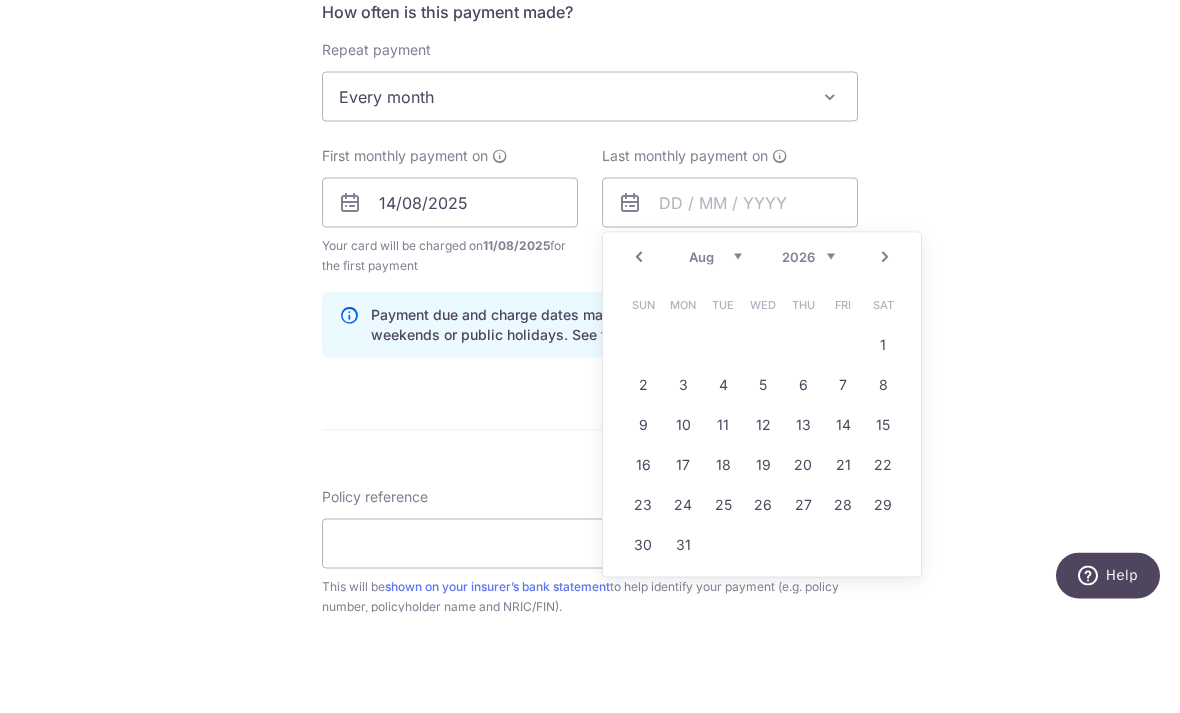 click on "Jan Feb Mar Apr May Jun Jul Aug Sep Oct Nov Dec" at bounding box center (715, 357) 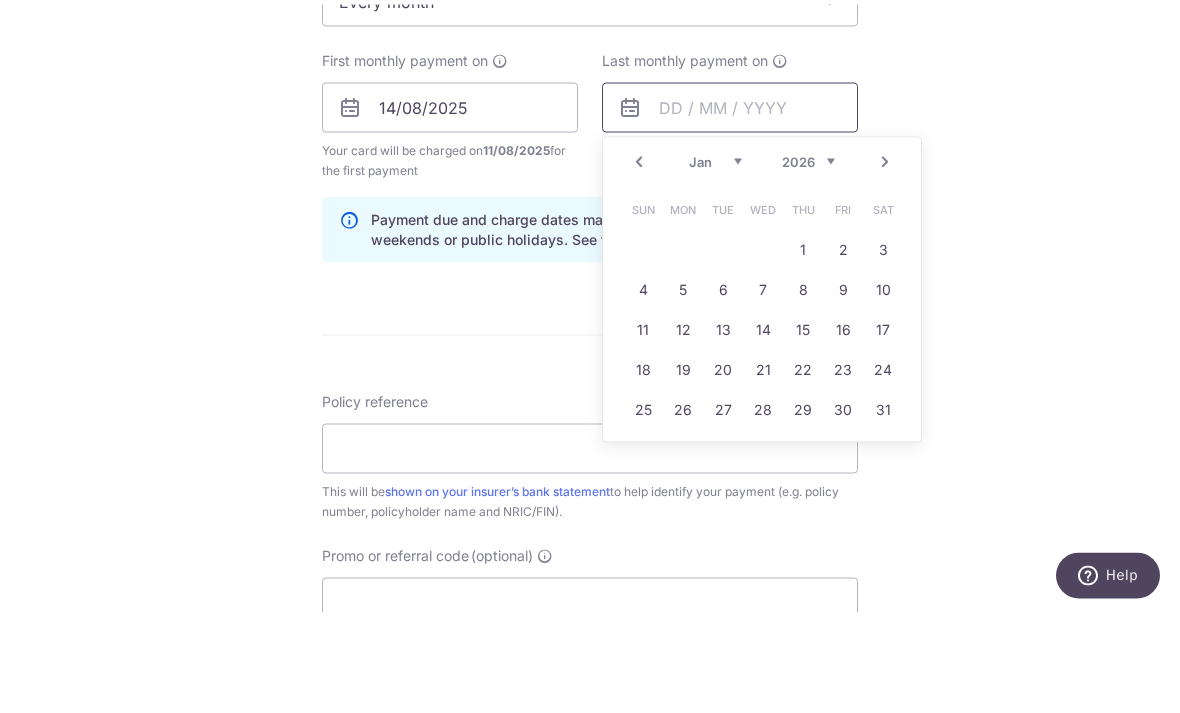 scroll, scrollTop: 914, scrollLeft: 0, axis: vertical 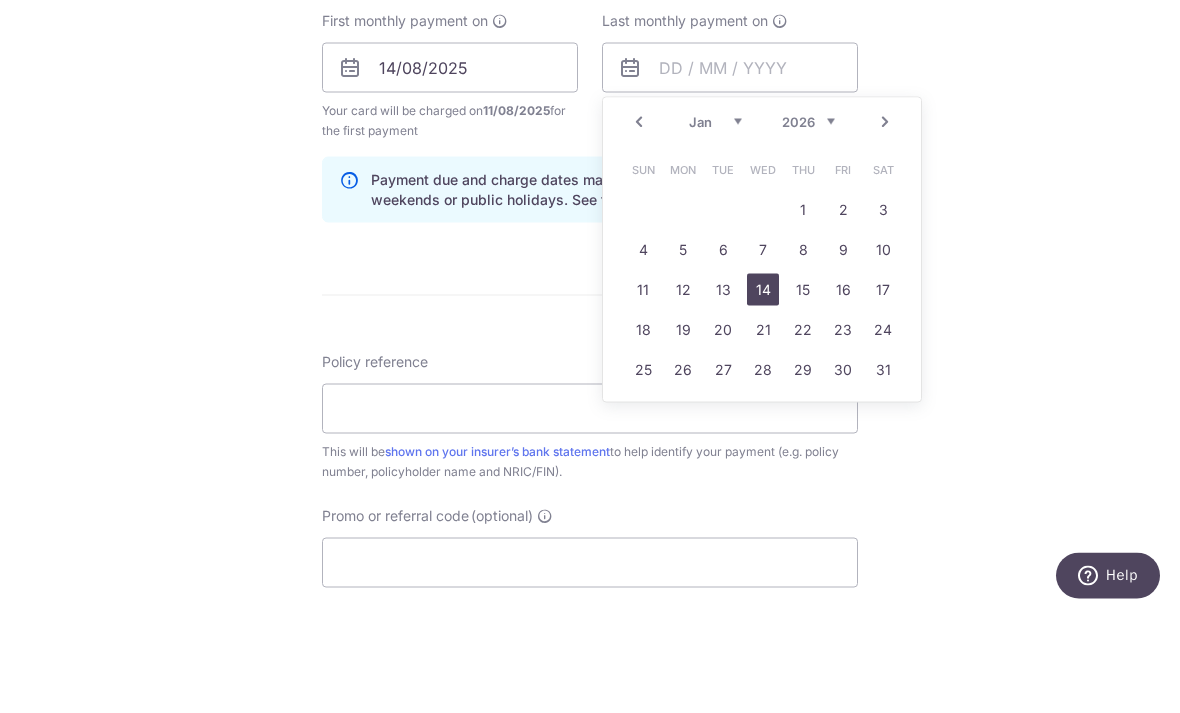 click on "14" at bounding box center (763, 390) 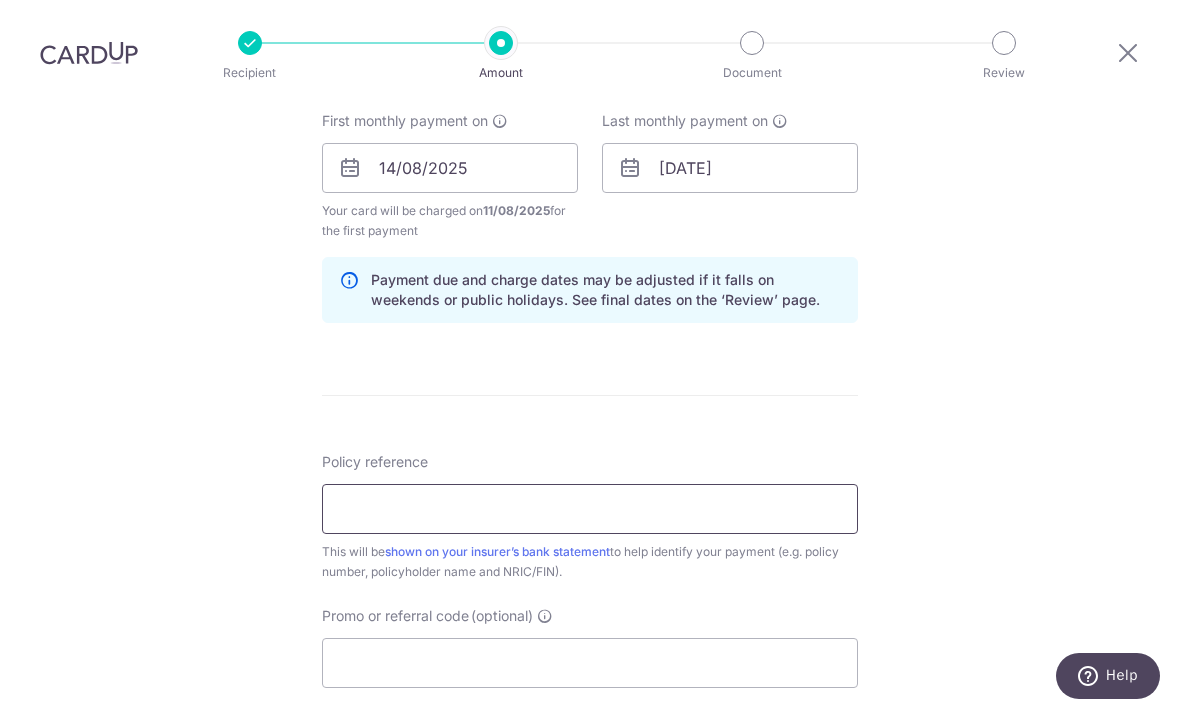 click on "Policy reference" at bounding box center [590, 509] 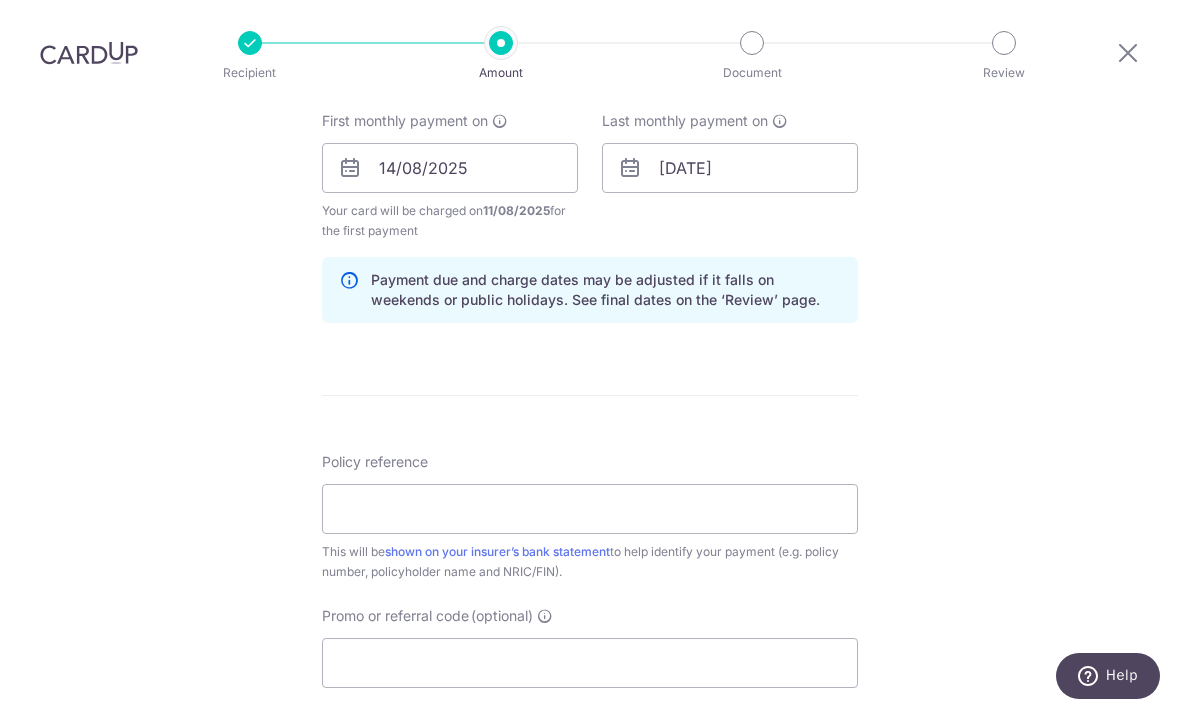 scroll, scrollTop: 922, scrollLeft: 0, axis: vertical 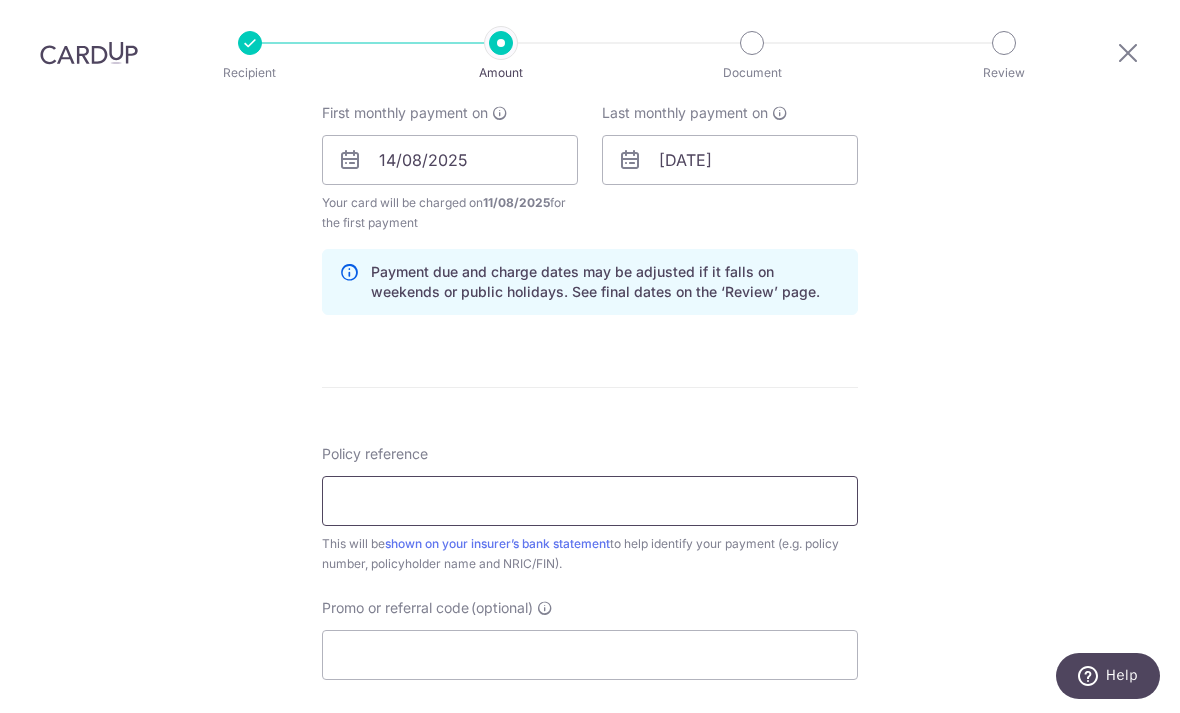 click on "Policy reference" at bounding box center (590, 501) 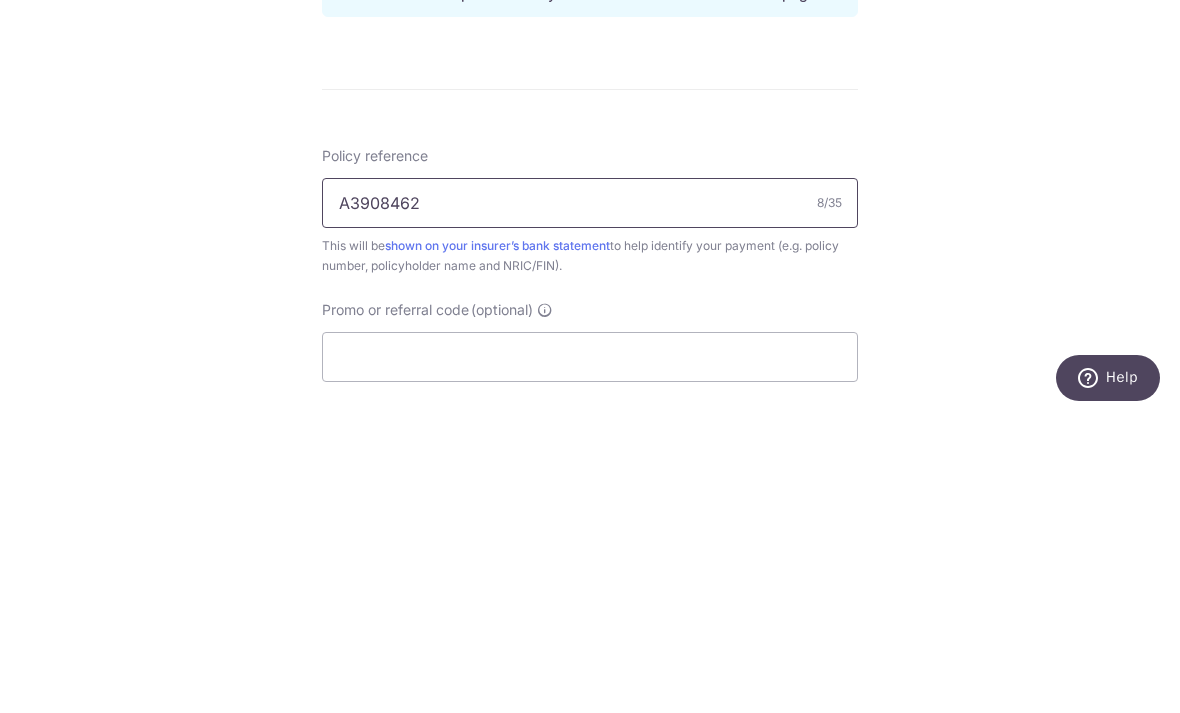 type on "A3908462" 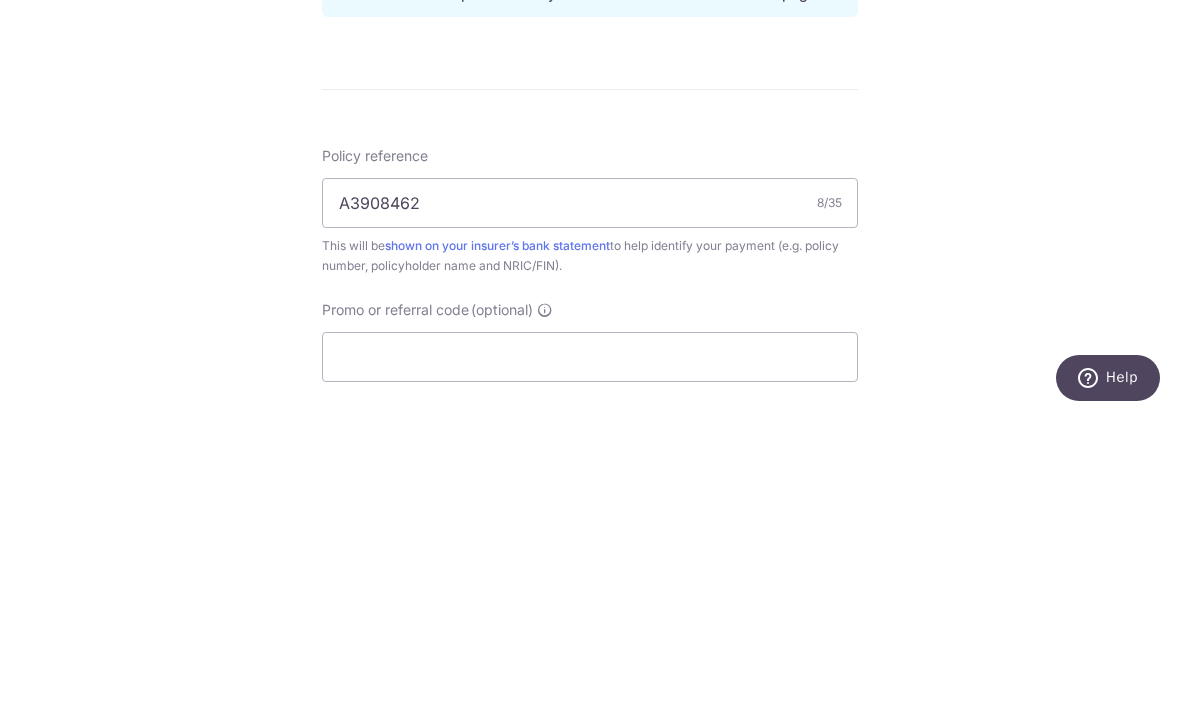 click on "Tell us more about your payment
Enter payment amount
SGD
51.13
51.13
Select Card
**** 1158
Add credit card
Your Cards
**** 1158
Secure 256-bit SSL
Text
New card details
Card
Secure 256-bit SSL" at bounding box center (590, 179) 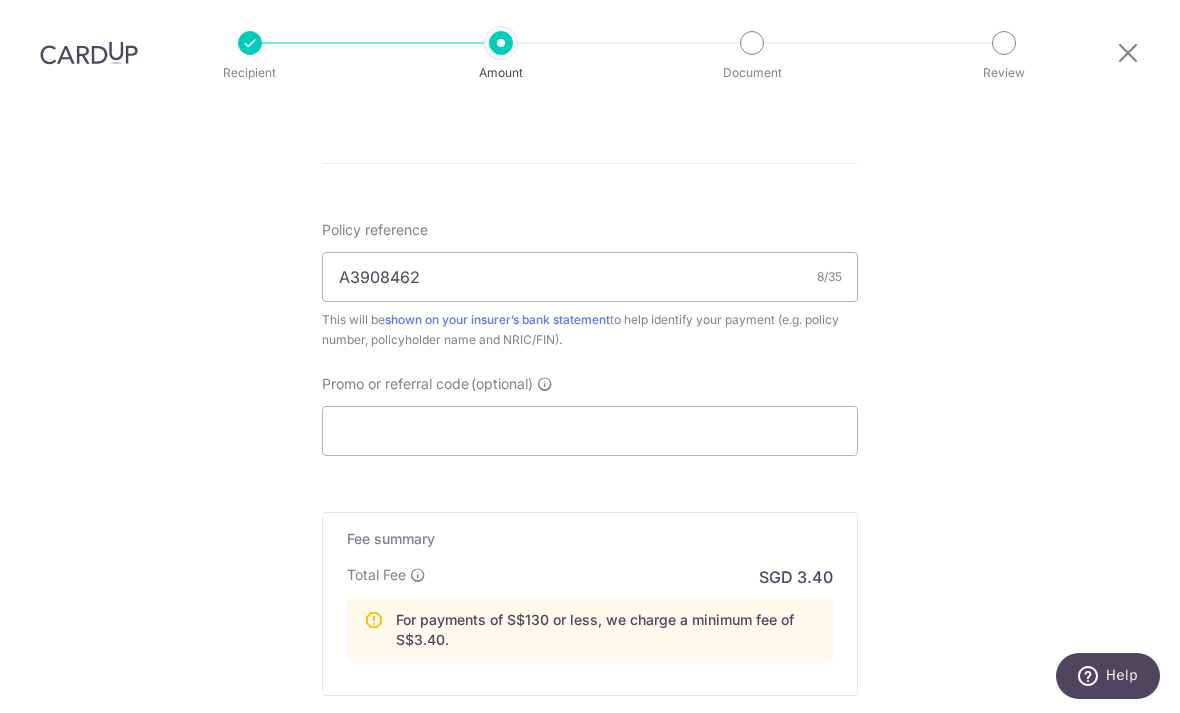 scroll, scrollTop: 1149, scrollLeft: 0, axis: vertical 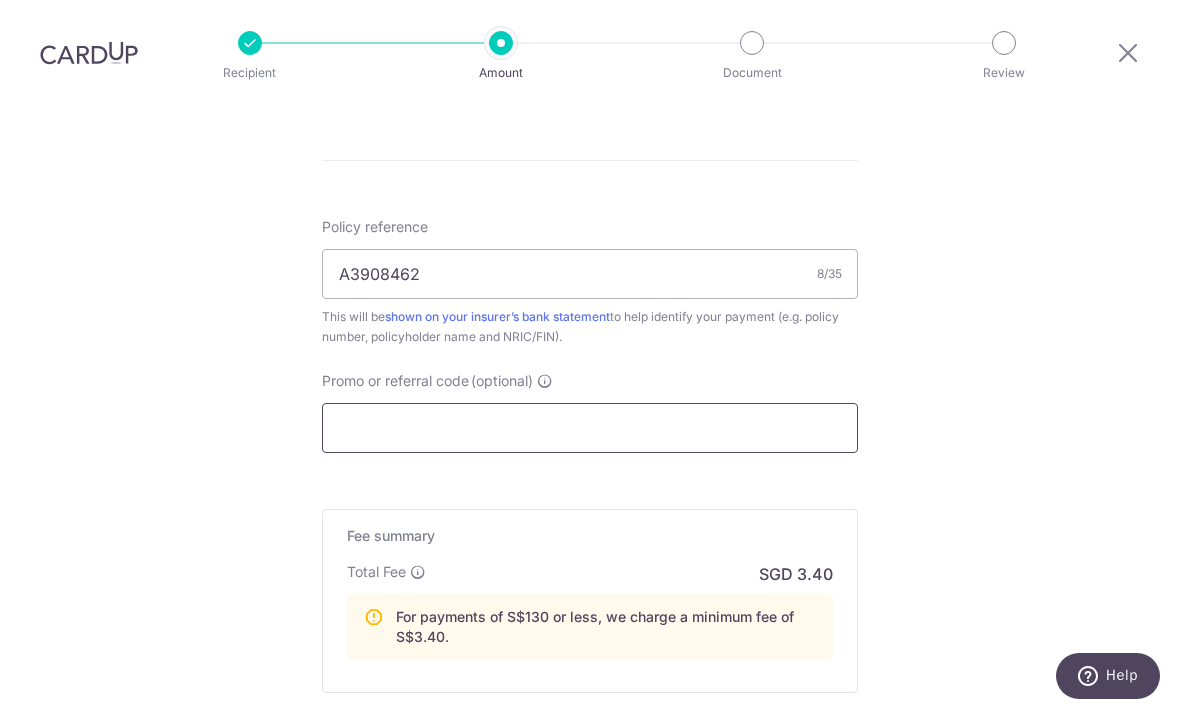 click on "Promo or referral code
(optional)" at bounding box center (590, 428) 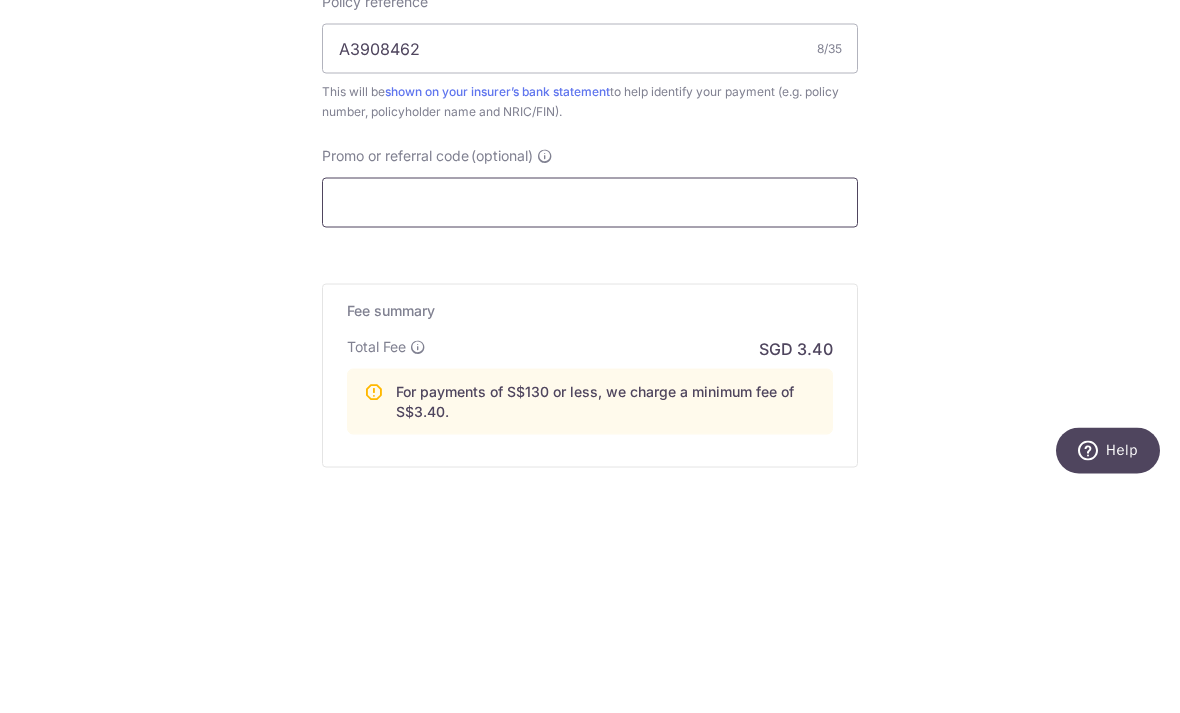 click on "Promo or referral code
(optional)" at bounding box center [590, 428] 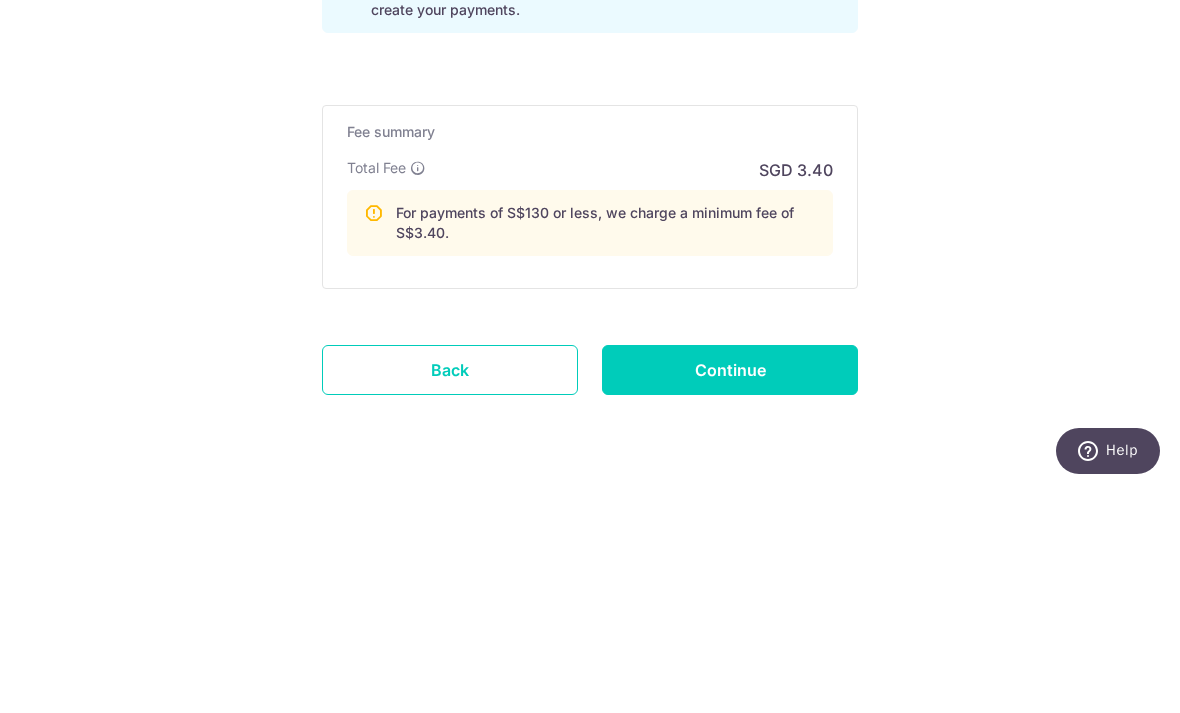 scroll, scrollTop: 1418, scrollLeft: 0, axis: vertical 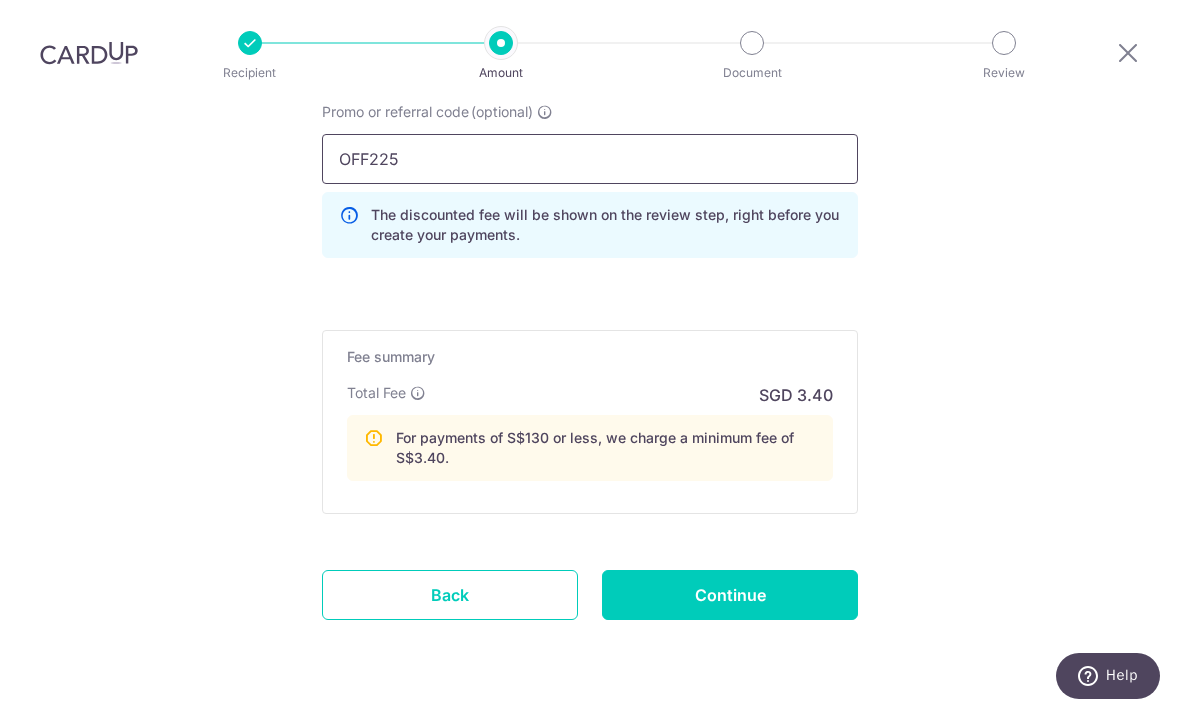 type on "OFF225" 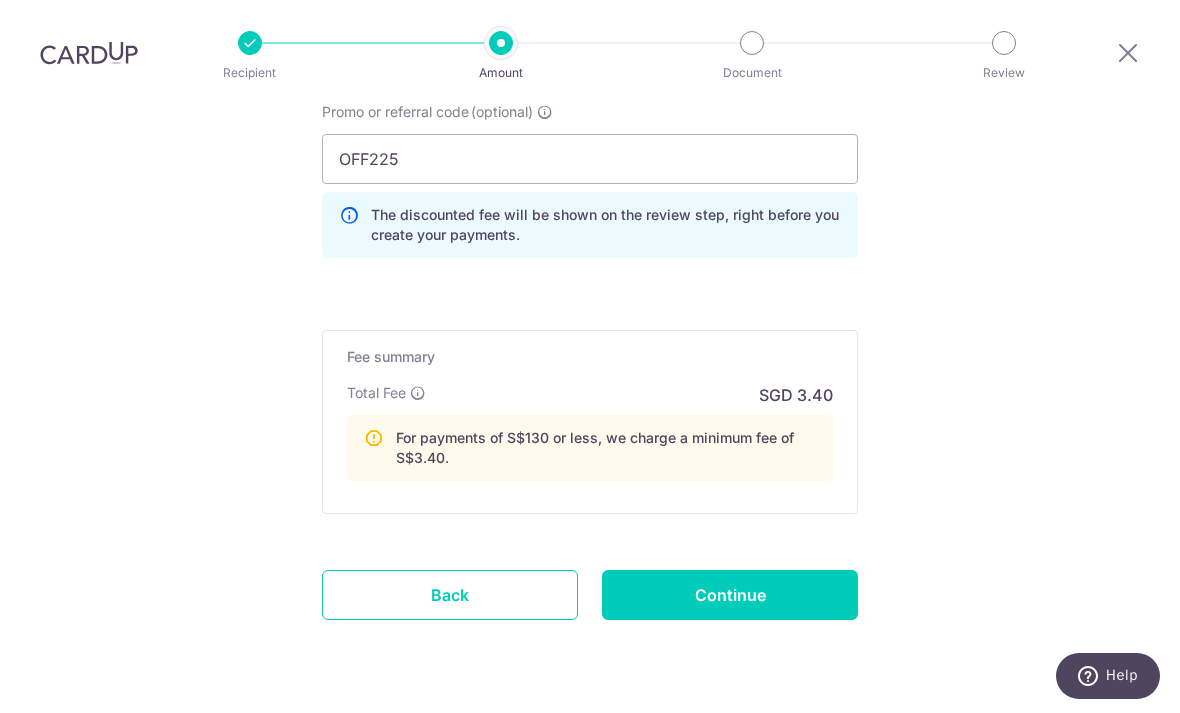 click on "Continue" at bounding box center [730, 595] 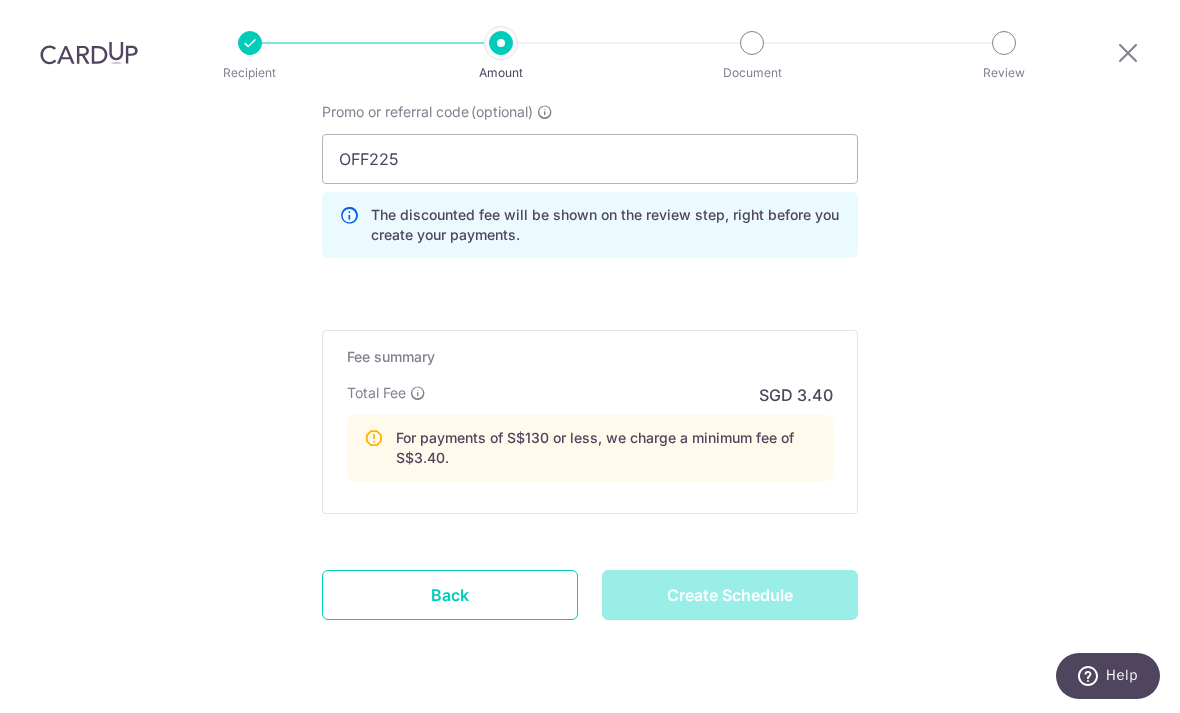 click on "Create Schedule" at bounding box center [730, 595] 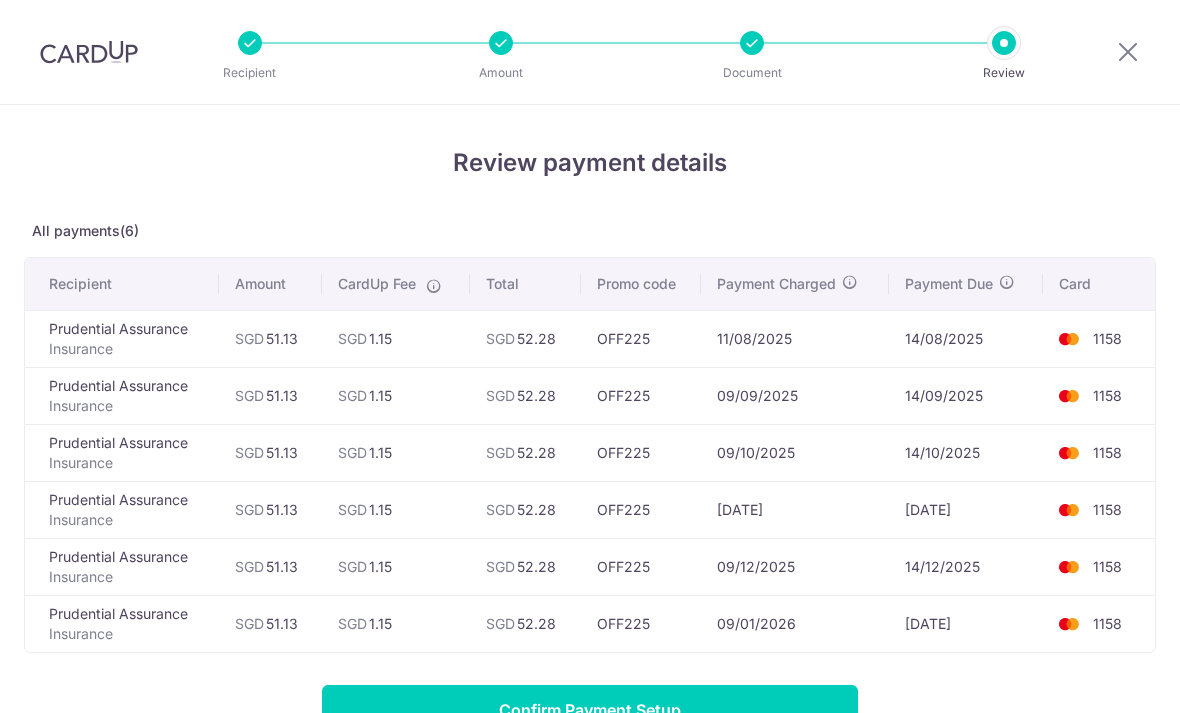 scroll, scrollTop: 0, scrollLeft: 0, axis: both 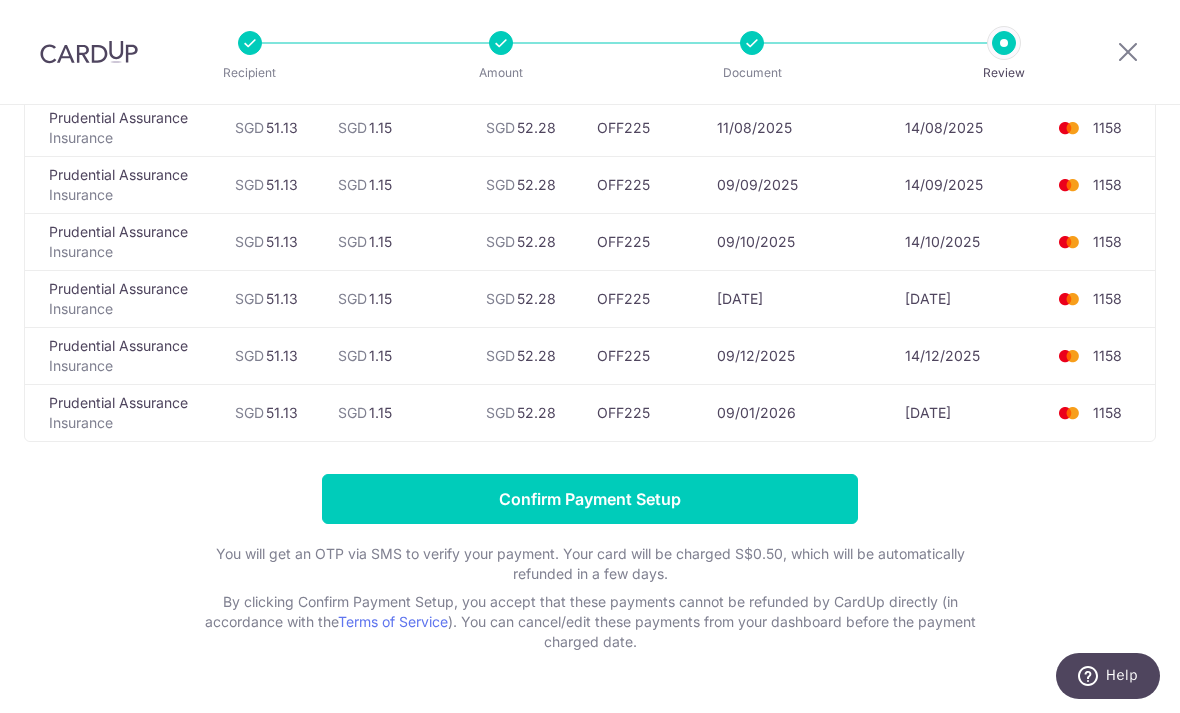 click on "Confirm Payment Setup" at bounding box center [590, 499] 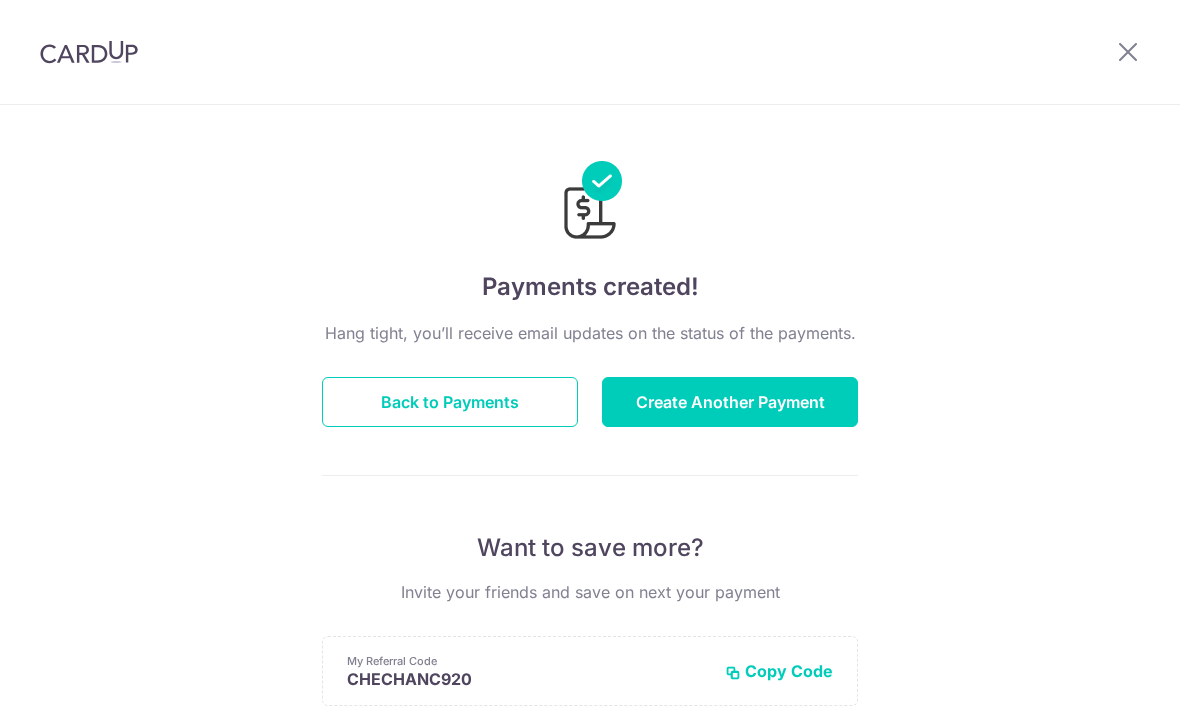 scroll, scrollTop: 0, scrollLeft: 0, axis: both 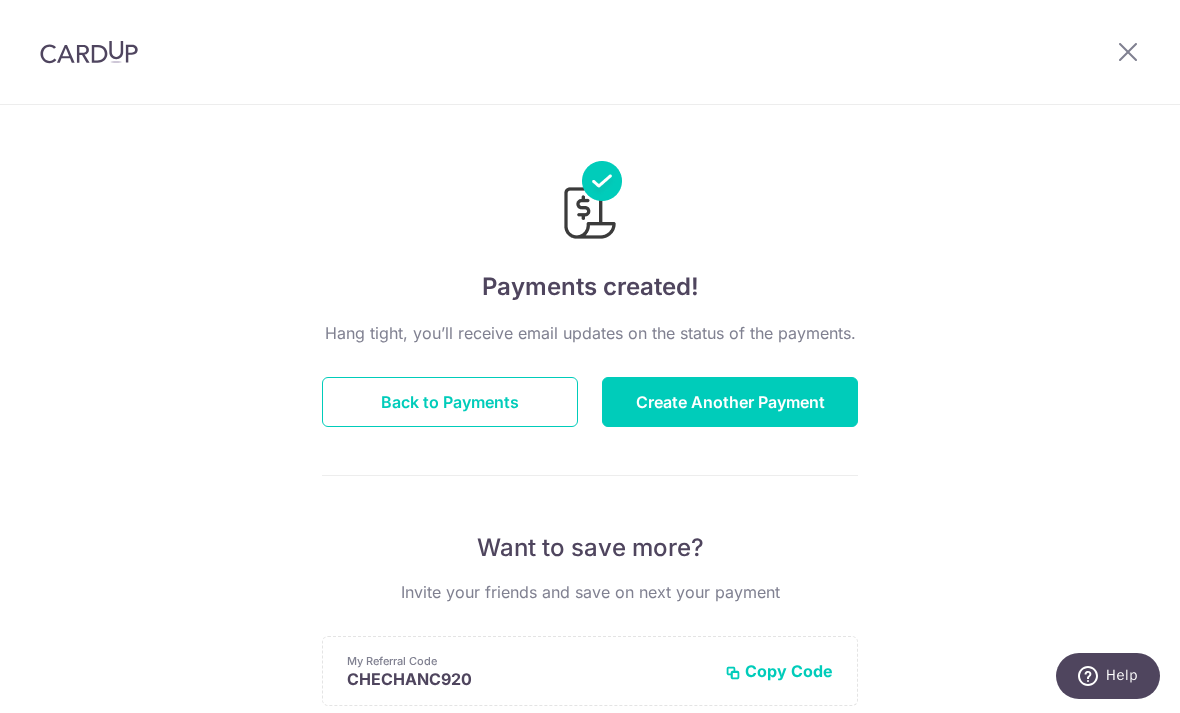 click on "Create Another Payment" at bounding box center (730, 402) 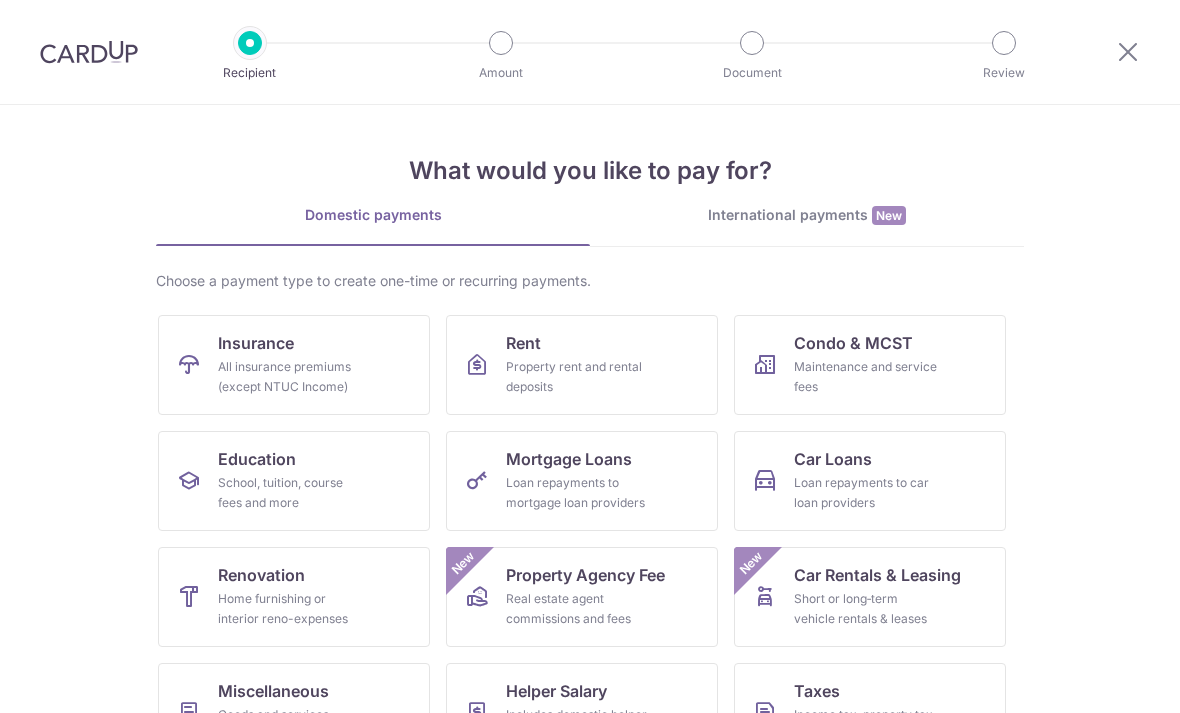 scroll, scrollTop: 0, scrollLeft: 0, axis: both 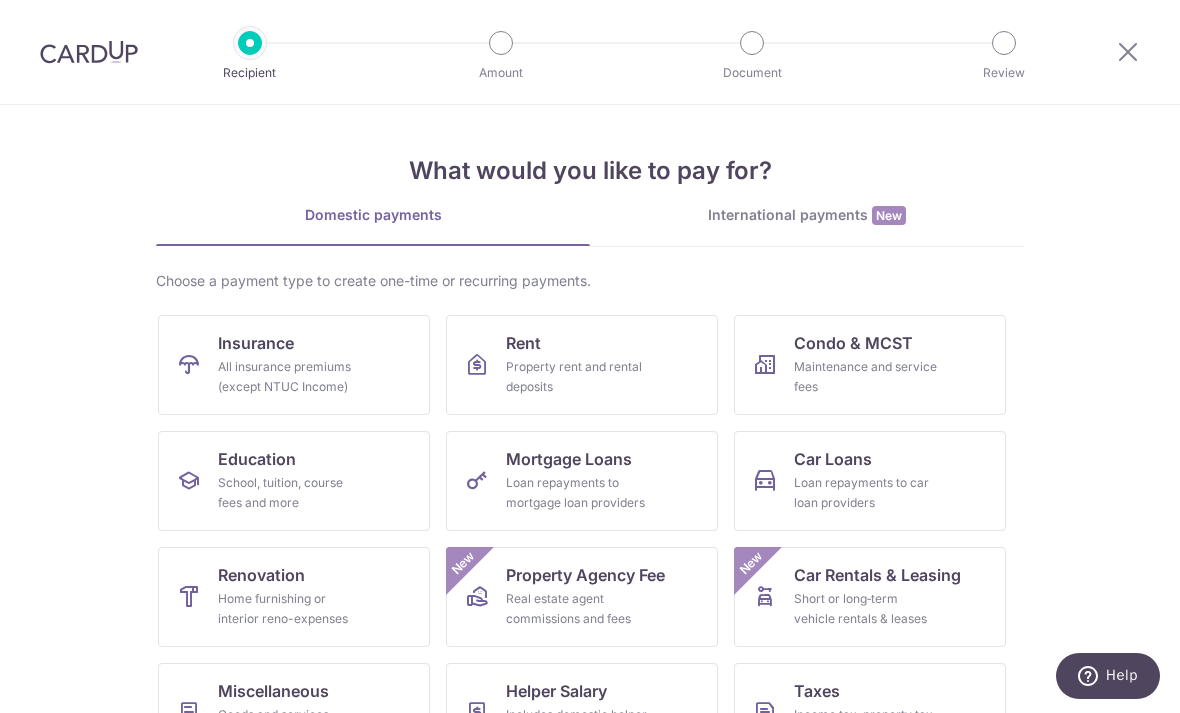 click on "All insurance premiums (except NTUC Income)" at bounding box center (290, 377) 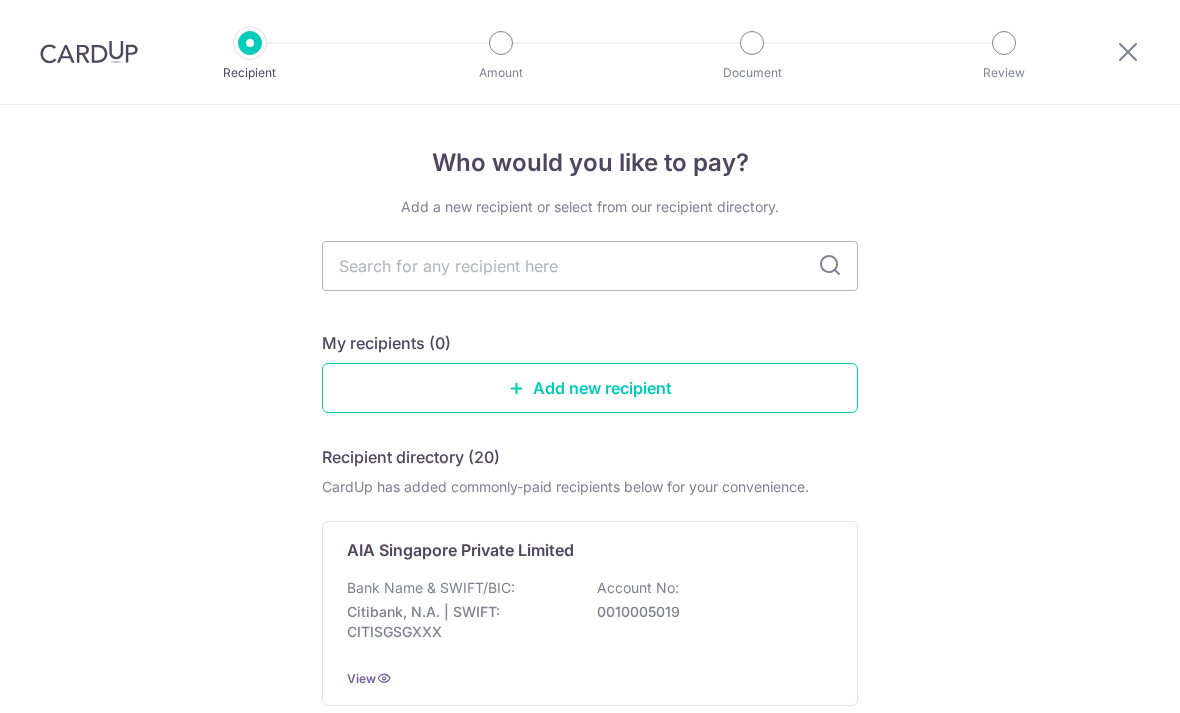 scroll, scrollTop: 0, scrollLeft: 0, axis: both 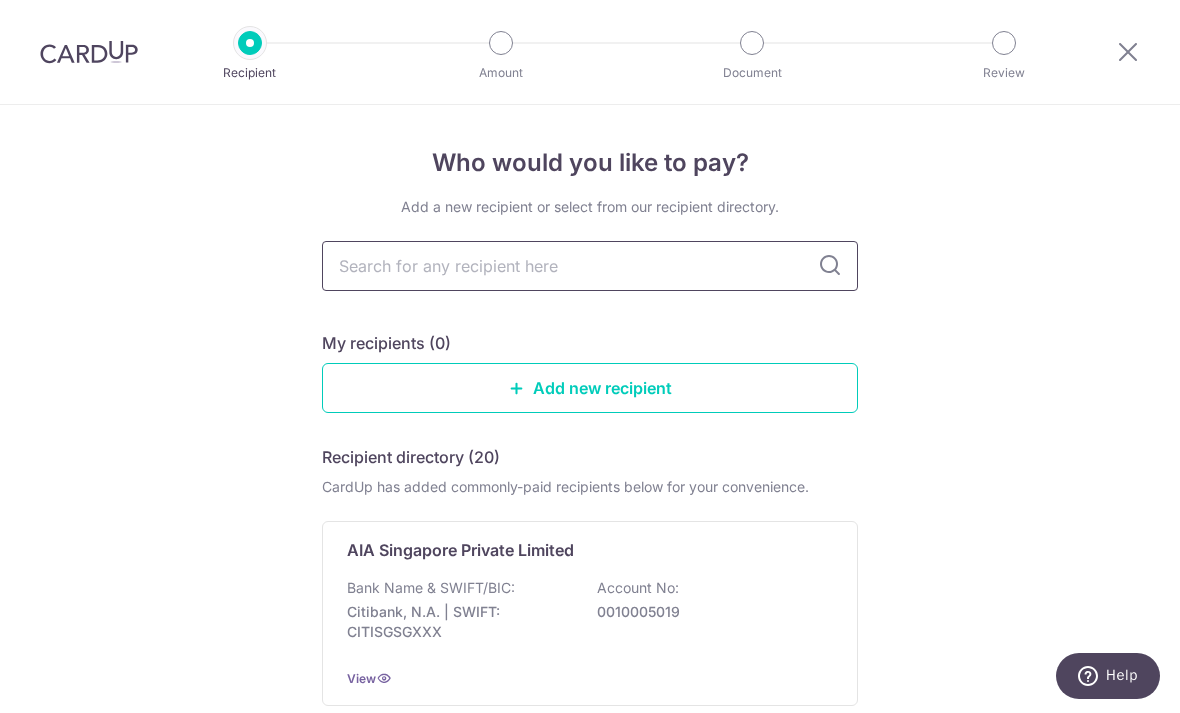 click at bounding box center [590, 266] 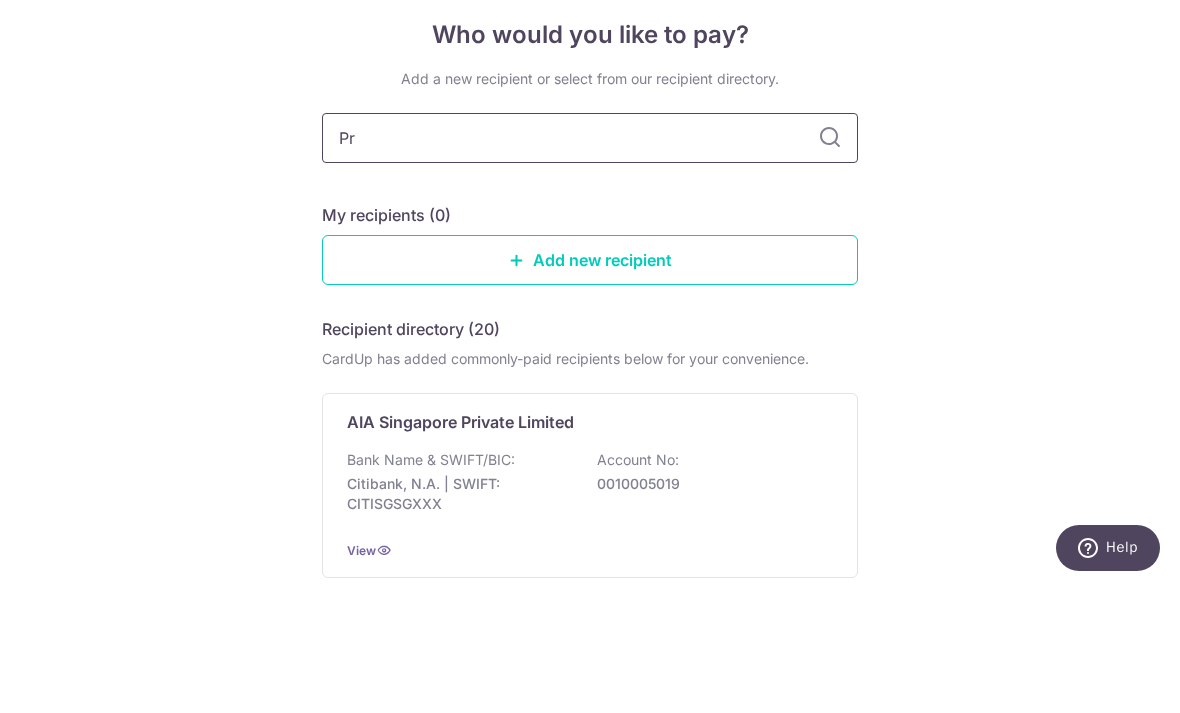 type on "Pru" 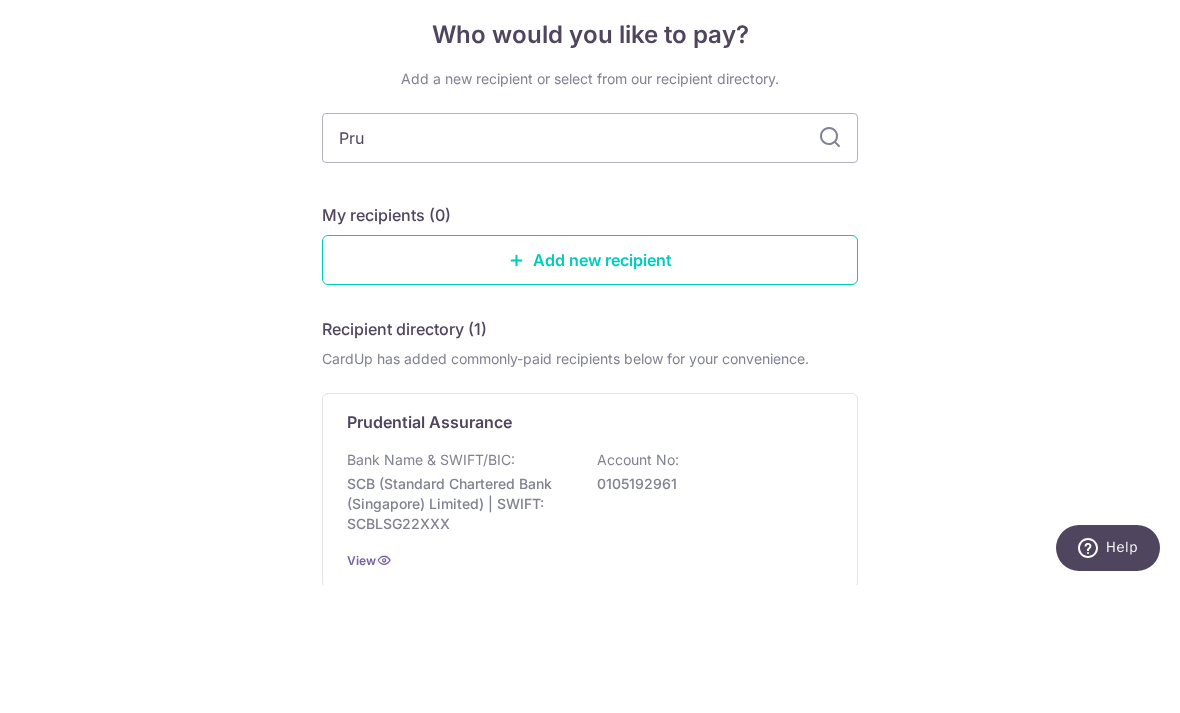 click on "Who would you like to pay?
Add a new recipient or select from our recipient directory.
[PERSON]
My recipients (0)
Add new recipient
Recipient directory (1)
[BRAND] has added commonly-paid recipients below for your convenience.
[ORGANIZATION]
Bank Name & SWIFT/BIC:
[BANK_NAME] ([BANK_NAME]) | SWIFT: [SWIFT_CODE]
Account No:
[ACCOUNT_NUMBER]
View
Can’t find a recipient? Search for a recipient  or  add a new recipient" at bounding box center [590, 497] 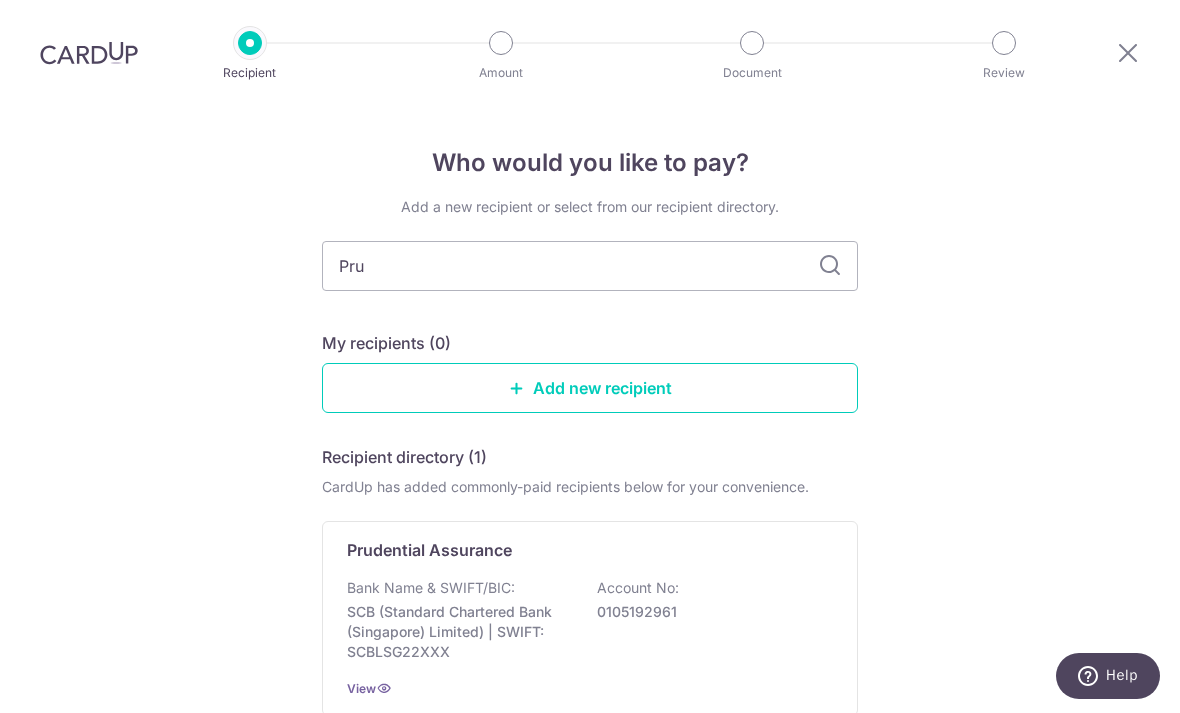 click on "0105192961" at bounding box center (709, 612) 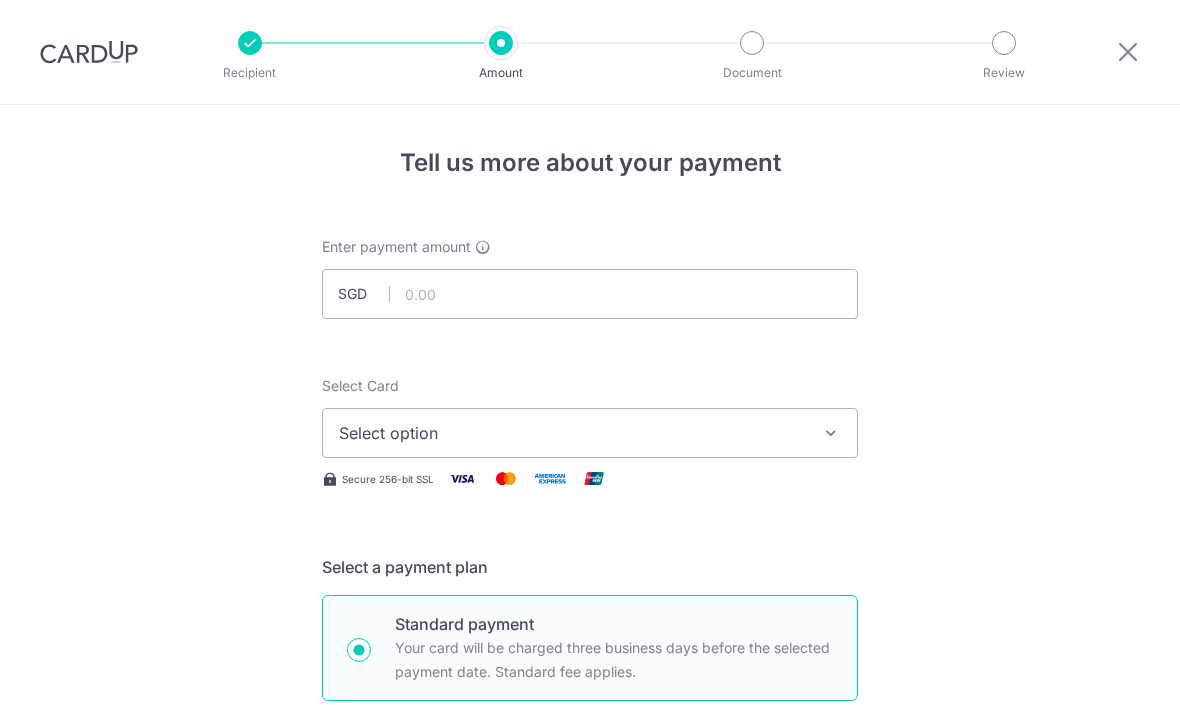 scroll, scrollTop: 0, scrollLeft: 0, axis: both 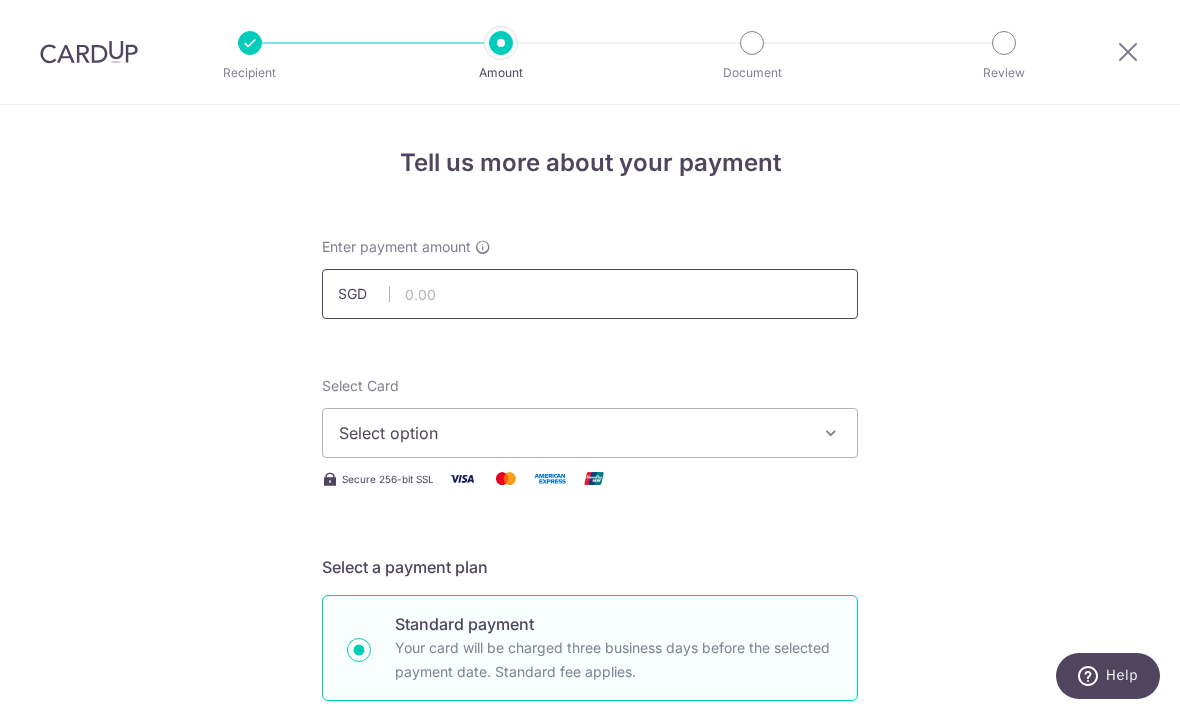 click at bounding box center (590, 294) 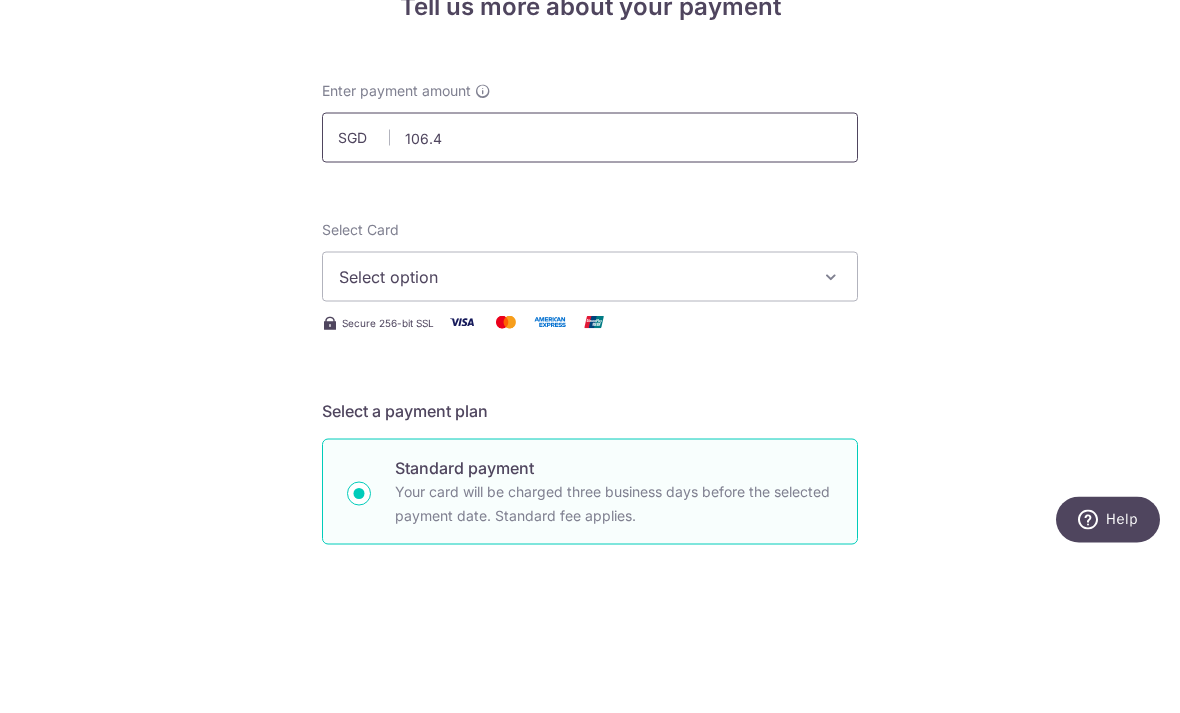 type on "106.49" 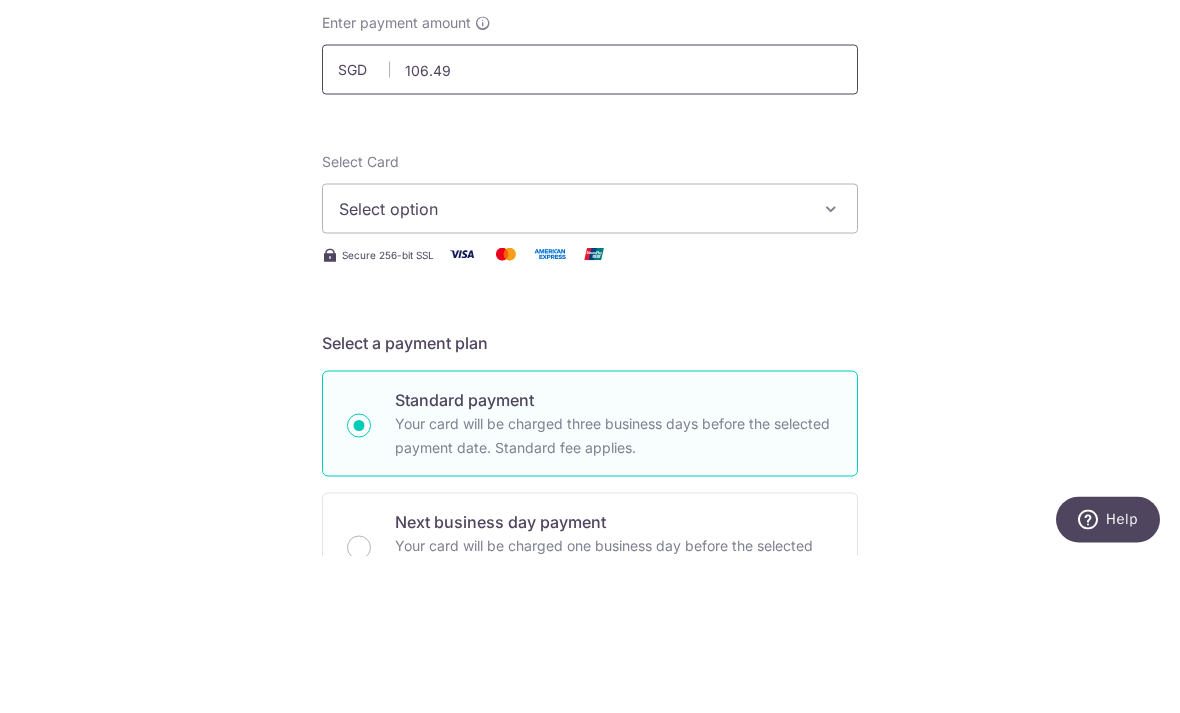 scroll, scrollTop: 70, scrollLeft: 0, axis: vertical 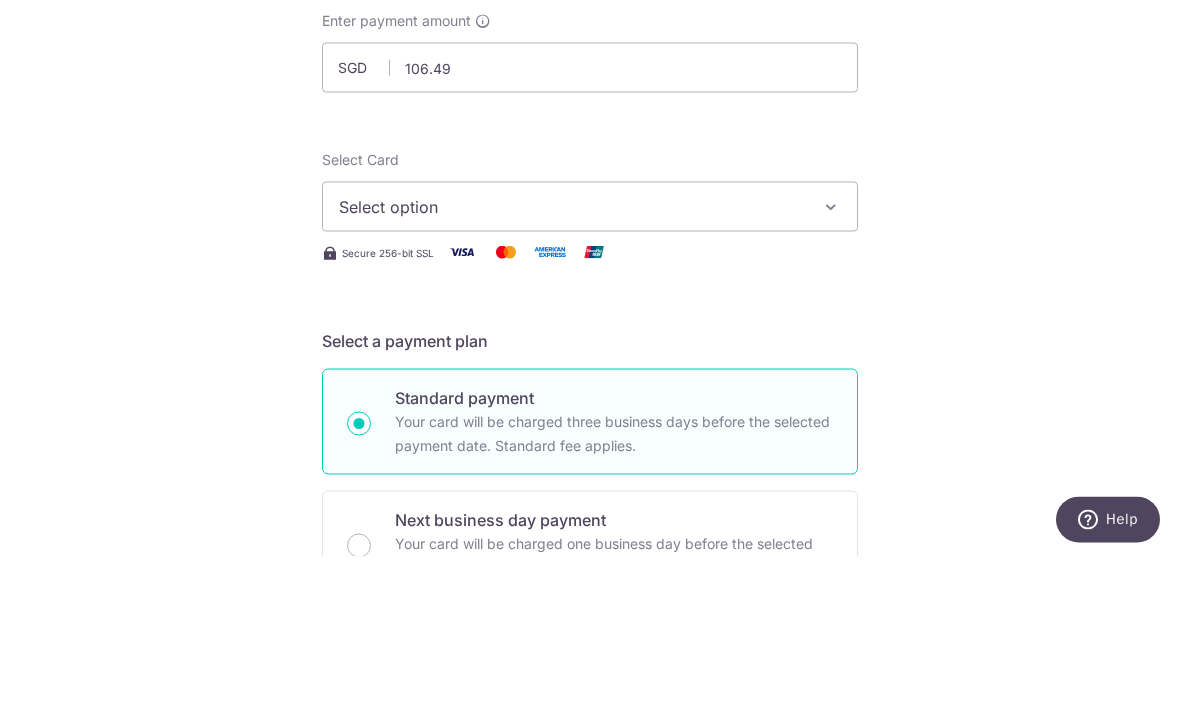 click at bounding box center (831, 363) 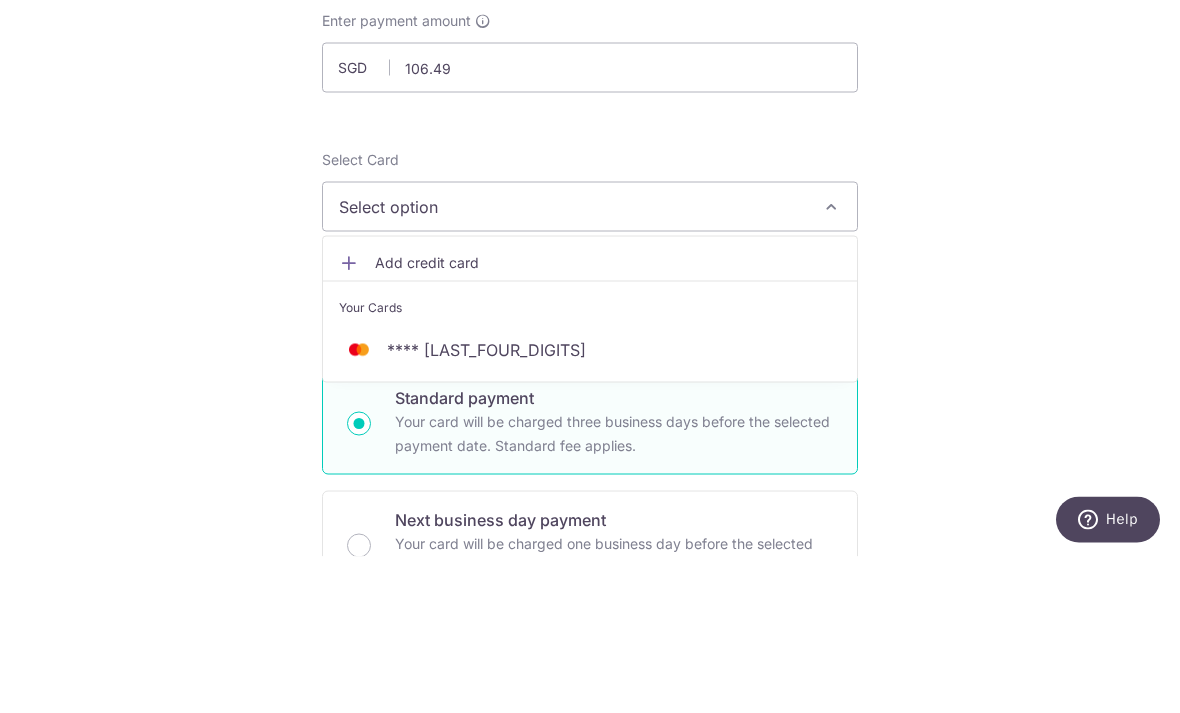scroll, scrollTop: 65, scrollLeft: 0, axis: vertical 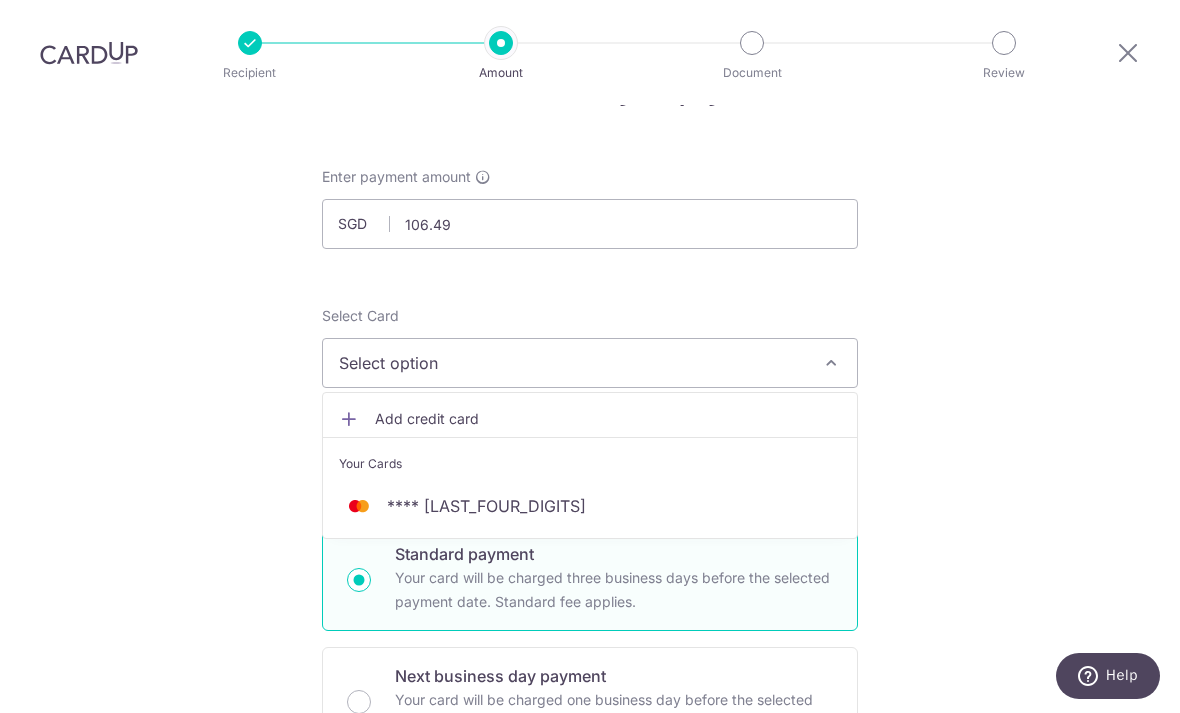 click on "**** [LAST_FOUR]" at bounding box center [590, 506] 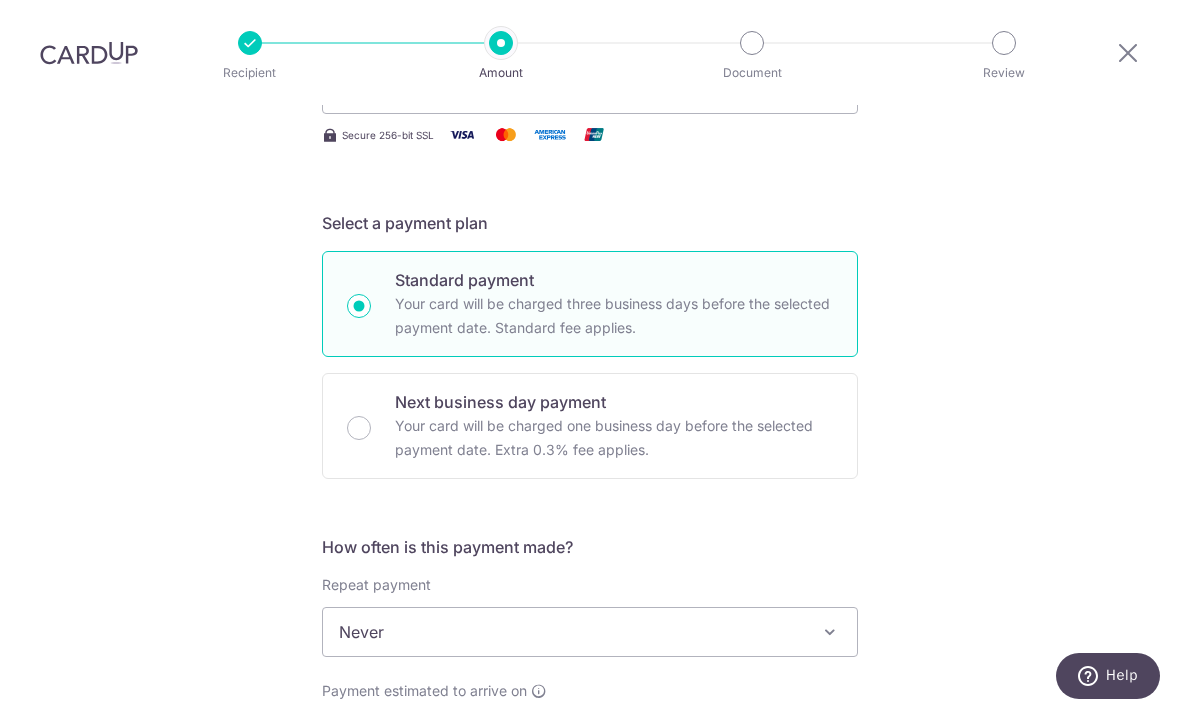 scroll, scrollTop: 366, scrollLeft: 0, axis: vertical 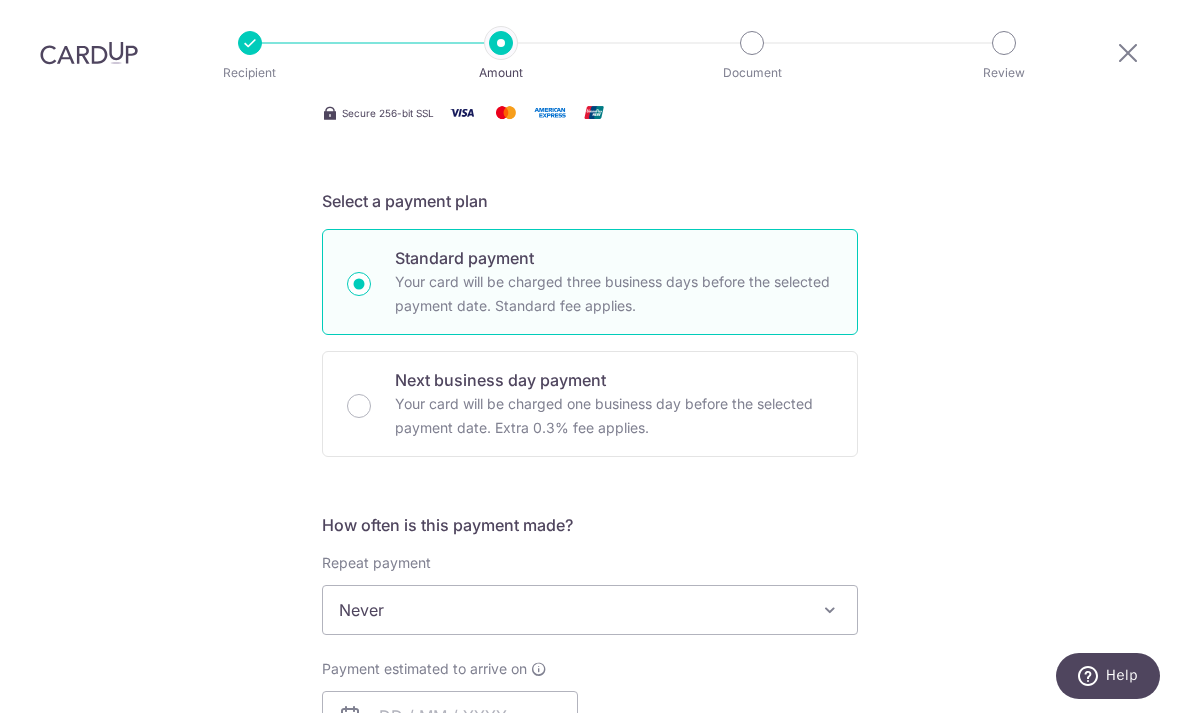 click at bounding box center (830, 610) 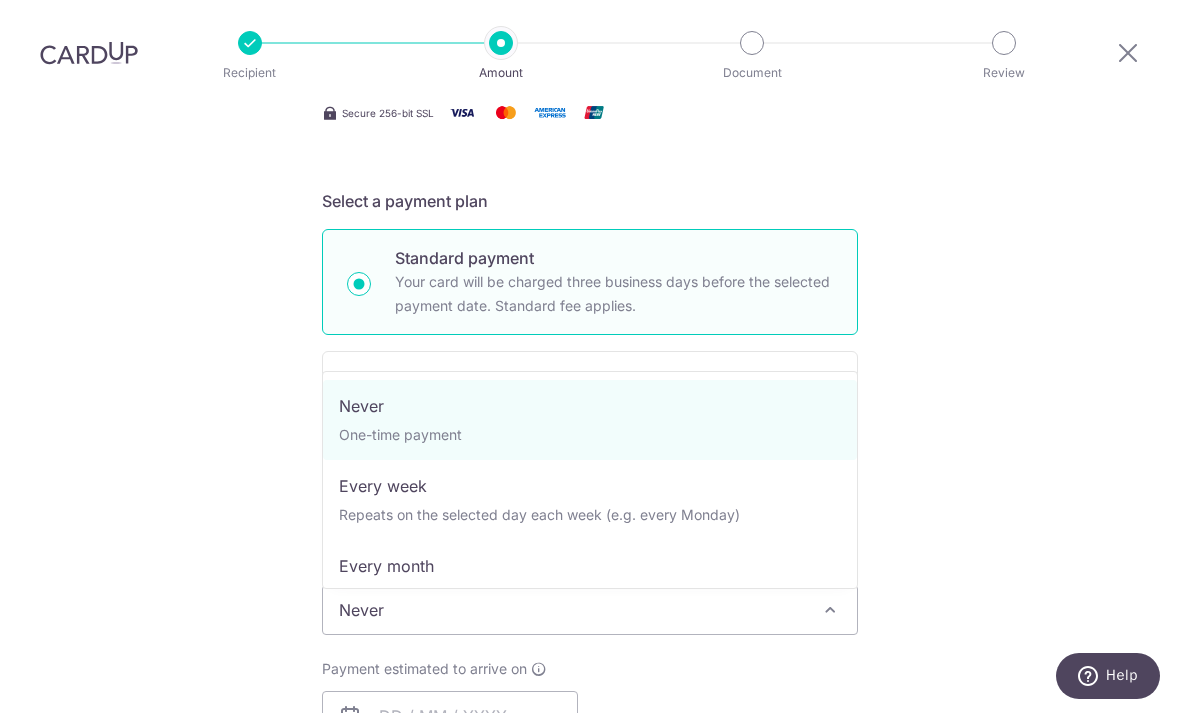 select on "3" 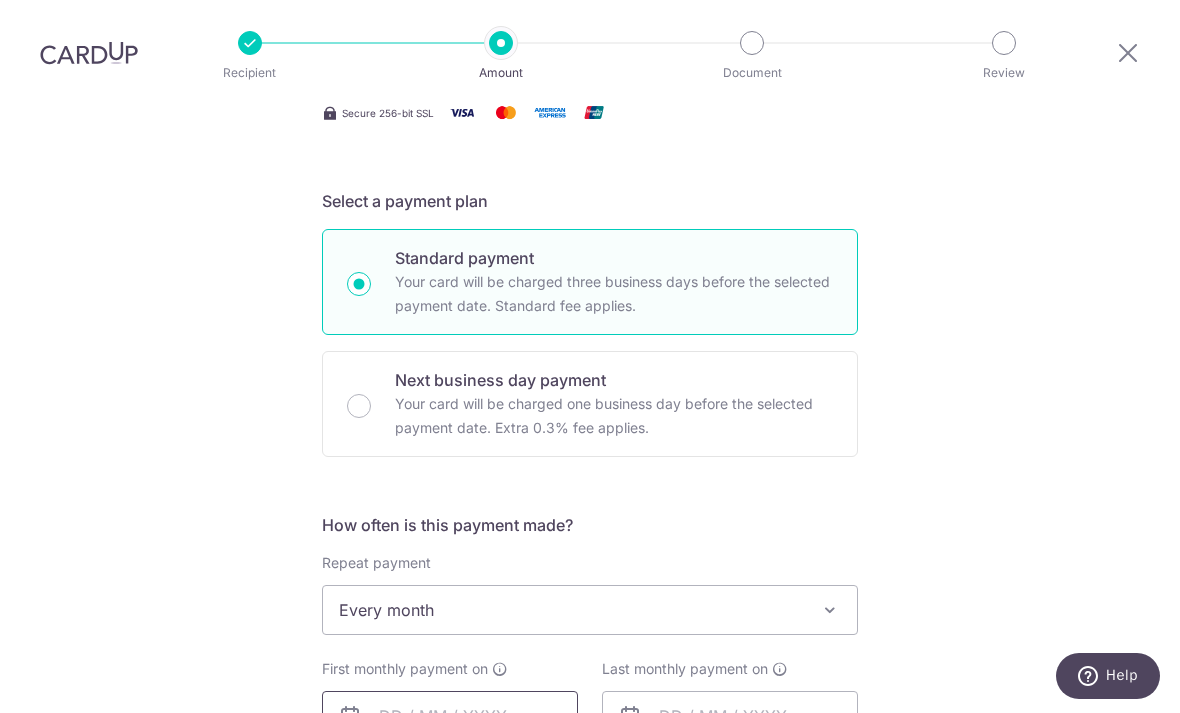 click at bounding box center (450, 716) 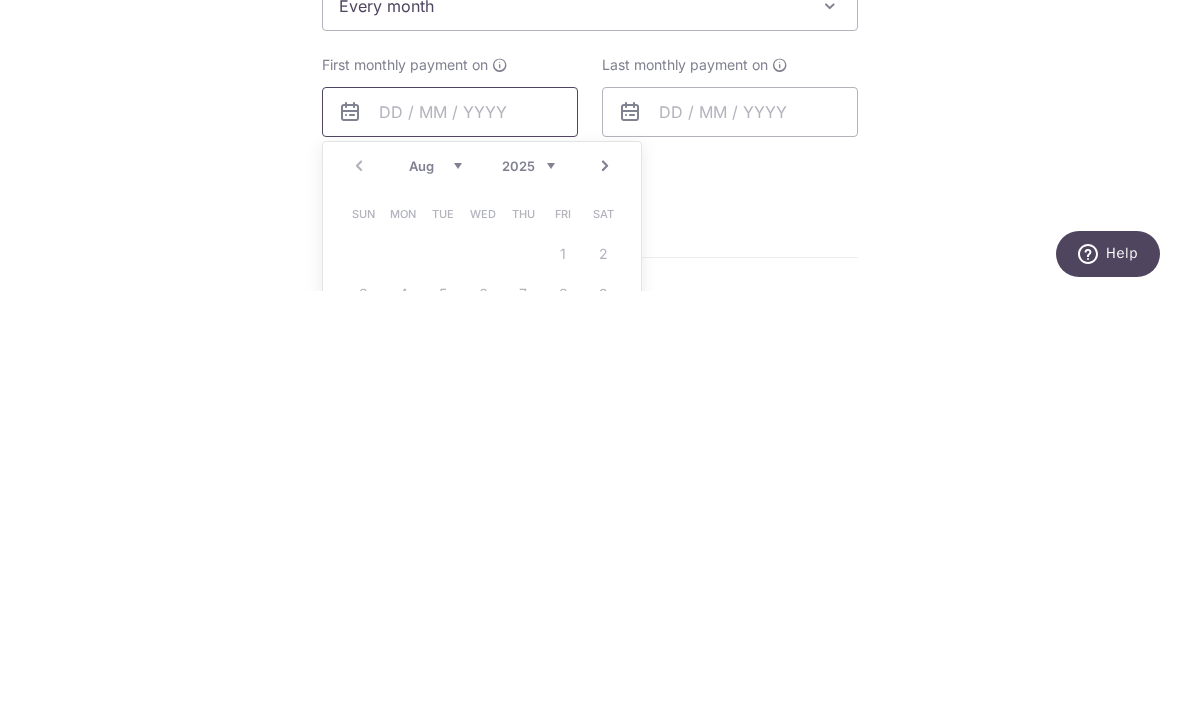 scroll, scrollTop: 598, scrollLeft: 0, axis: vertical 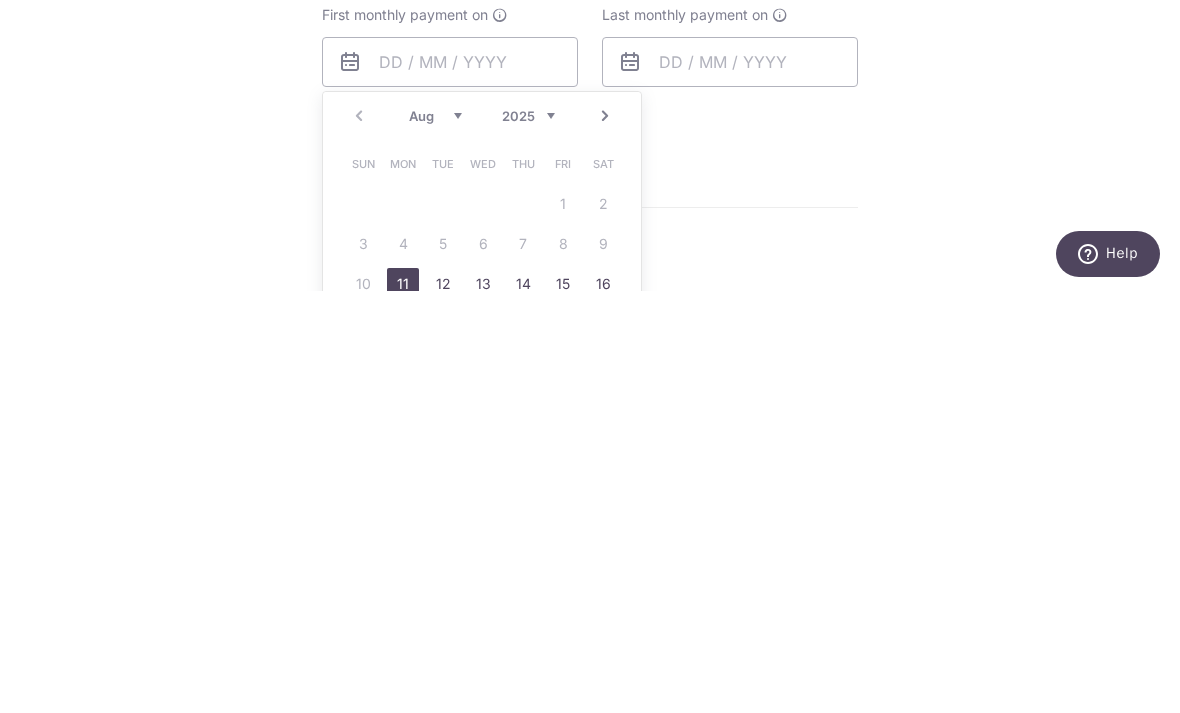 click on "14" at bounding box center (523, 706) 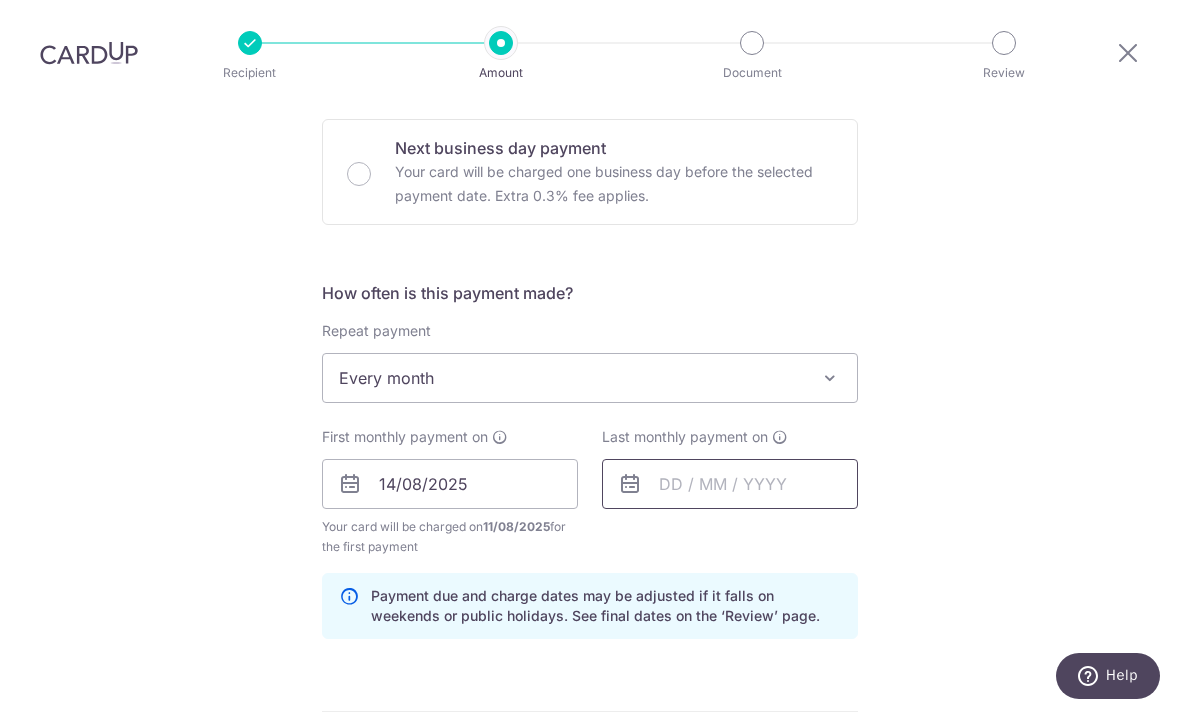 click at bounding box center [730, 484] 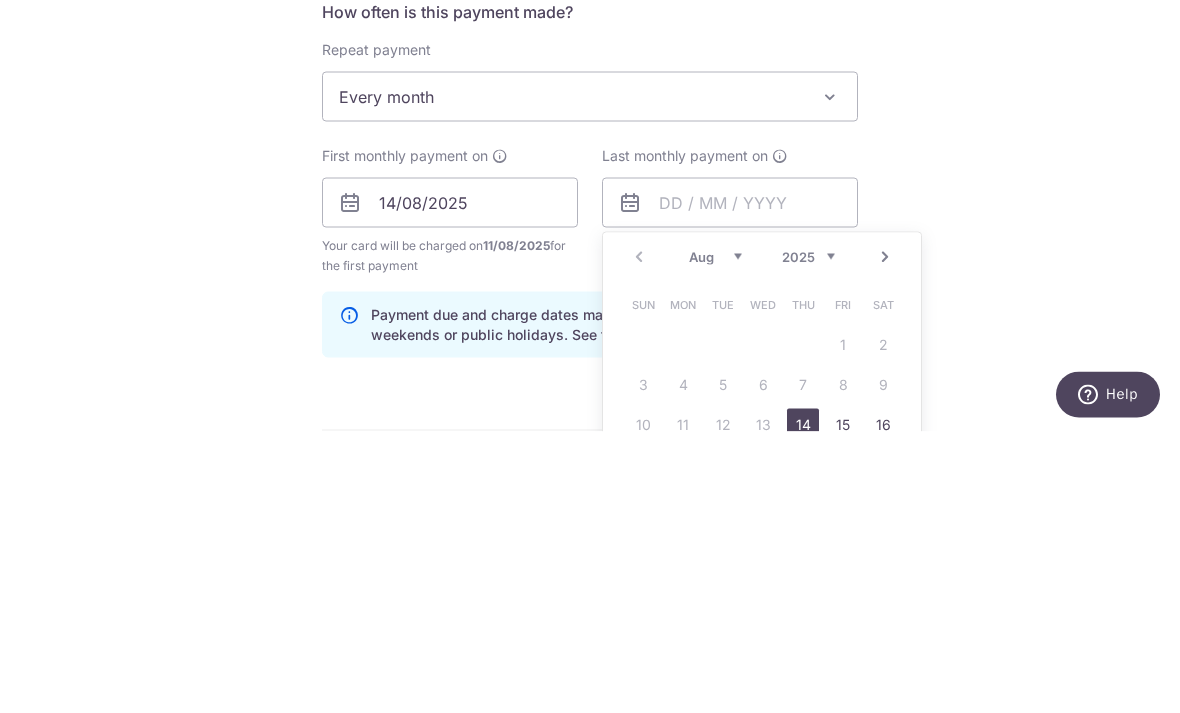 click on "Prev Next Aug Sep Oct Nov Dec 2025 2026 2027 2028 2029 2030 2031 2032 2033 2034 2035" at bounding box center [762, 538] 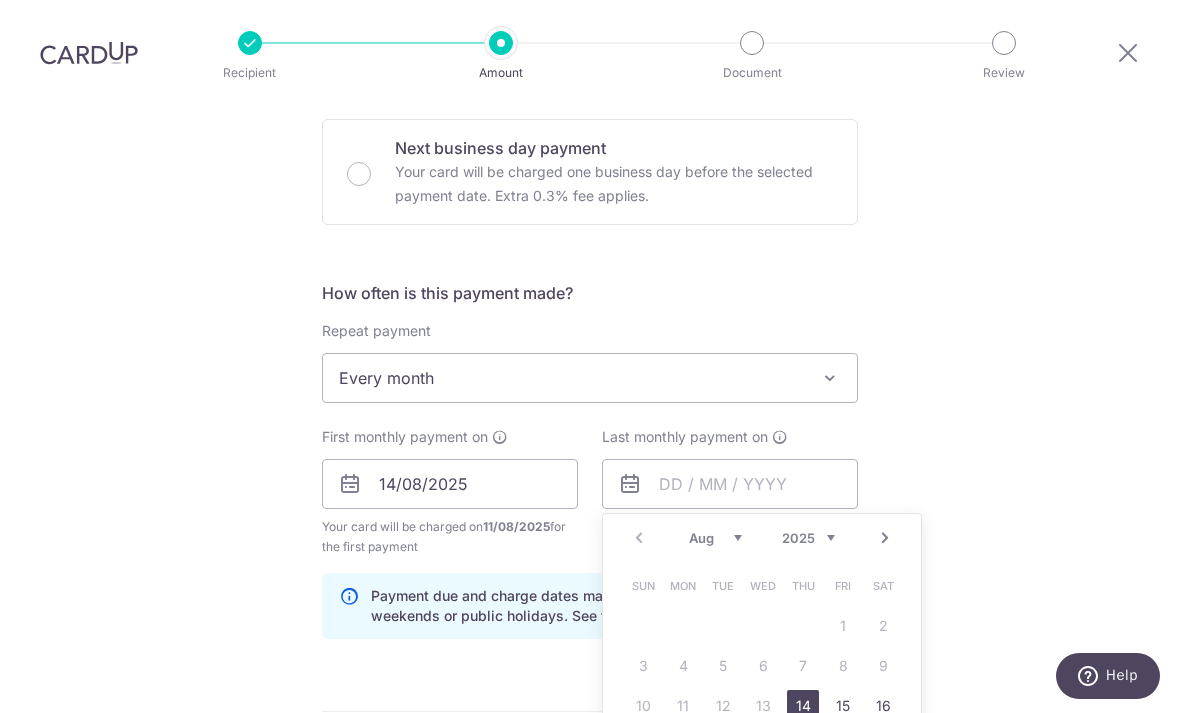 click on "Aug Sep Oct Nov Dec" at bounding box center [715, 538] 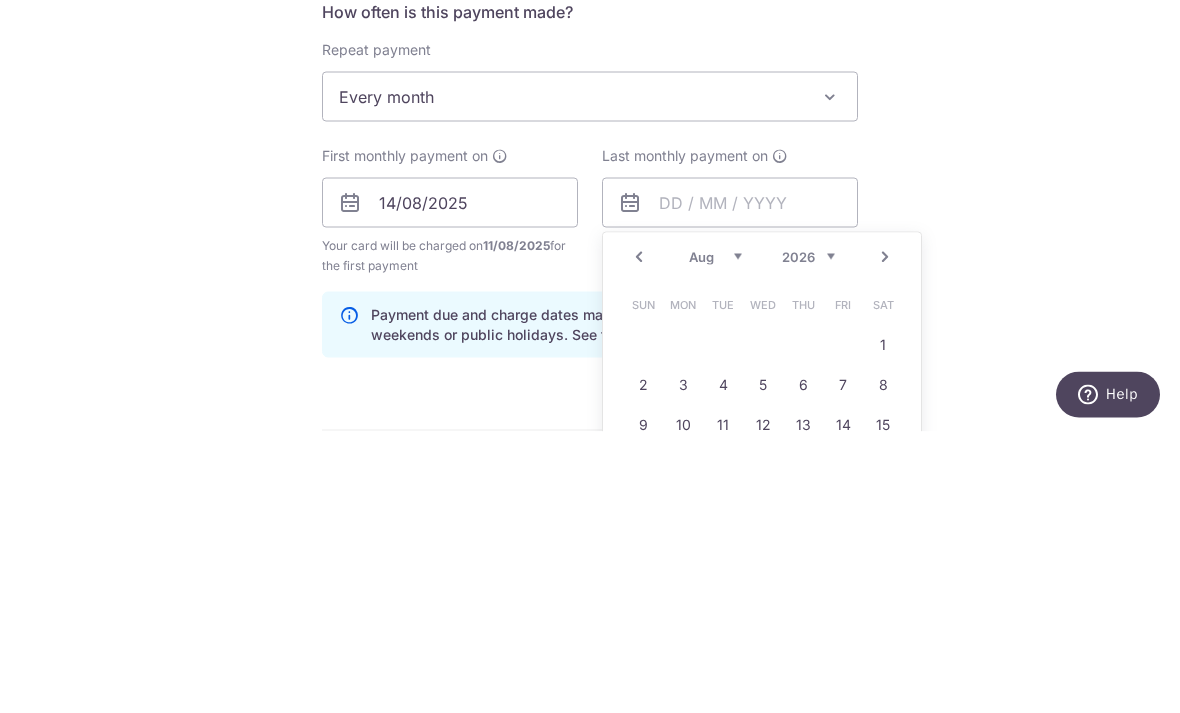 click on "Jan Feb Mar Apr May Jun Jul Aug Sep Oct Nov Dec" at bounding box center (715, 538) 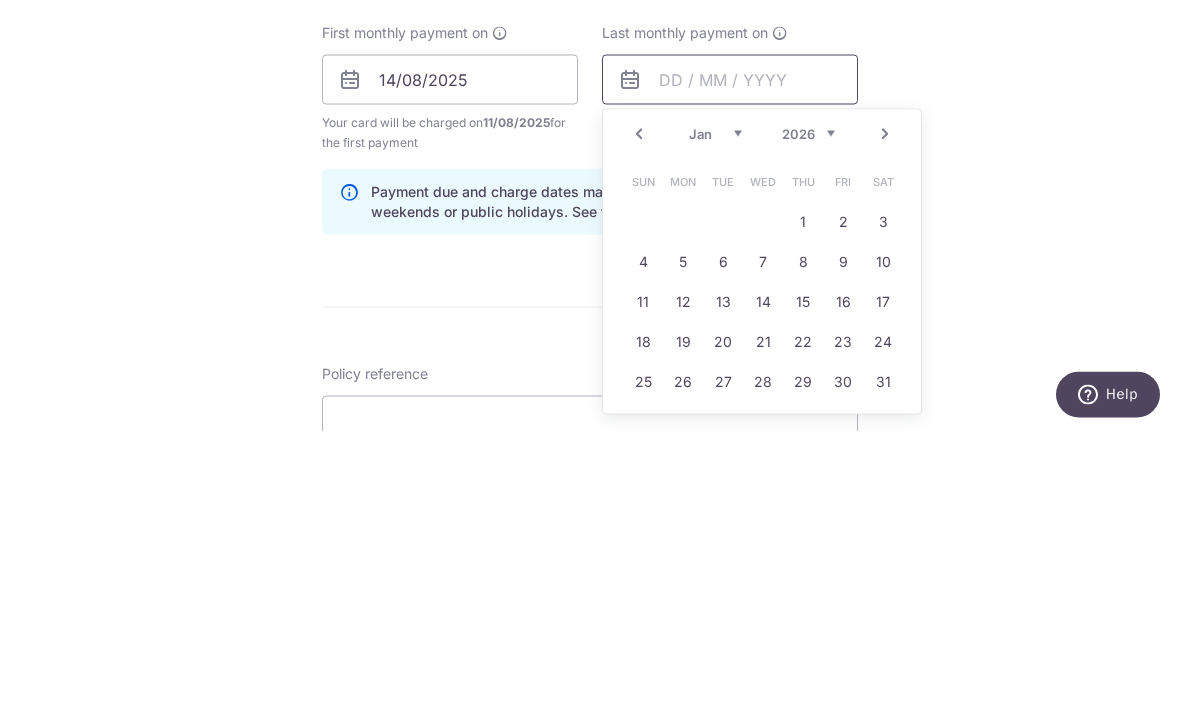 scroll, scrollTop: 725, scrollLeft: 0, axis: vertical 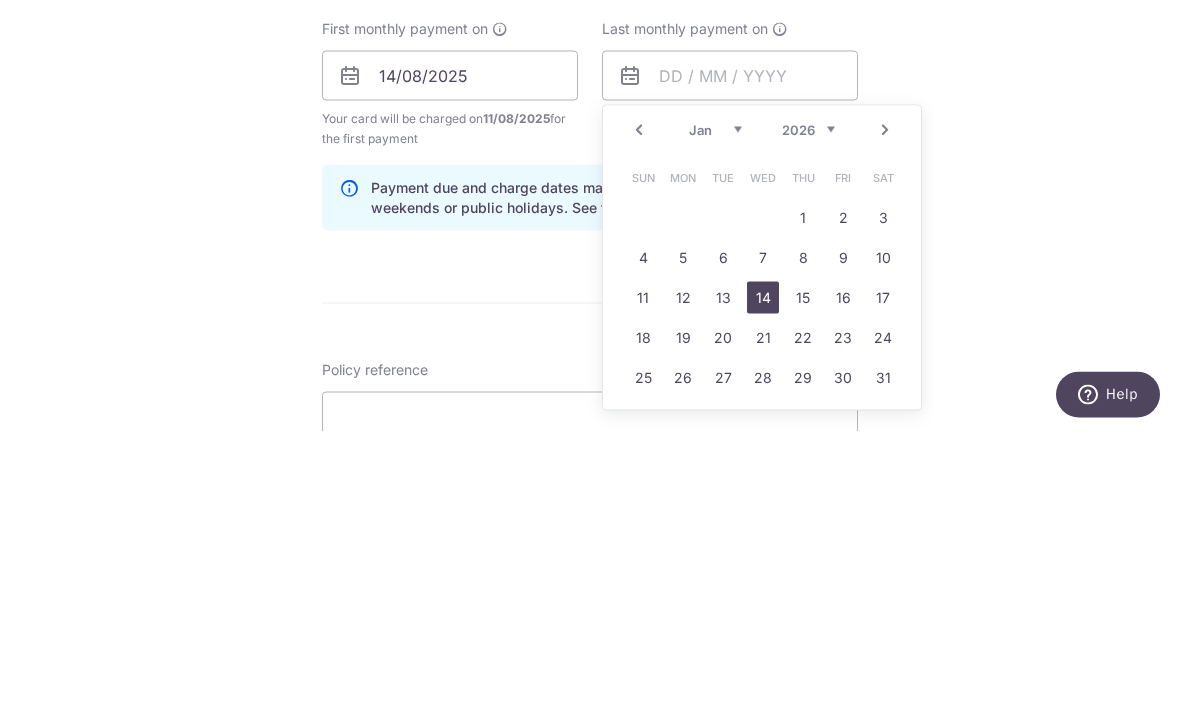 click on "14" at bounding box center (763, 579) 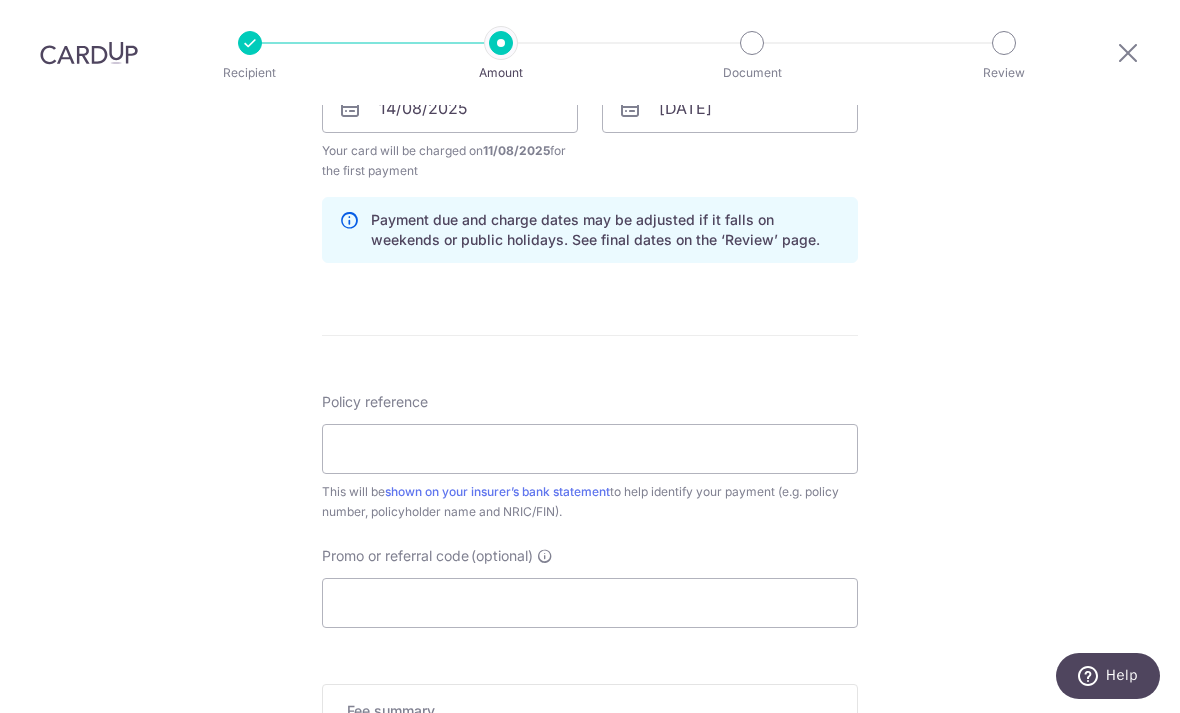 scroll, scrollTop: 980, scrollLeft: 0, axis: vertical 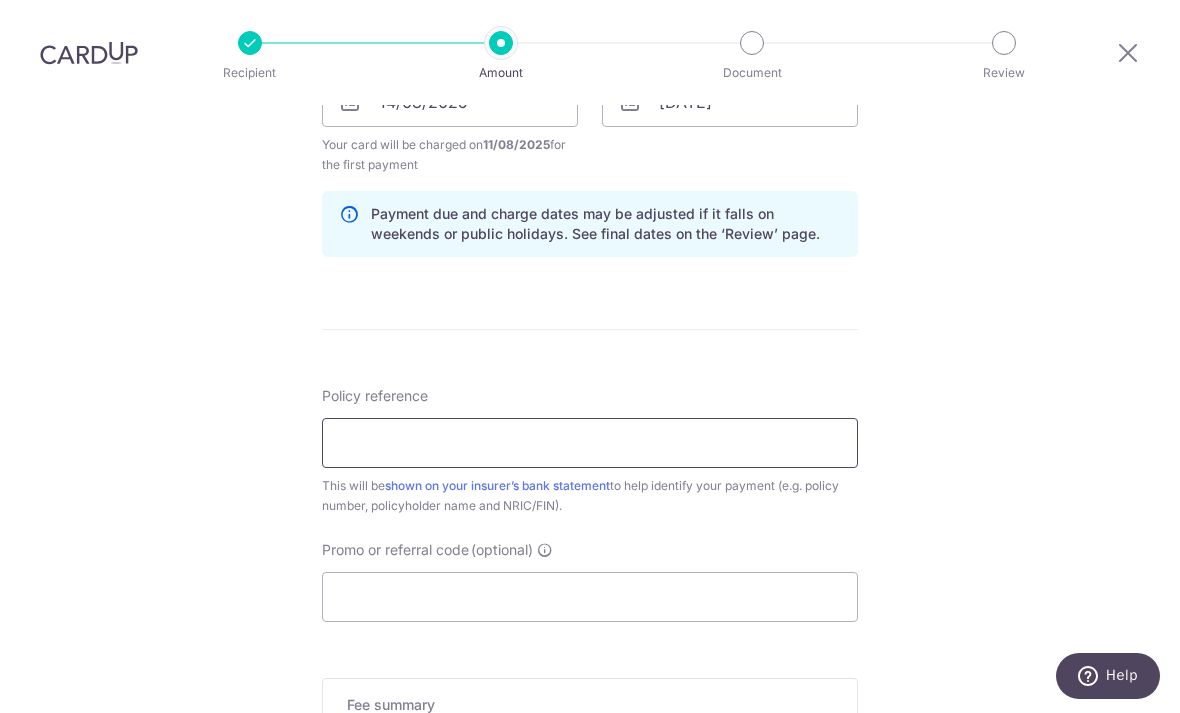 click on "Policy reference" at bounding box center (590, 443) 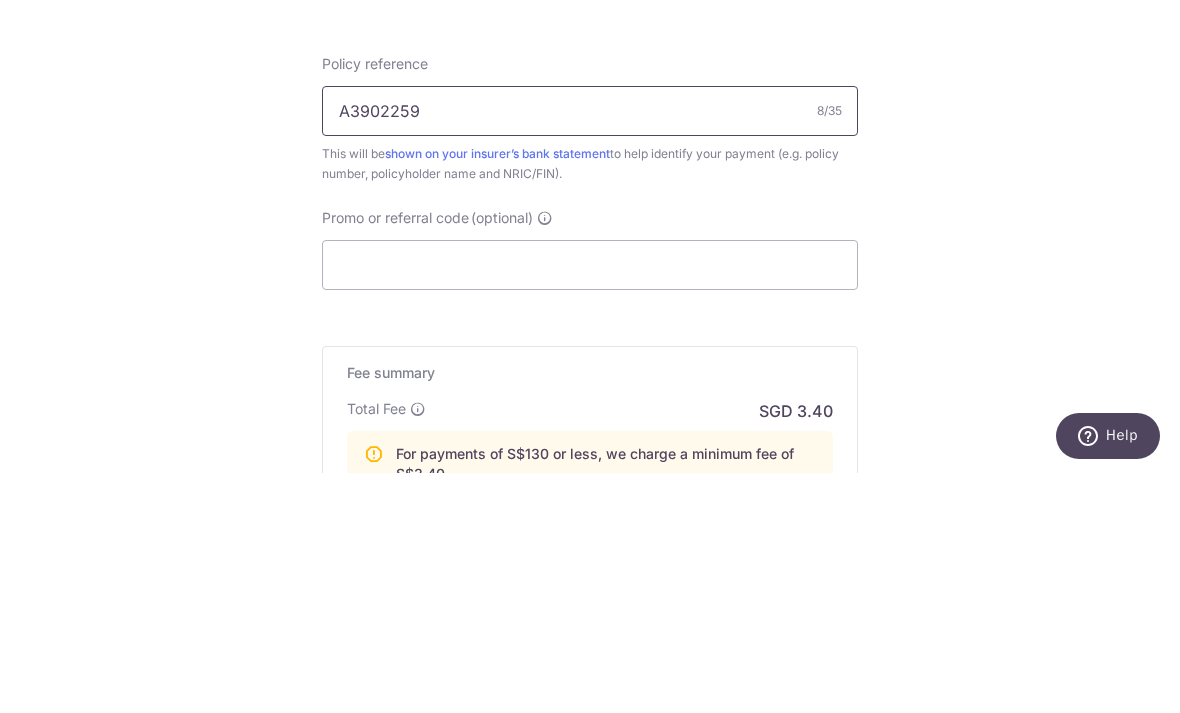 scroll, scrollTop: 1073, scrollLeft: 0, axis: vertical 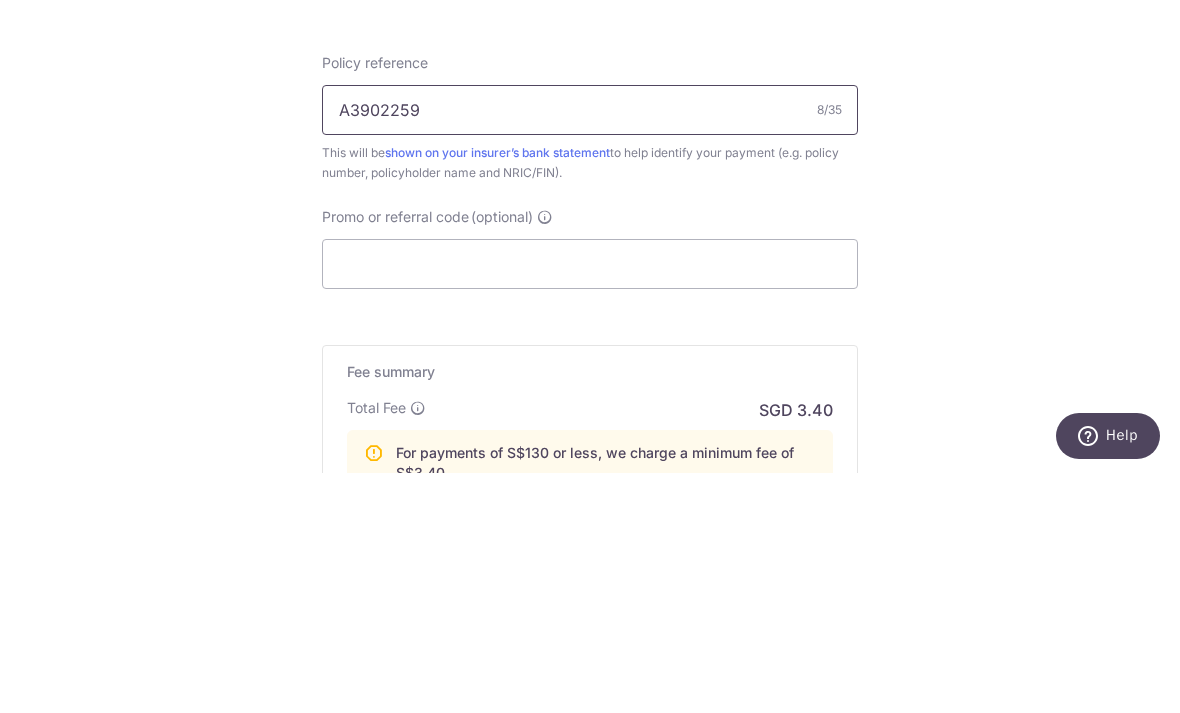 type on "A3902259" 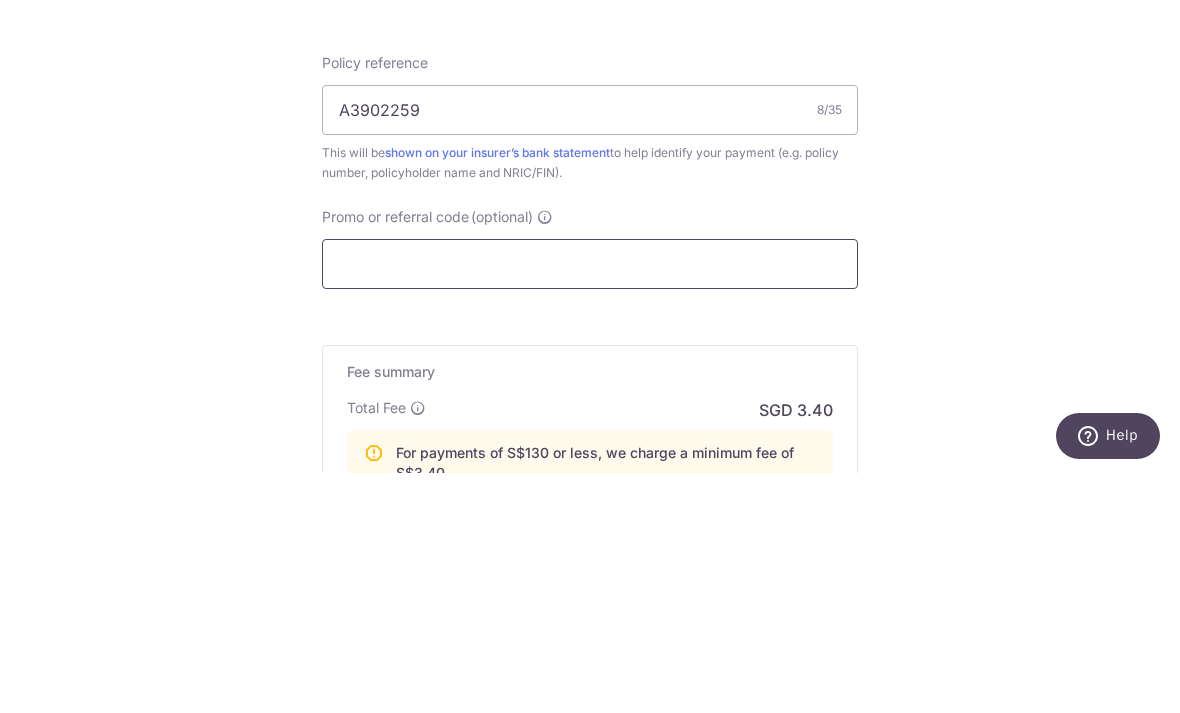 click on "Promo or referral code
(optional)" at bounding box center [590, 504] 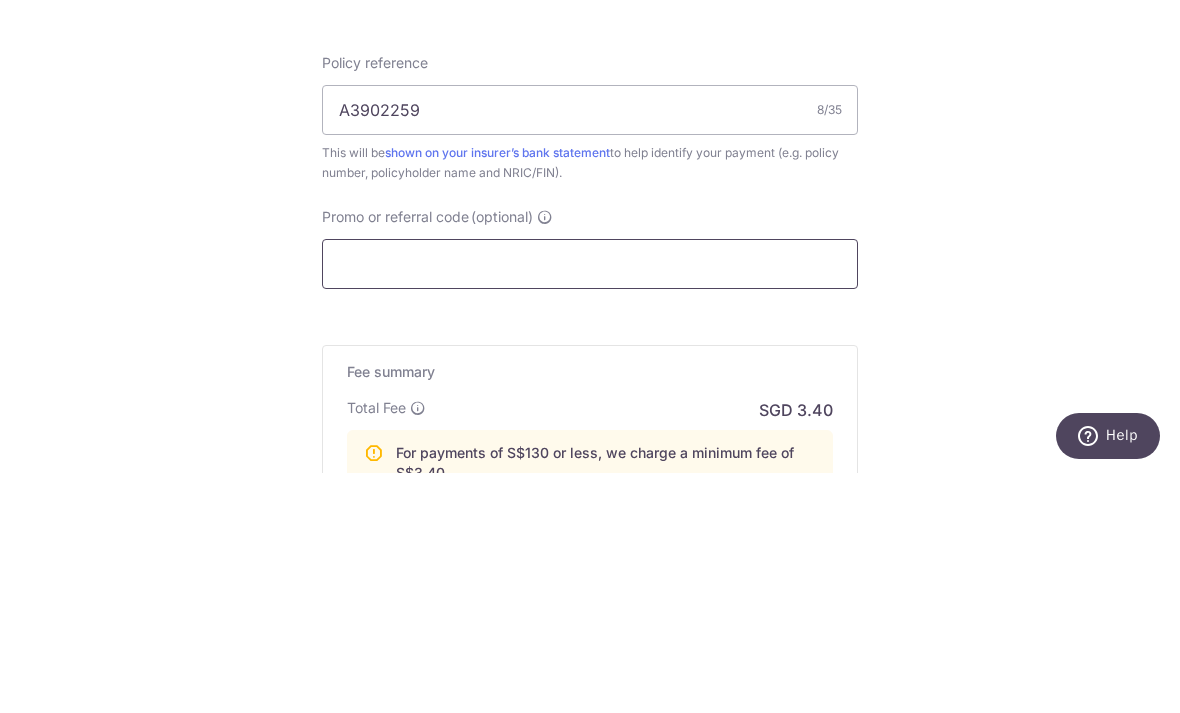 click on "Promo or referral code
(optional)" at bounding box center (590, 504) 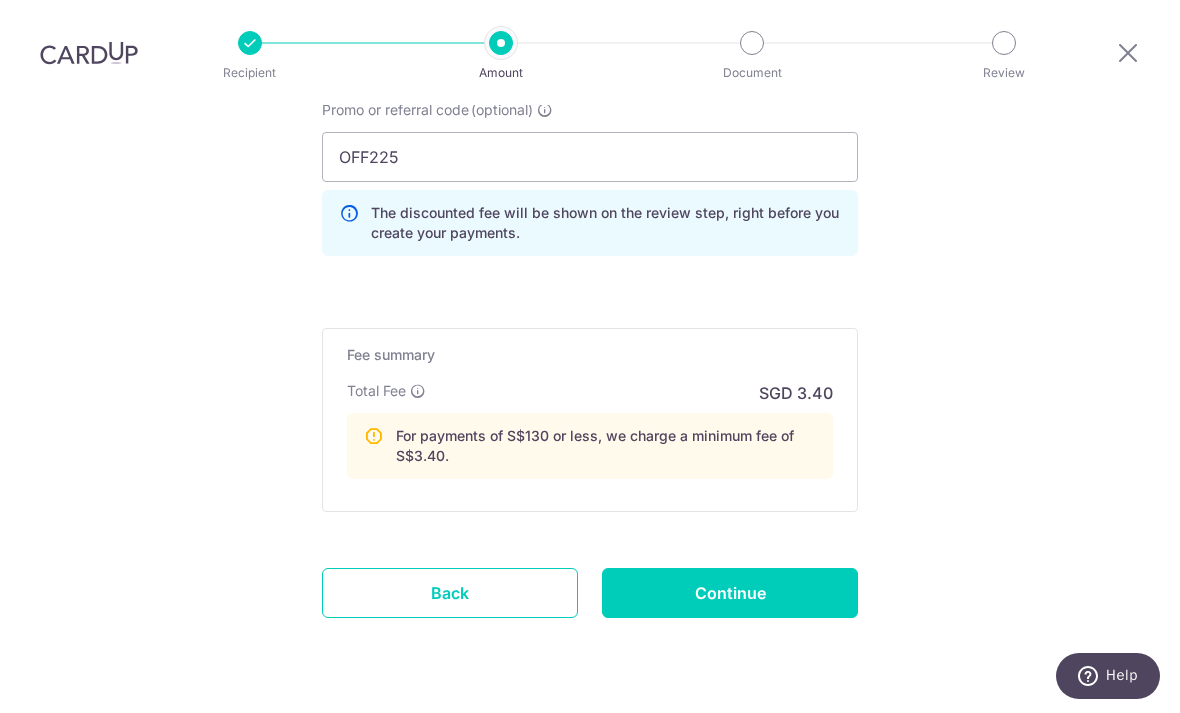 scroll, scrollTop: 1418, scrollLeft: 0, axis: vertical 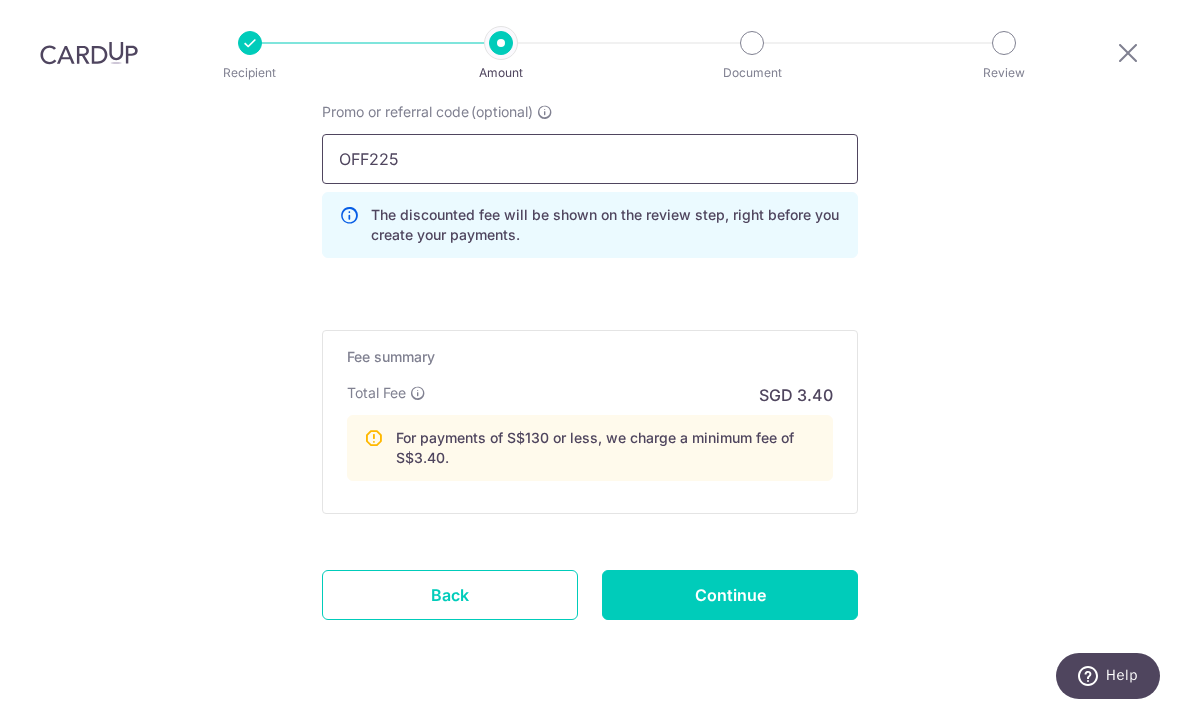 type on "OFF225" 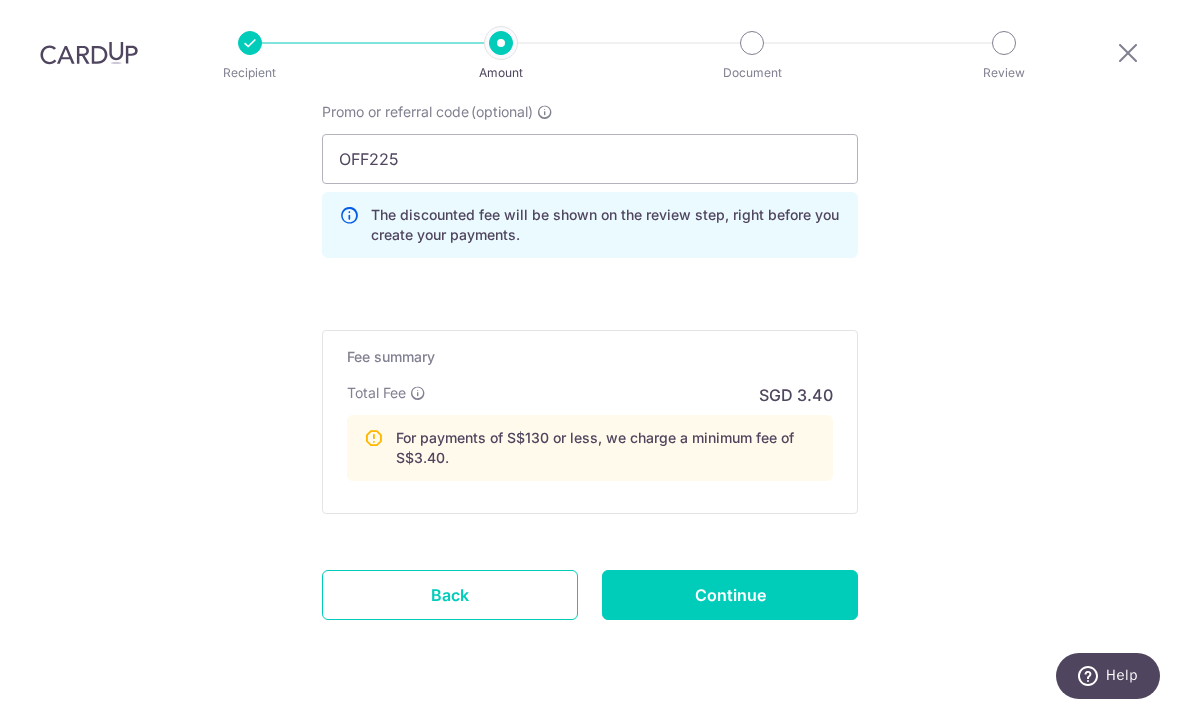 click on "Continue" at bounding box center [730, 595] 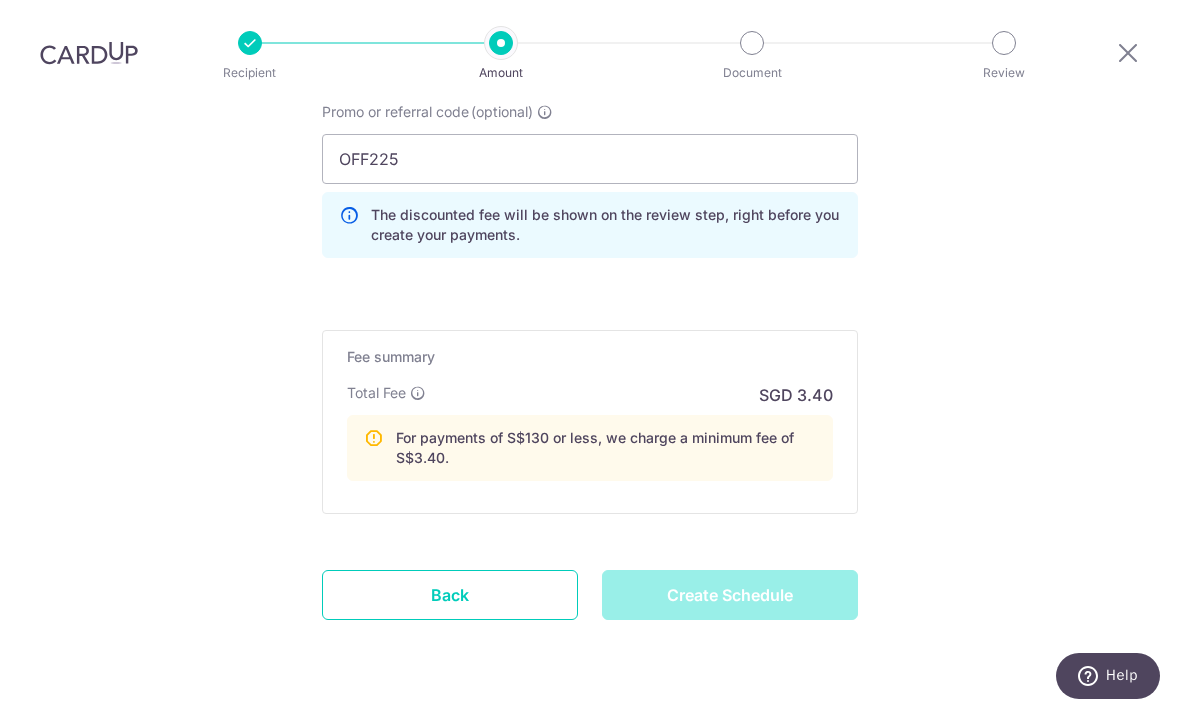 click on "Create Schedule" at bounding box center (730, 595) 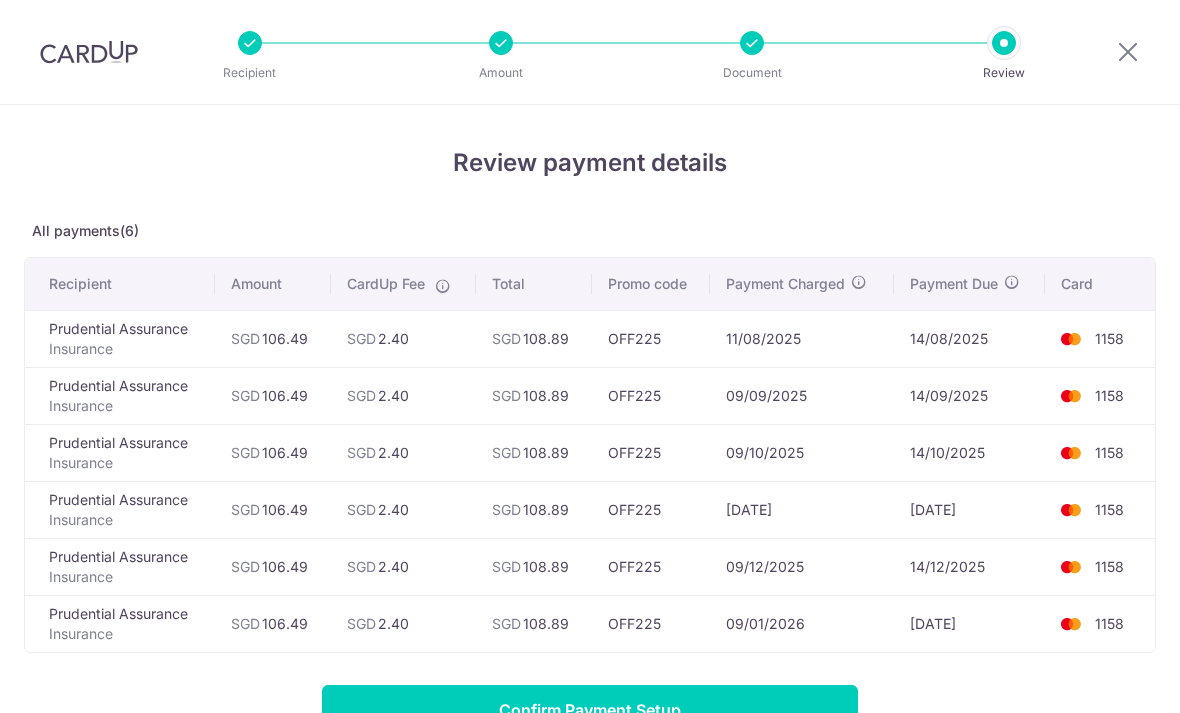 scroll, scrollTop: 0, scrollLeft: 0, axis: both 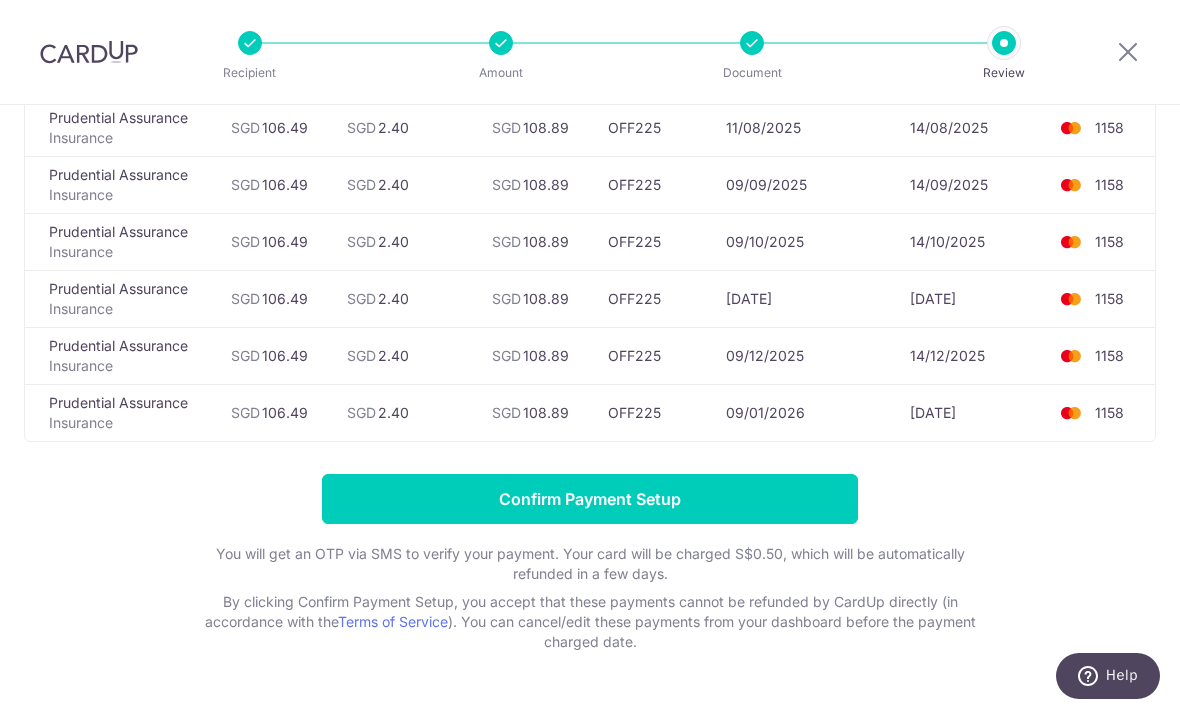 click on "Confirm Payment Setup" at bounding box center (590, 499) 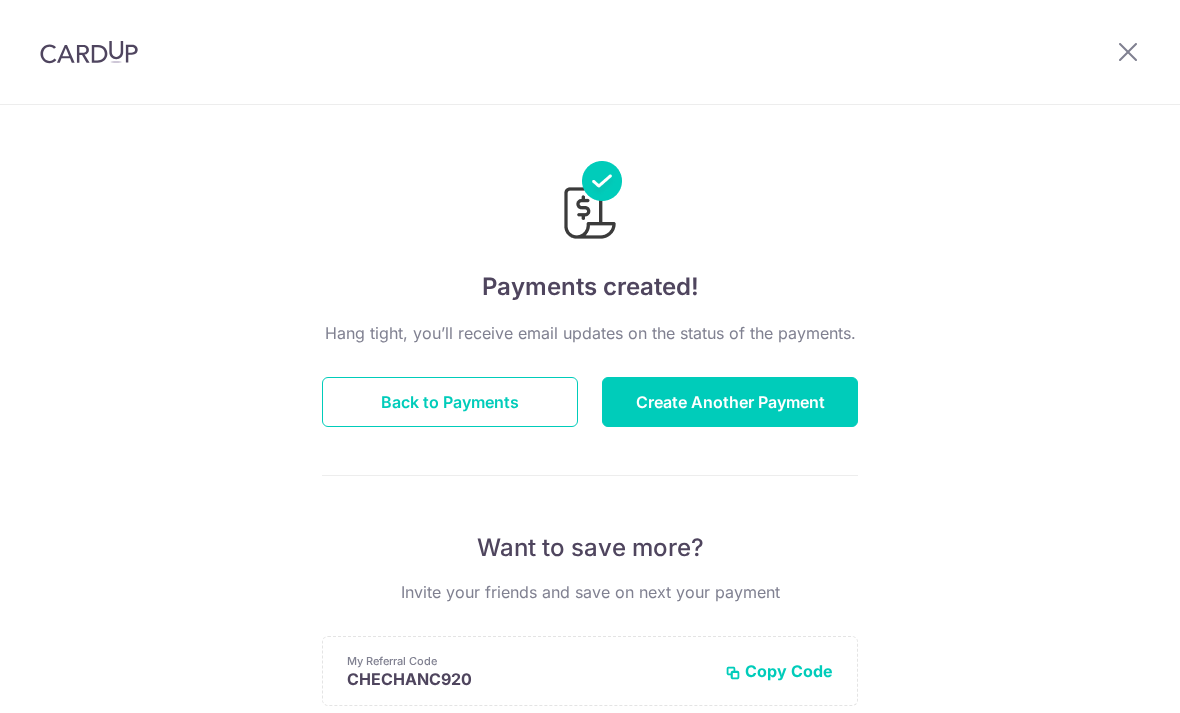 scroll, scrollTop: 0, scrollLeft: 0, axis: both 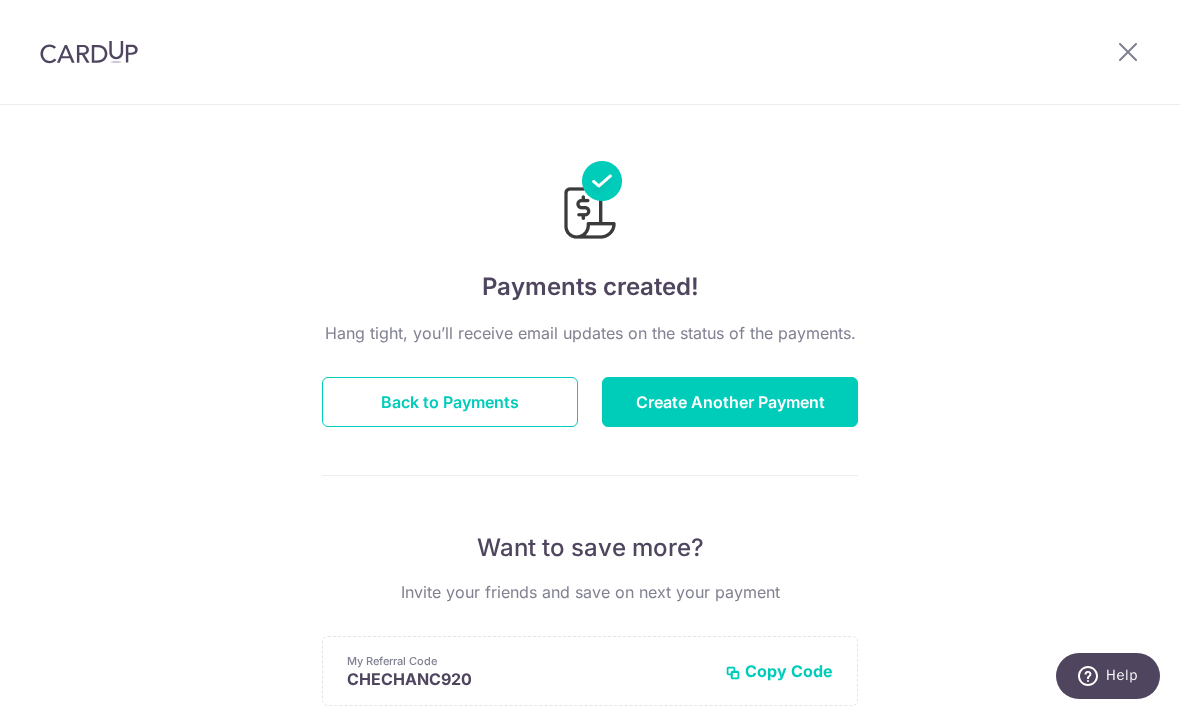 click at bounding box center [1128, 52] 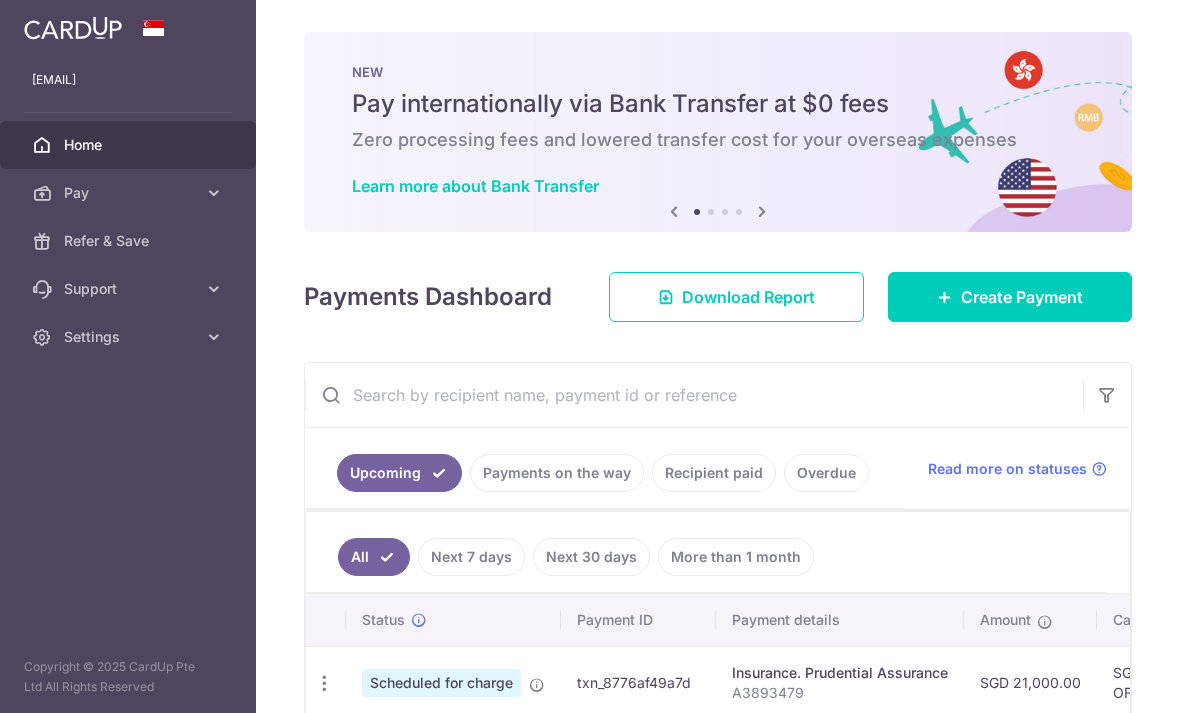 scroll, scrollTop: 0, scrollLeft: 0, axis: both 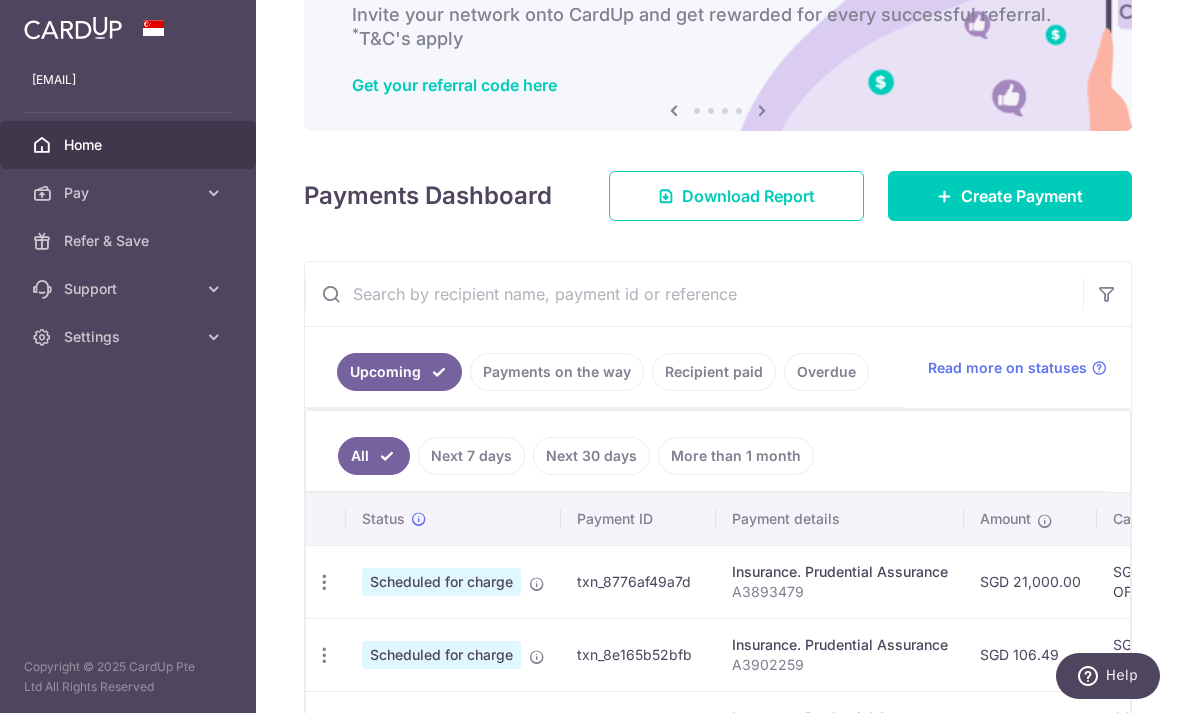 click on "Recipient paid" at bounding box center (714, 372) 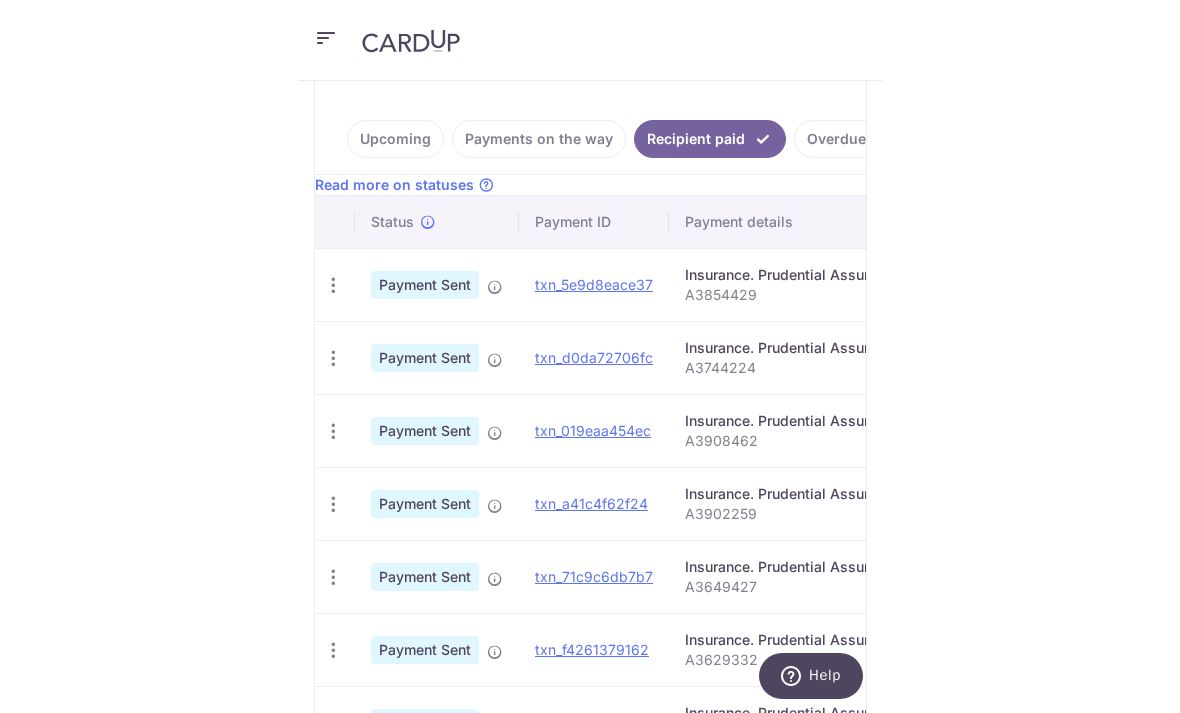 scroll, scrollTop: 570, scrollLeft: 0, axis: vertical 